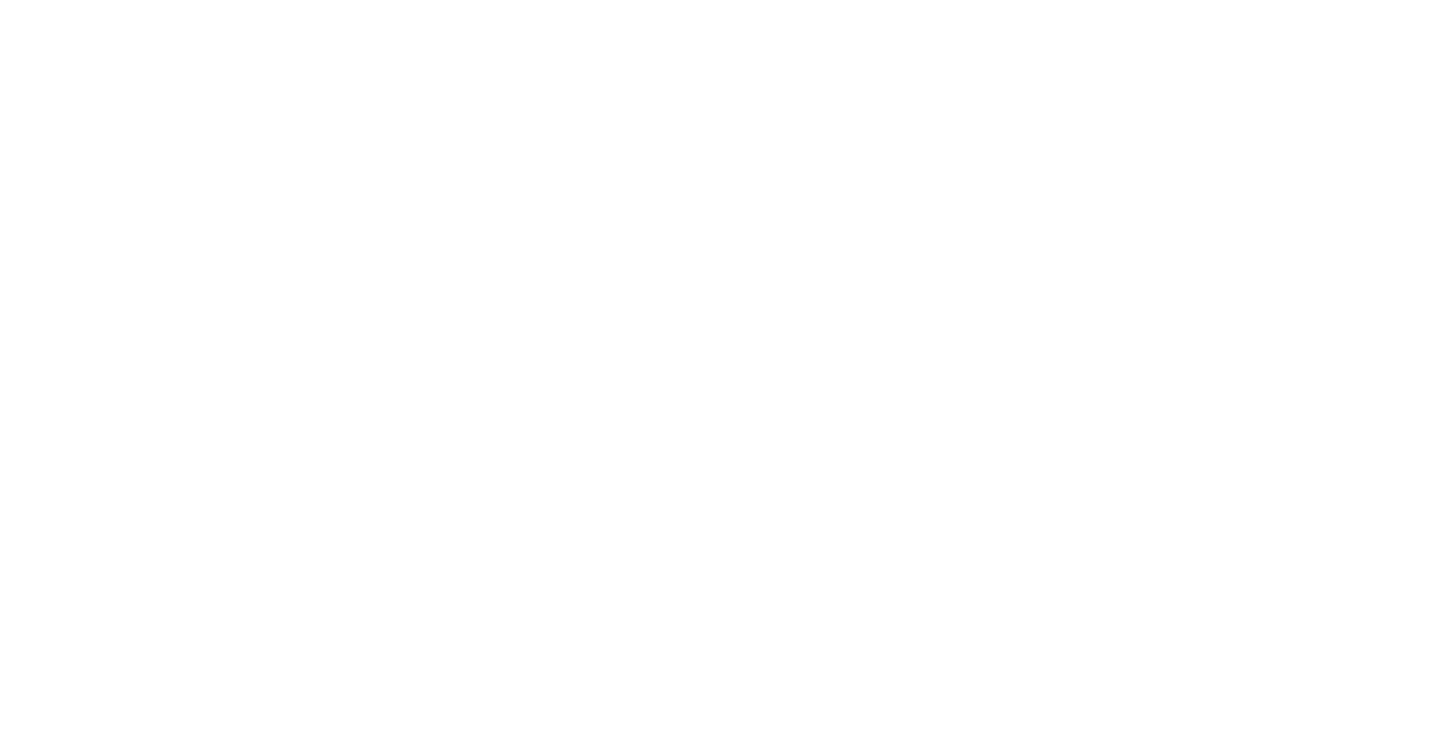 scroll, scrollTop: 0, scrollLeft: 0, axis: both 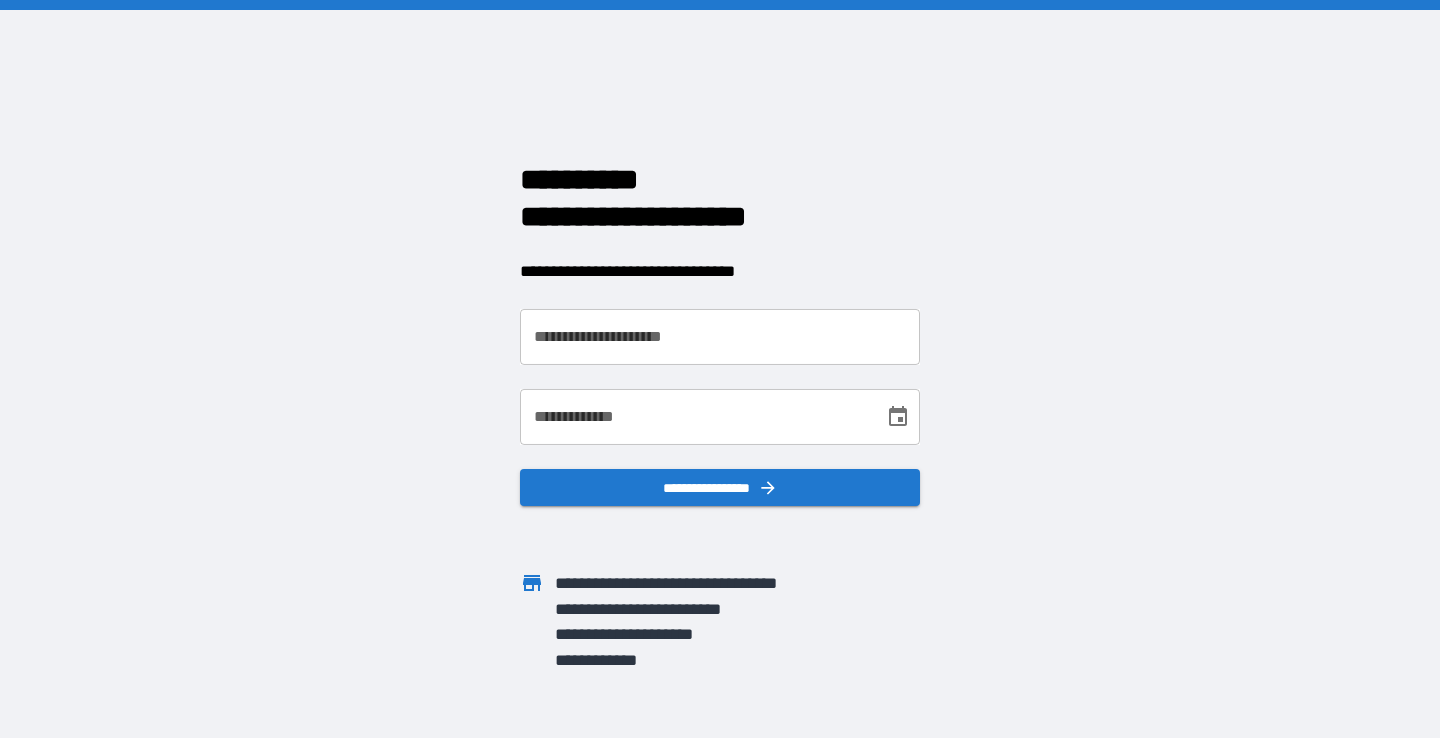 click on "**********" at bounding box center (720, 337) 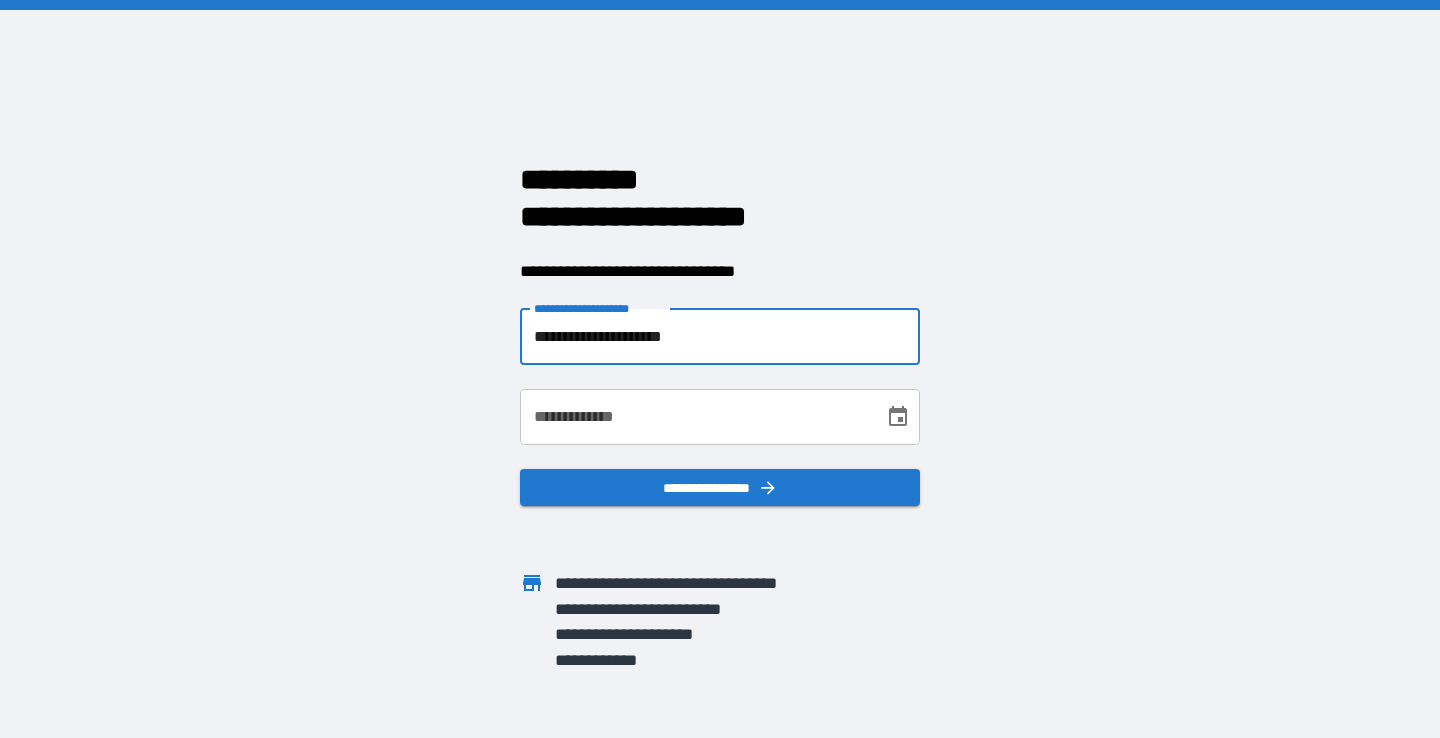 type on "**********" 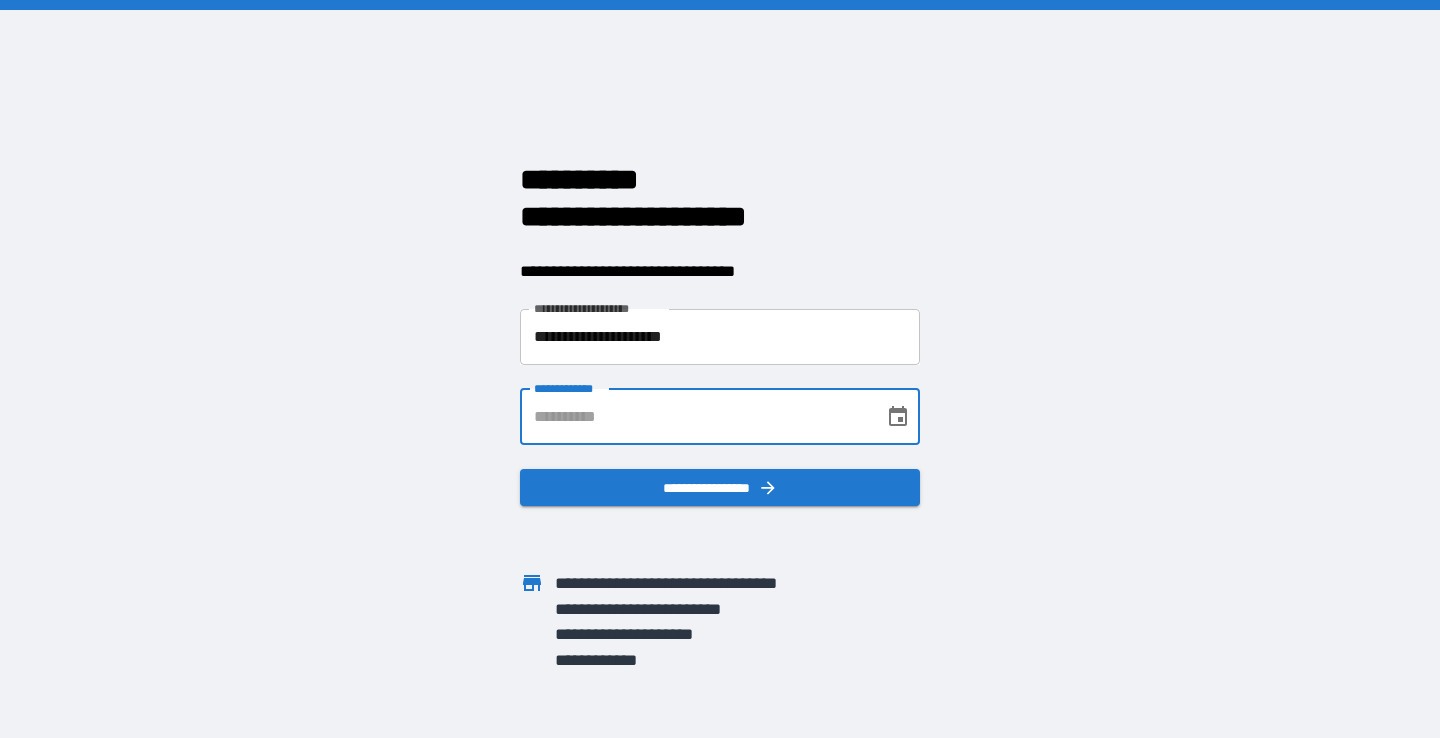 click on "**********" at bounding box center [720, 417] 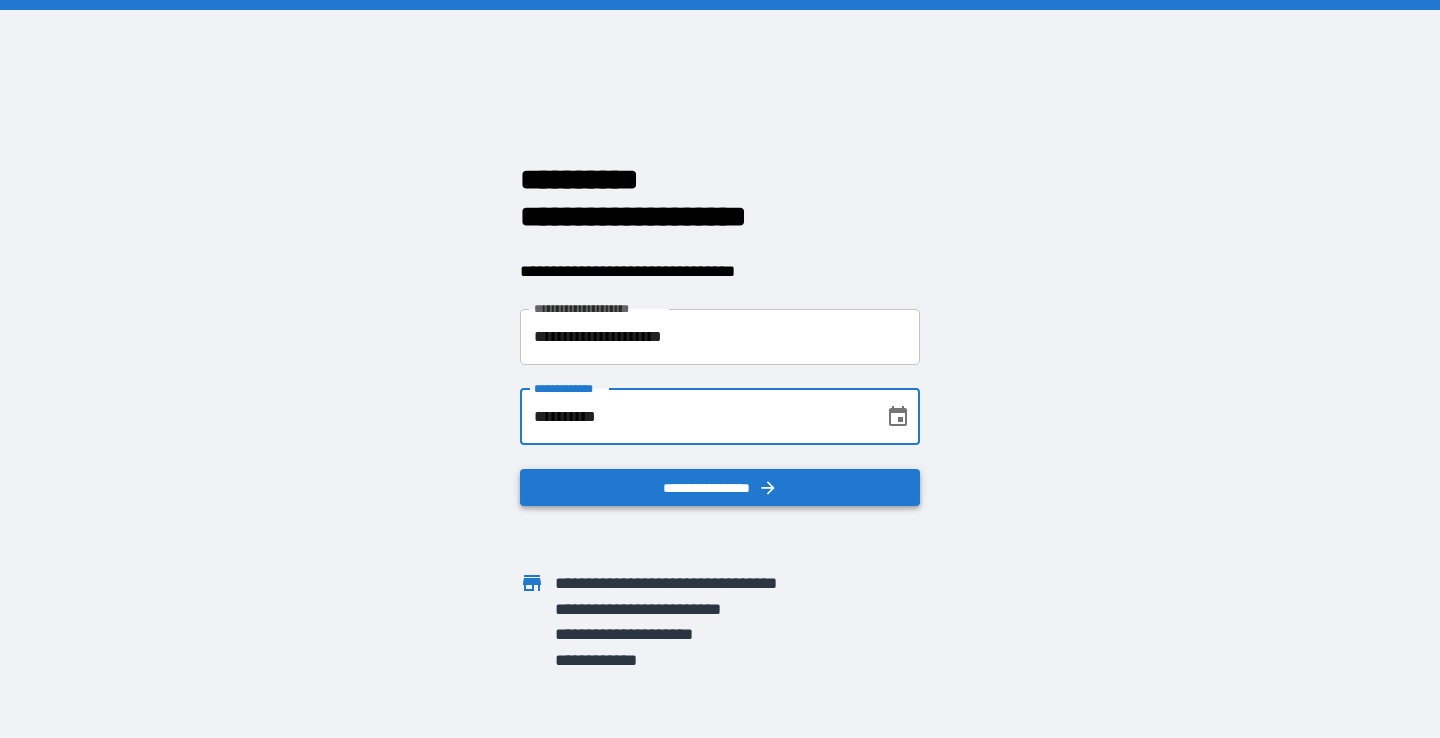 type on "**********" 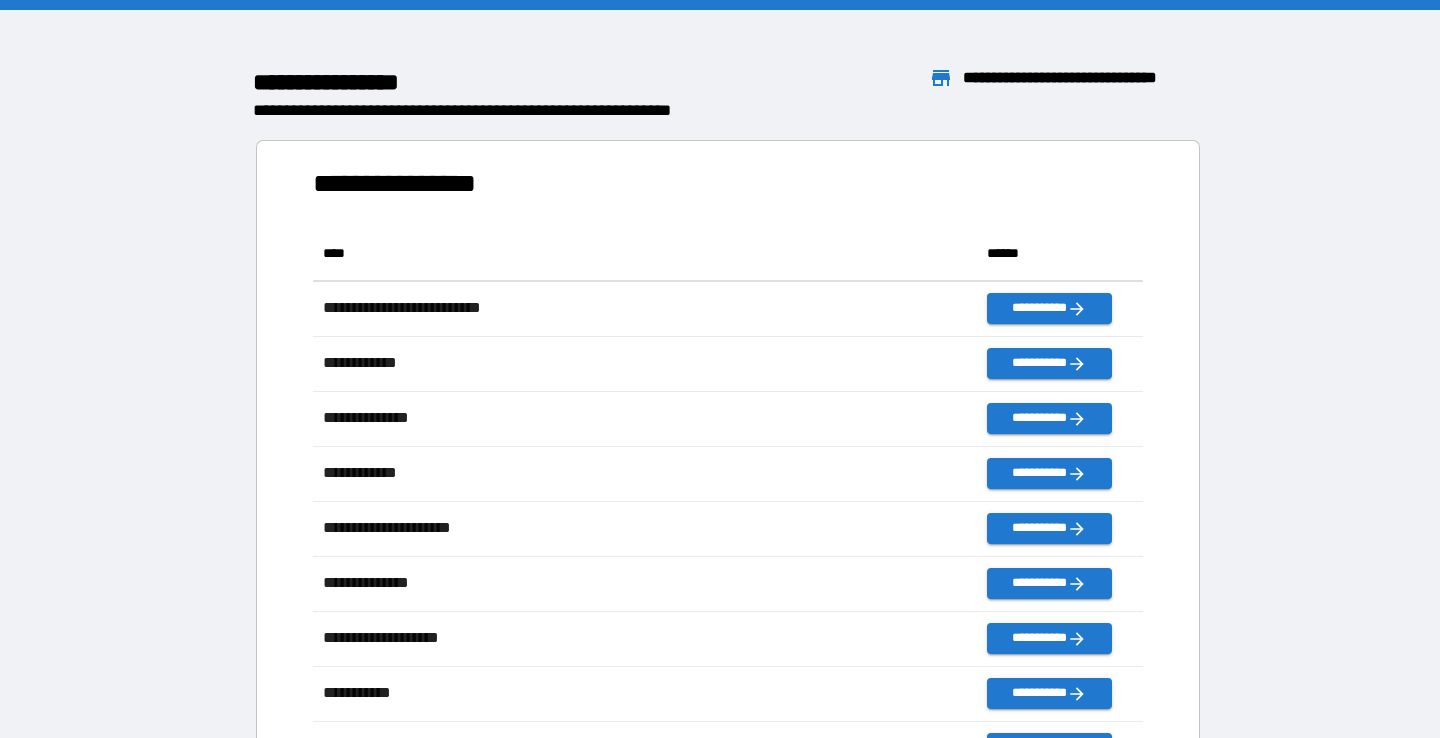 scroll, scrollTop: 1, scrollLeft: 1, axis: both 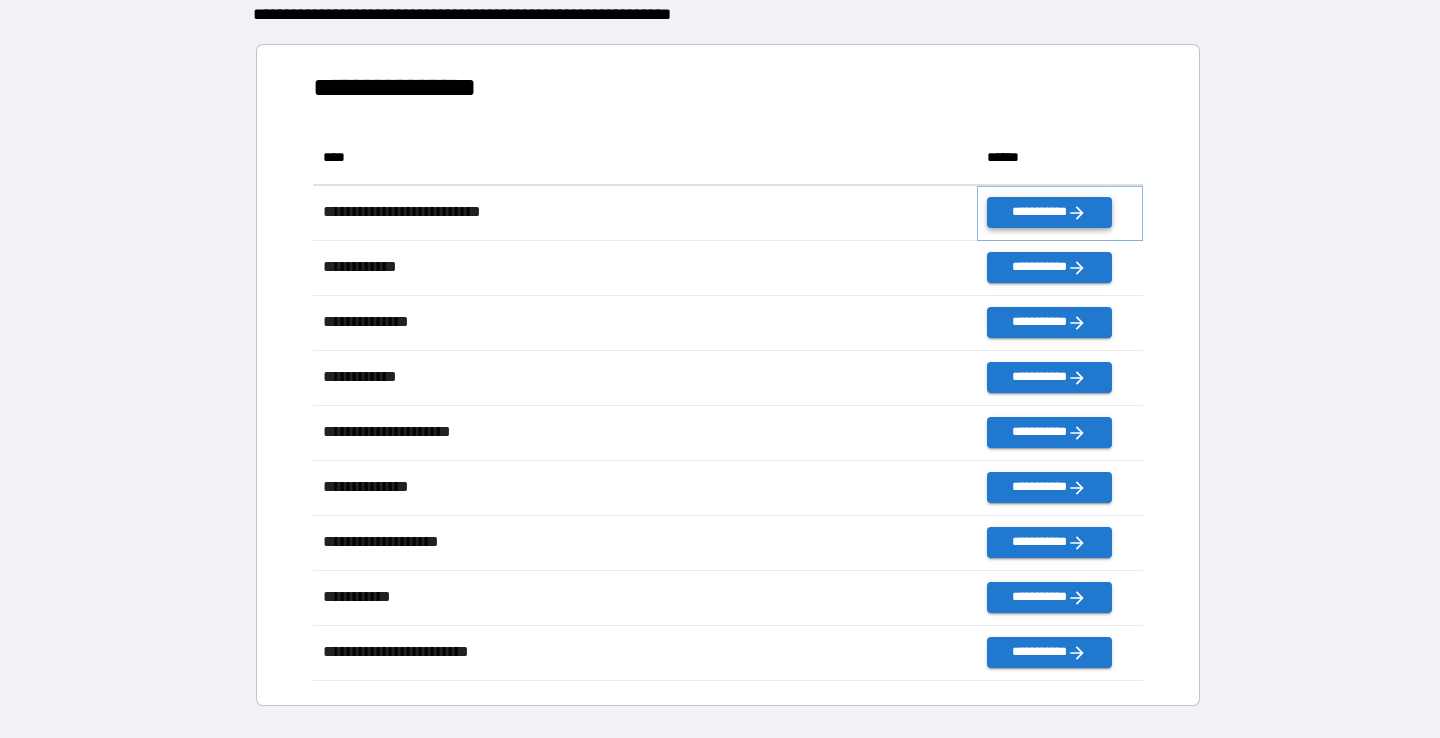 click on "**********" at bounding box center (1049, 212) 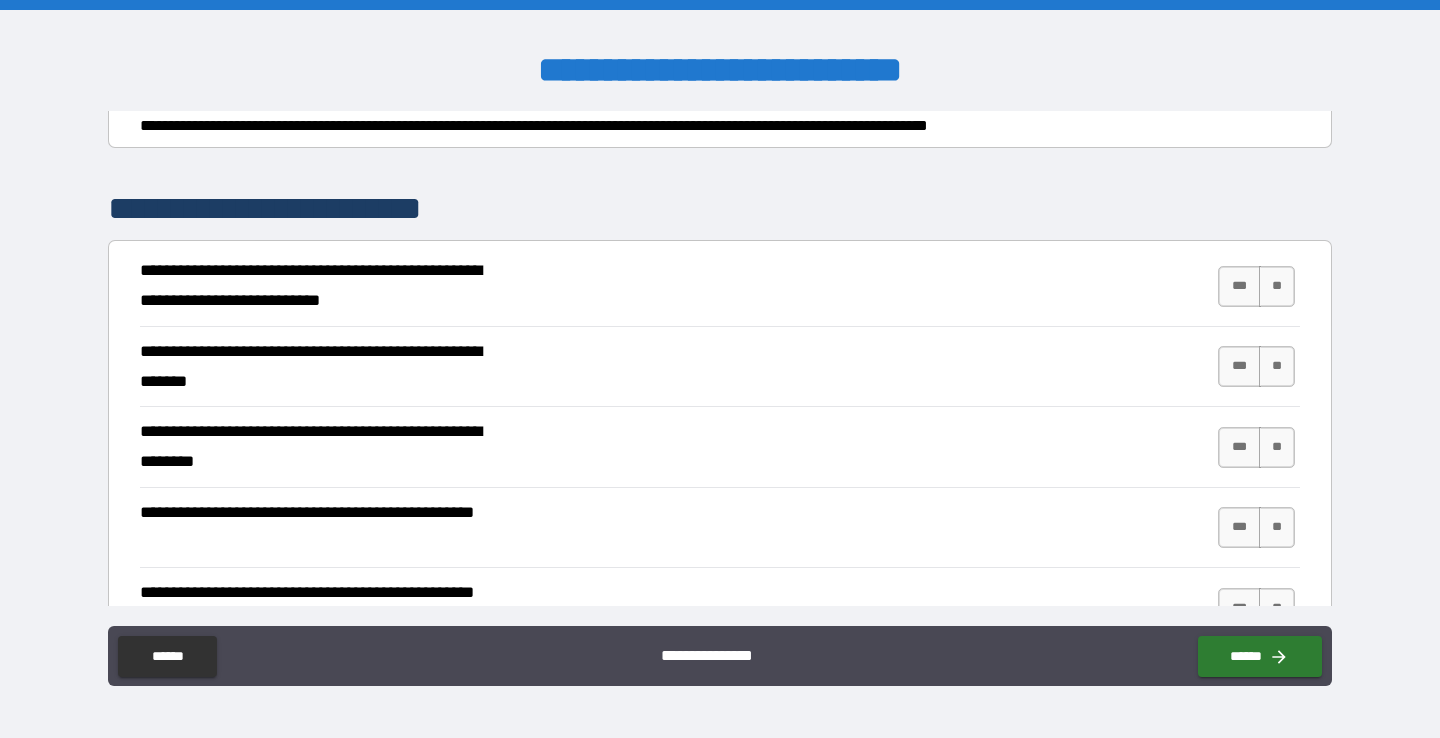scroll, scrollTop: 255, scrollLeft: 0, axis: vertical 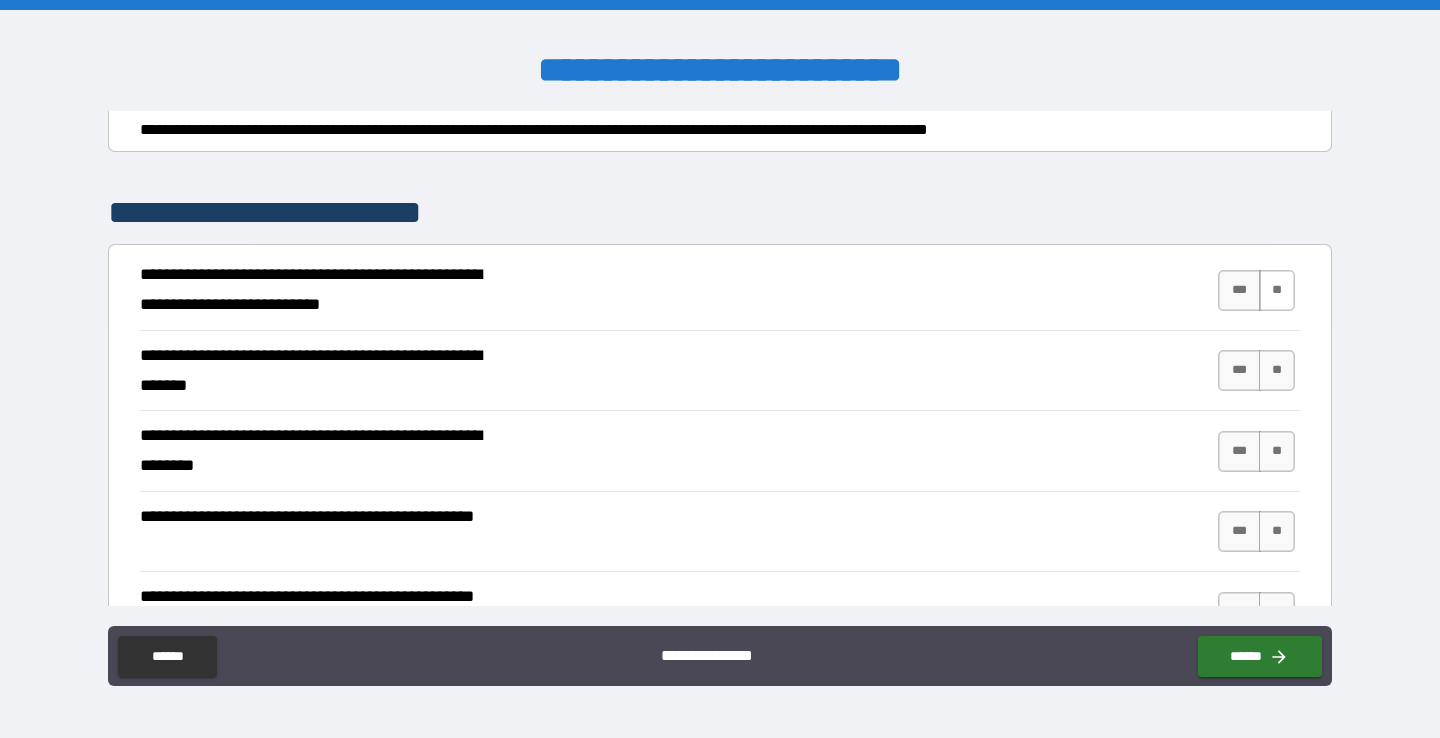 click on "**" at bounding box center [1277, 290] 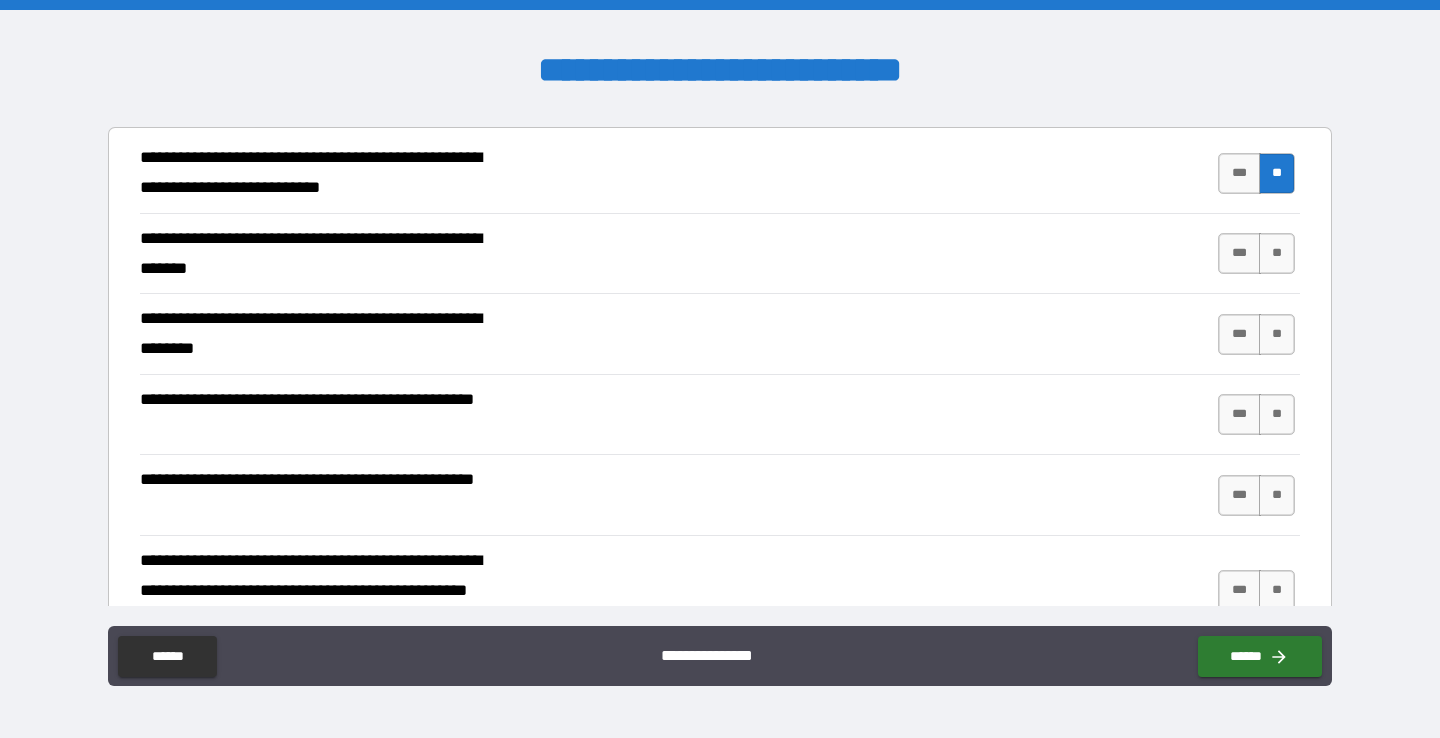 scroll, scrollTop: 389, scrollLeft: 0, axis: vertical 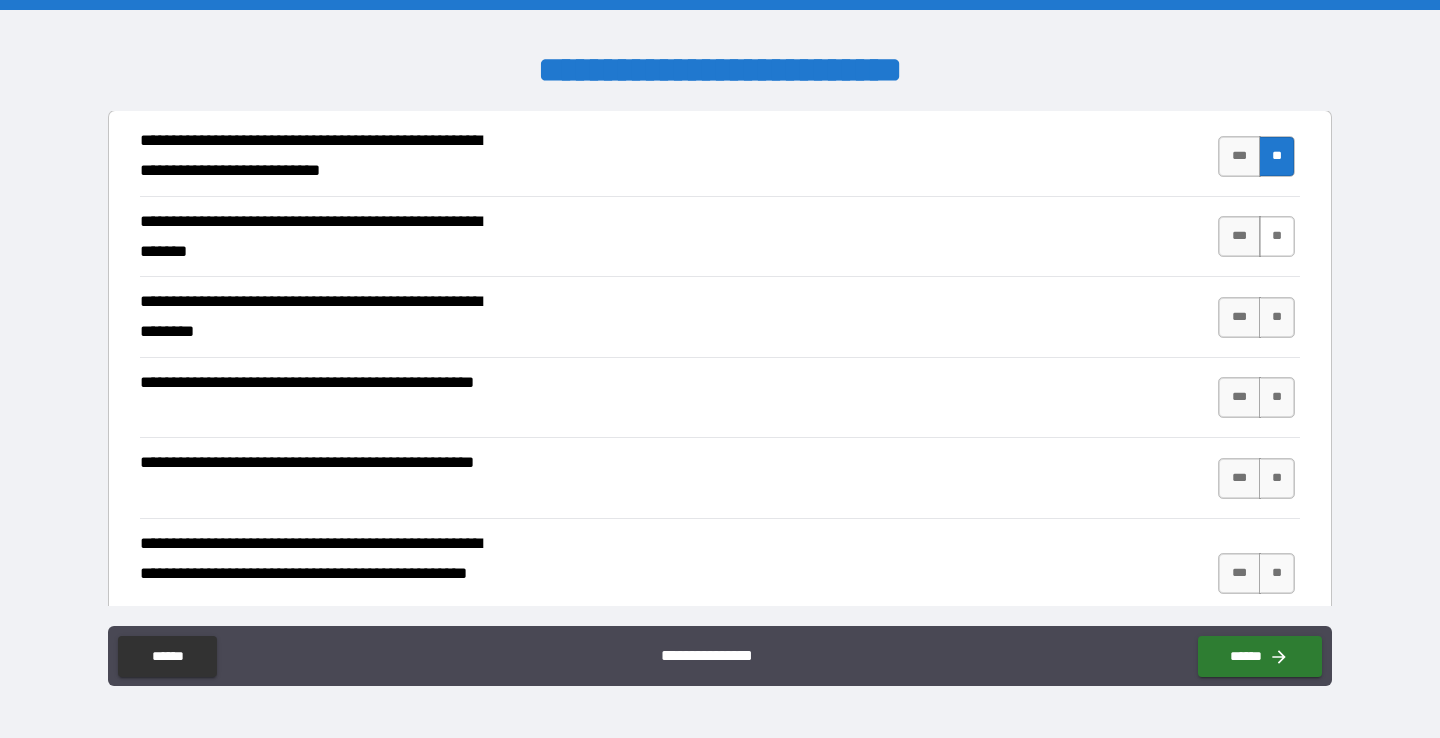 click on "**" at bounding box center [1277, 236] 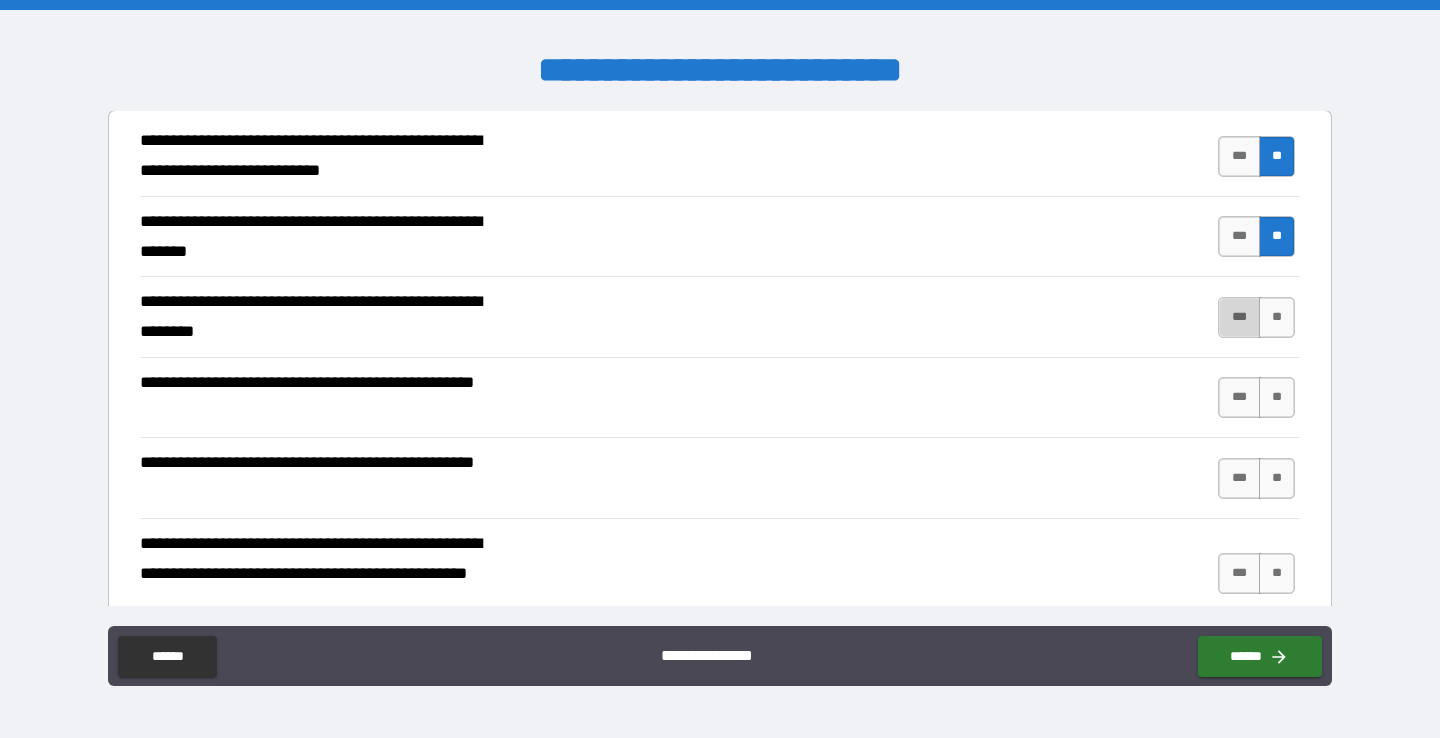 click on "***" at bounding box center (1239, 317) 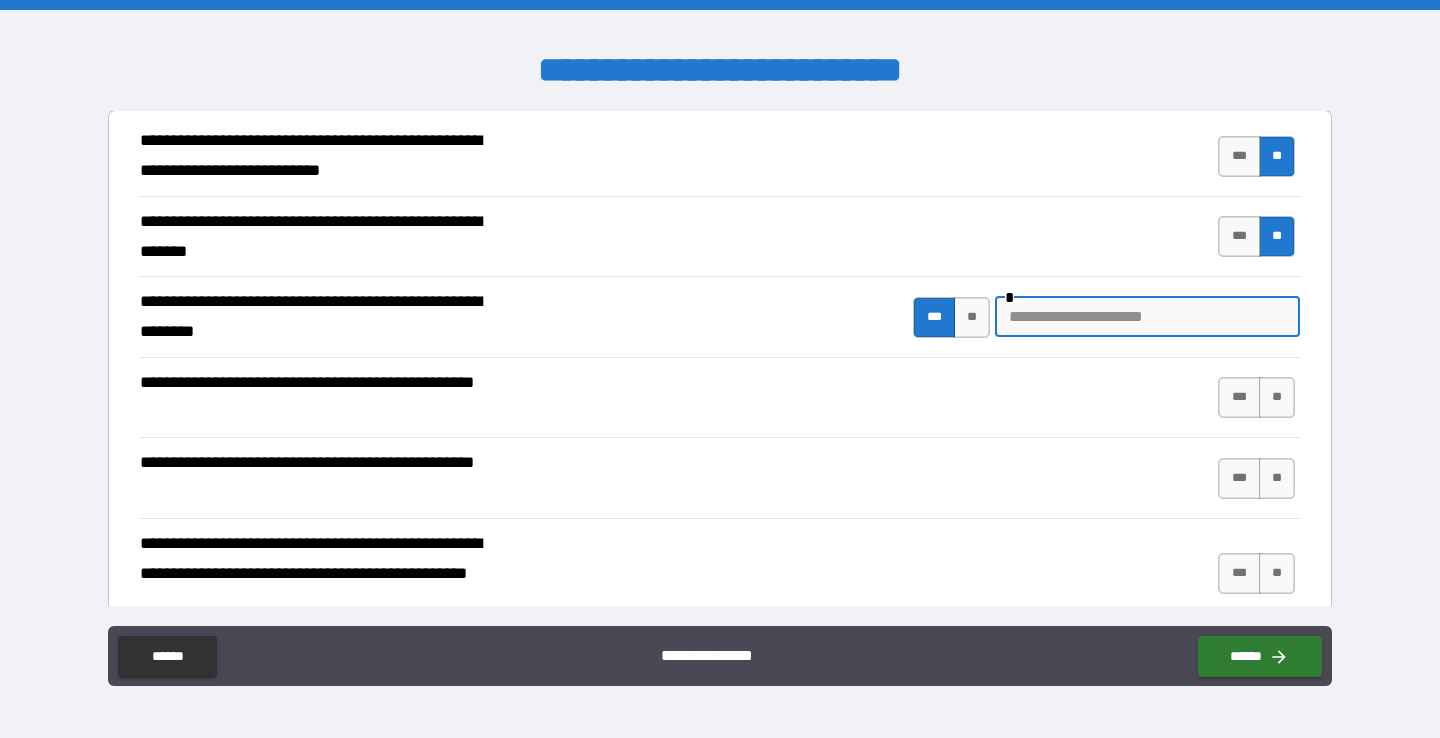 click at bounding box center [1147, 317] 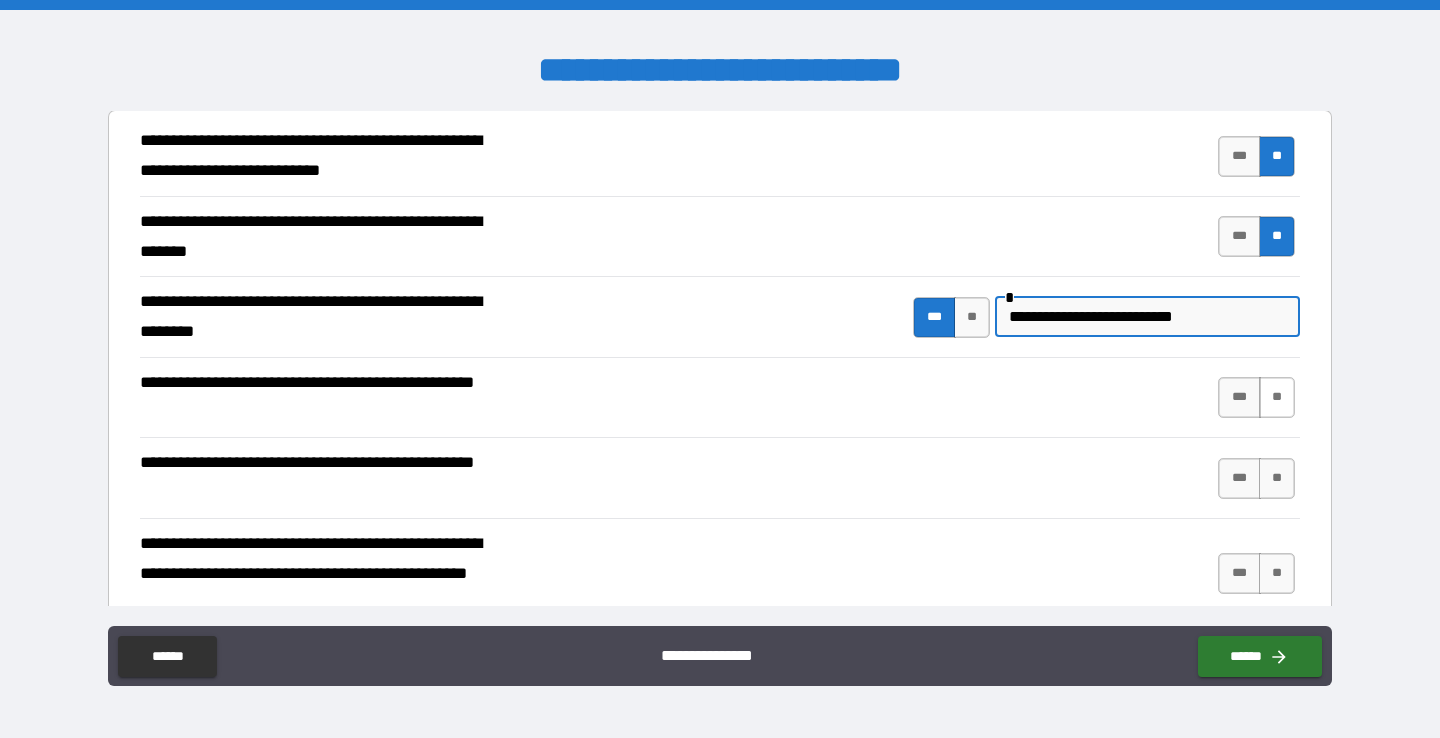 type on "**********" 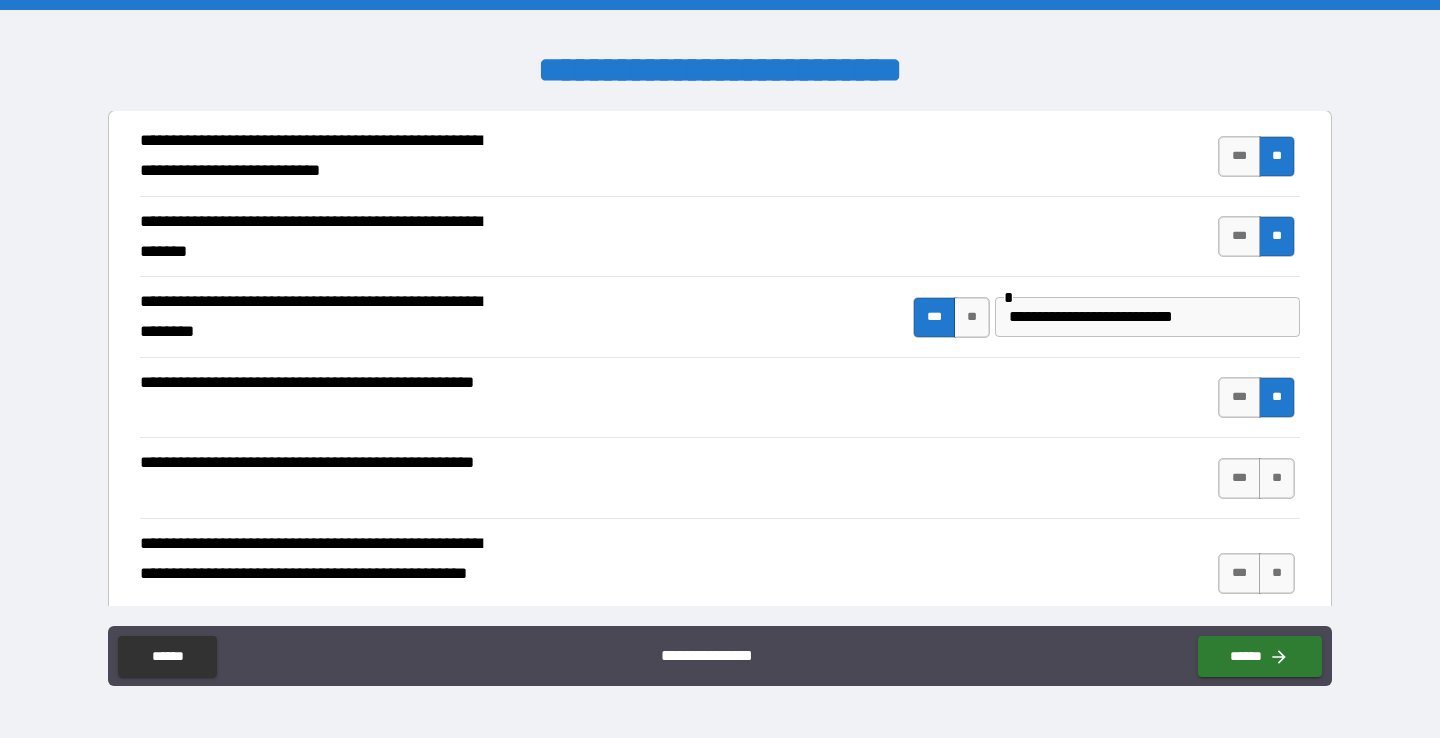 scroll, scrollTop: 571, scrollLeft: 0, axis: vertical 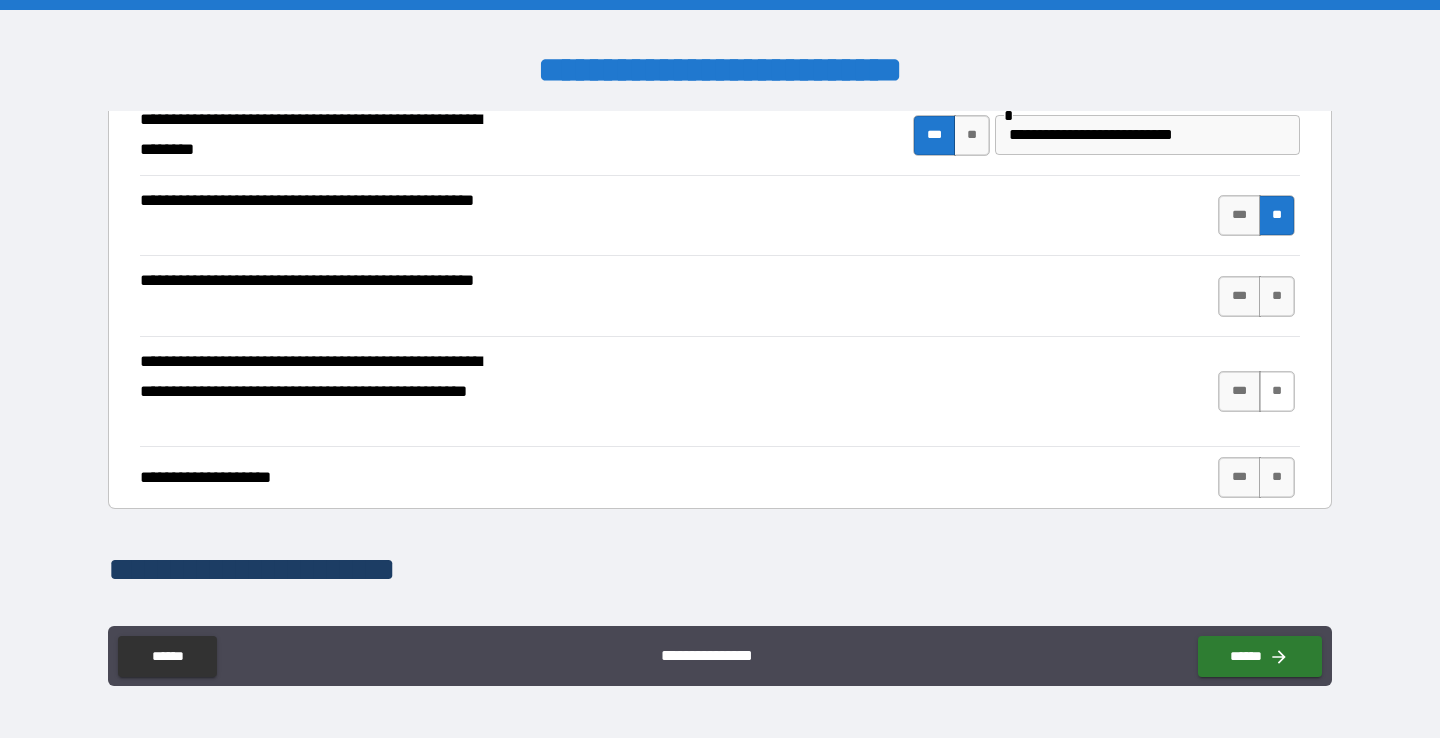 click on "**" at bounding box center [1277, 391] 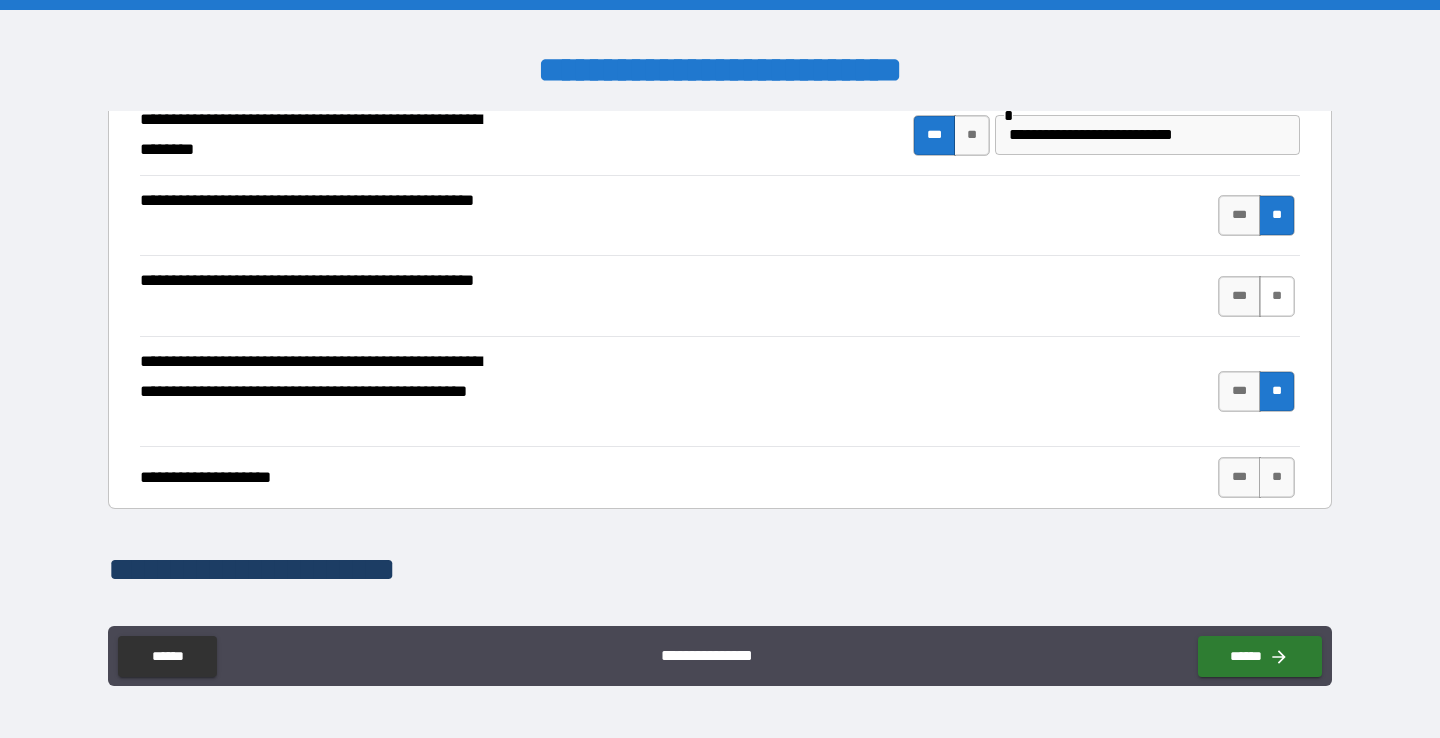 click on "**" at bounding box center (1277, 296) 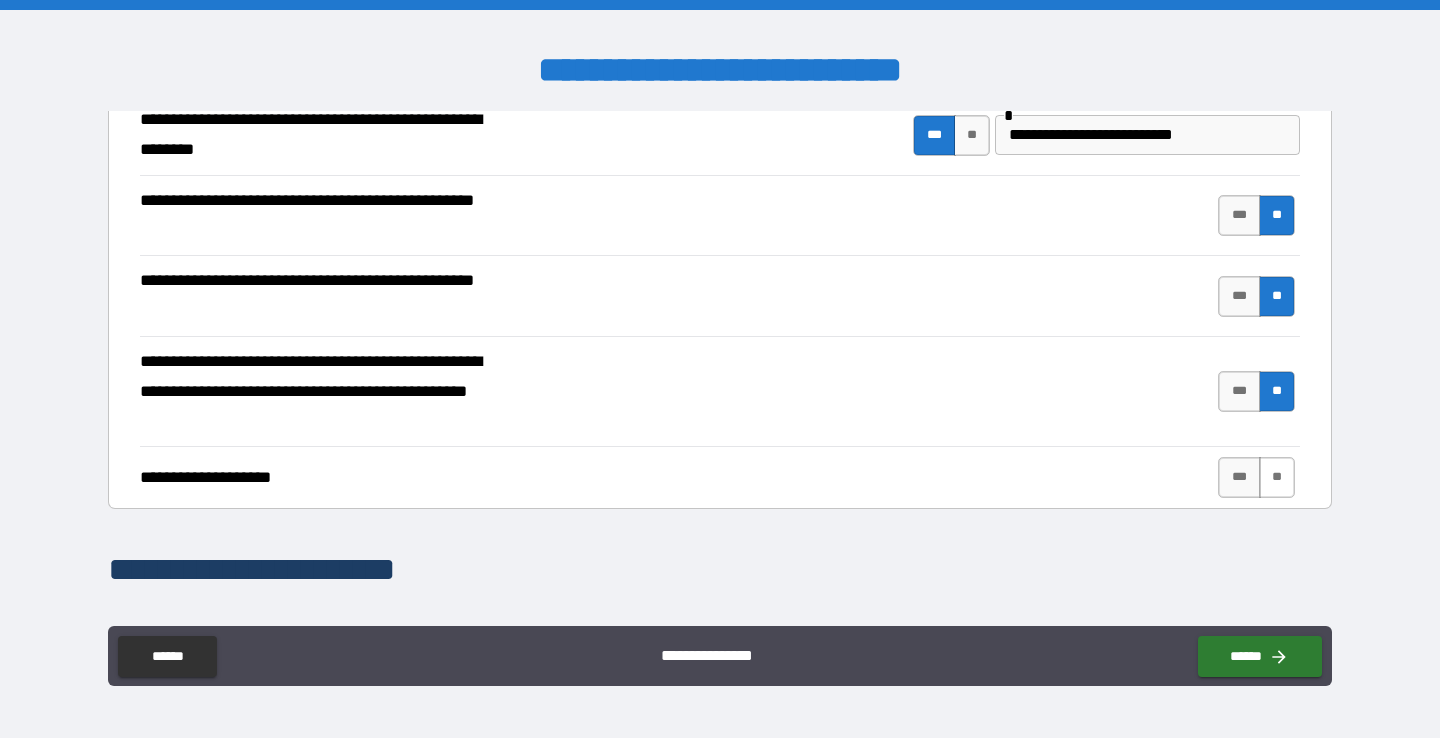 click on "**" at bounding box center [1277, 477] 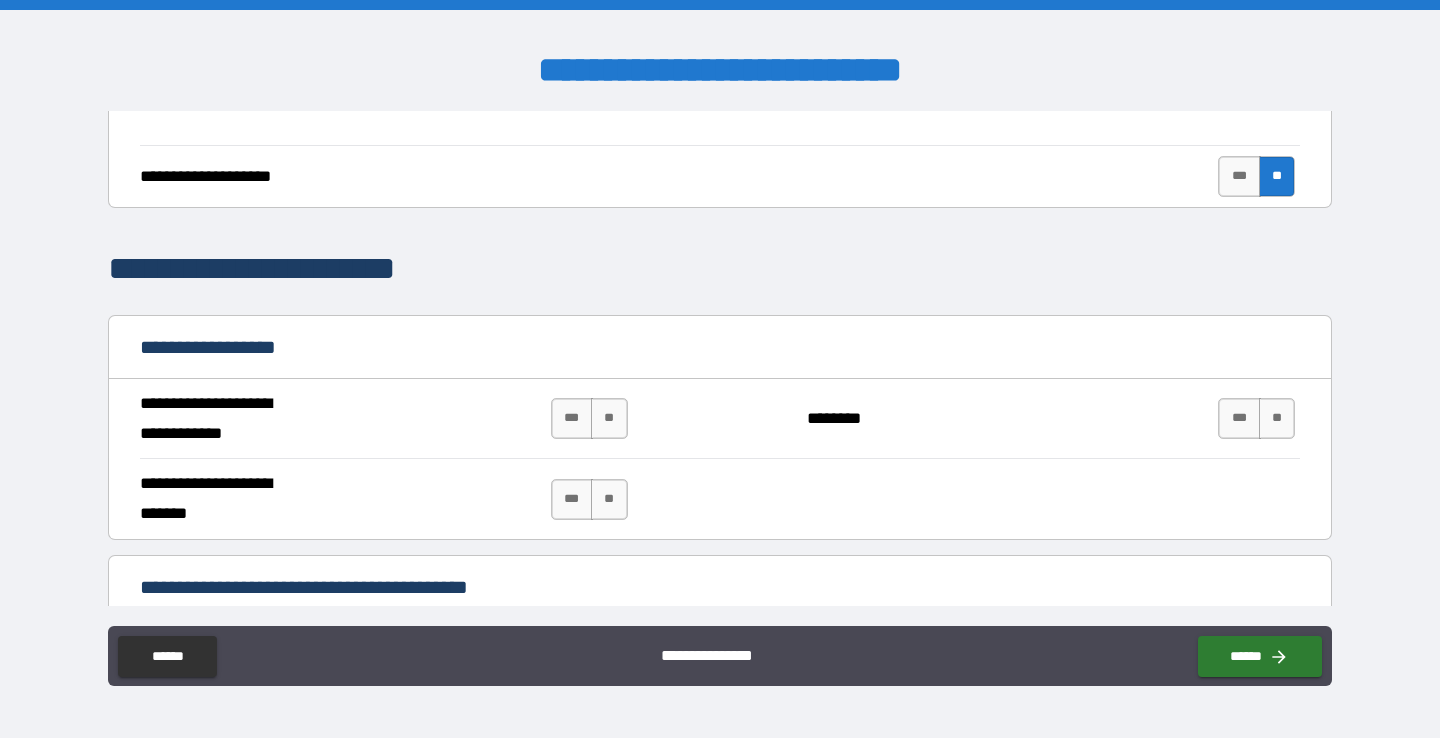 scroll, scrollTop: 967, scrollLeft: 0, axis: vertical 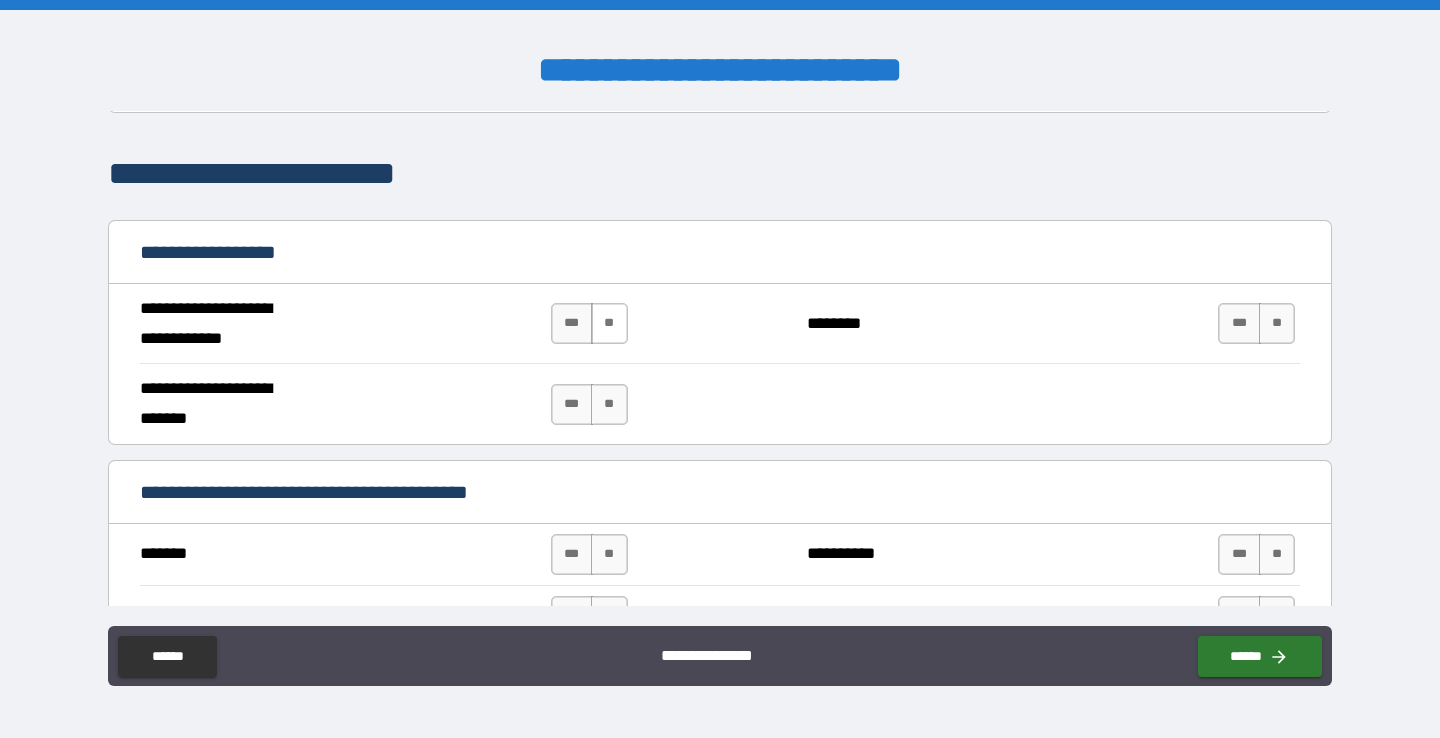 click on "**" at bounding box center [609, 323] 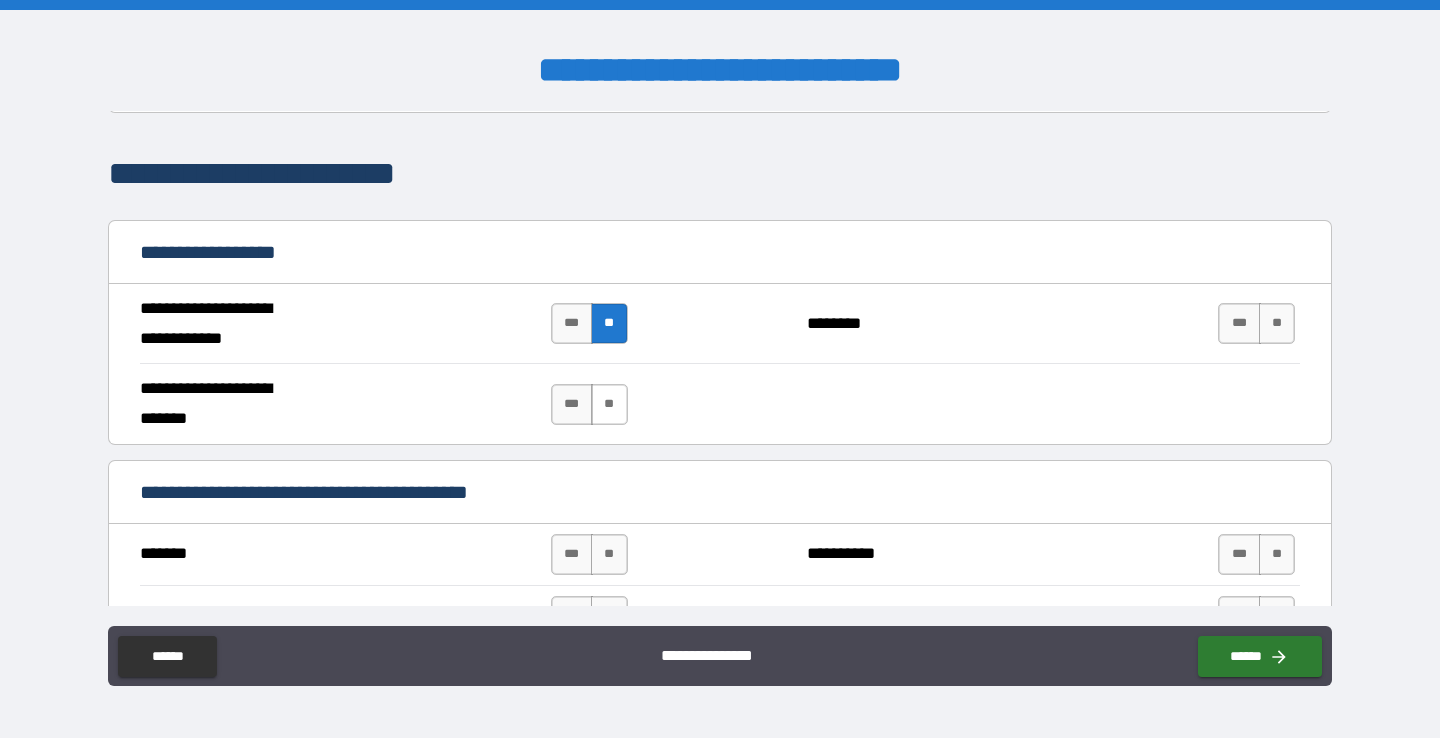 click on "**" at bounding box center [609, 404] 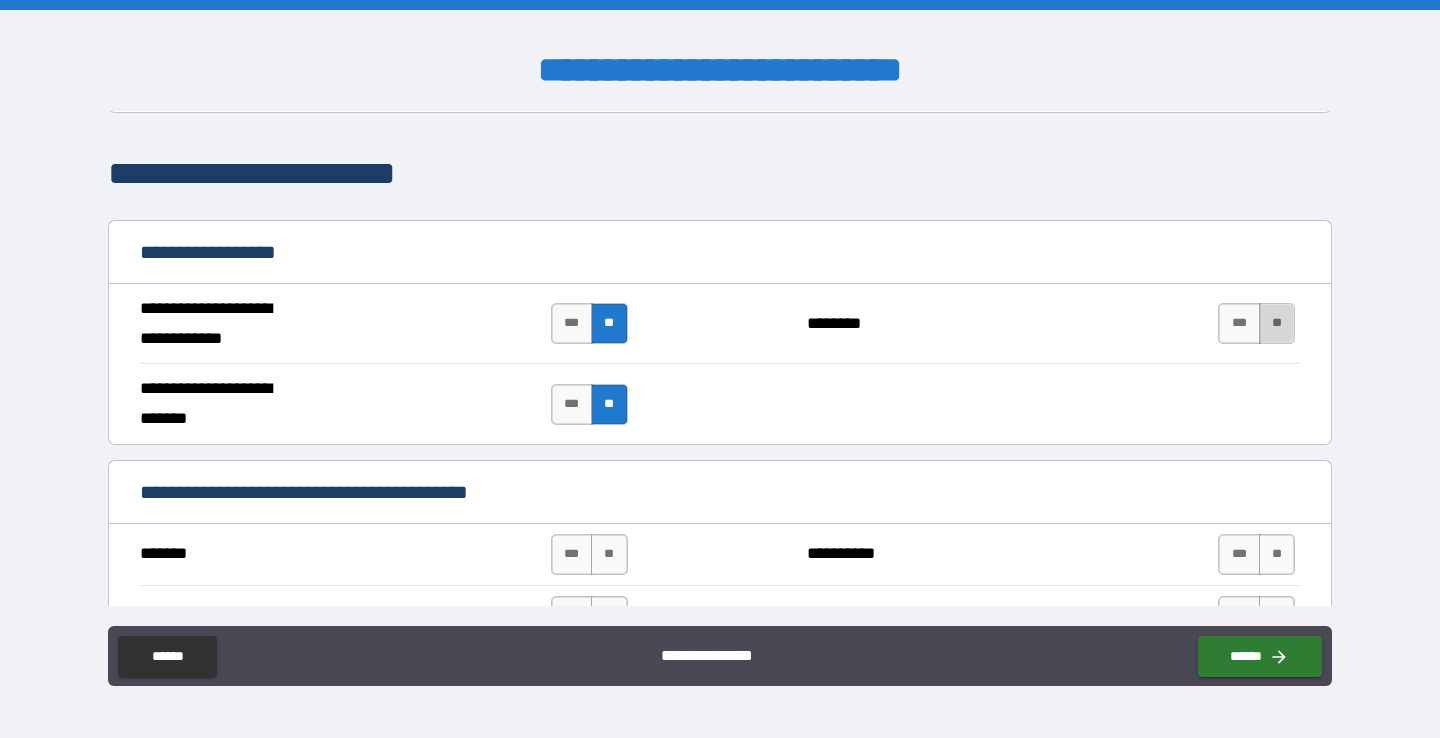 click on "**" at bounding box center [1277, 323] 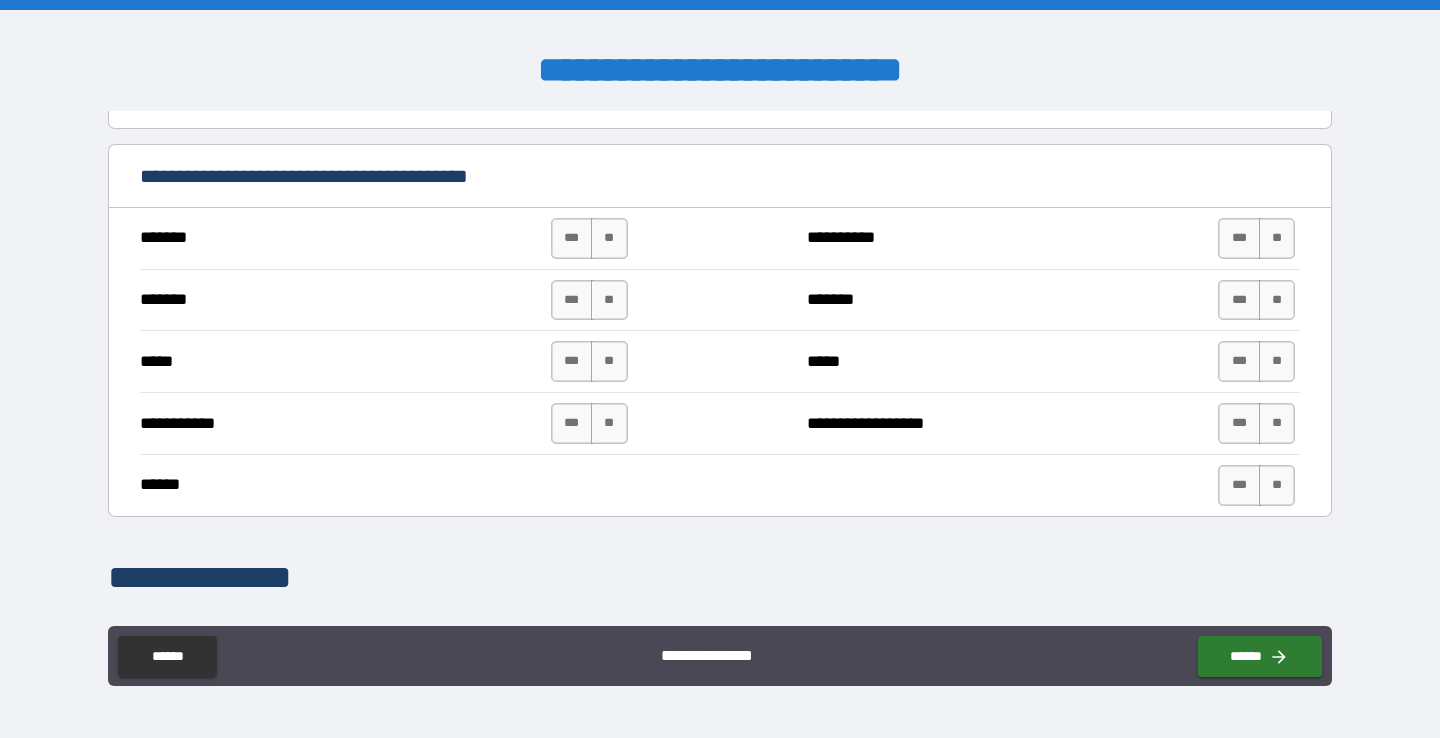 scroll, scrollTop: 1284, scrollLeft: 0, axis: vertical 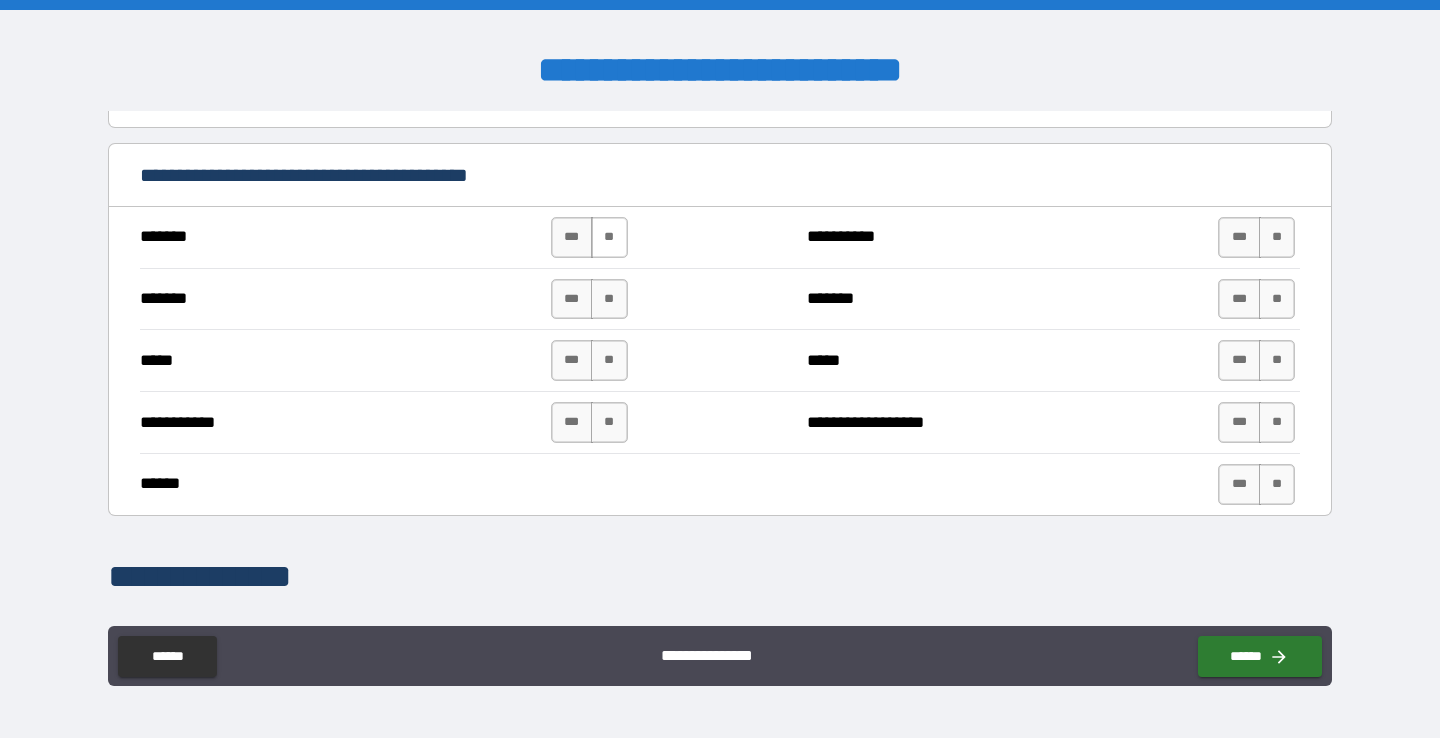click on "**" at bounding box center (609, 237) 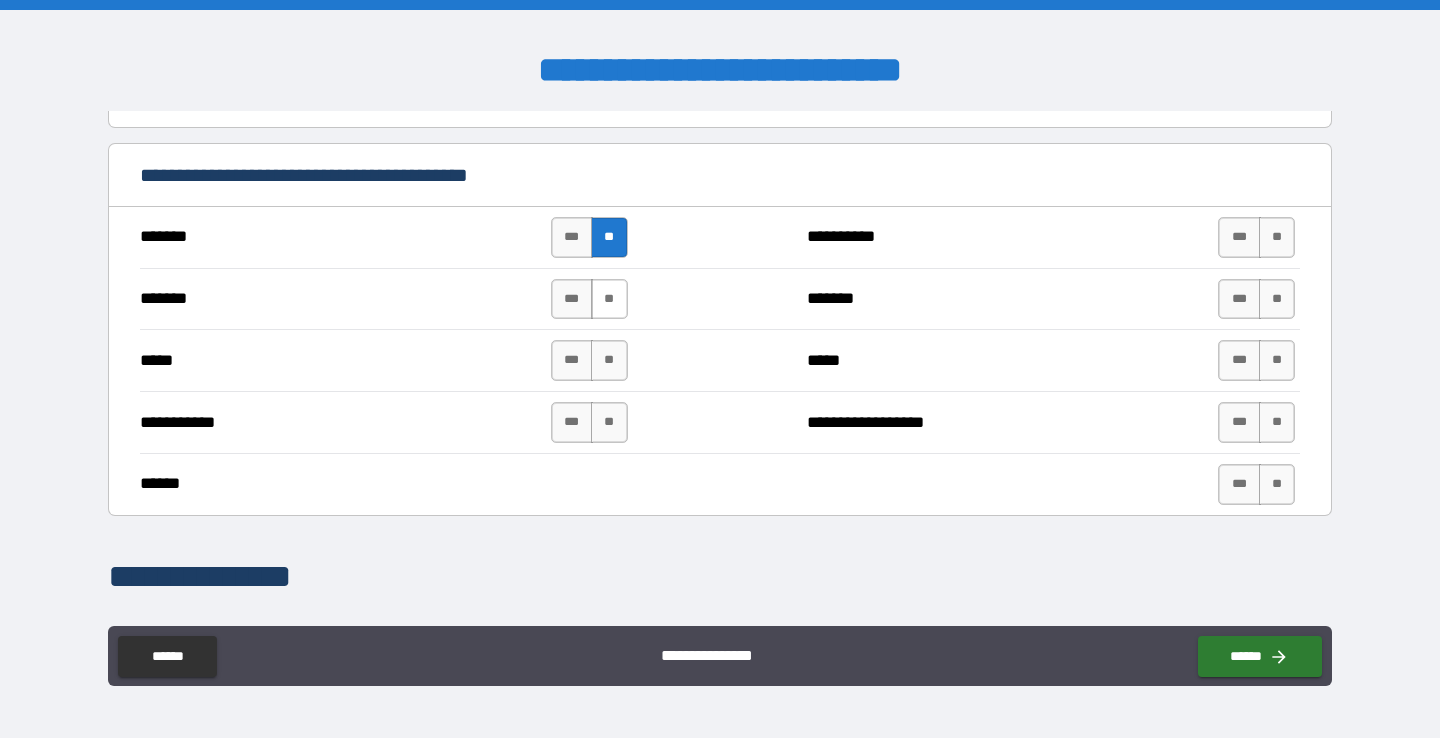click on "**" at bounding box center (609, 299) 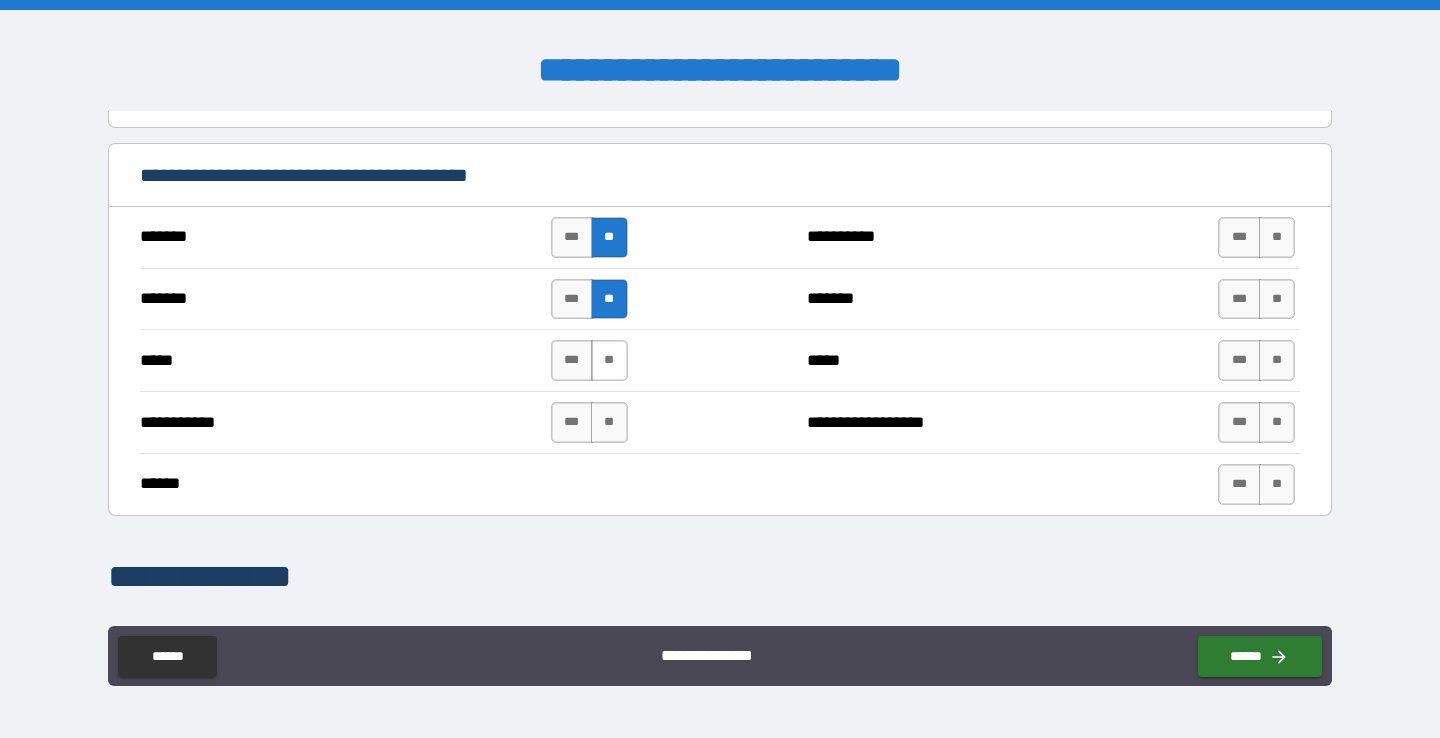 click on "**" at bounding box center [609, 360] 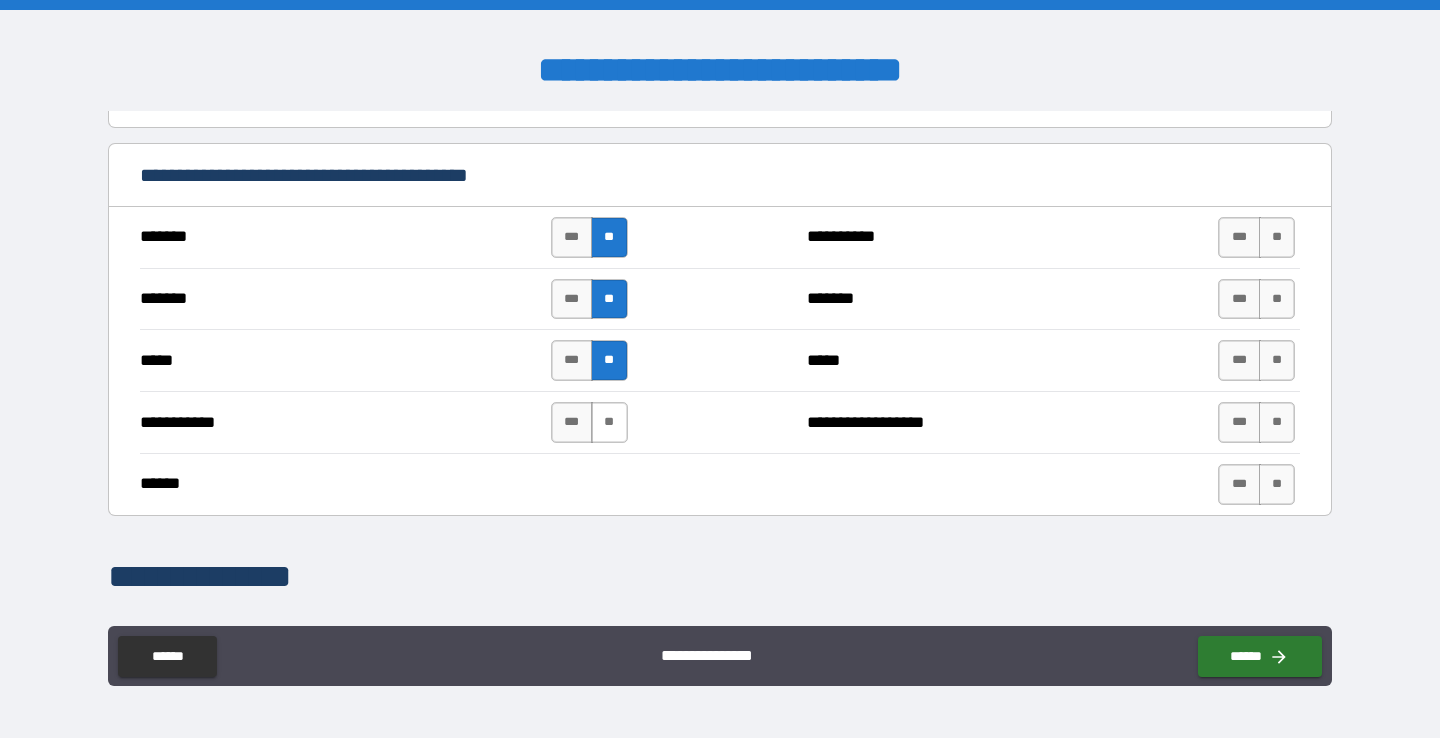 click on "**" at bounding box center [609, 422] 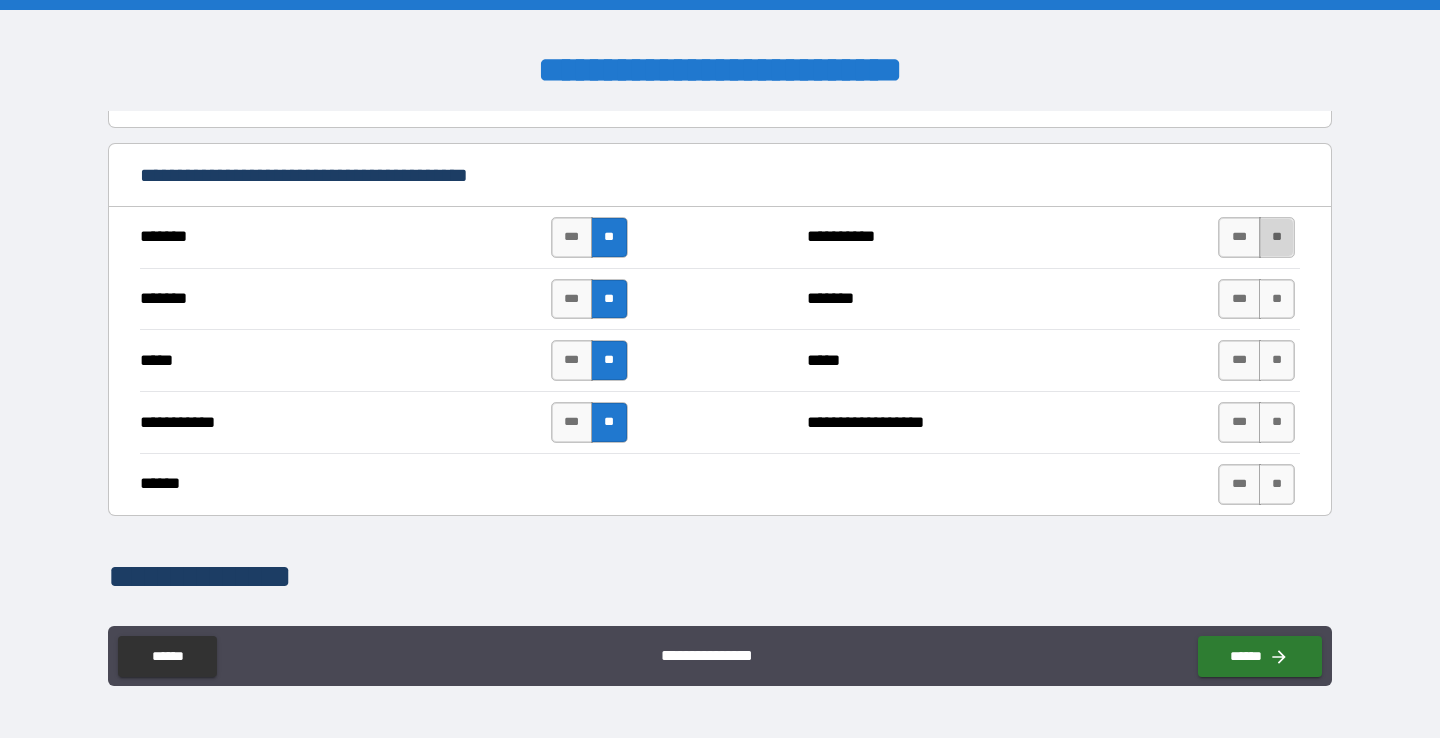 click on "**" at bounding box center [1277, 237] 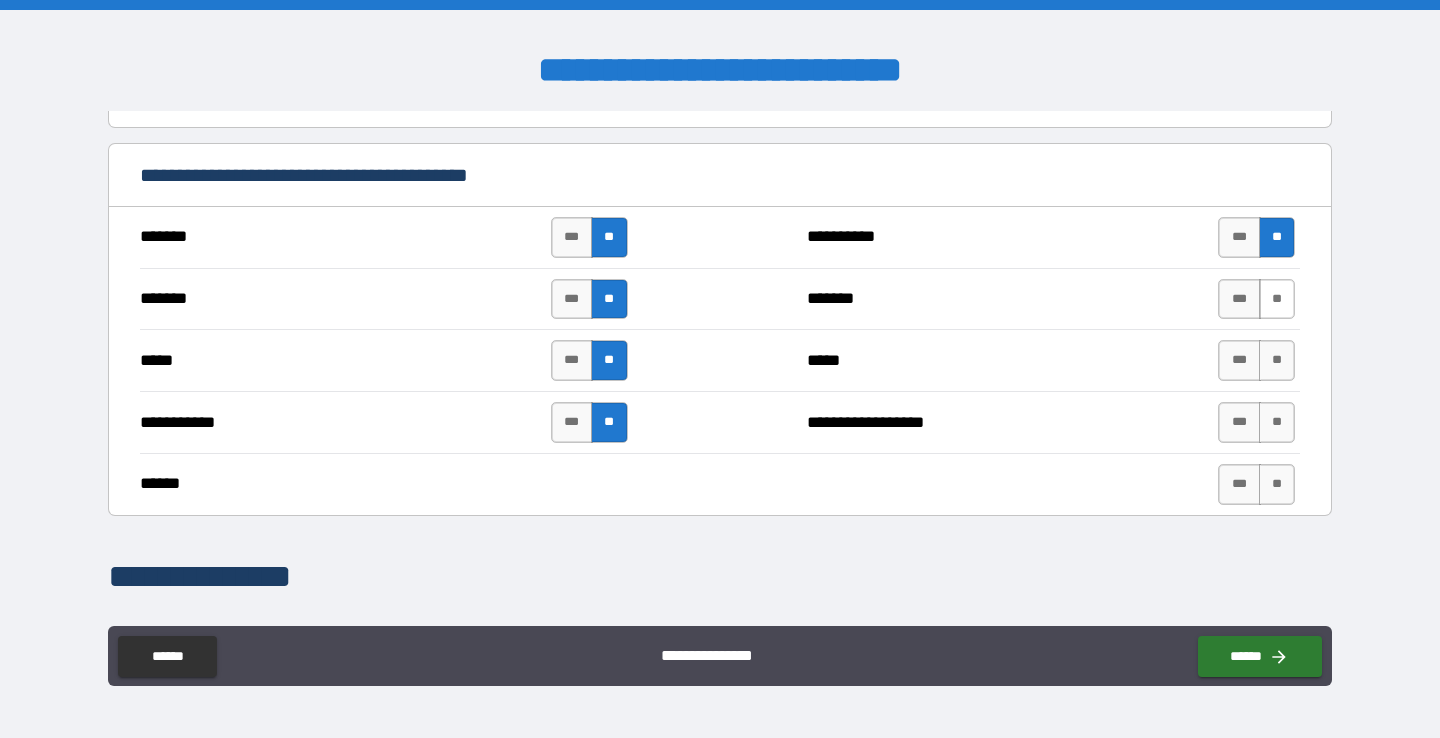 click on "**" at bounding box center (1277, 299) 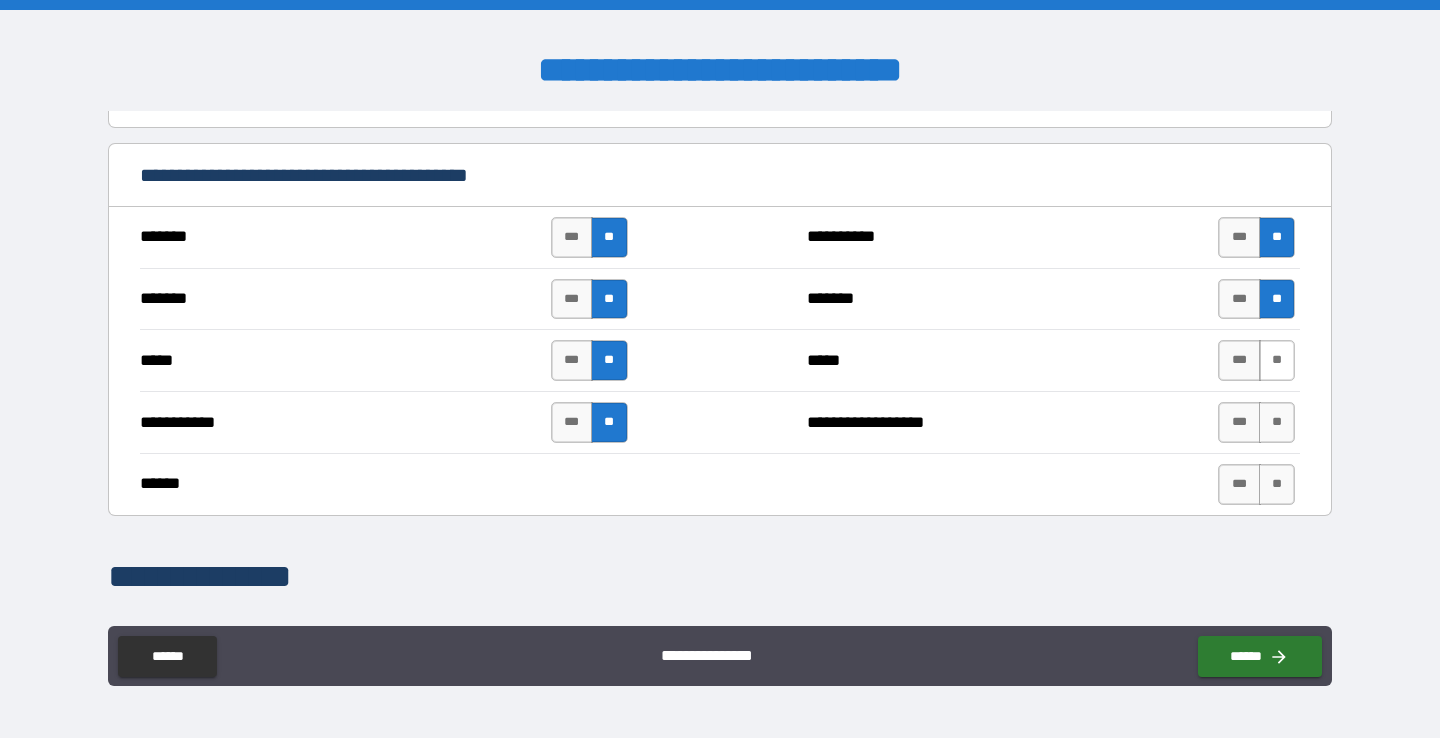 click on "**" at bounding box center [1277, 360] 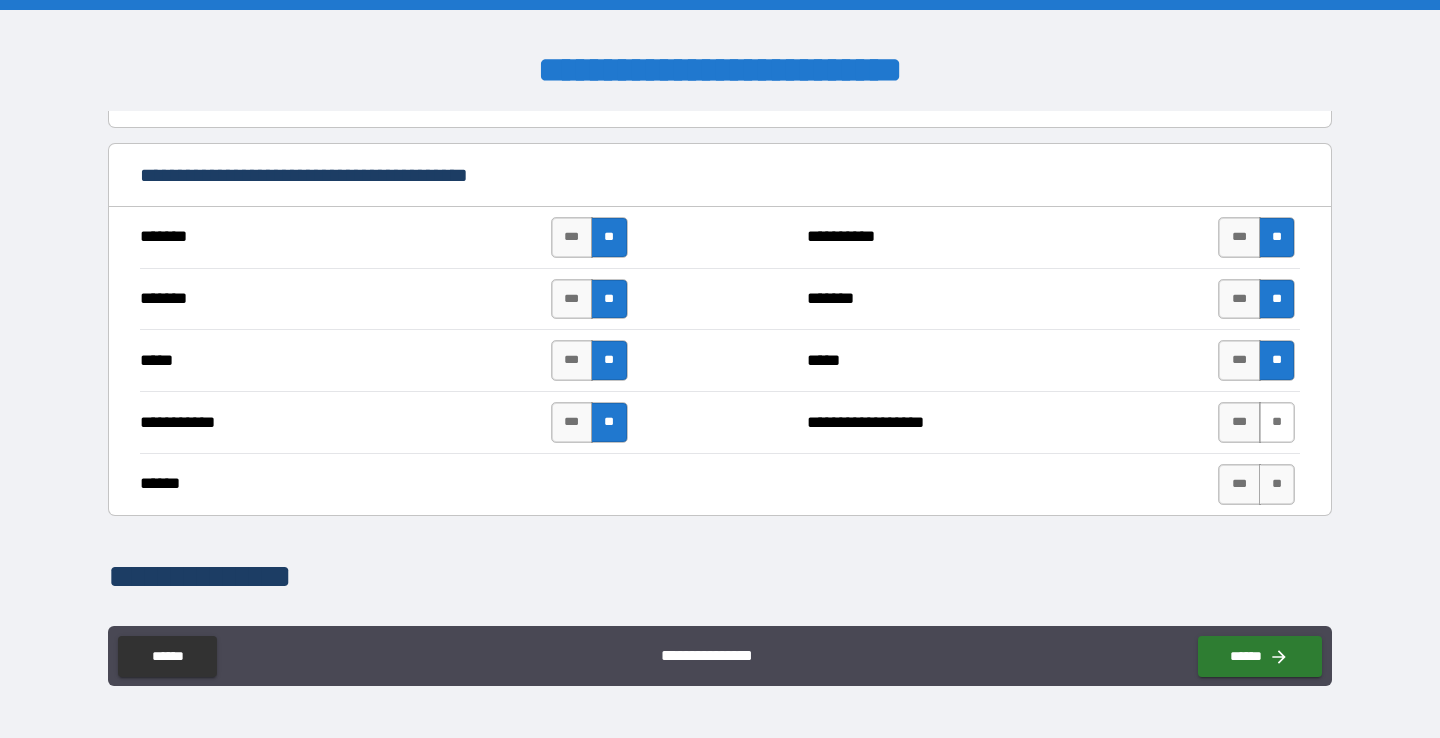 click on "**" at bounding box center [1277, 422] 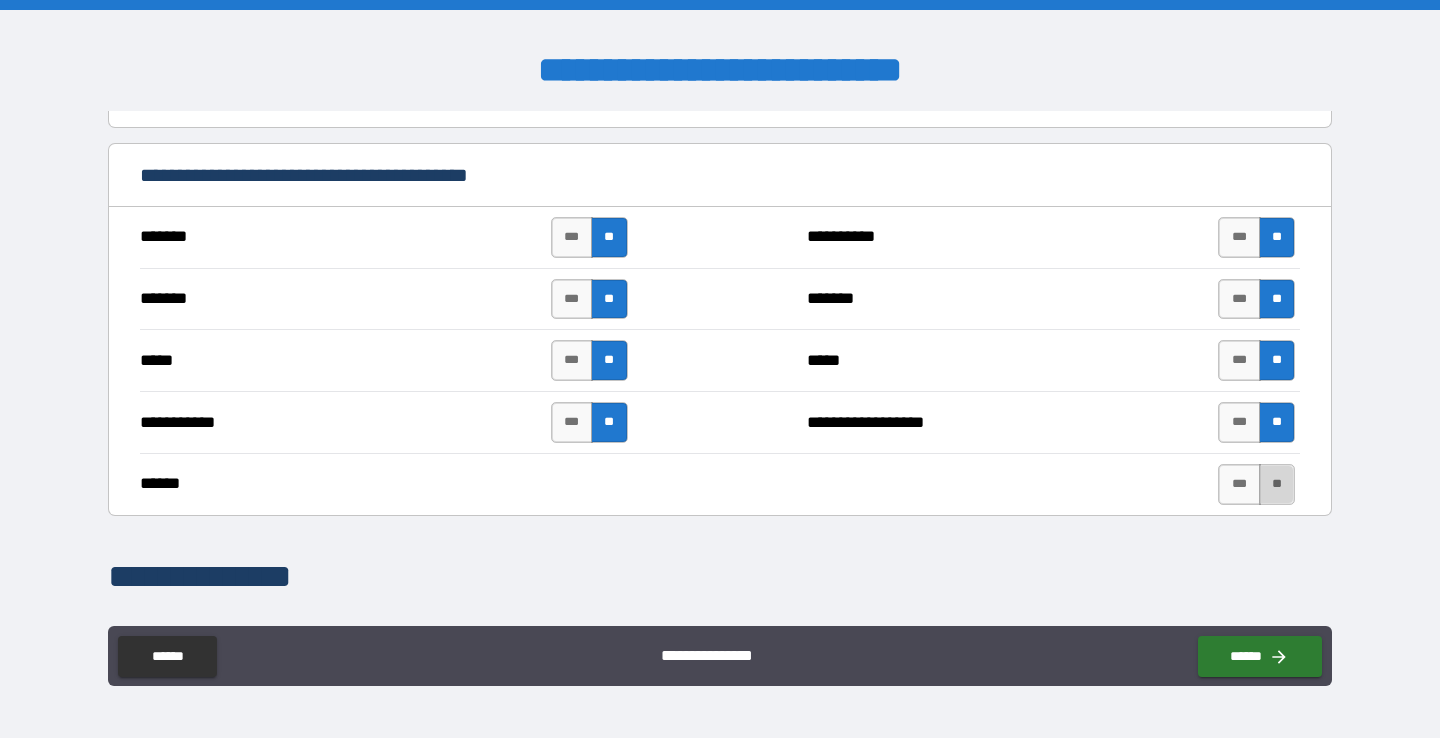 click on "**" at bounding box center (1277, 484) 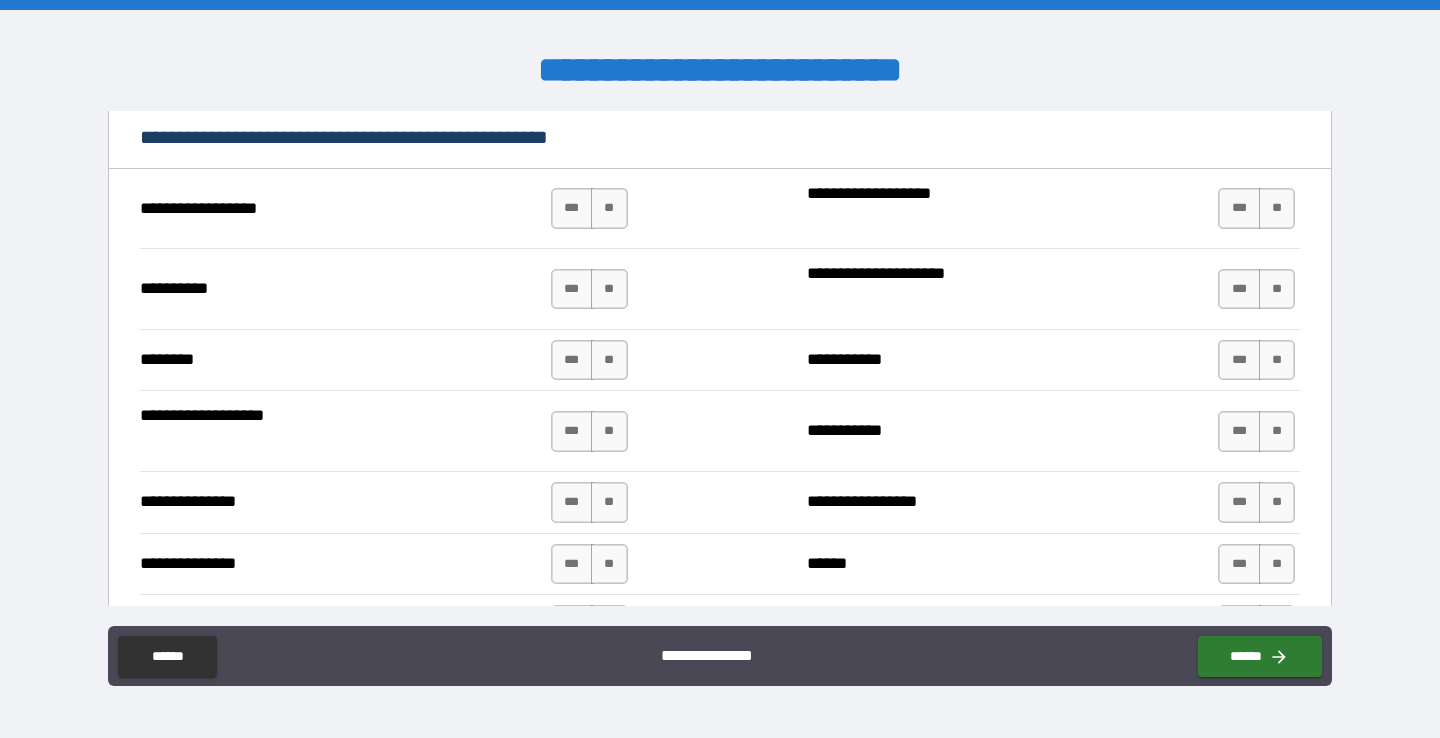 scroll, scrollTop: 1803, scrollLeft: 0, axis: vertical 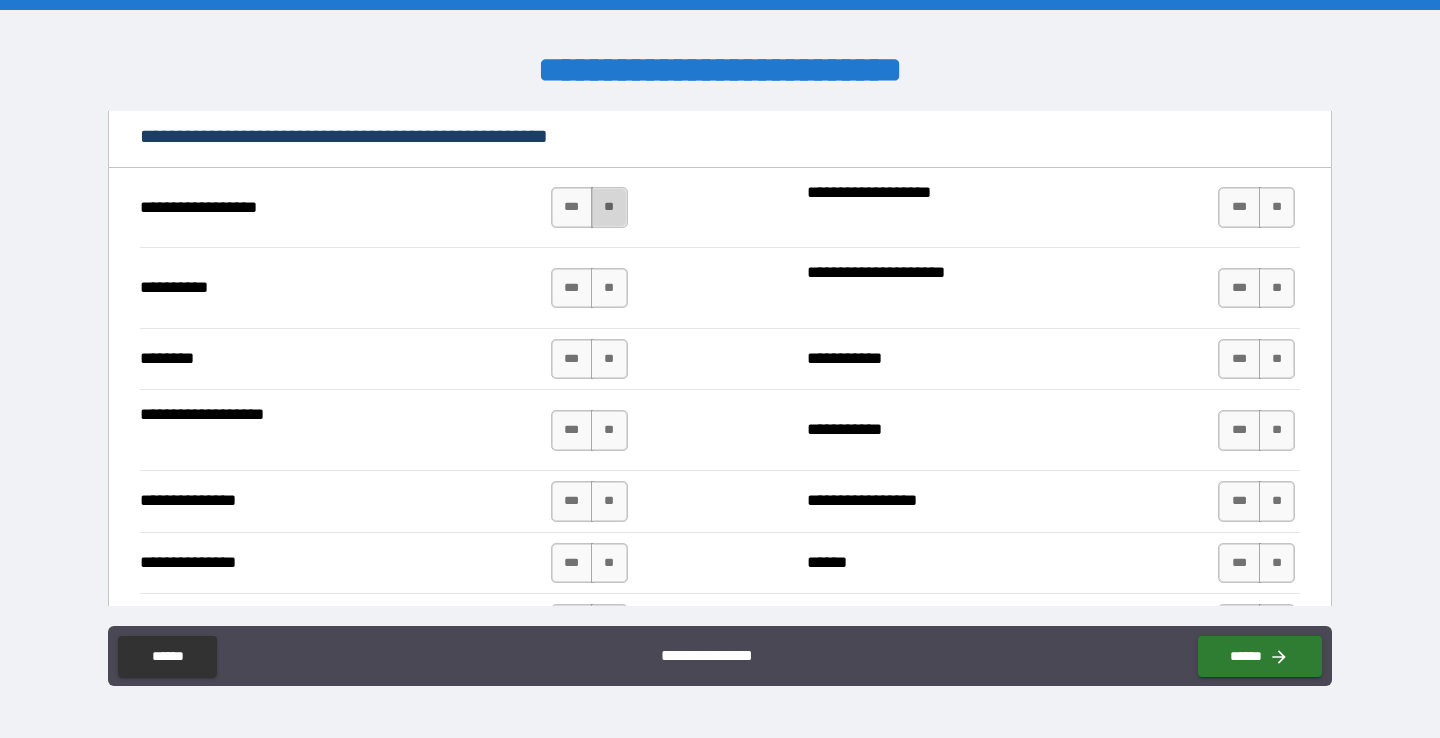 click on "**" at bounding box center [609, 207] 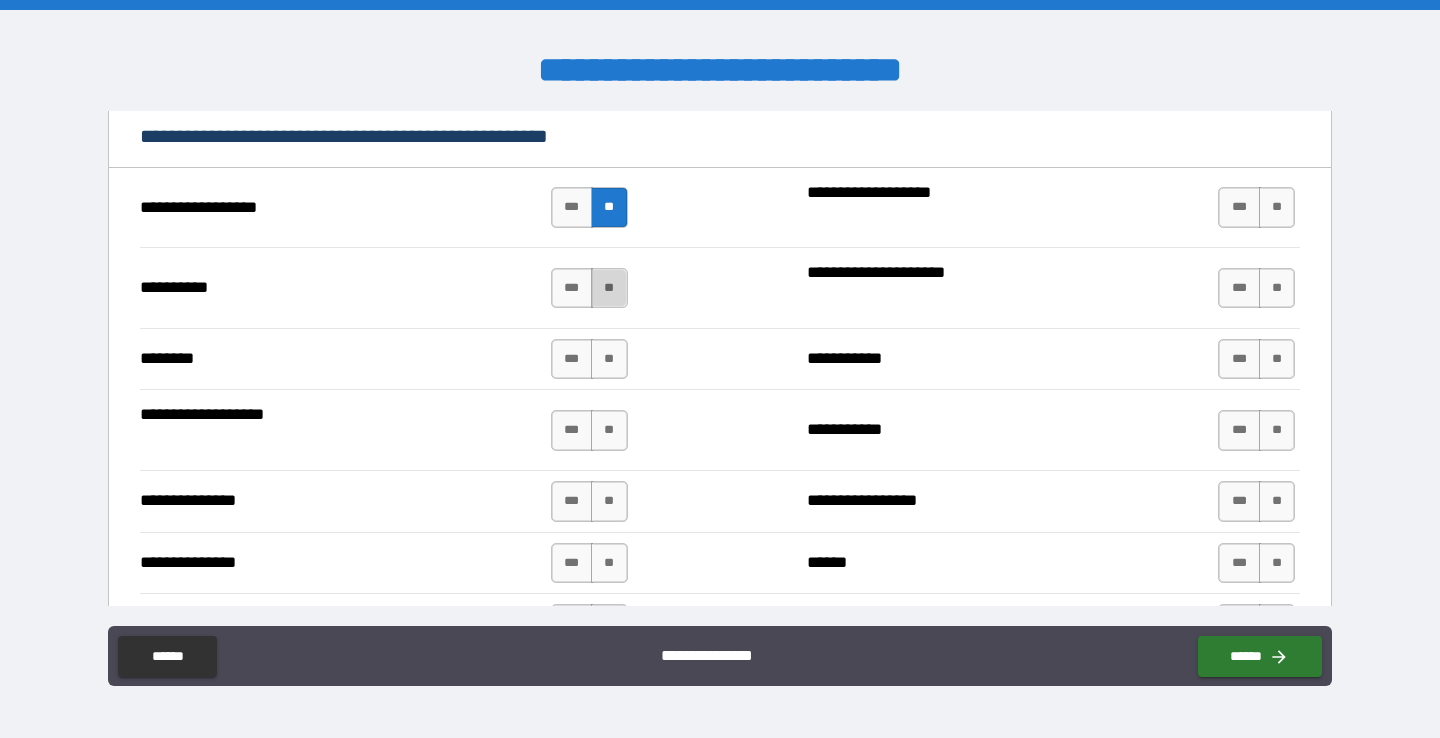 click on "**" at bounding box center (609, 288) 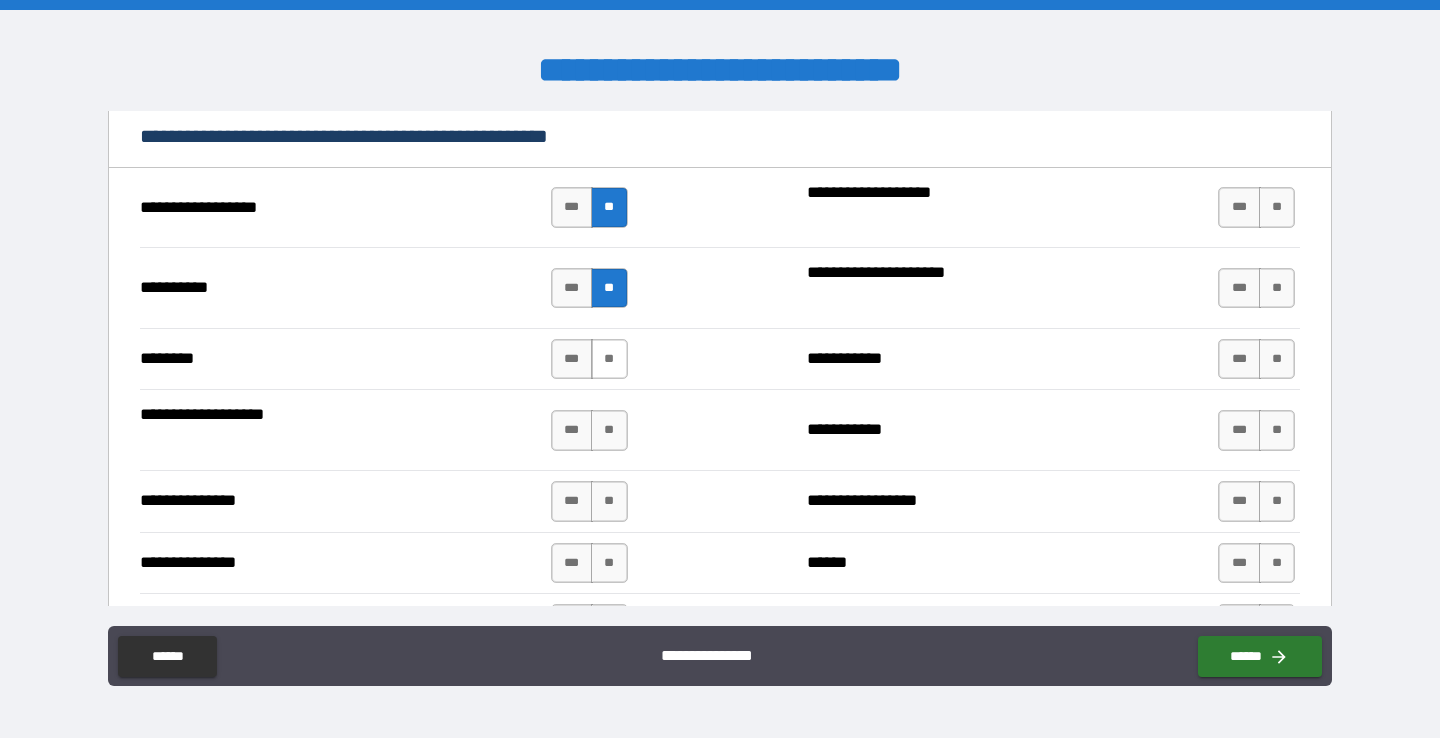 click on "**" at bounding box center (609, 359) 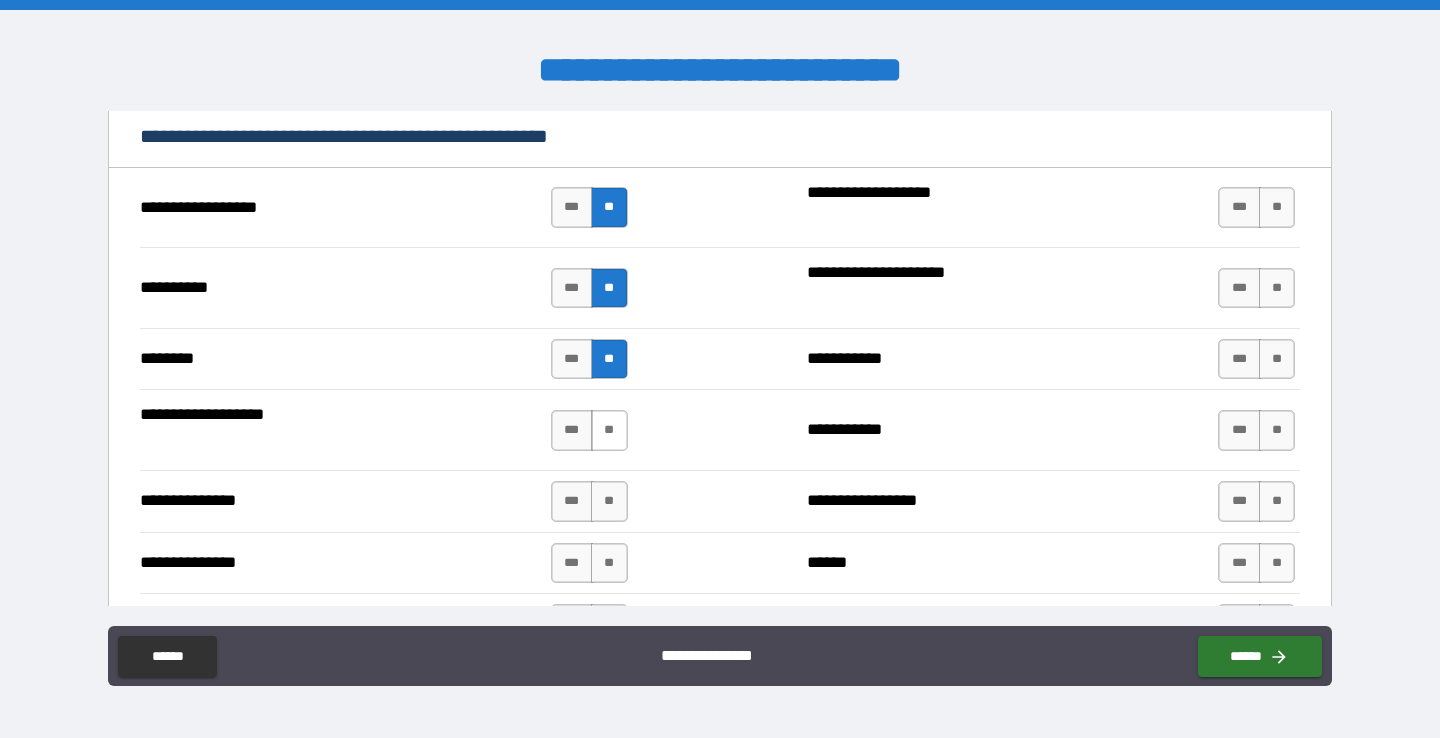 click on "**" at bounding box center (609, 430) 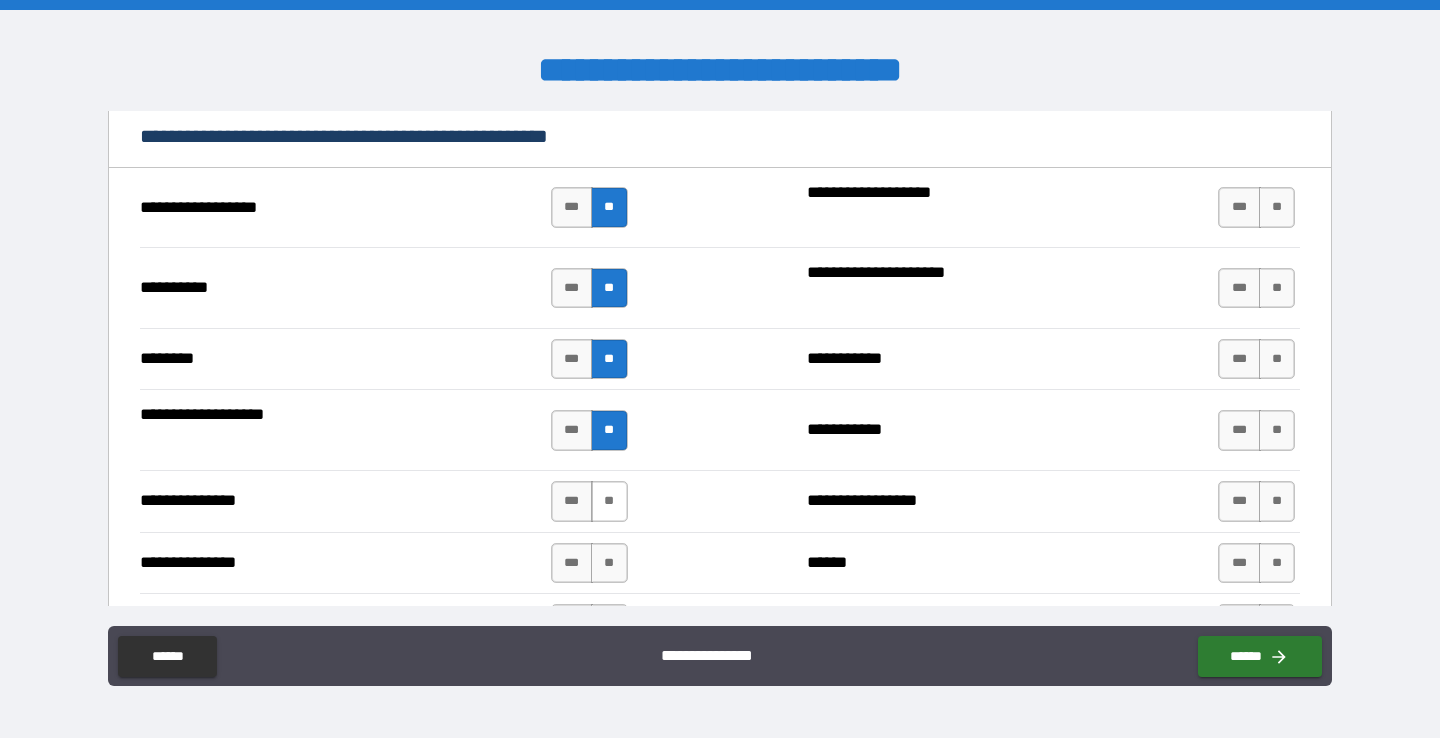 click on "**" at bounding box center [609, 501] 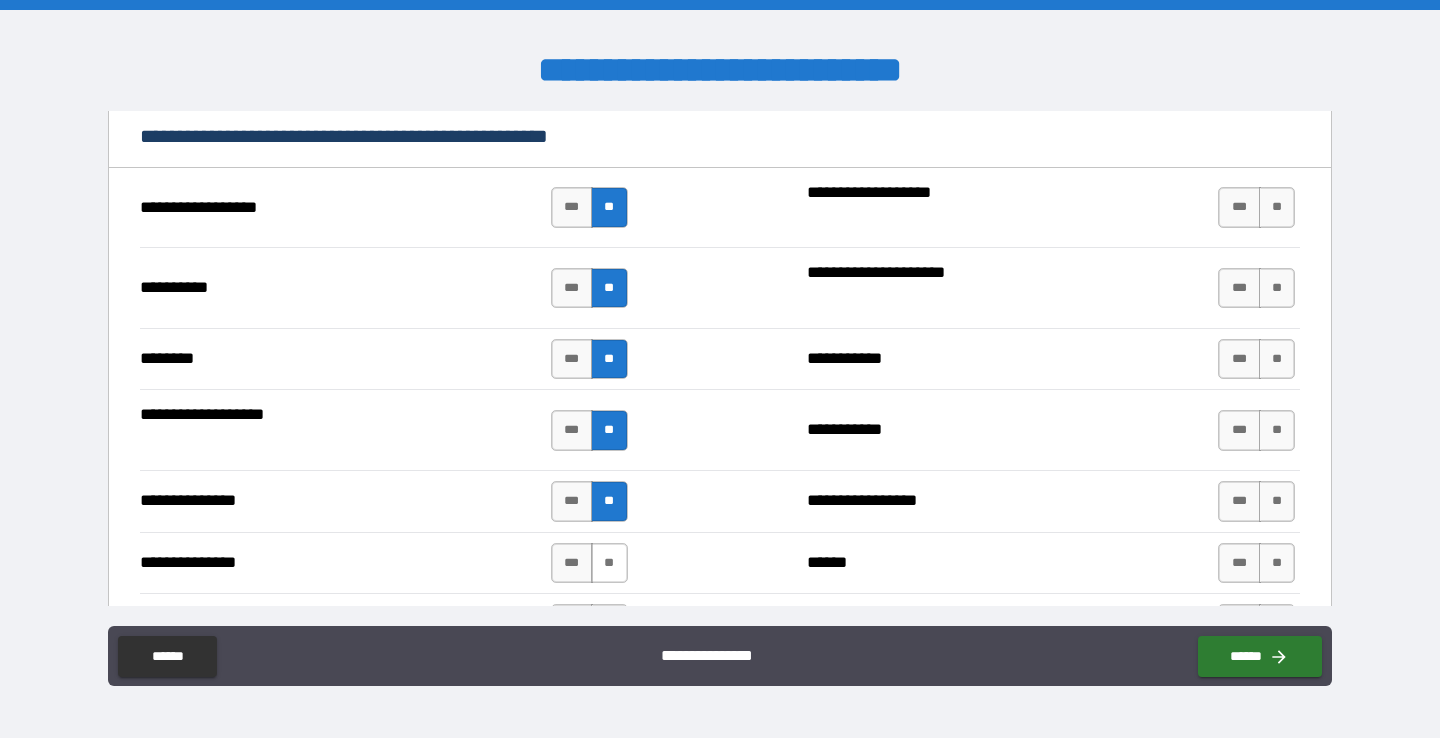 click on "**" at bounding box center [609, 563] 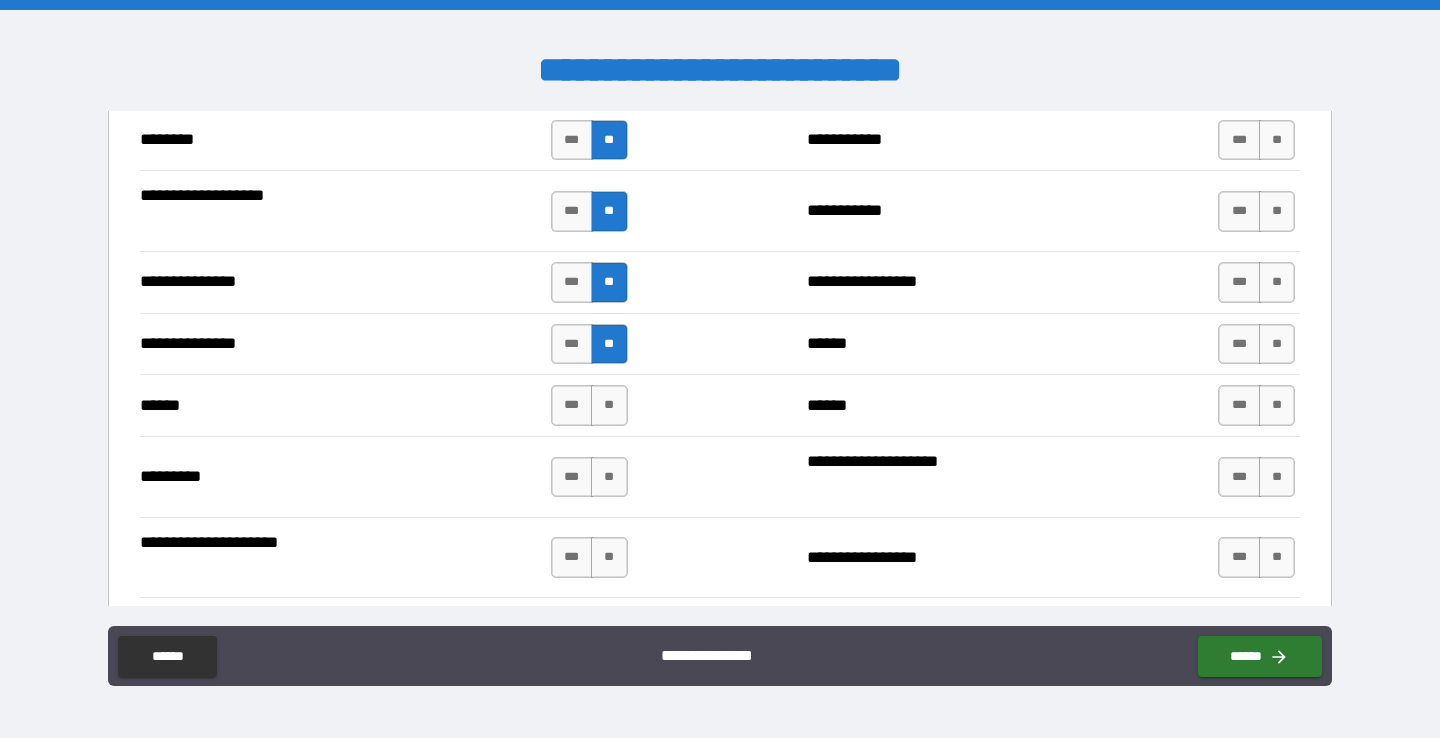 scroll, scrollTop: 2027, scrollLeft: 0, axis: vertical 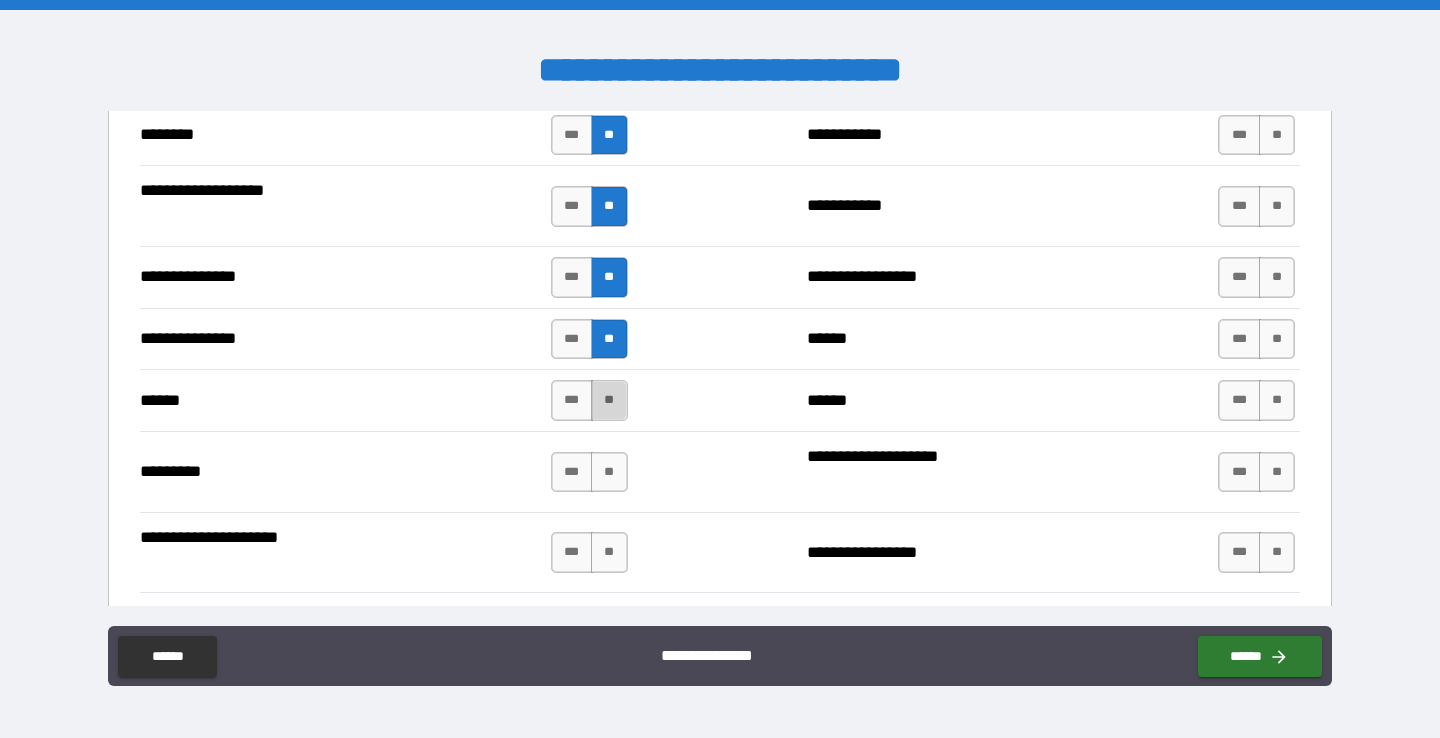 click on "**" at bounding box center [609, 400] 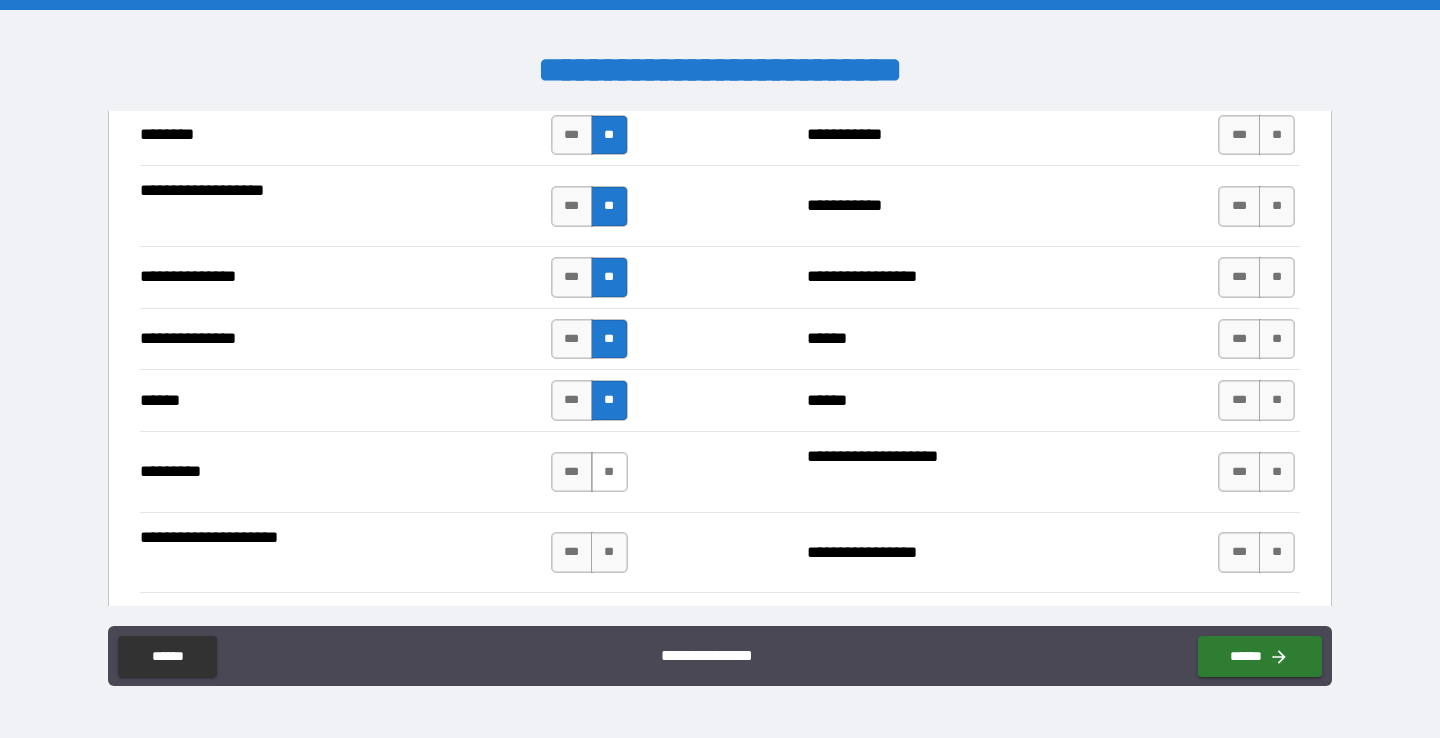 click on "**" at bounding box center (609, 472) 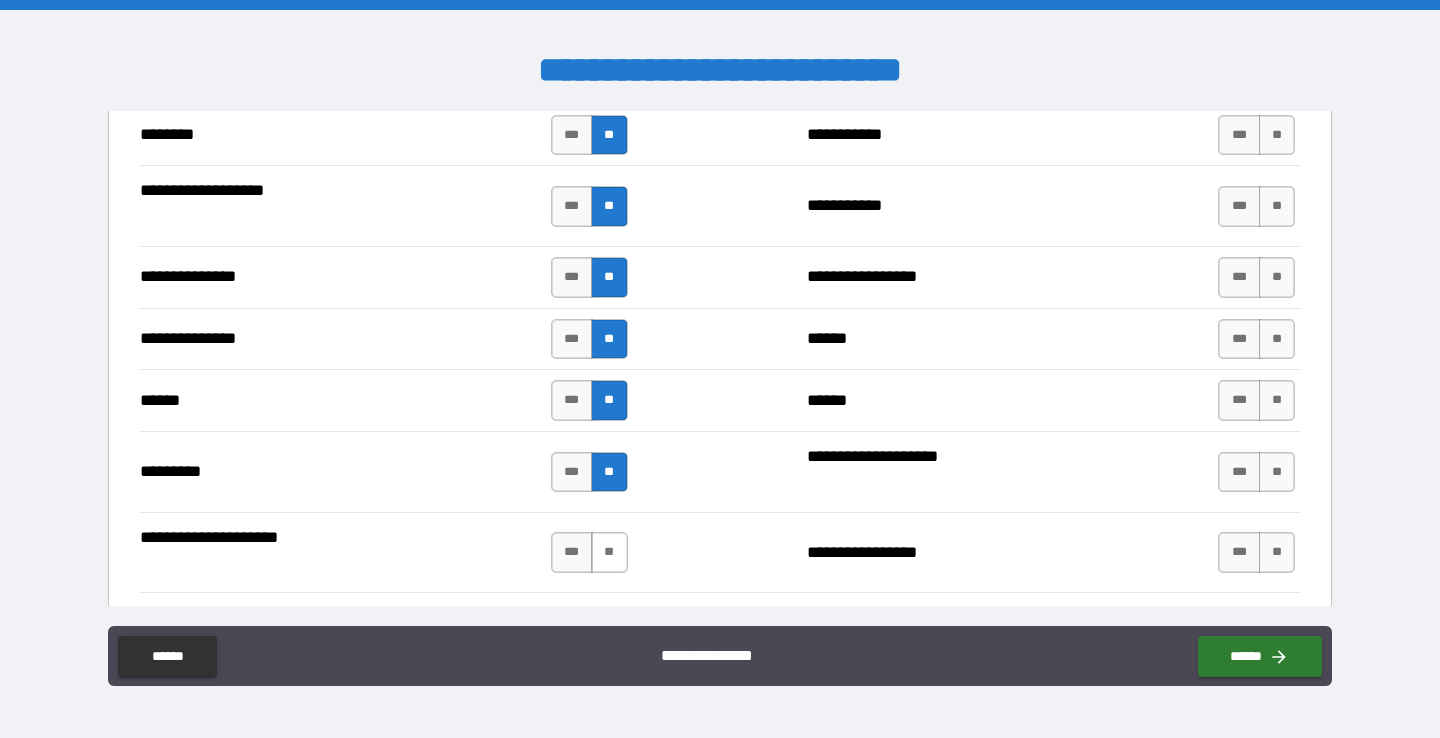 click on "**" at bounding box center [609, 552] 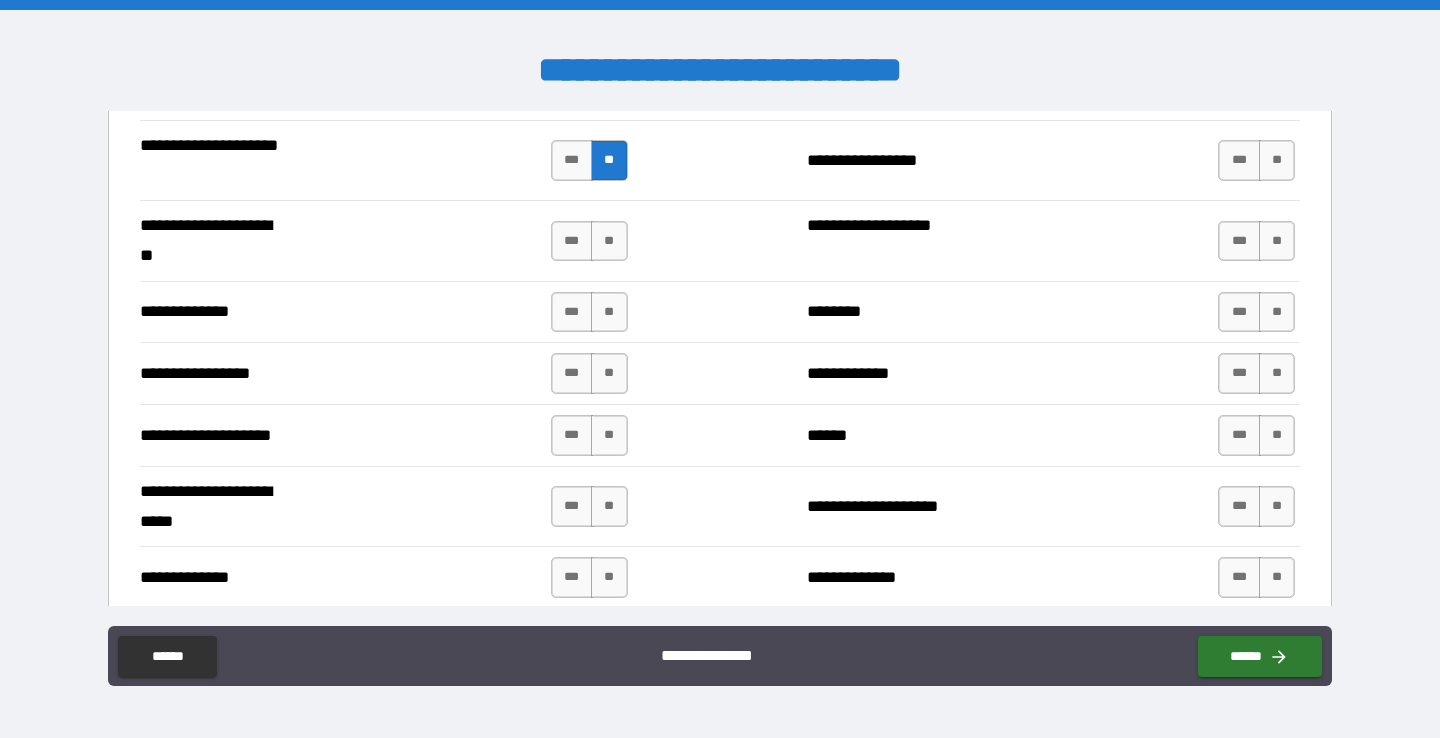 scroll, scrollTop: 2472, scrollLeft: 0, axis: vertical 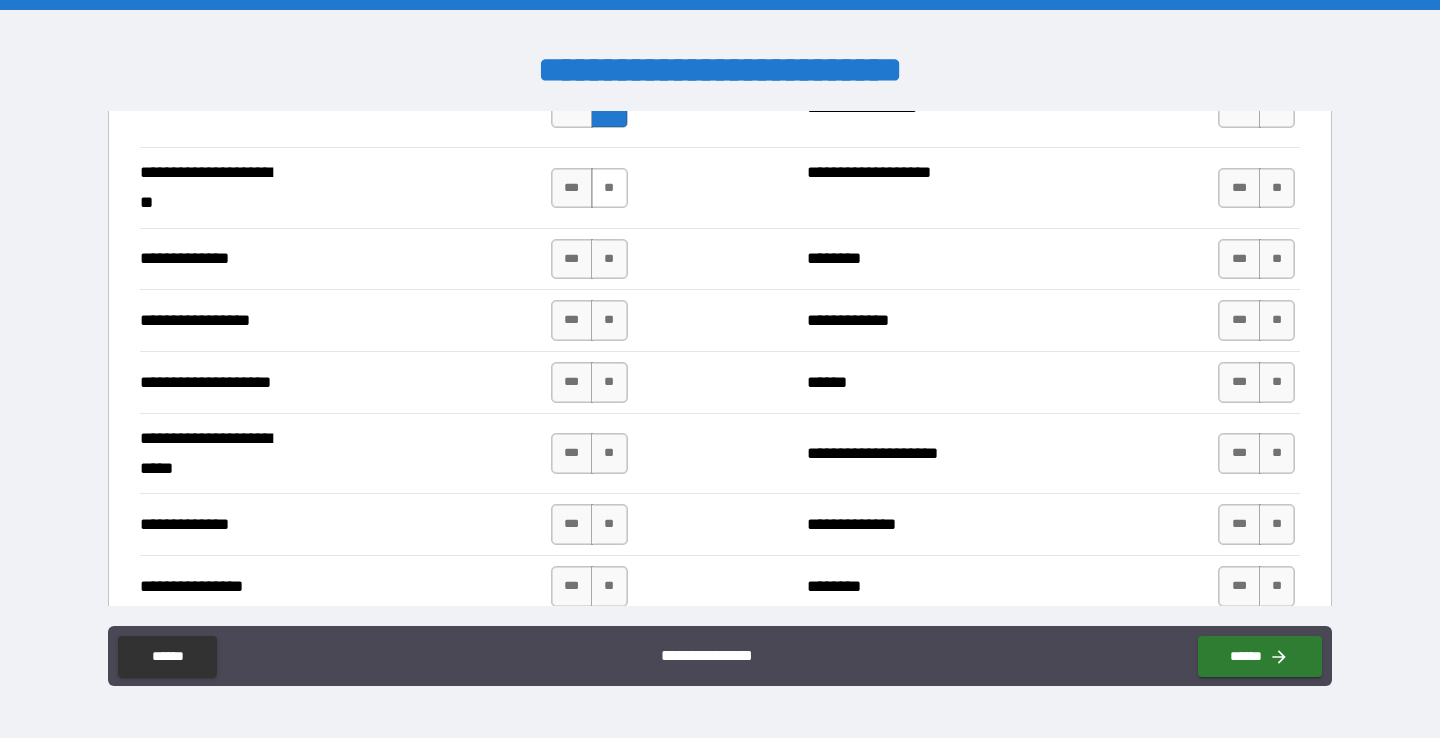 click on "**" at bounding box center (609, 188) 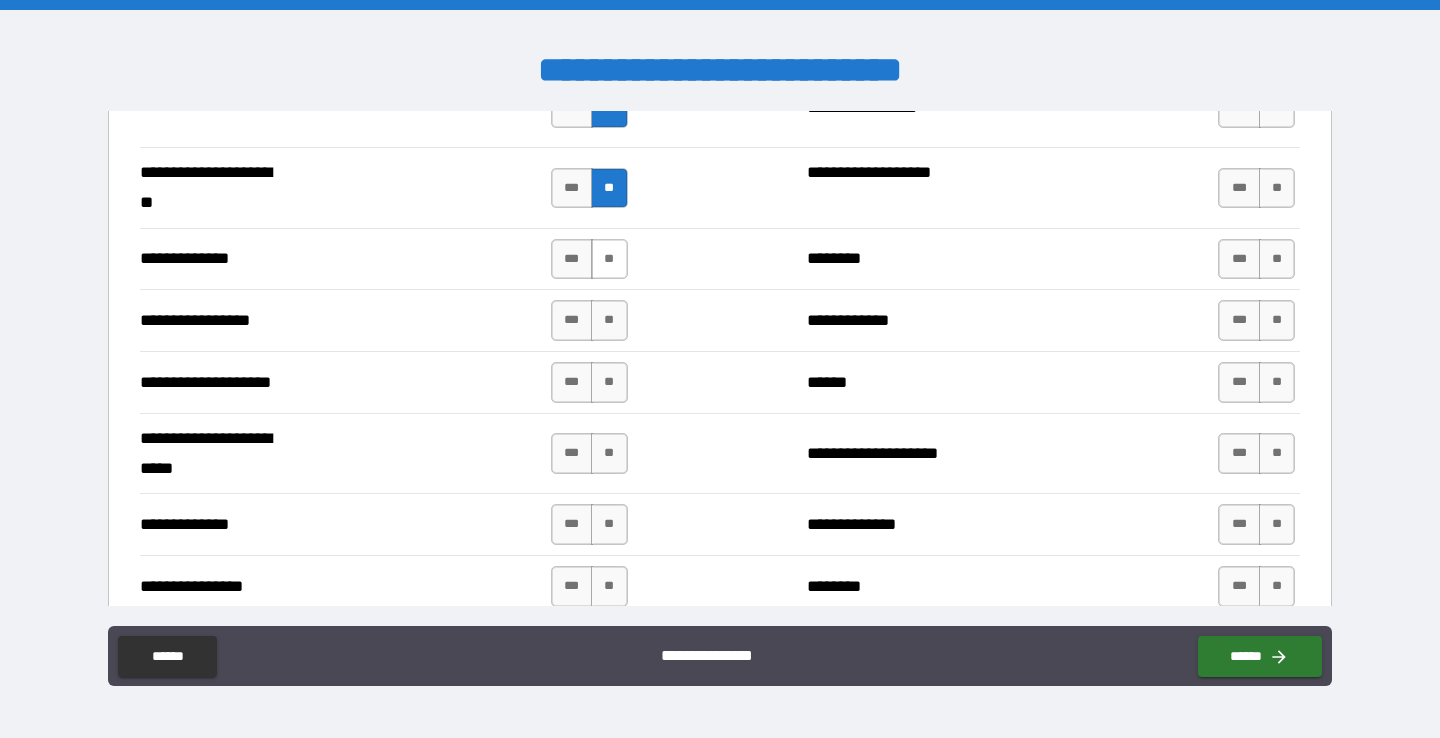 click on "**" at bounding box center [609, 259] 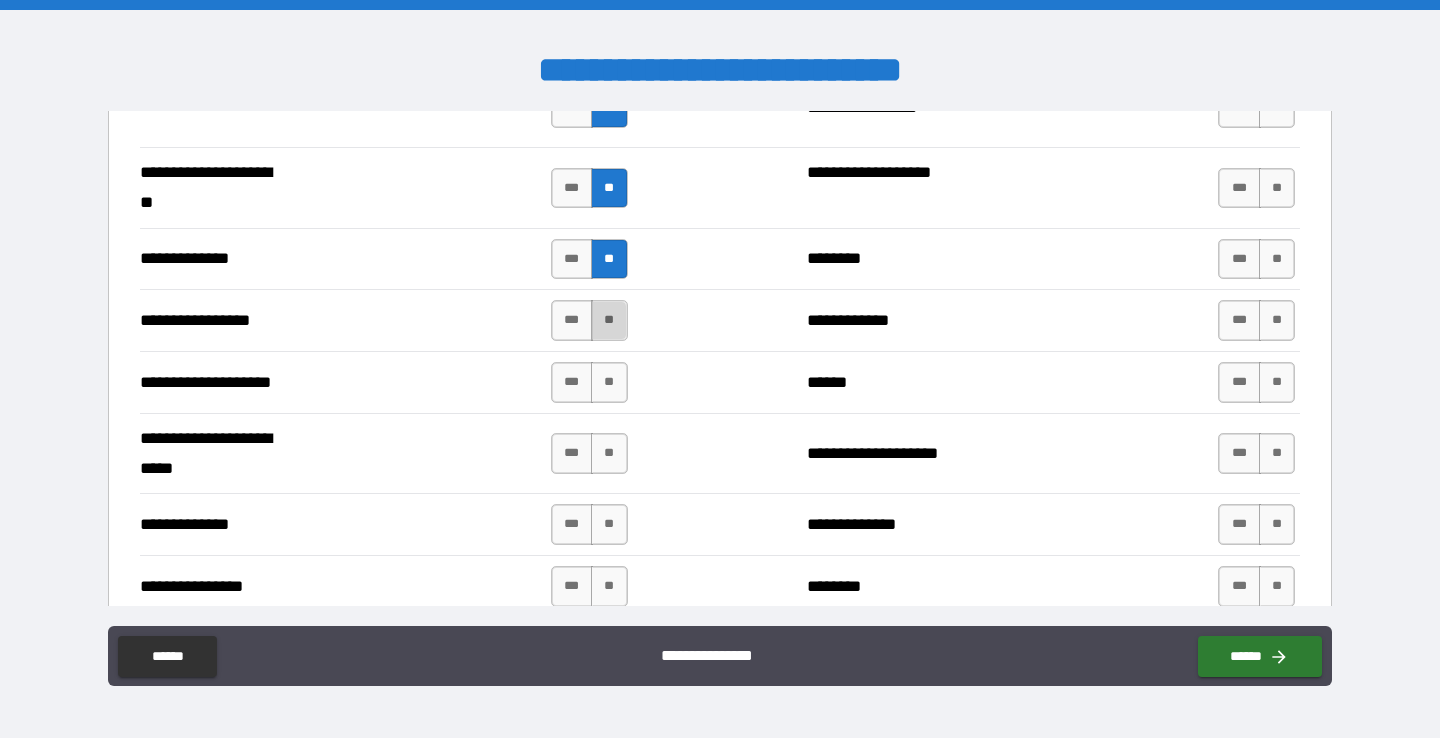 click on "**" at bounding box center [609, 320] 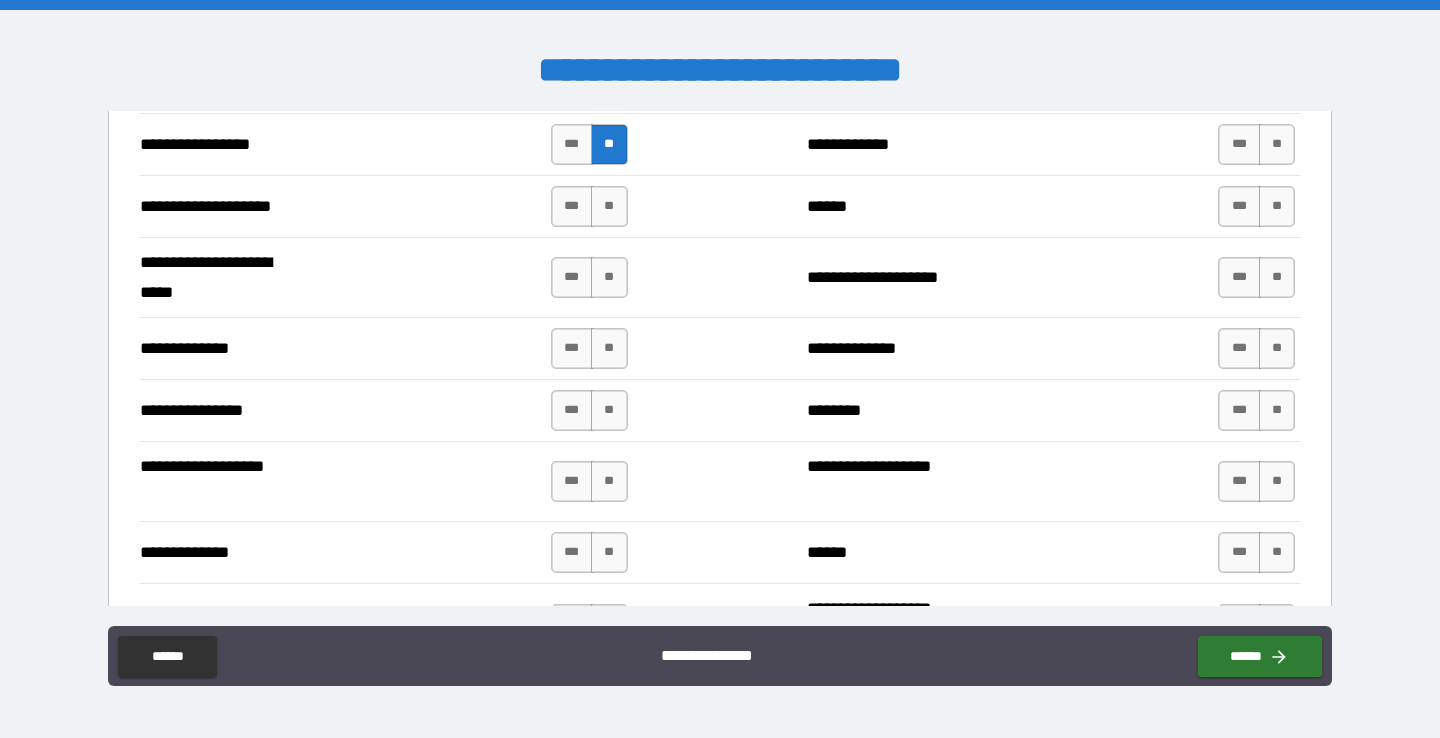 scroll, scrollTop: 2649, scrollLeft: 0, axis: vertical 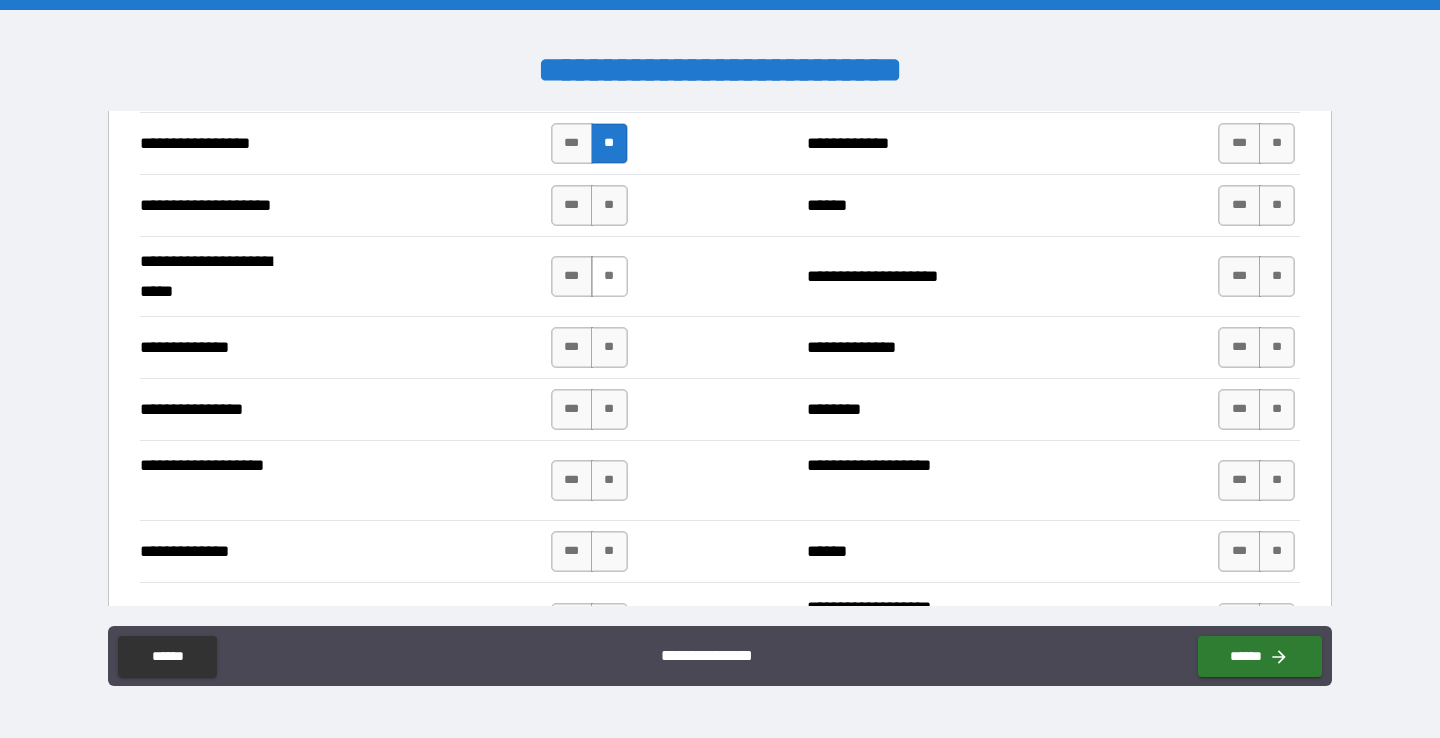 click on "**" at bounding box center [609, 276] 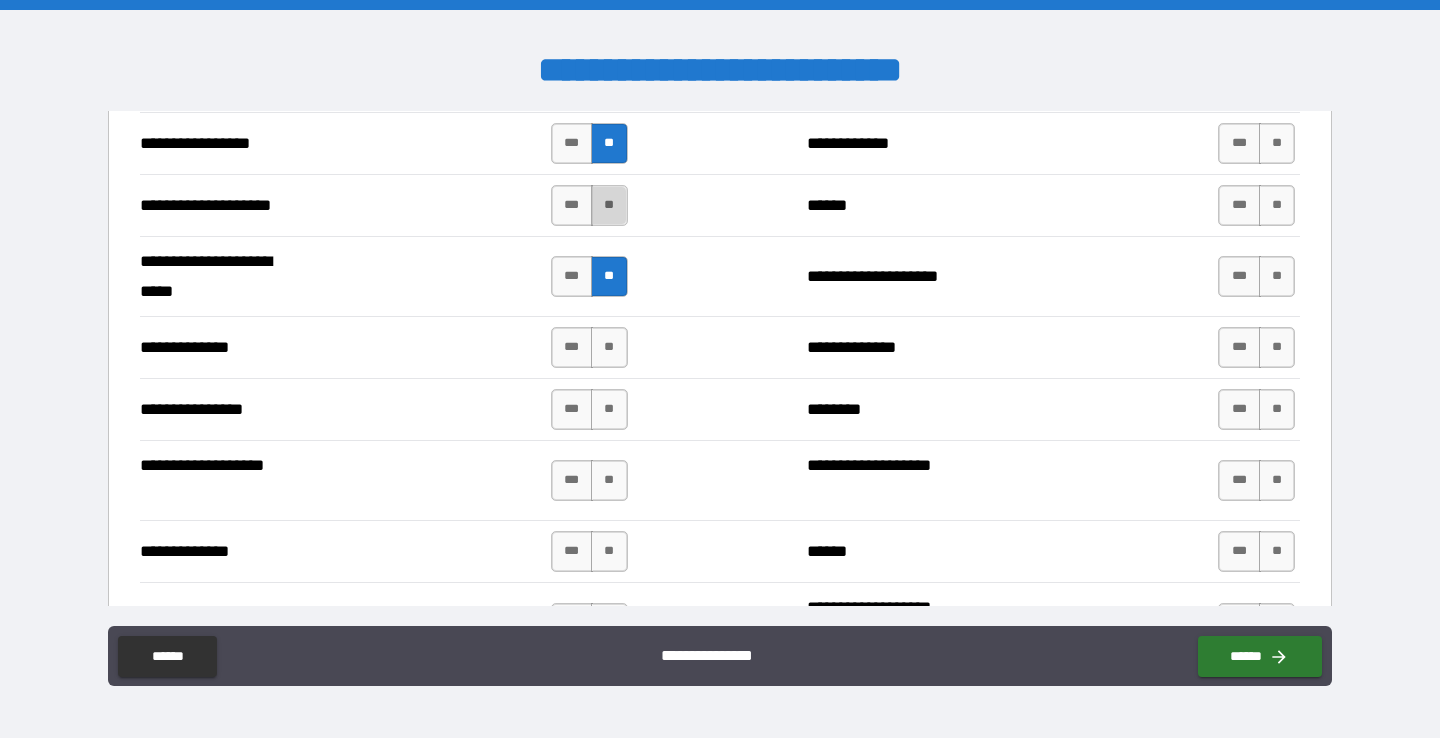click on "**" at bounding box center [609, 205] 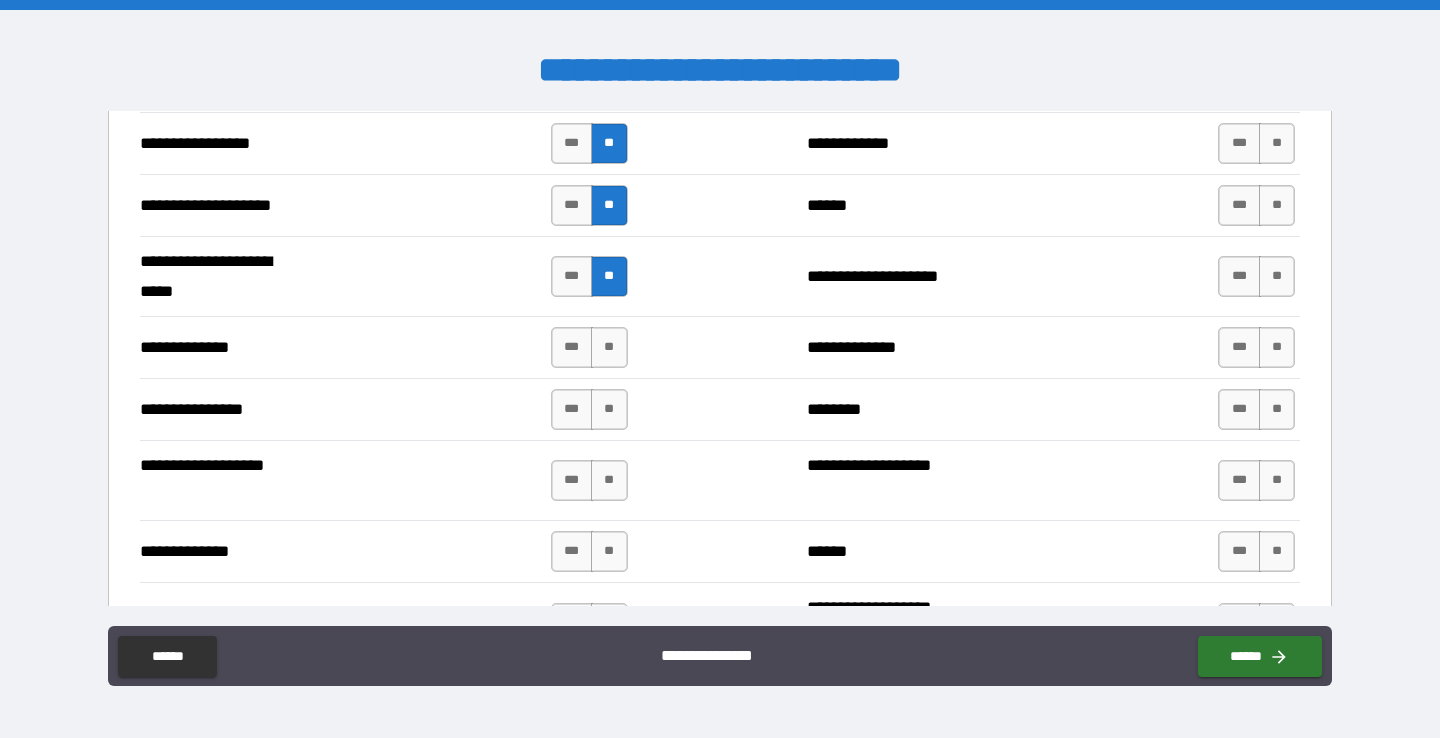 click on "**********" at bounding box center (720, 347) 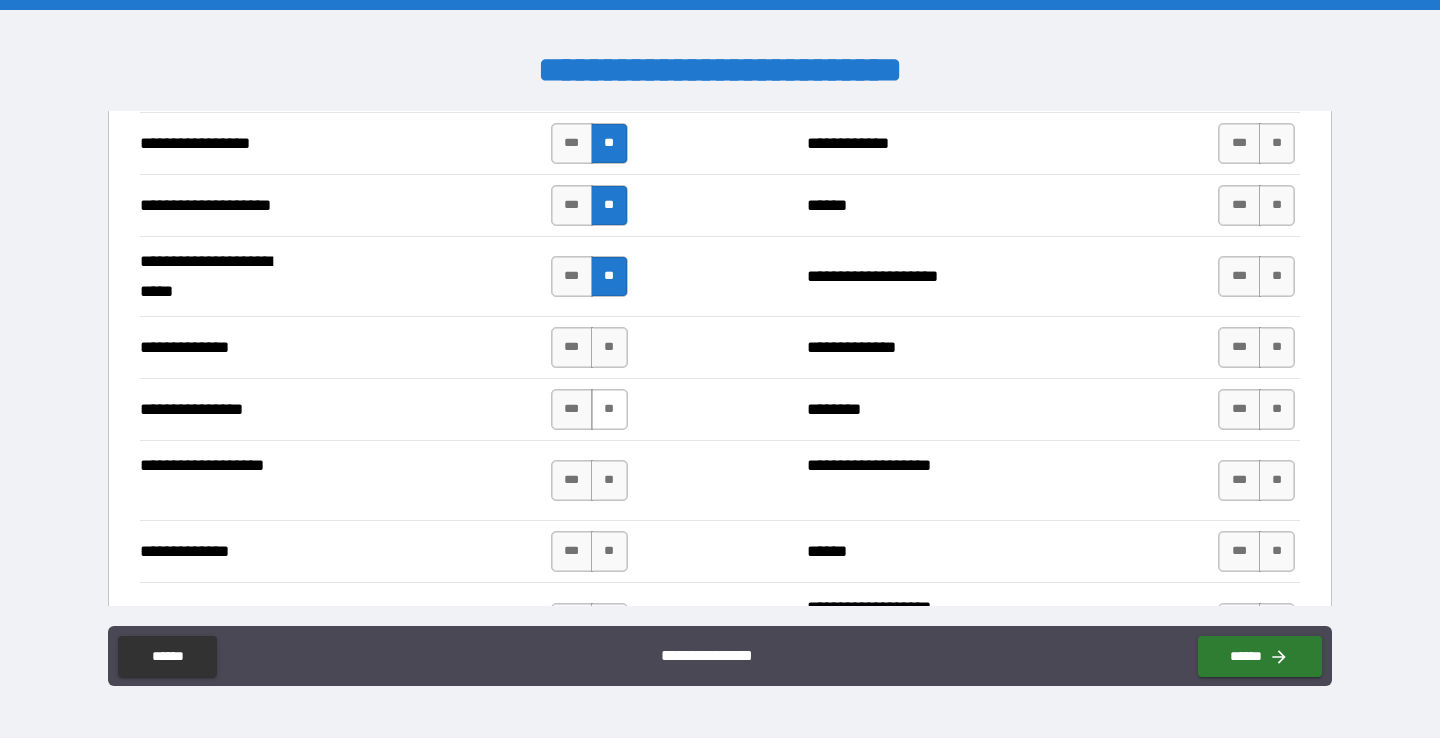 click on "**" at bounding box center (609, 409) 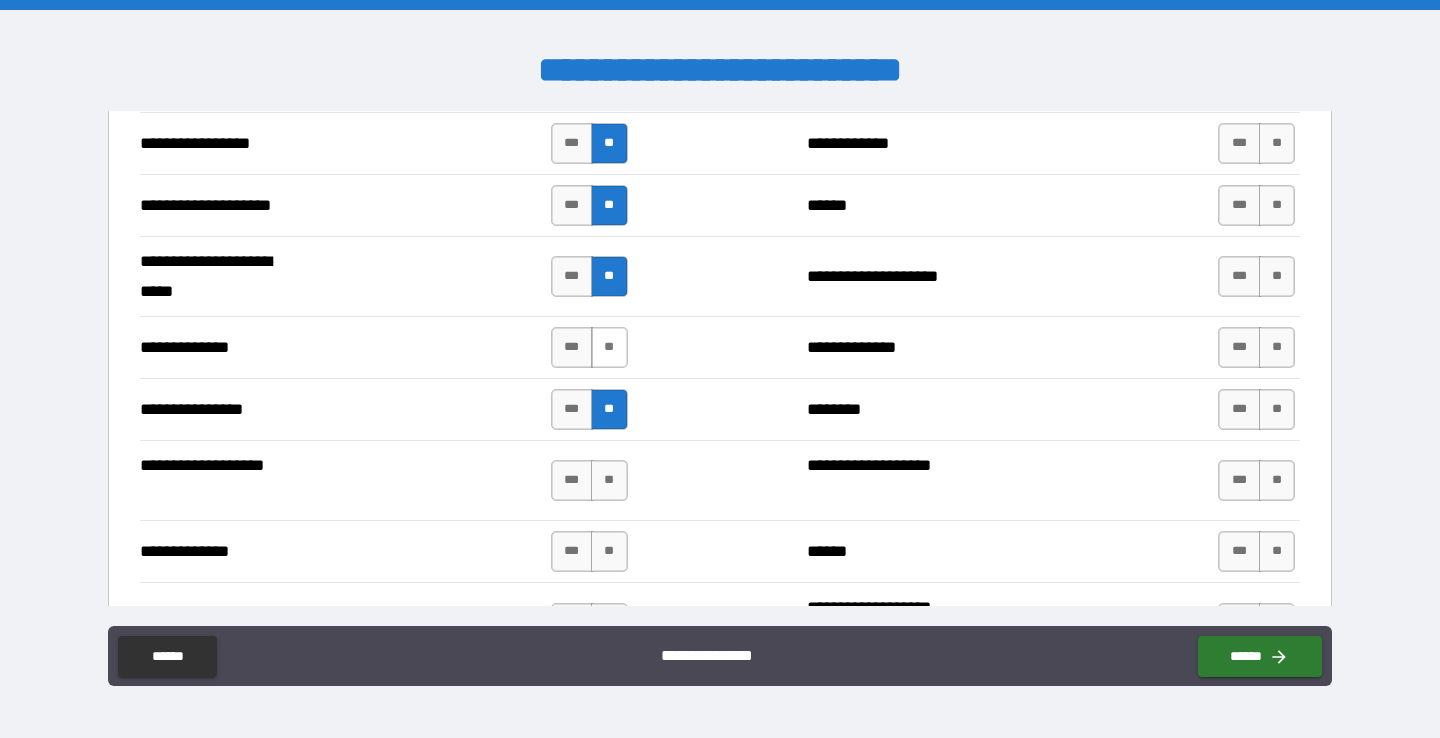 click on "**" at bounding box center [609, 347] 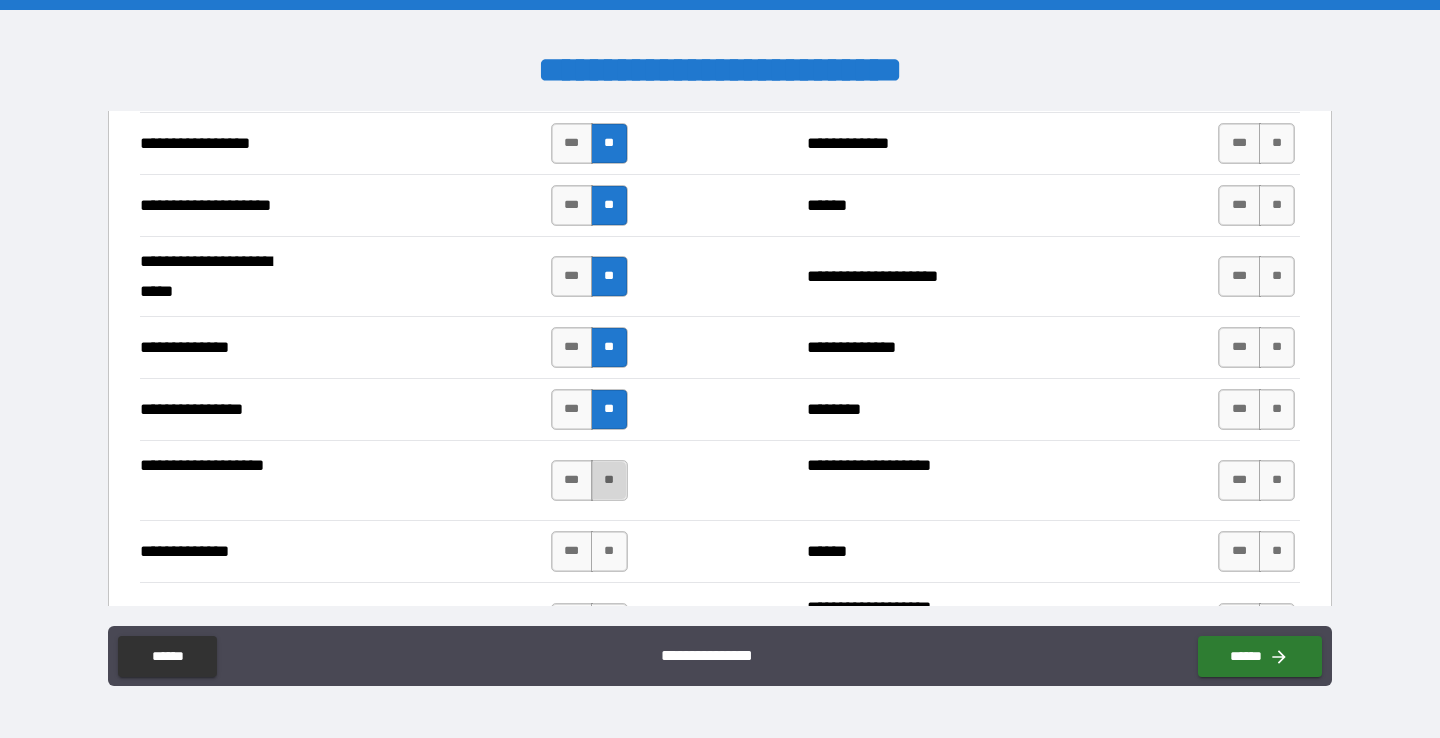 click on "**" at bounding box center [609, 480] 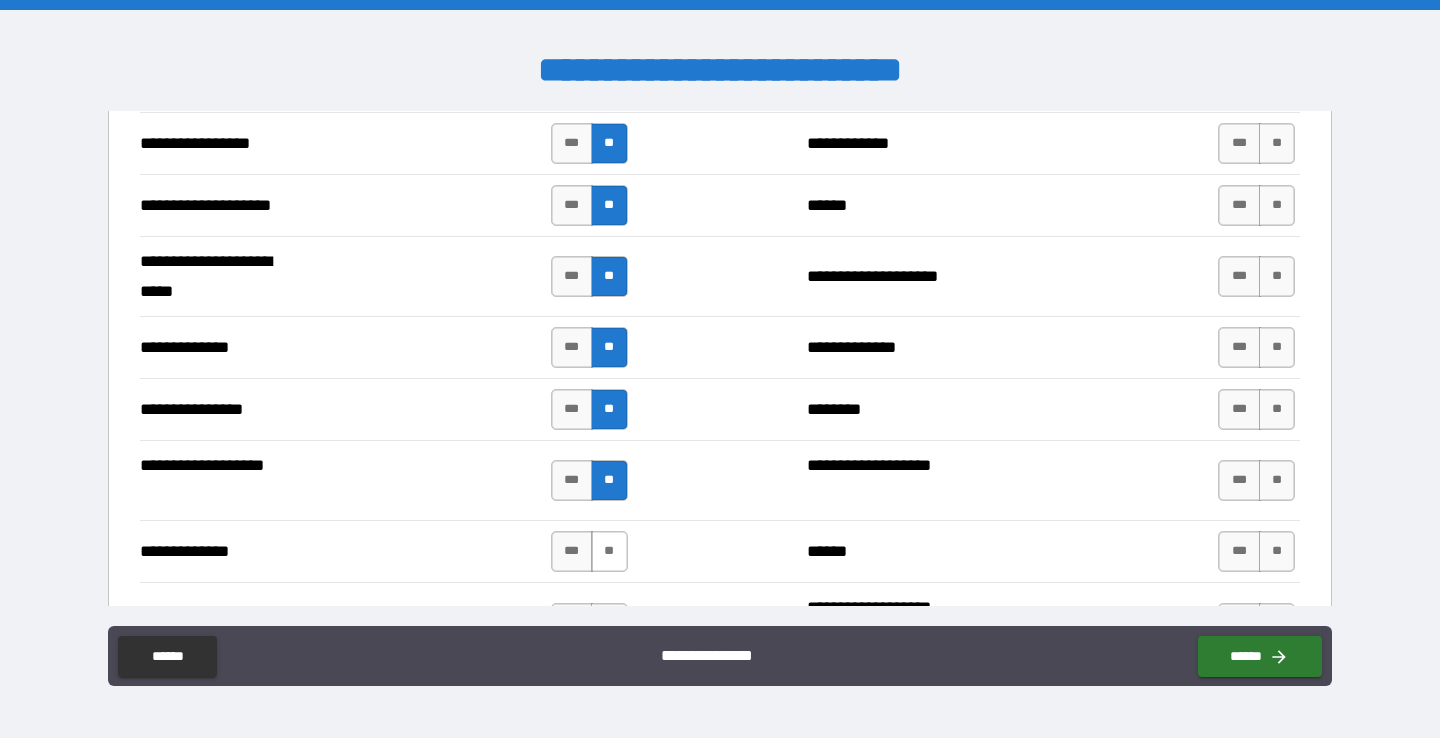 click on "**" at bounding box center (609, 551) 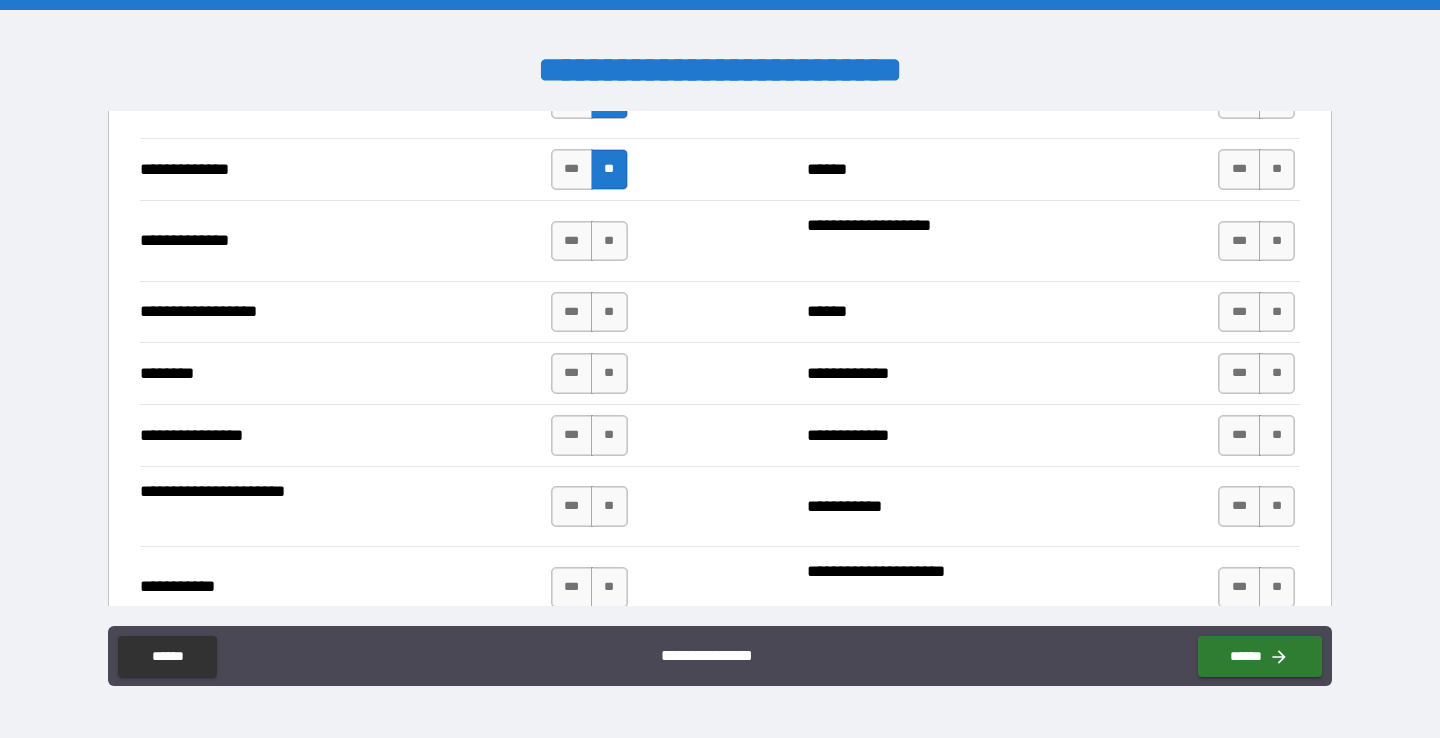 scroll, scrollTop: 3034, scrollLeft: 0, axis: vertical 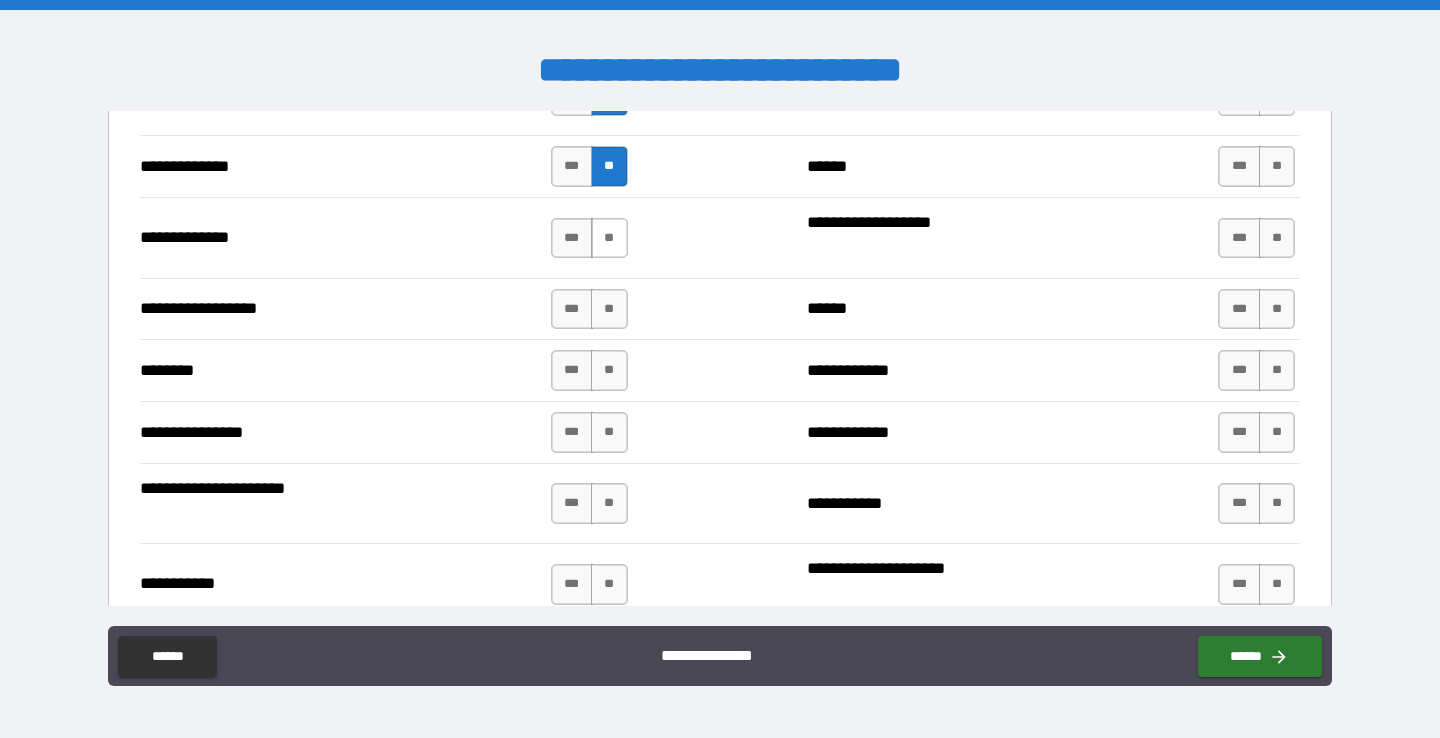 click on "**" at bounding box center (609, 238) 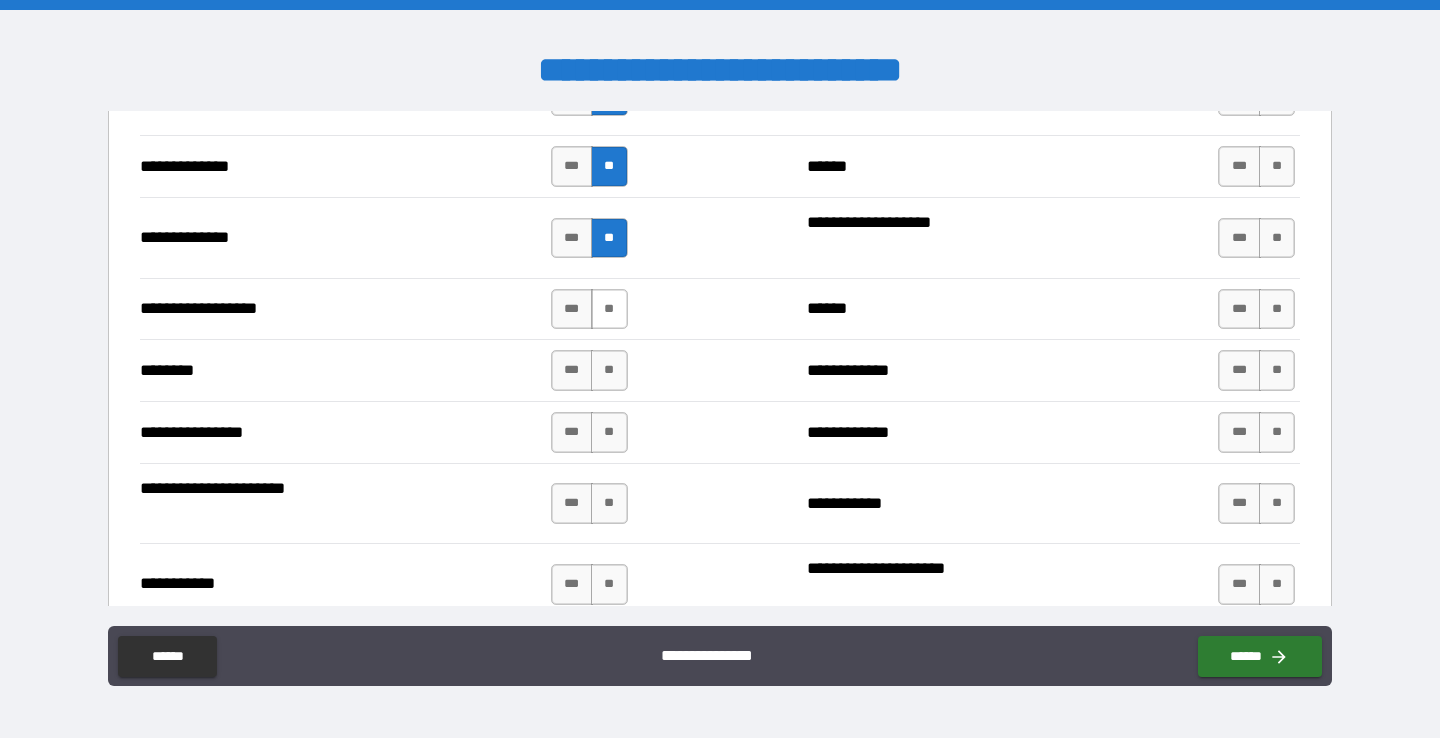 click on "**" at bounding box center [609, 309] 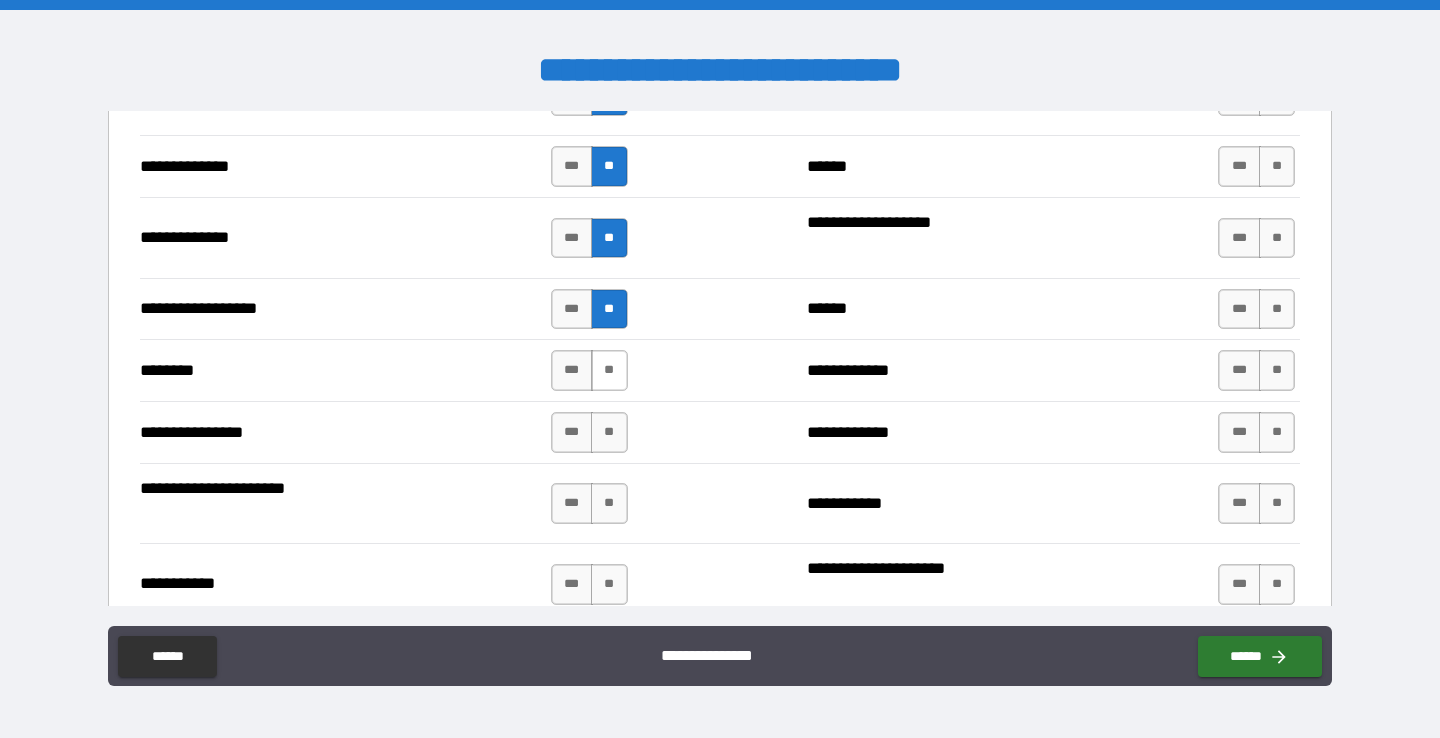 click on "**" at bounding box center [609, 370] 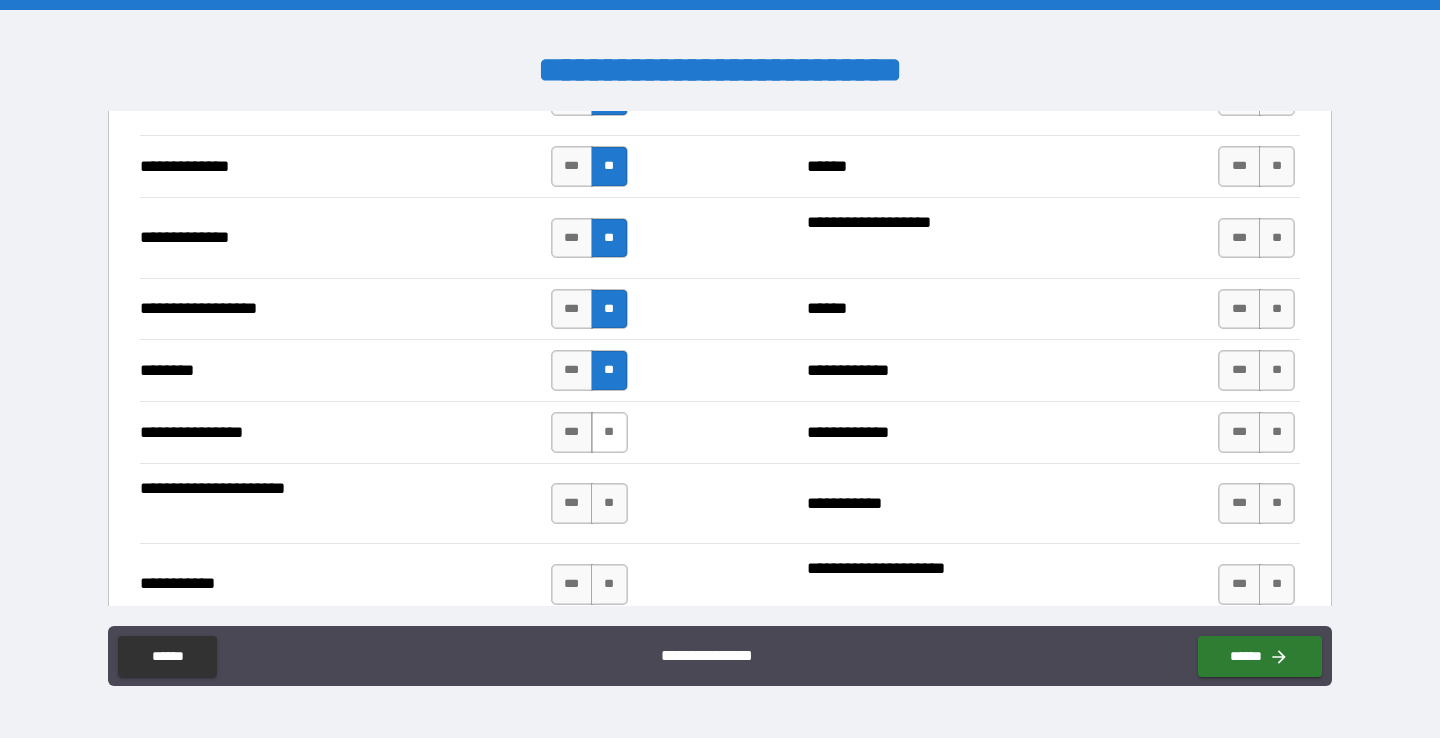 click on "**" at bounding box center [609, 432] 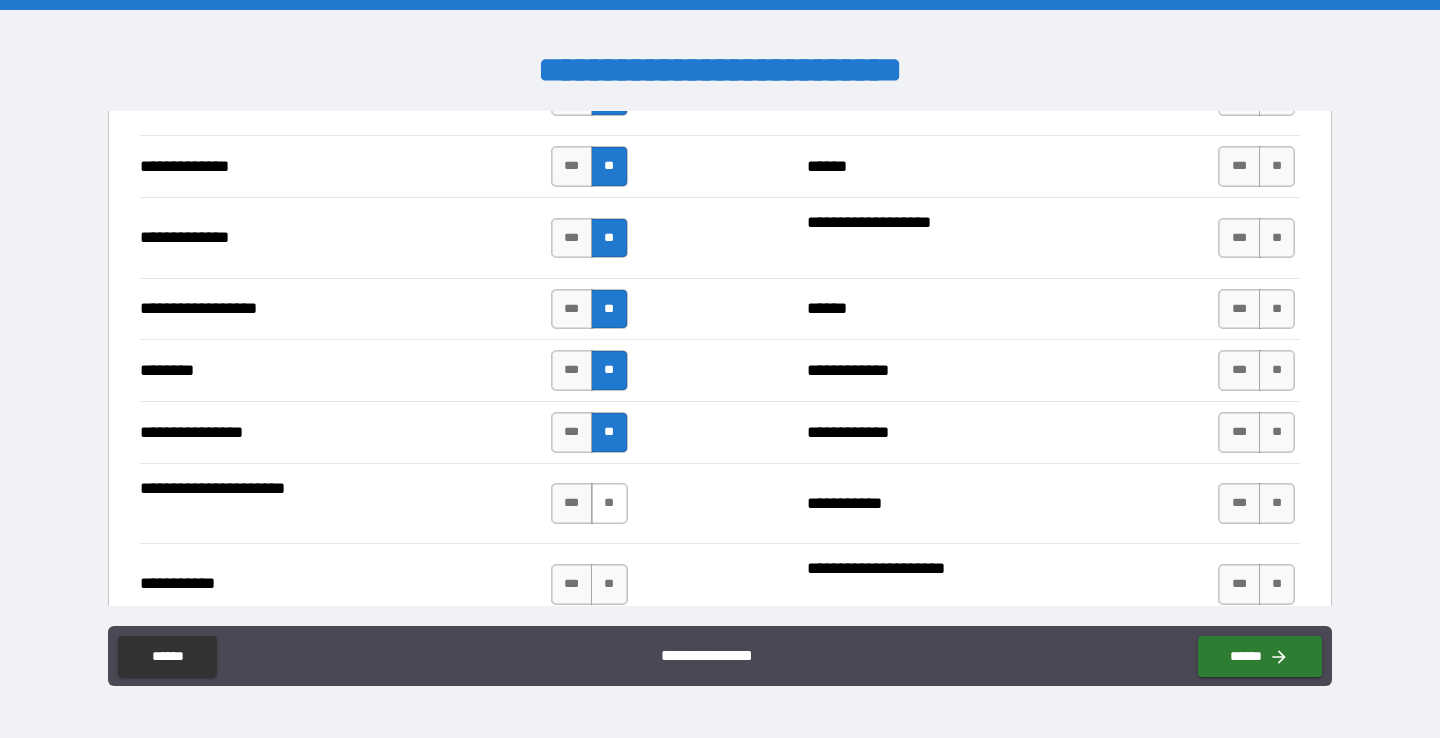 click on "**" at bounding box center [609, 503] 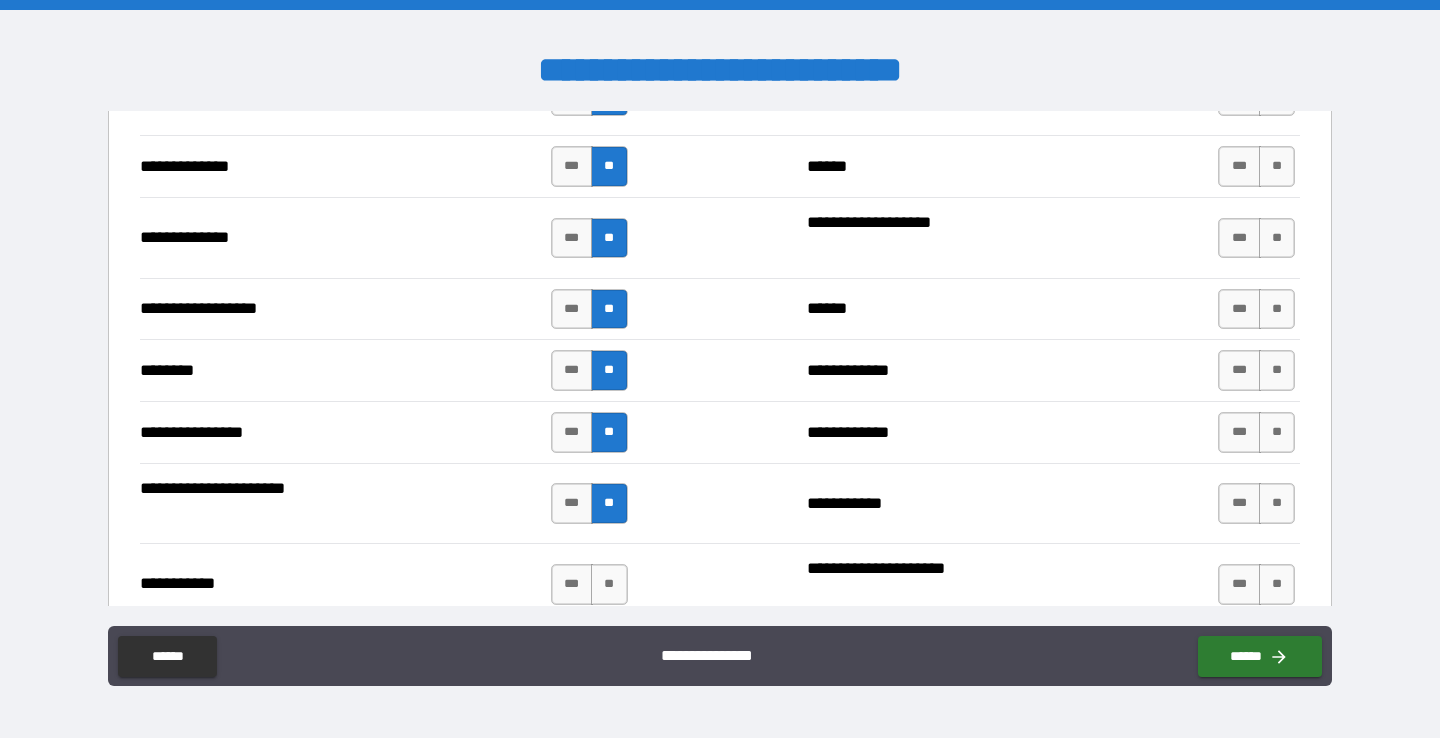 scroll, scrollTop: 3295, scrollLeft: 0, axis: vertical 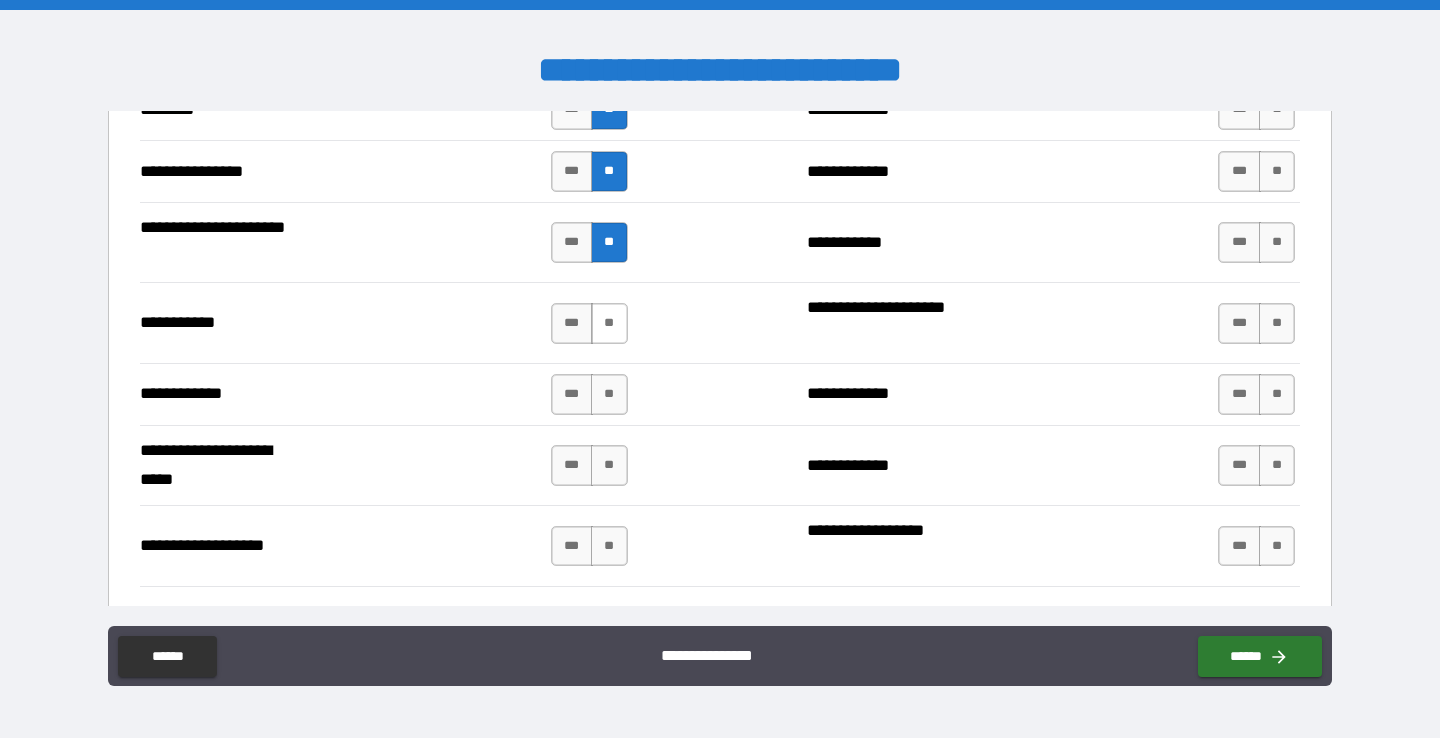 click on "**" at bounding box center [609, 323] 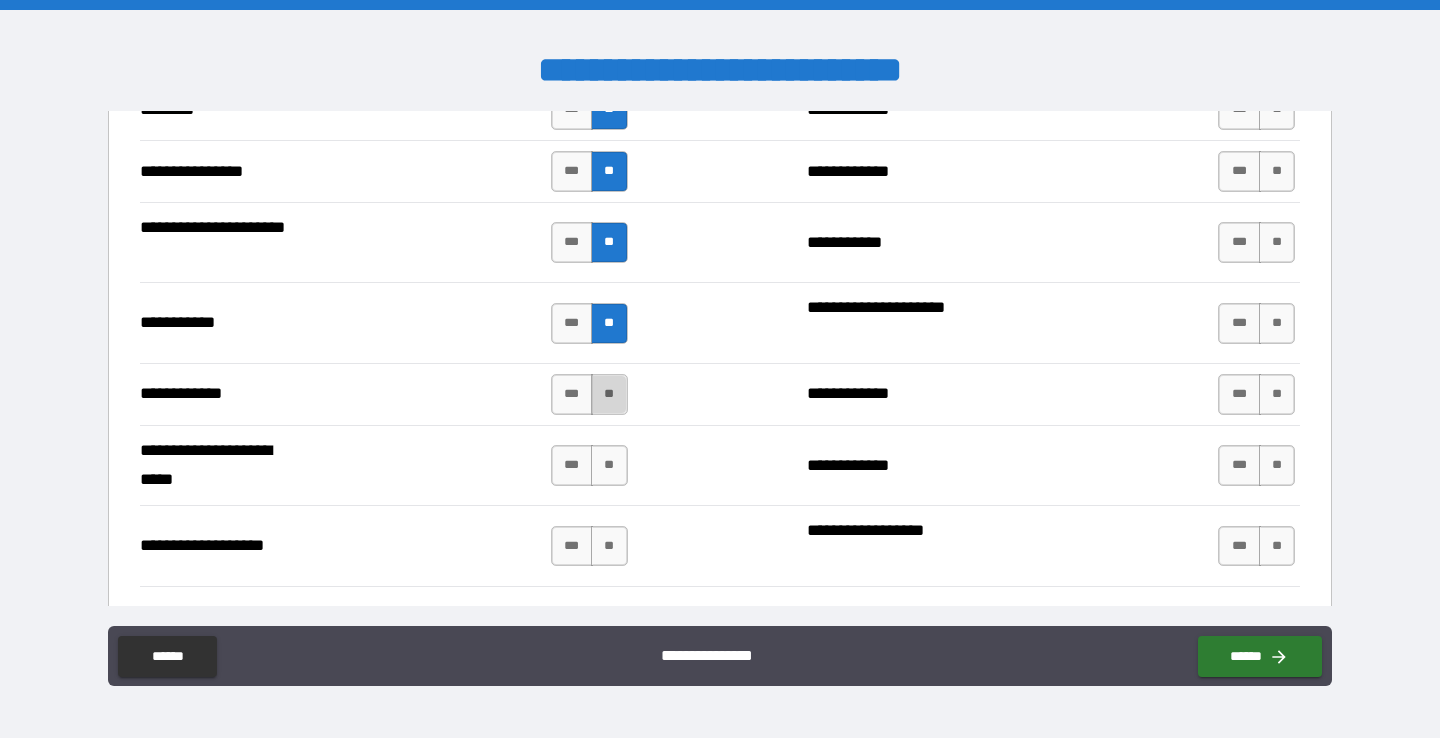 click on "**" at bounding box center [609, 394] 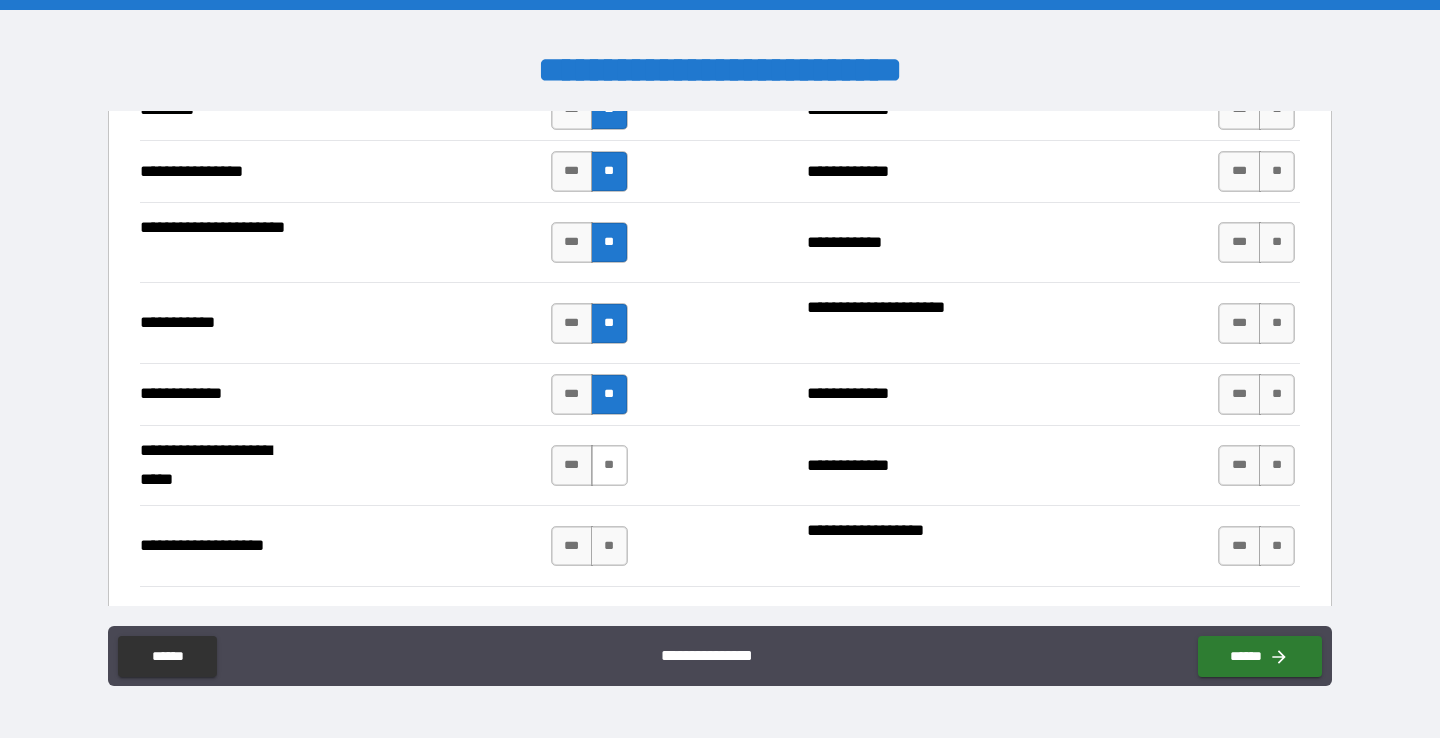 click on "**" at bounding box center (609, 465) 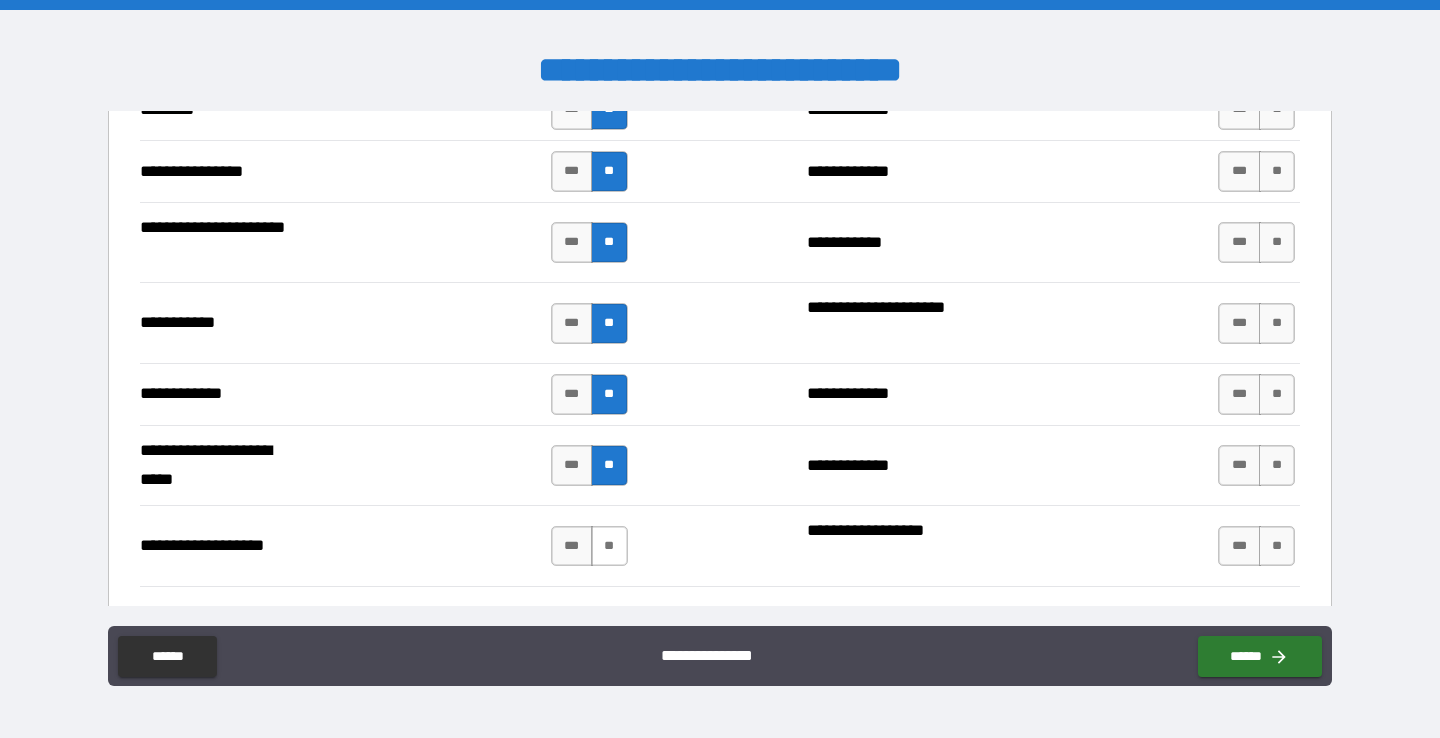 click on "**" at bounding box center [609, 546] 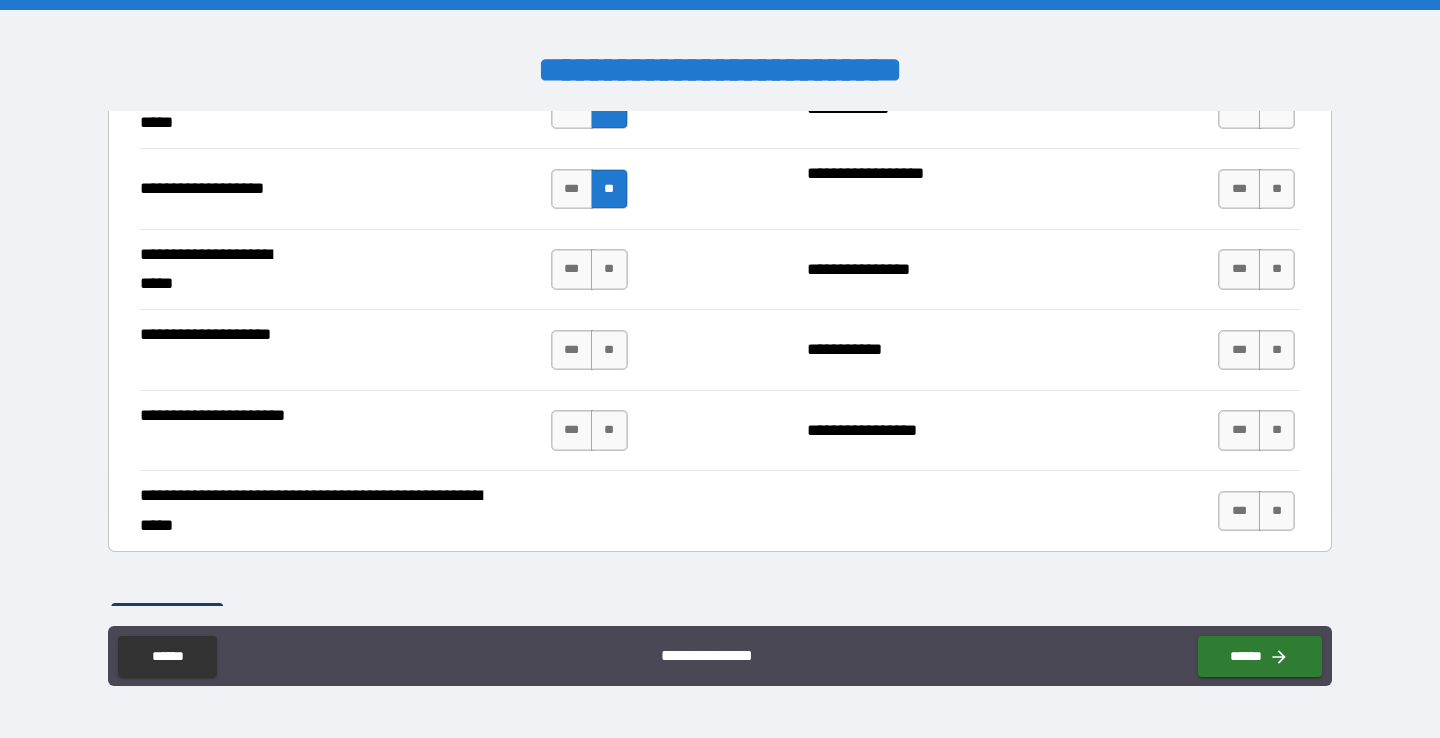 scroll, scrollTop: 3655, scrollLeft: 0, axis: vertical 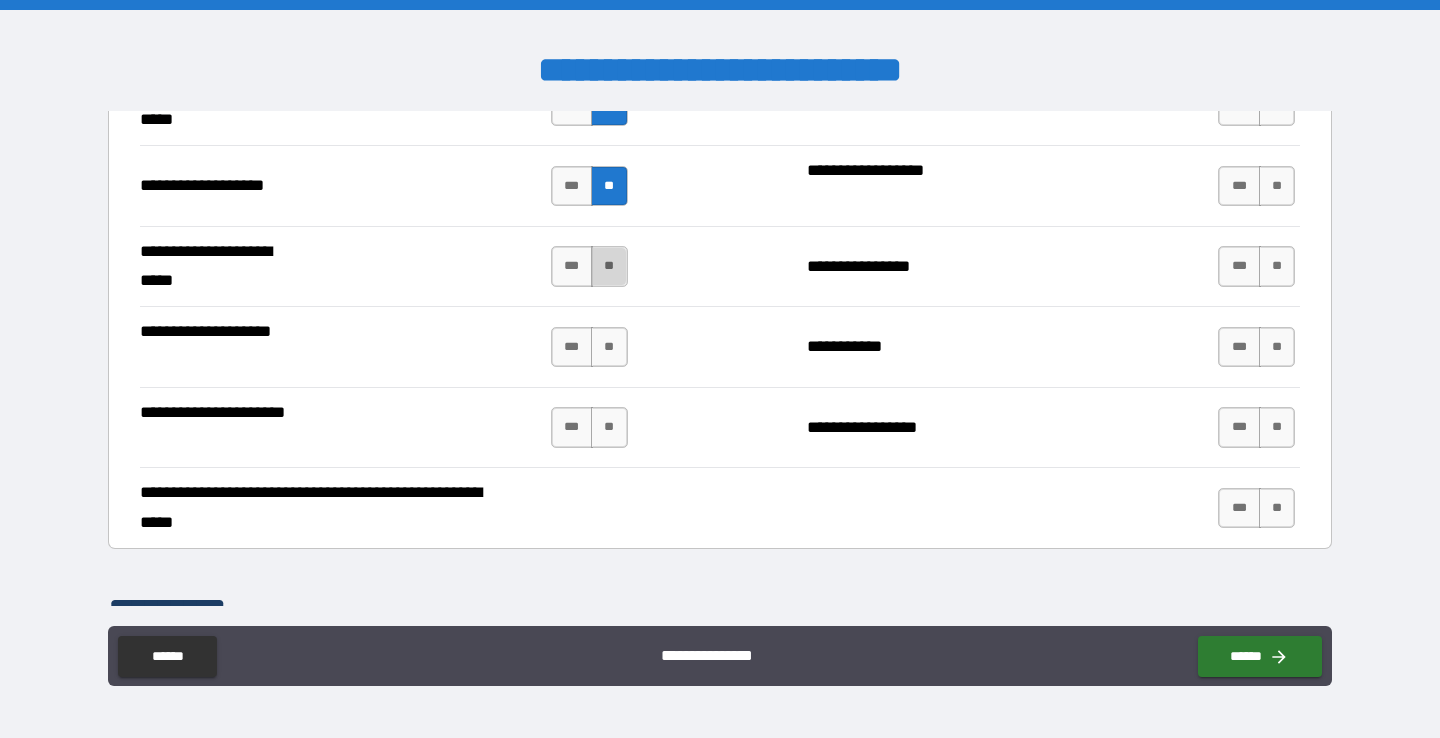 click on "**" at bounding box center (609, 266) 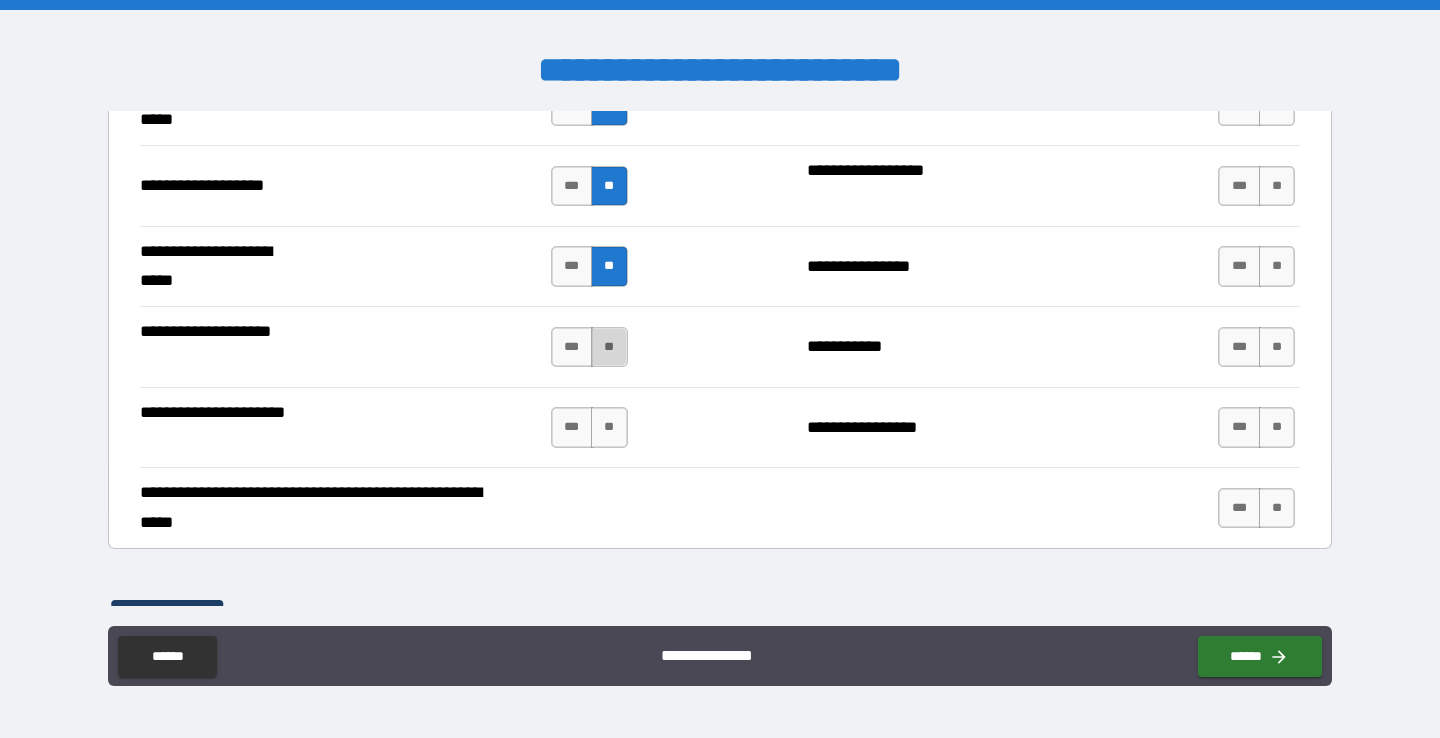 click on "**" at bounding box center (609, 347) 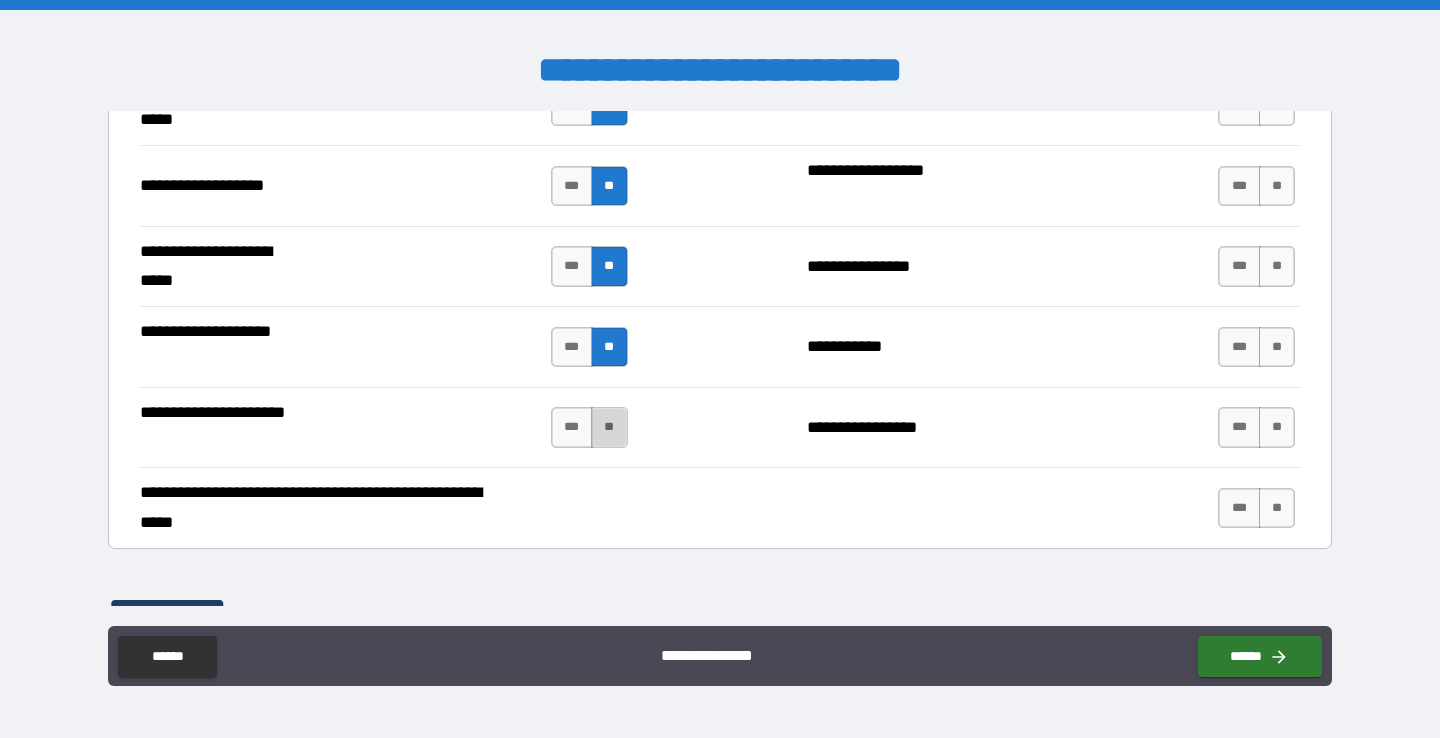 click on "**" at bounding box center [609, 427] 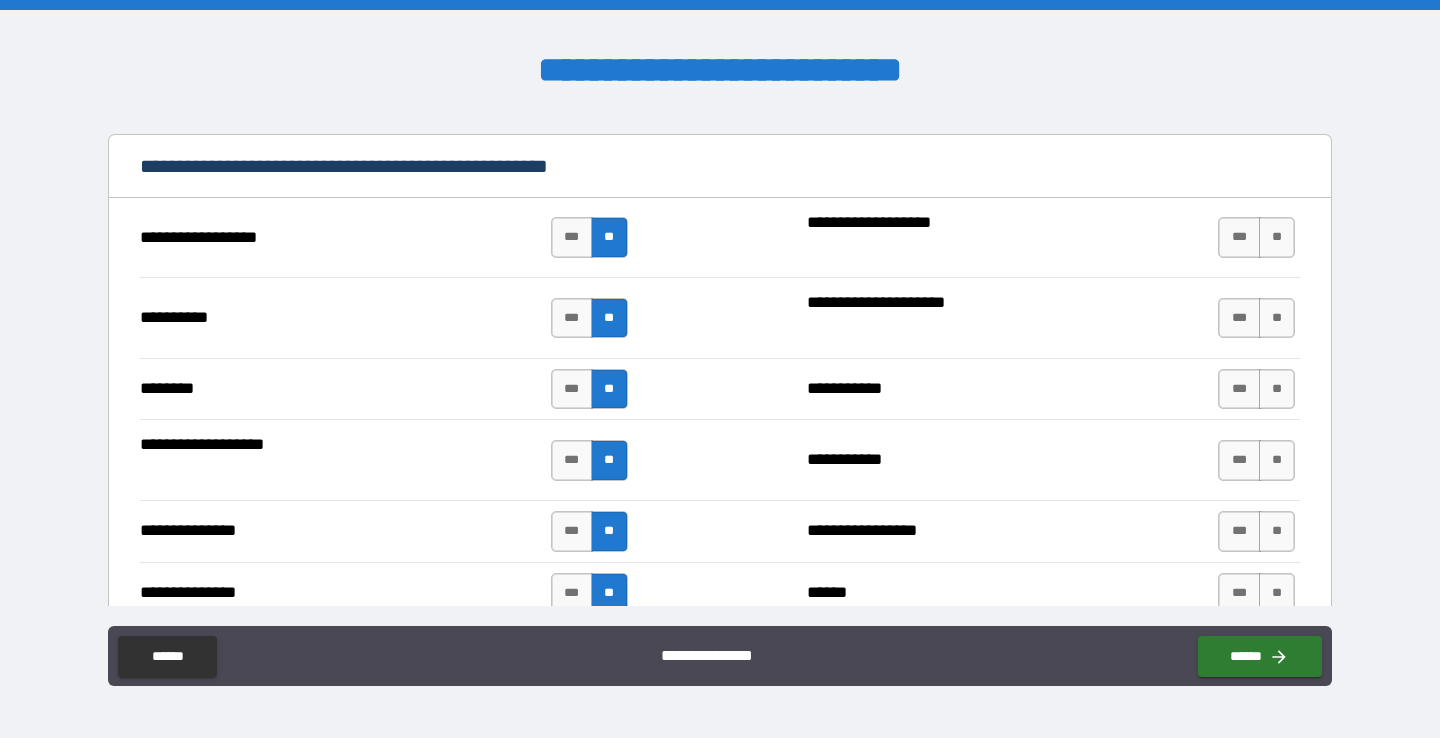 scroll, scrollTop: 1775, scrollLeft: 0, axis: vertical 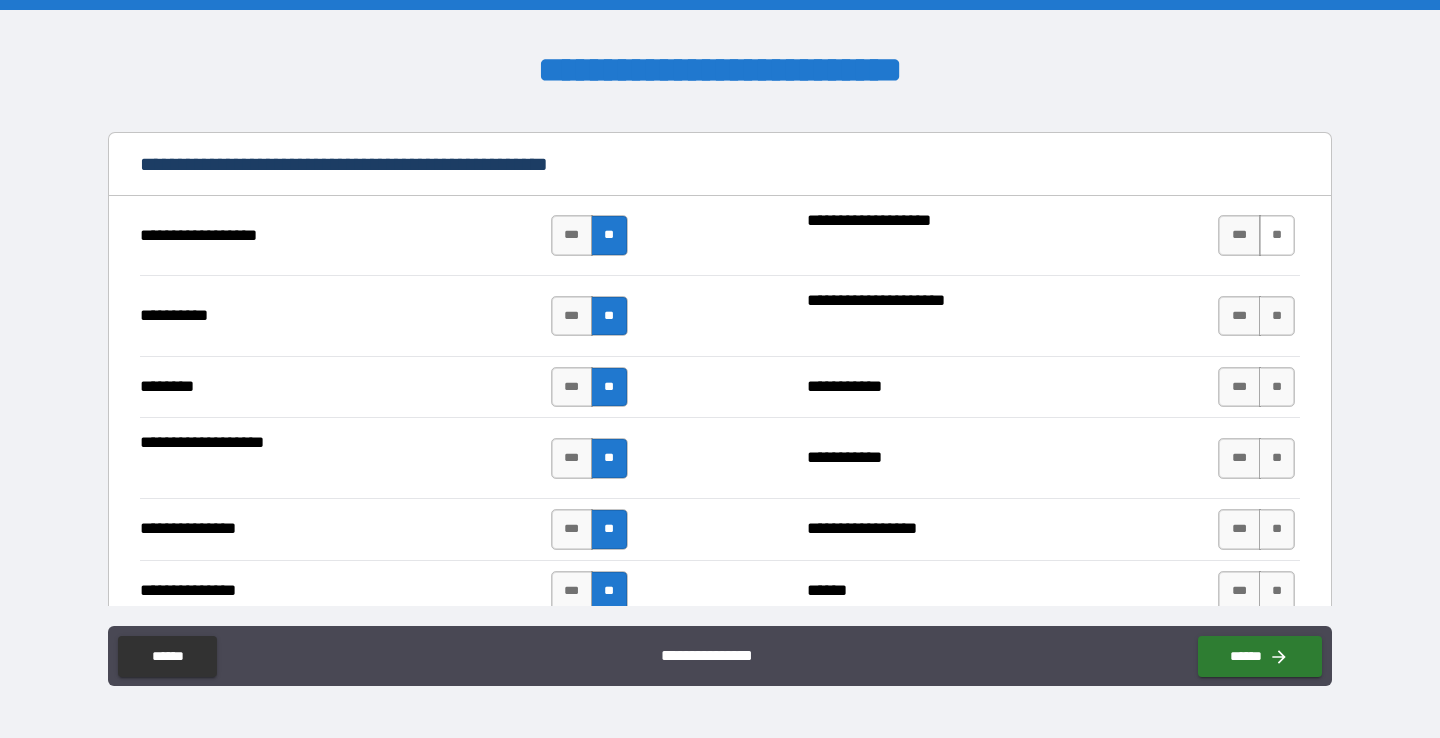 click on "**" at bounding box center [1277, 235] 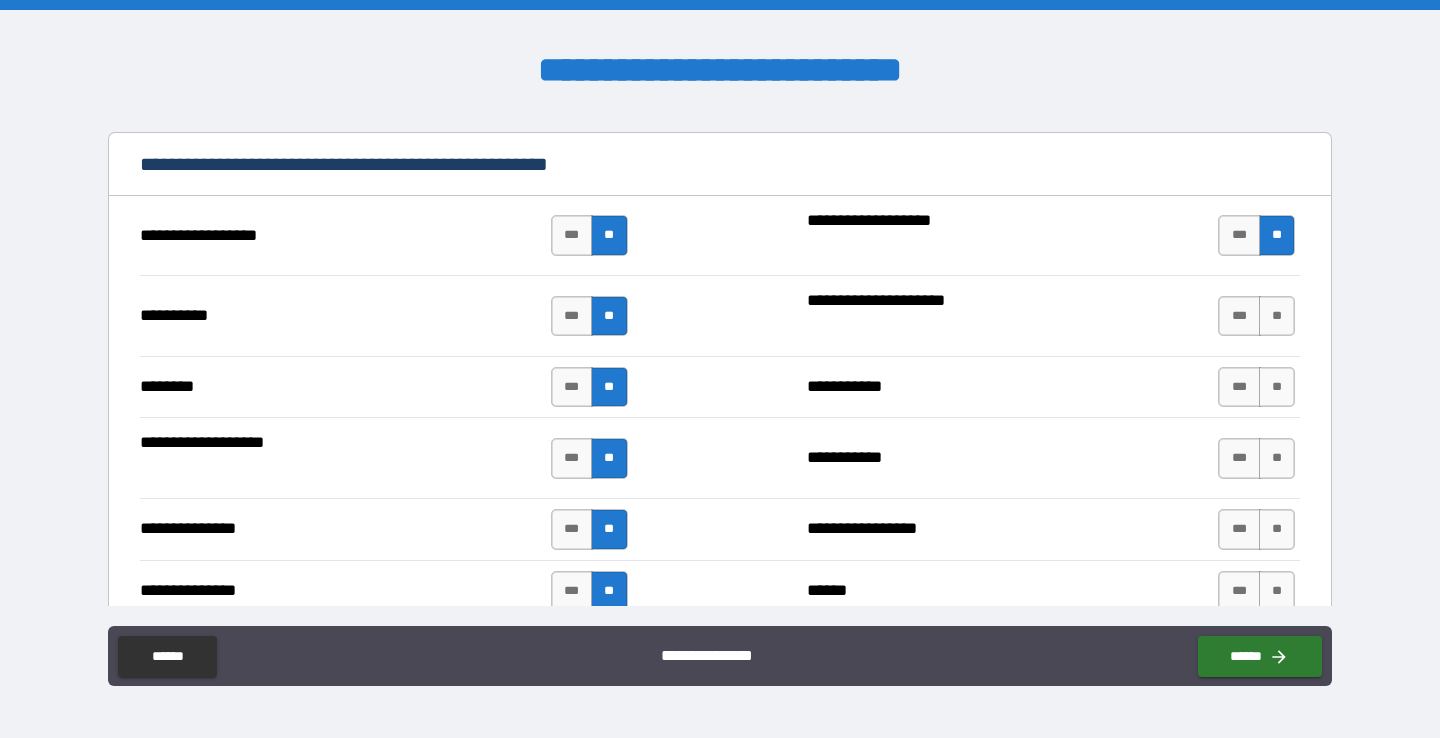 scroll, scrollTop: 1820, scrollLeft: 0, axis: vertical 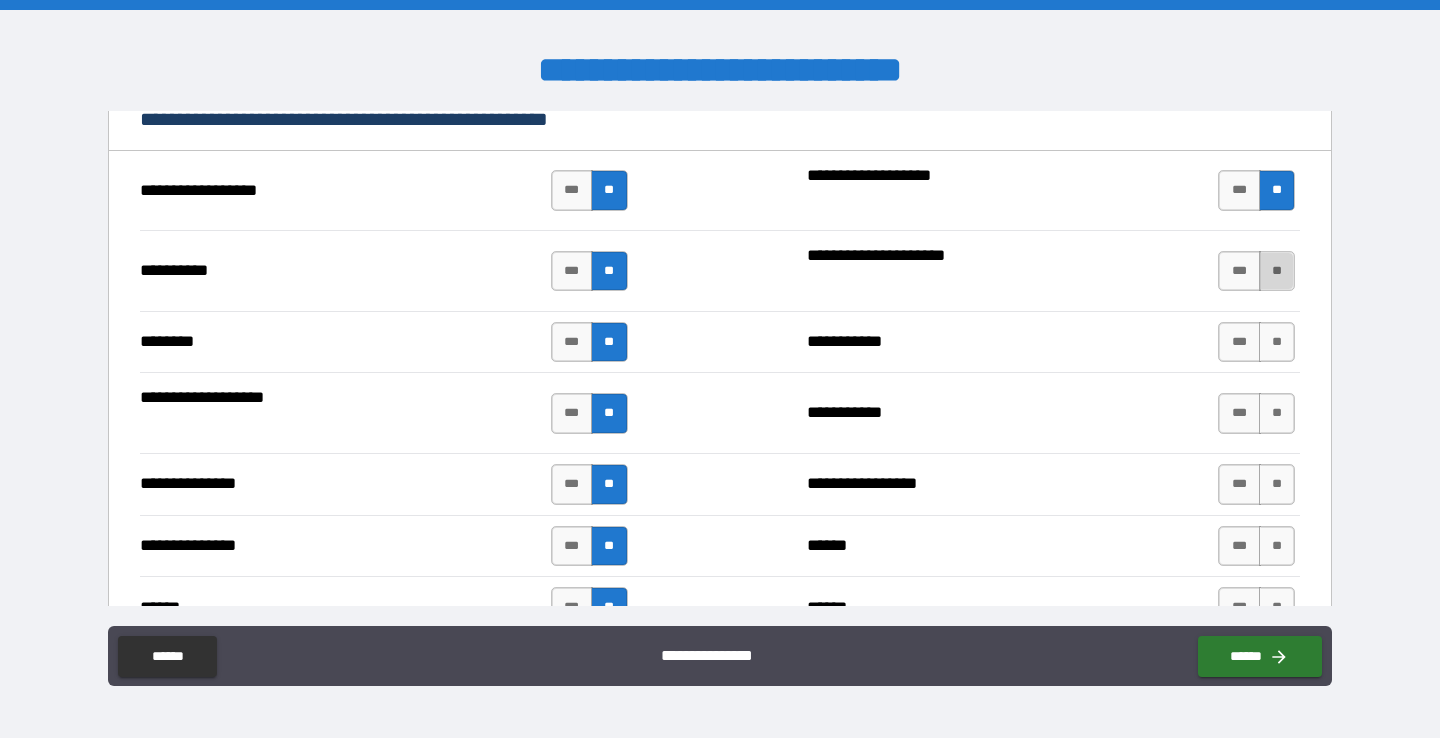 click on "**" at bounding box center [1277, 271] 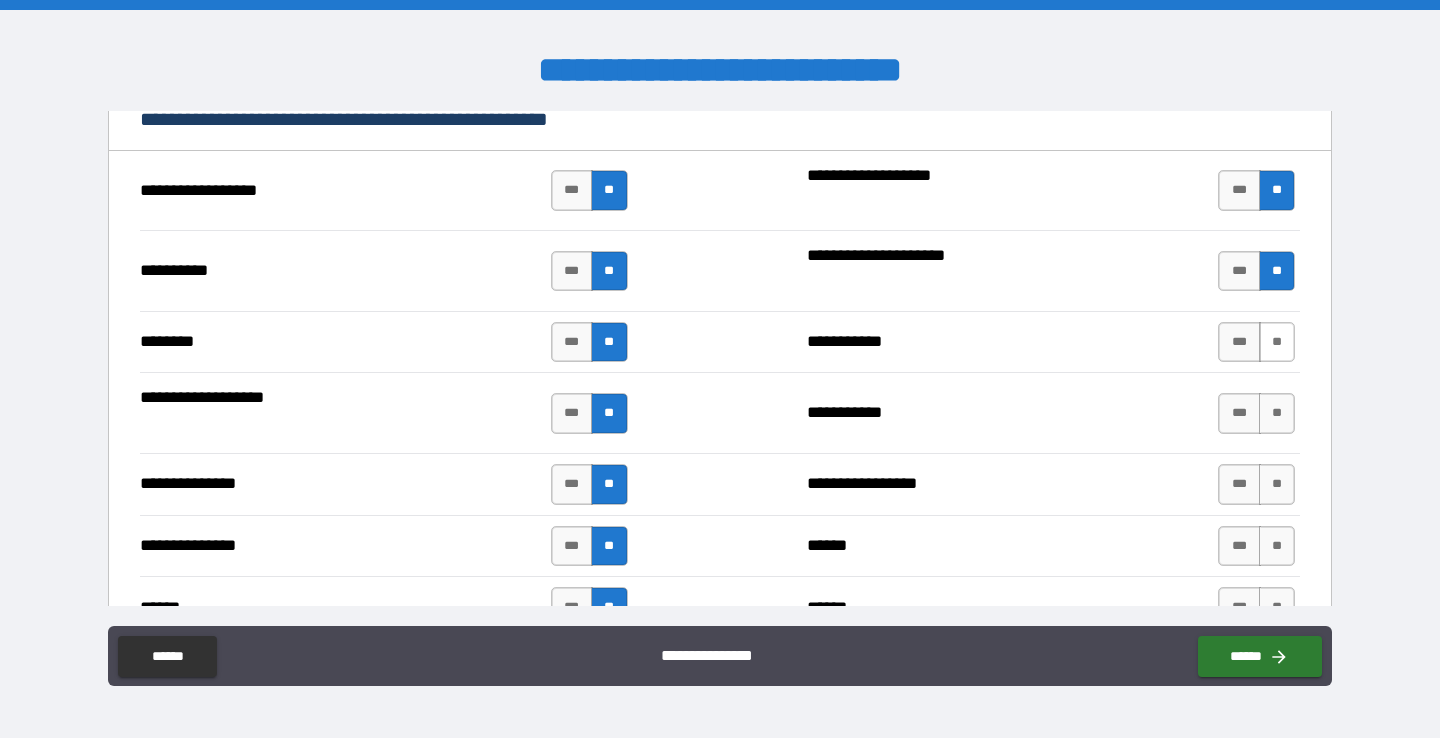 click on "**" at bounding box center [1277, 342] 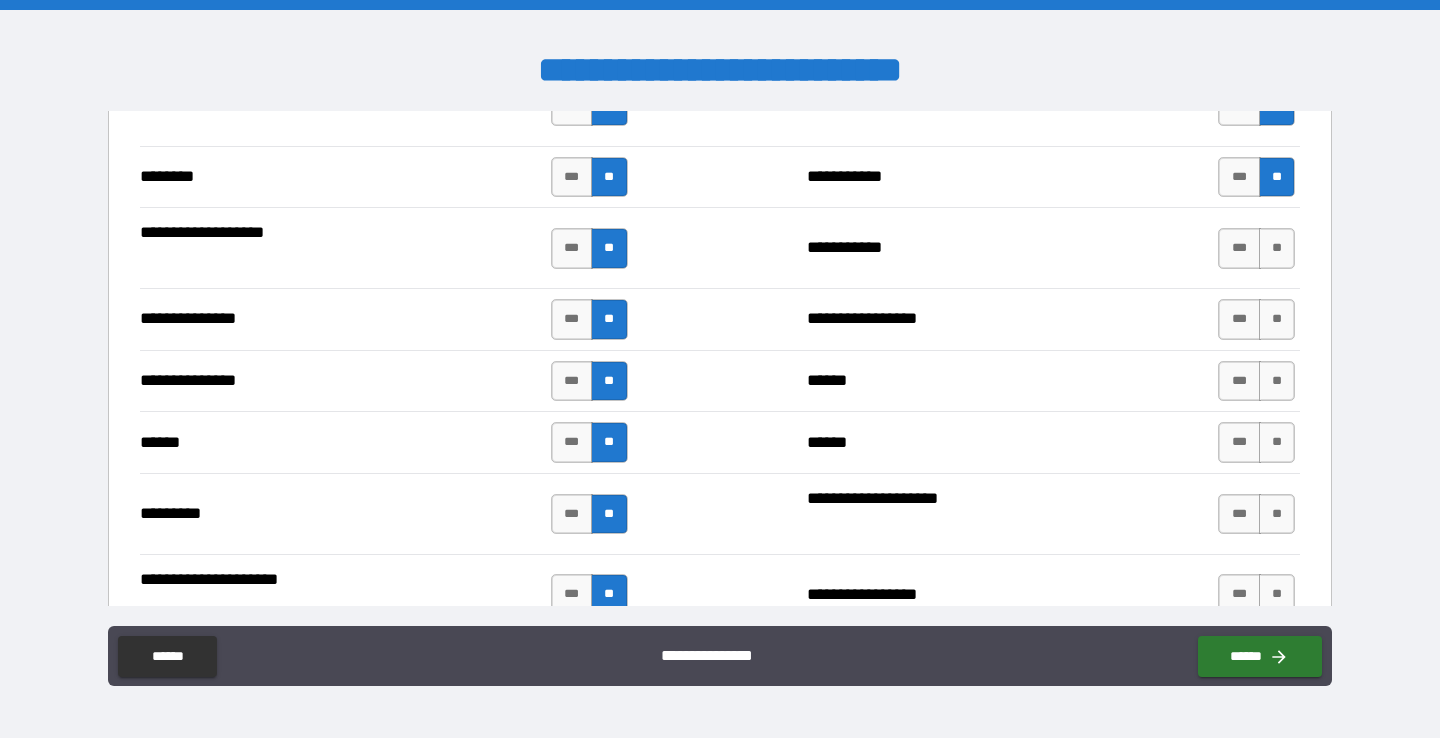 scroll, scrollTop: 2016, scrollLeft: 0, axis: vertical 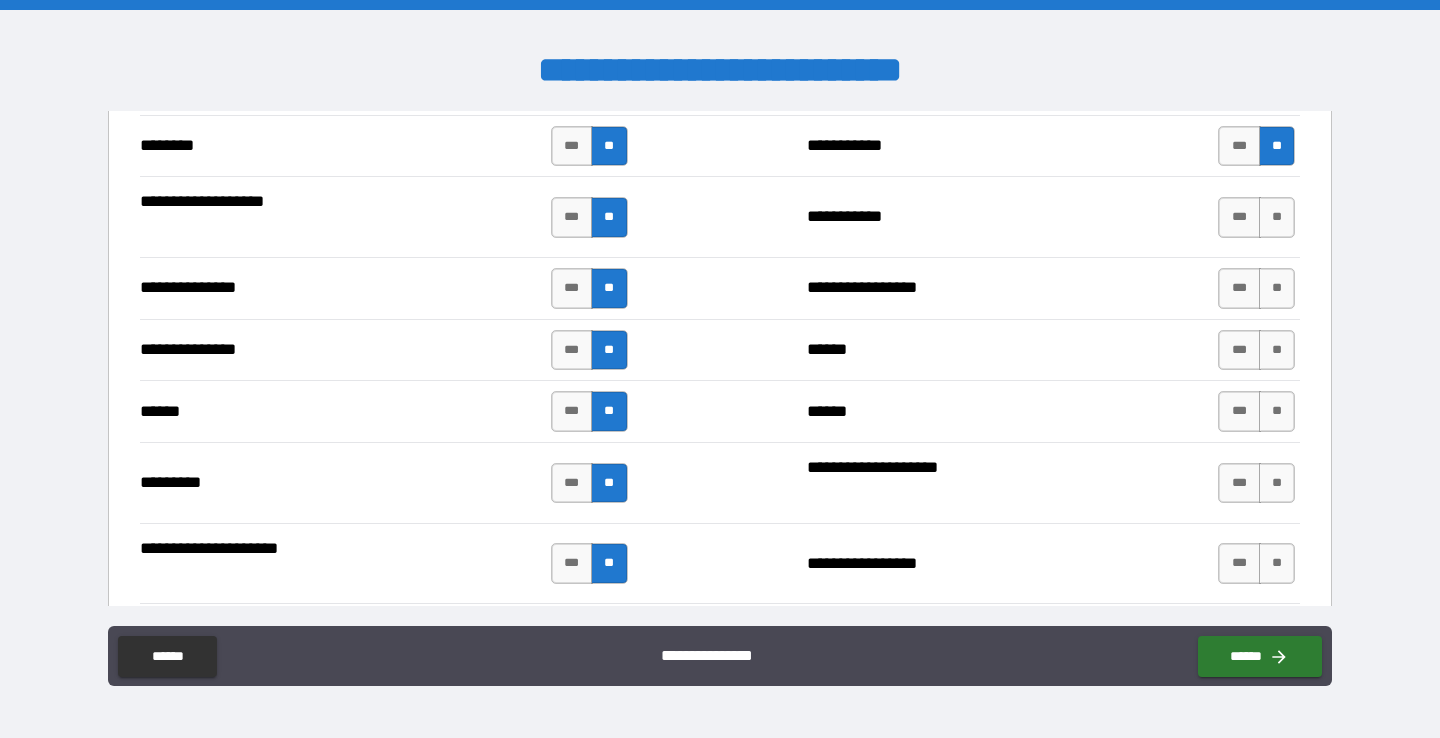 click on "**" at bounding box center (1277, 217) 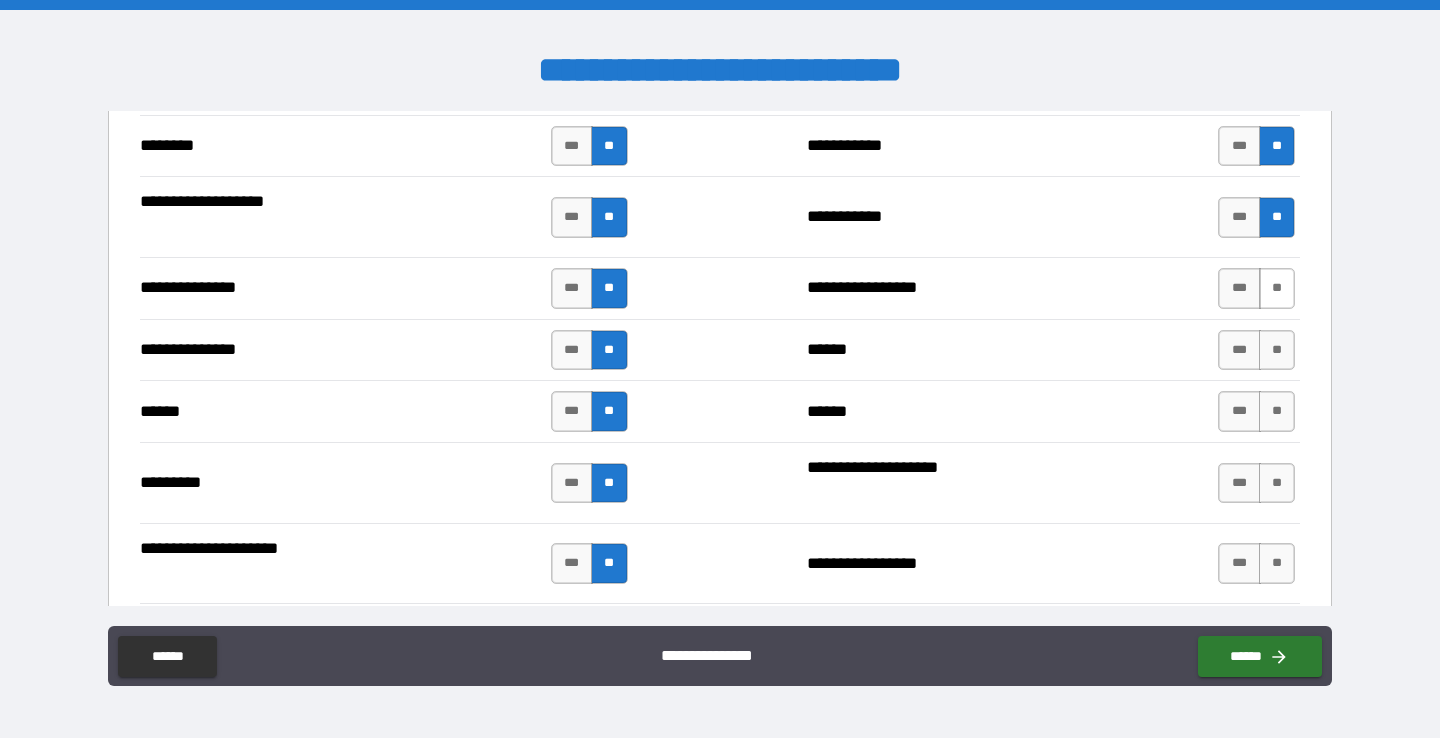 click on "**" at bounding box center (1277, 288) 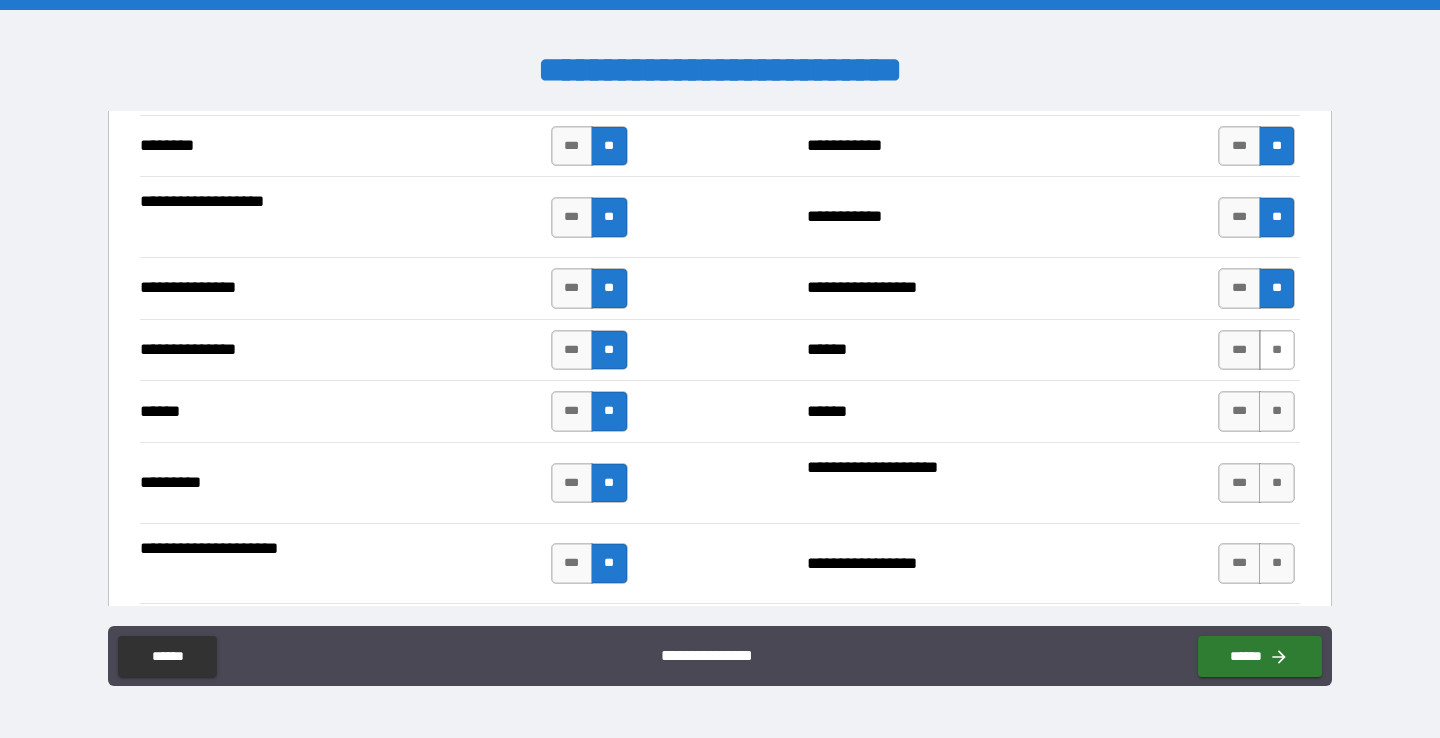 click on "**" at bounding box center [1277, 350] 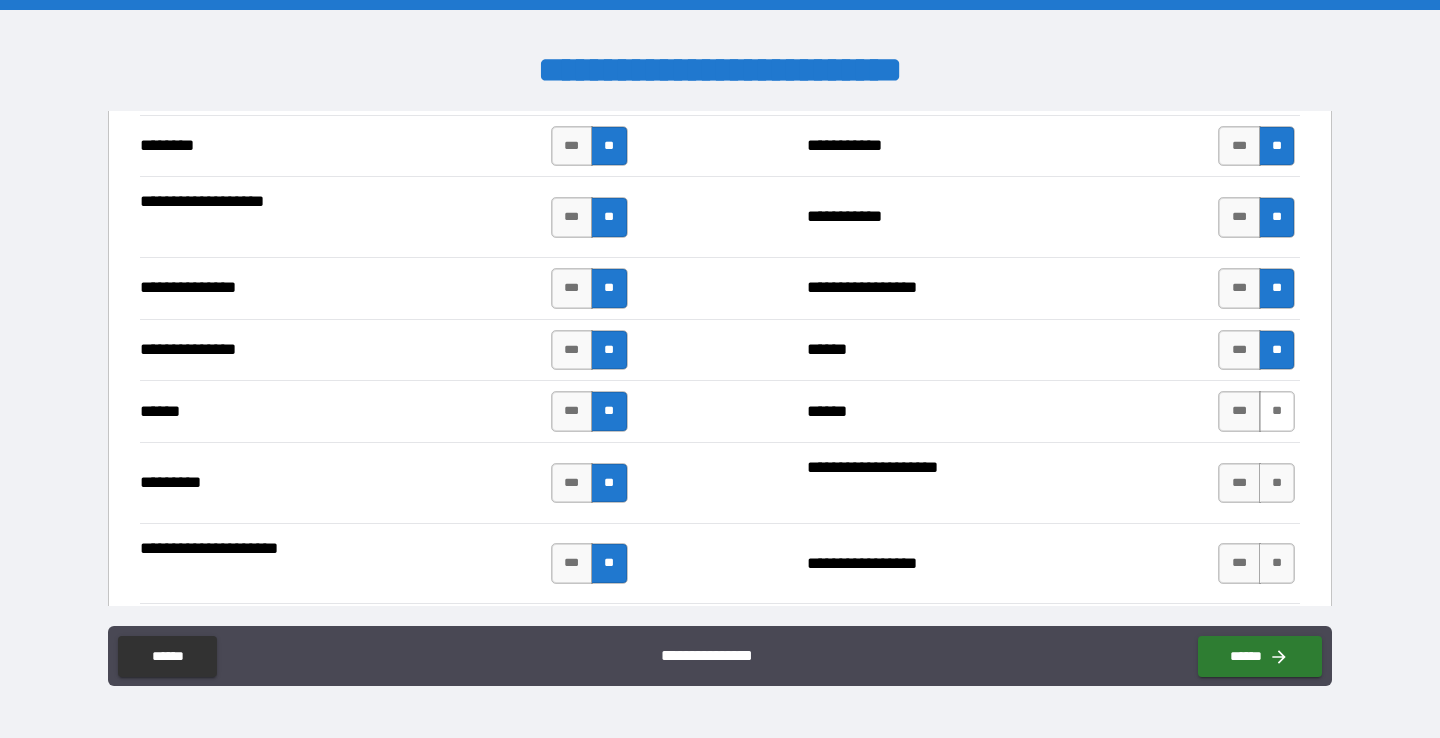 click on "**" at bounding box center (1277, 411) 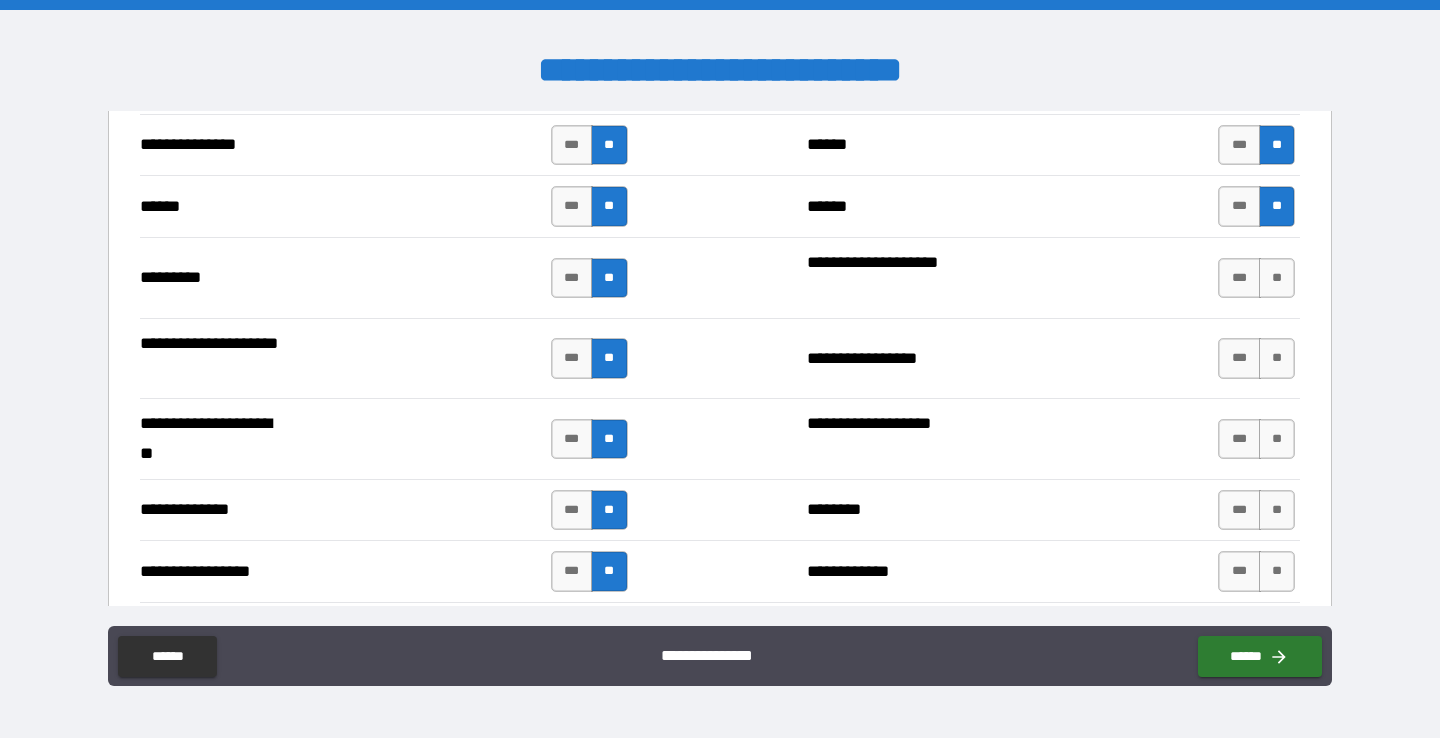 scroll, scrollTop: 2222, scrollLeft: 0, axis: vertical 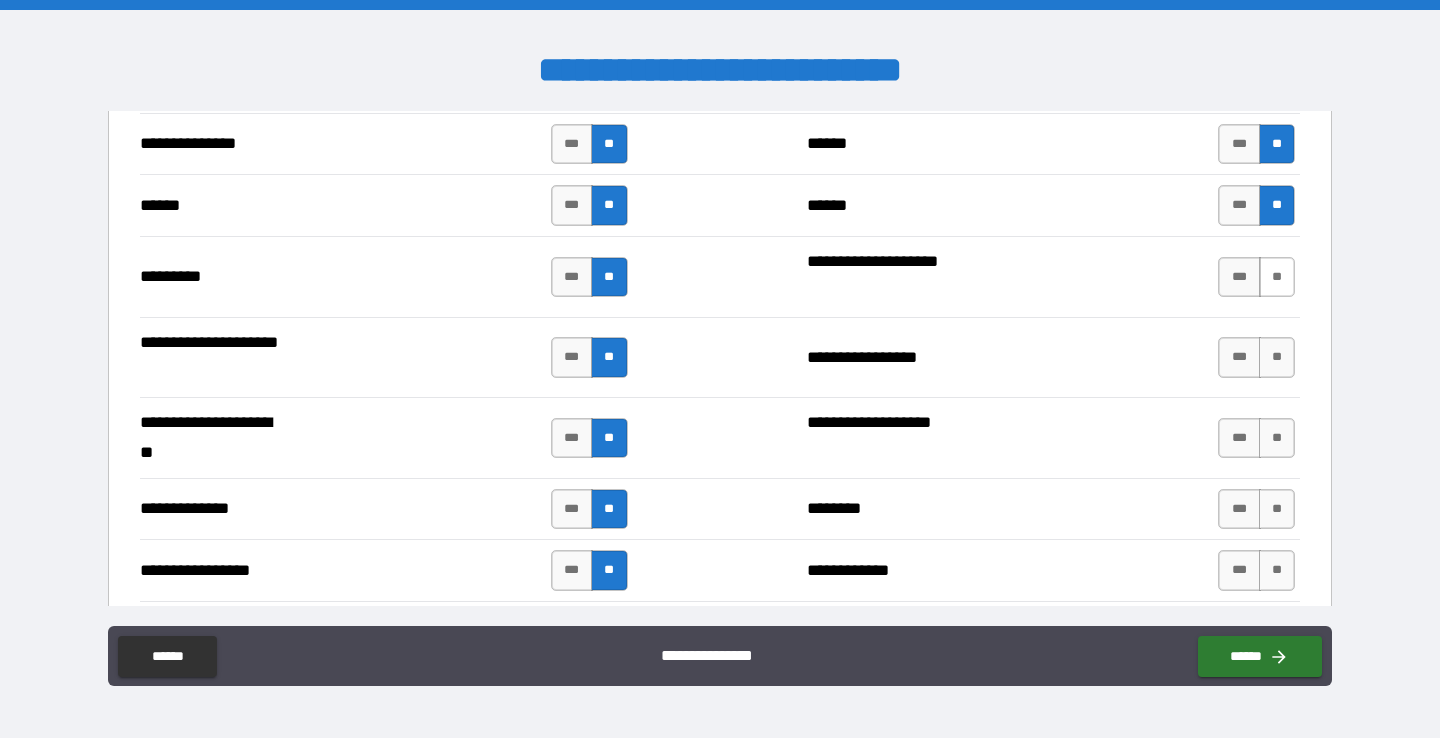 click on "**" at bounding box center (1277, 277) 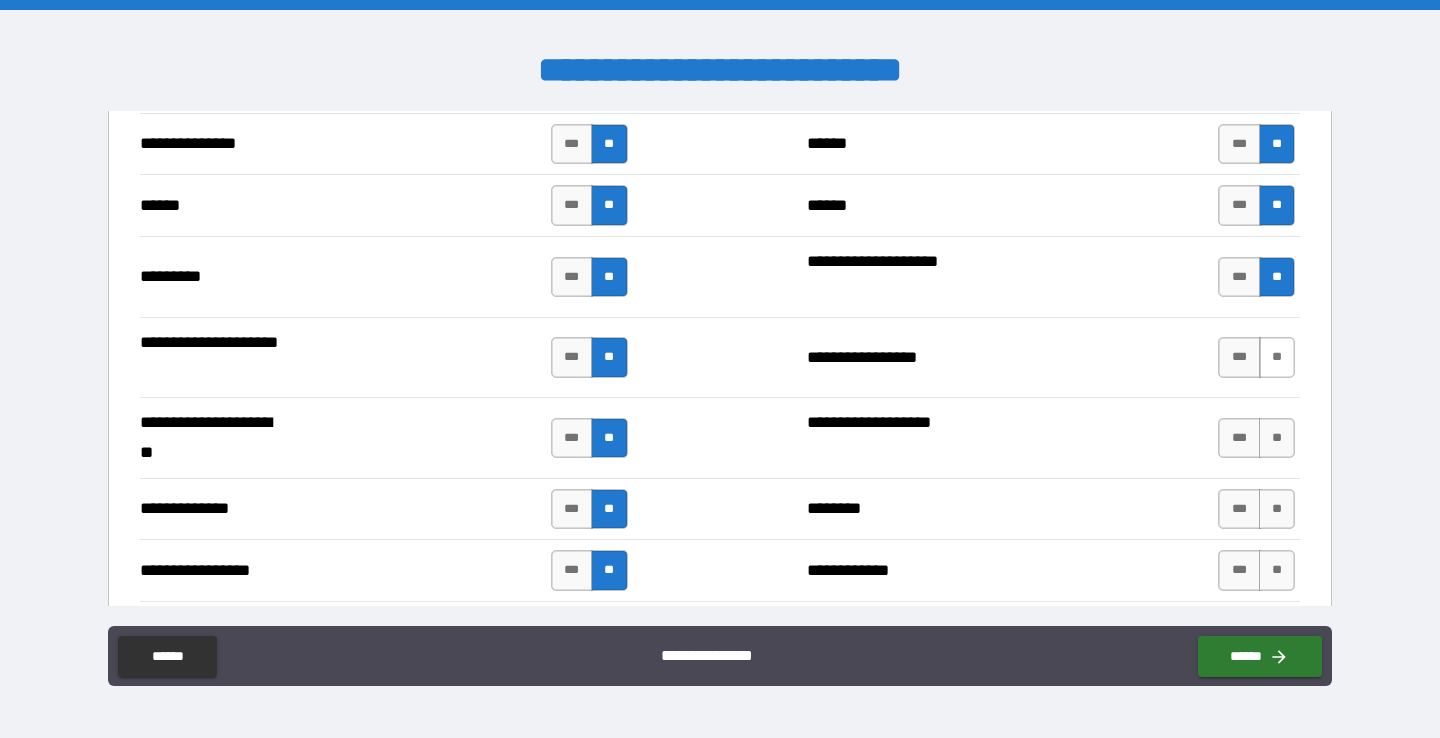 click on "**" at bounding box center (1277, 357) 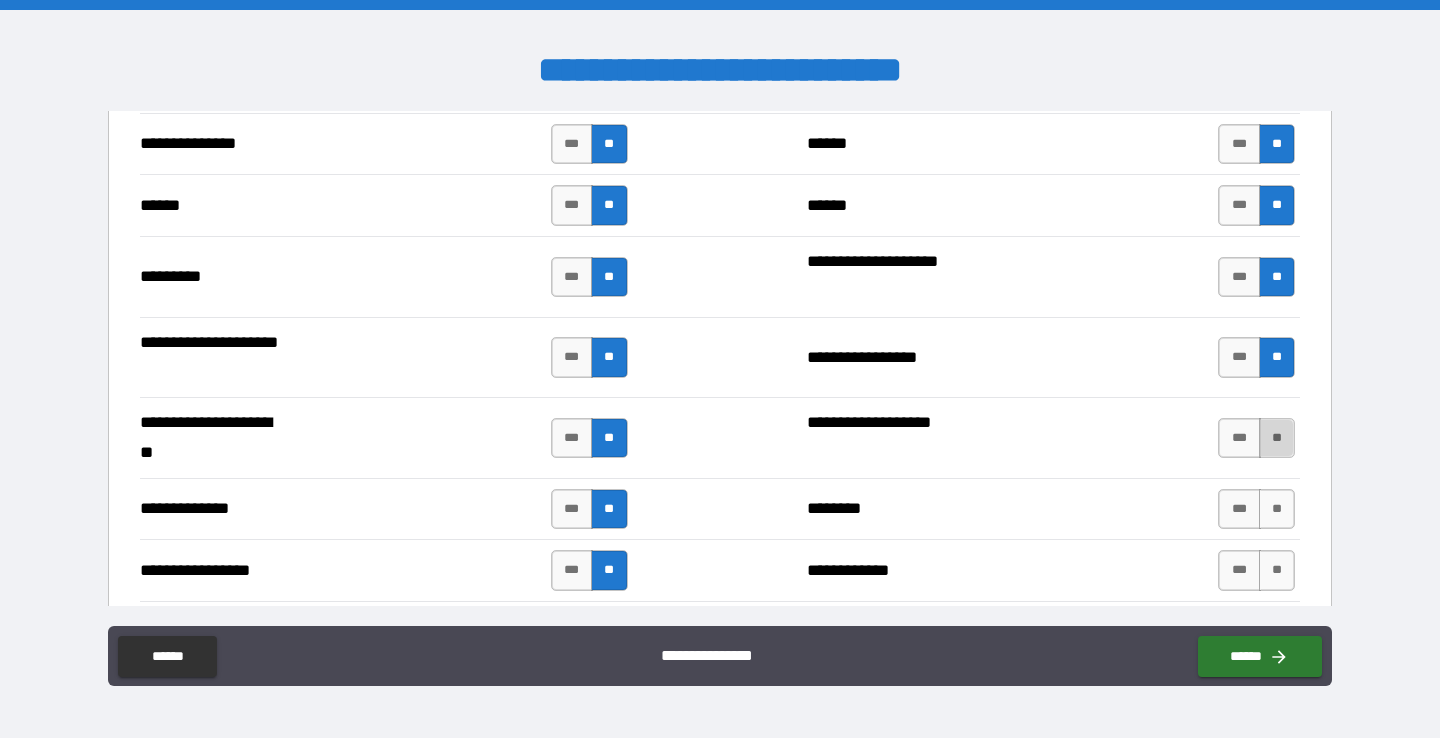click on "**" at bounding box center (1277, 438) 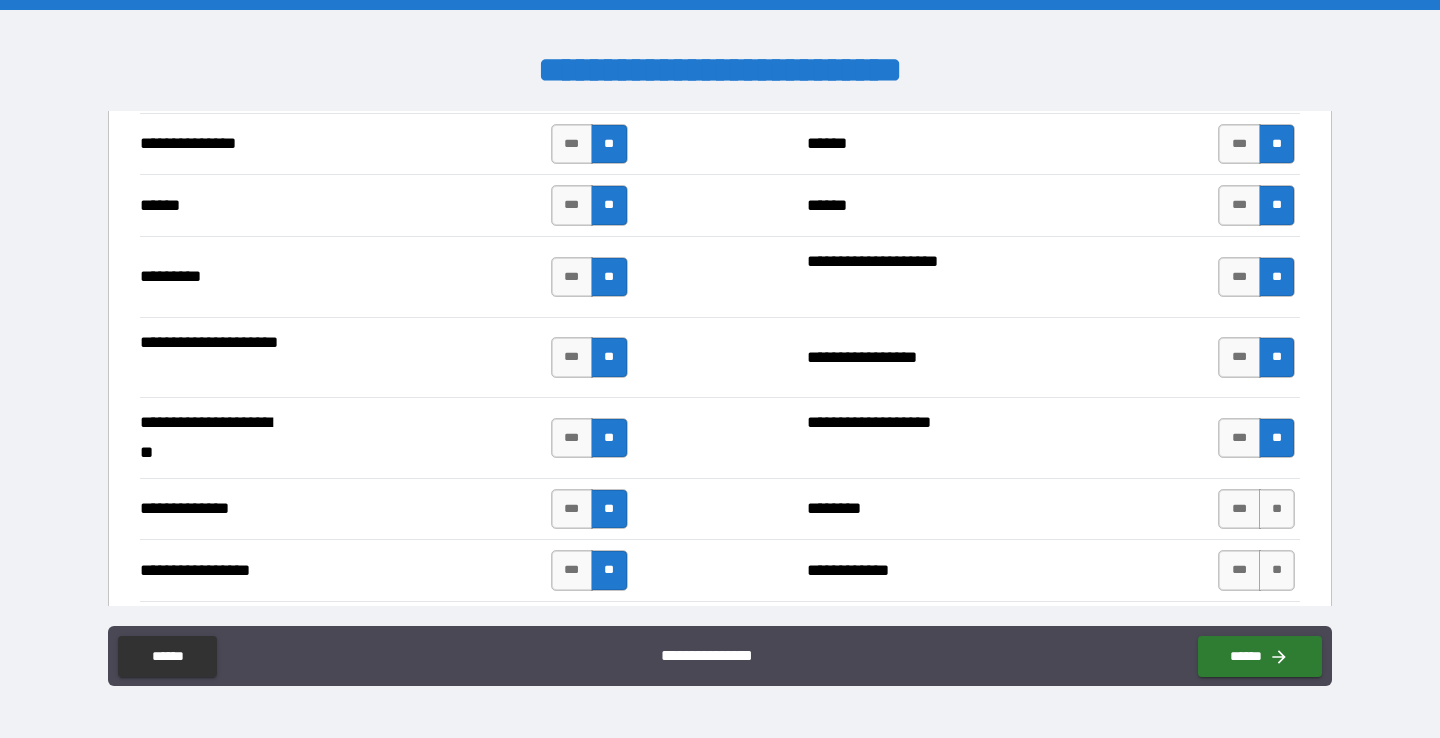 scroll, scrollTop: 2484, scrollLeft: 0, axis: vertical 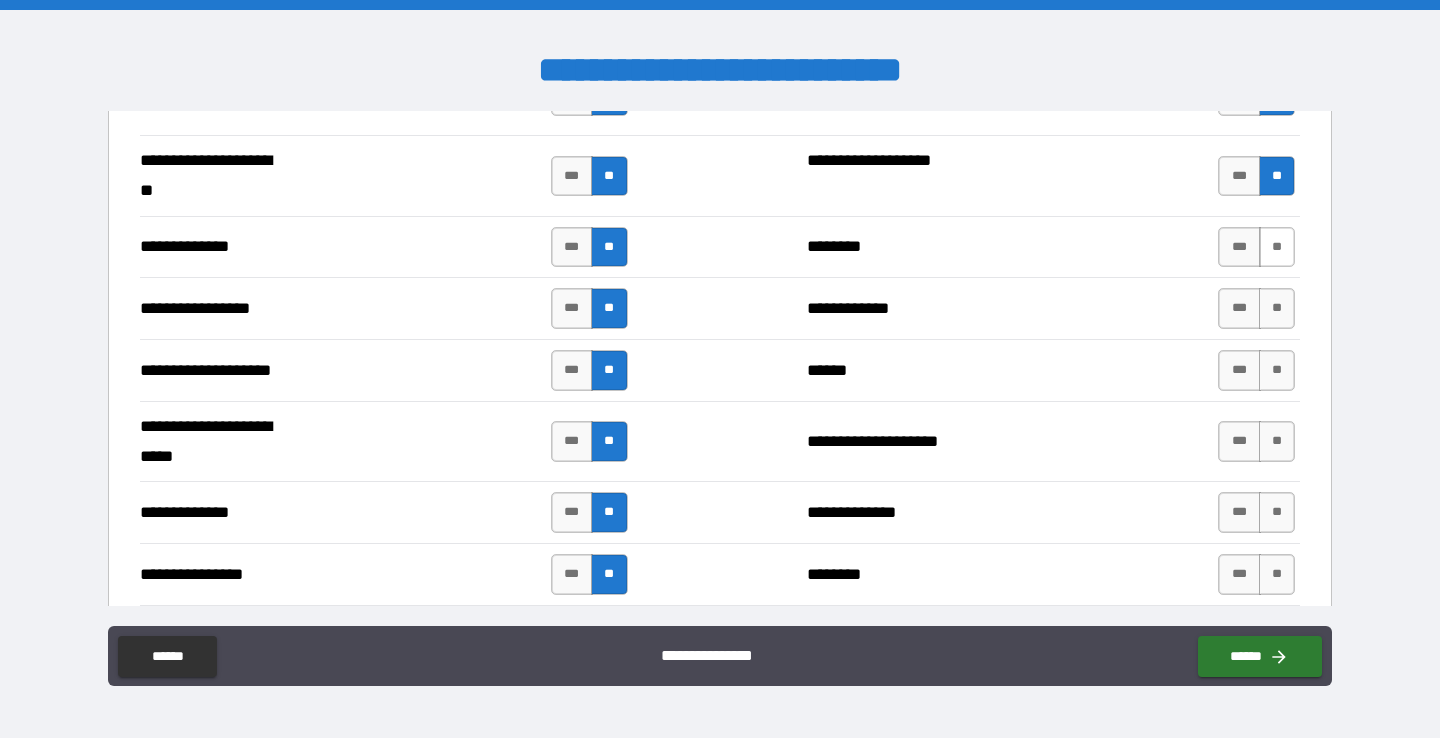 click on "**" at bounding box center (1277, 247) 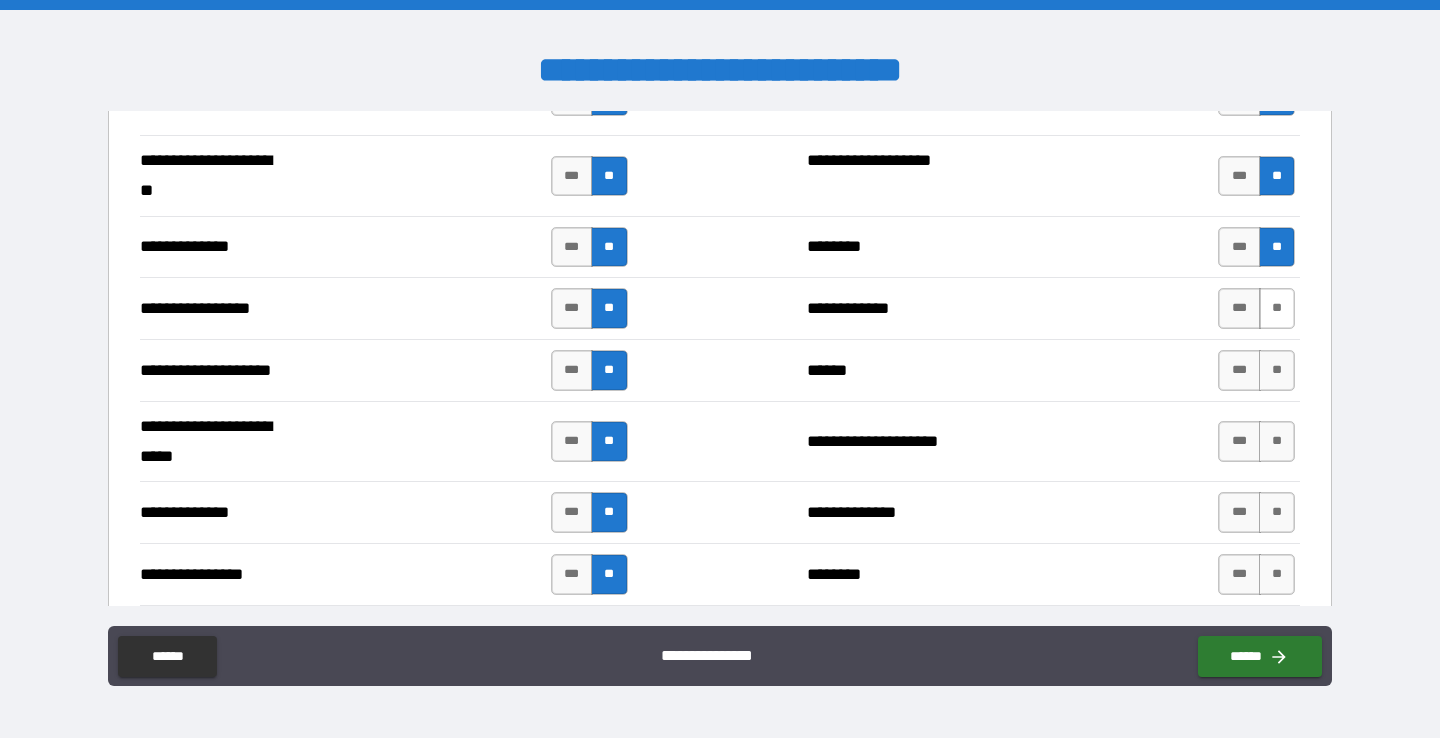 click on "**" at bounding box center [1277, 308] 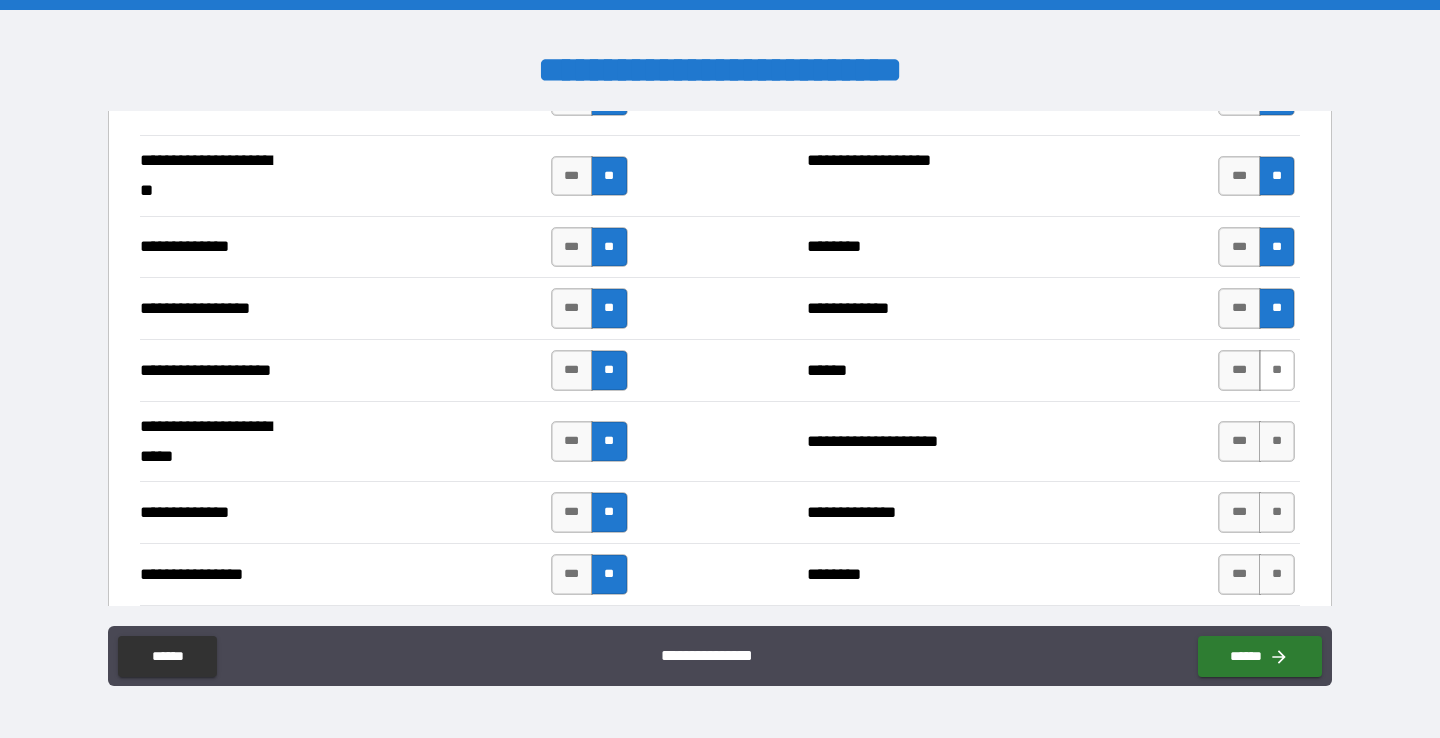 click on "**" at bounding box center (1277, 370) 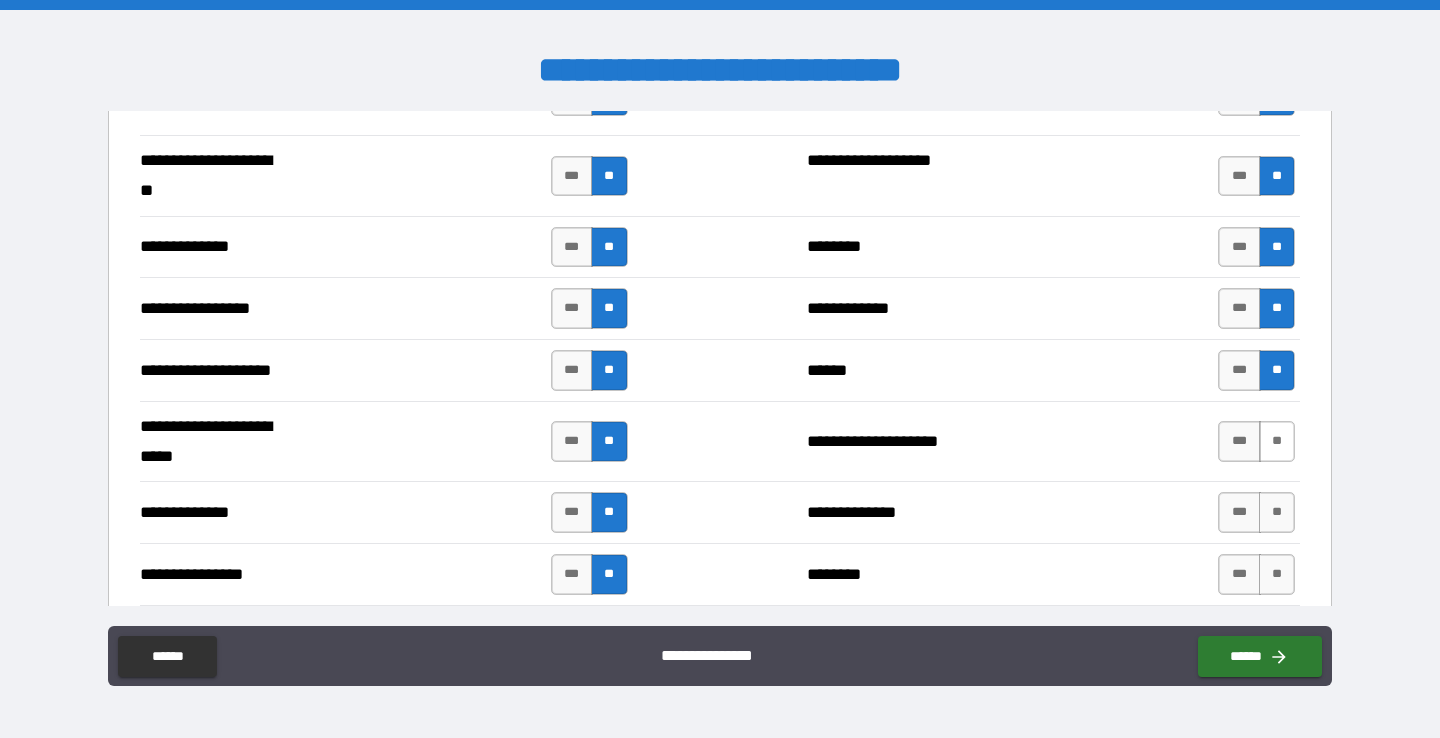 click on "**" at bounding box center [1277, 441] 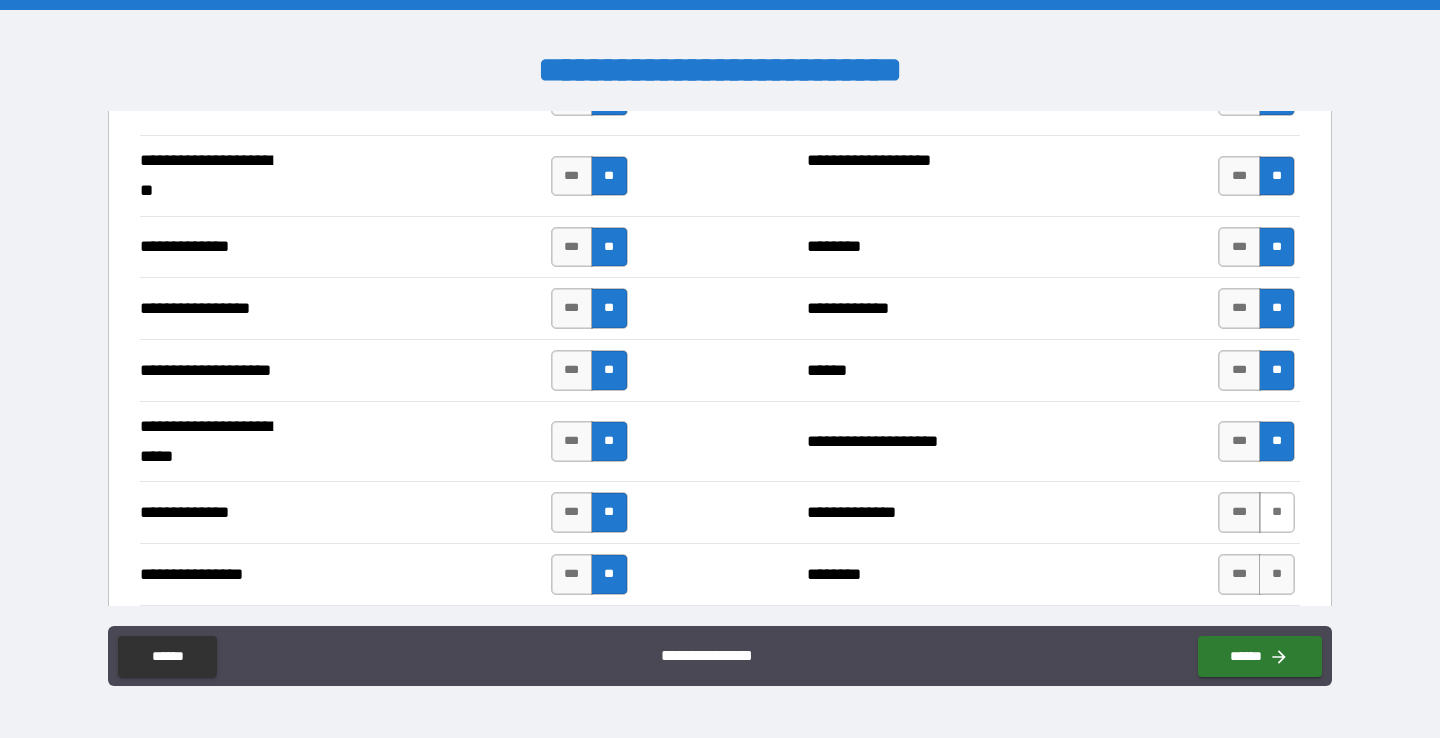 click on "**" at bounding box center (1277, 512) 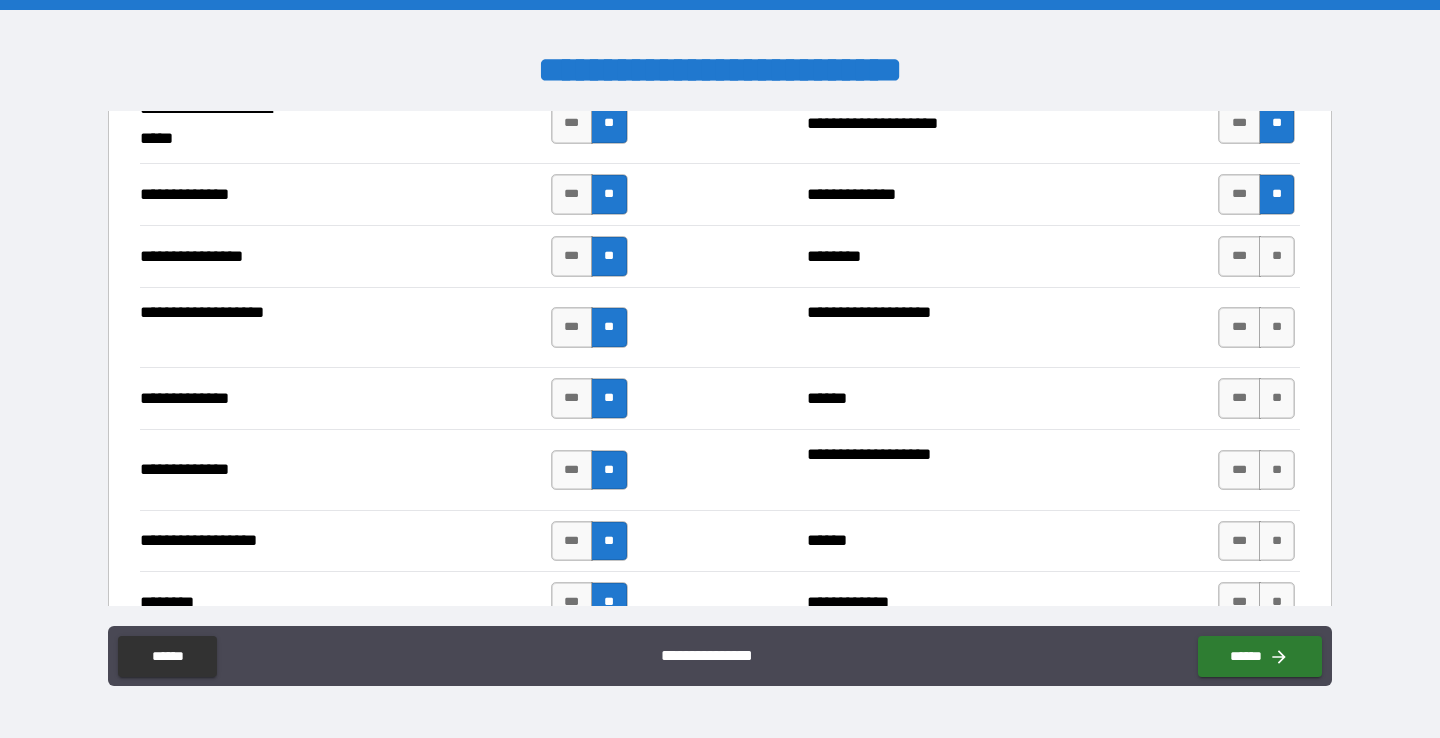 scroll, scrollTop: 2803, scrollLeft: 0, axis: vertical 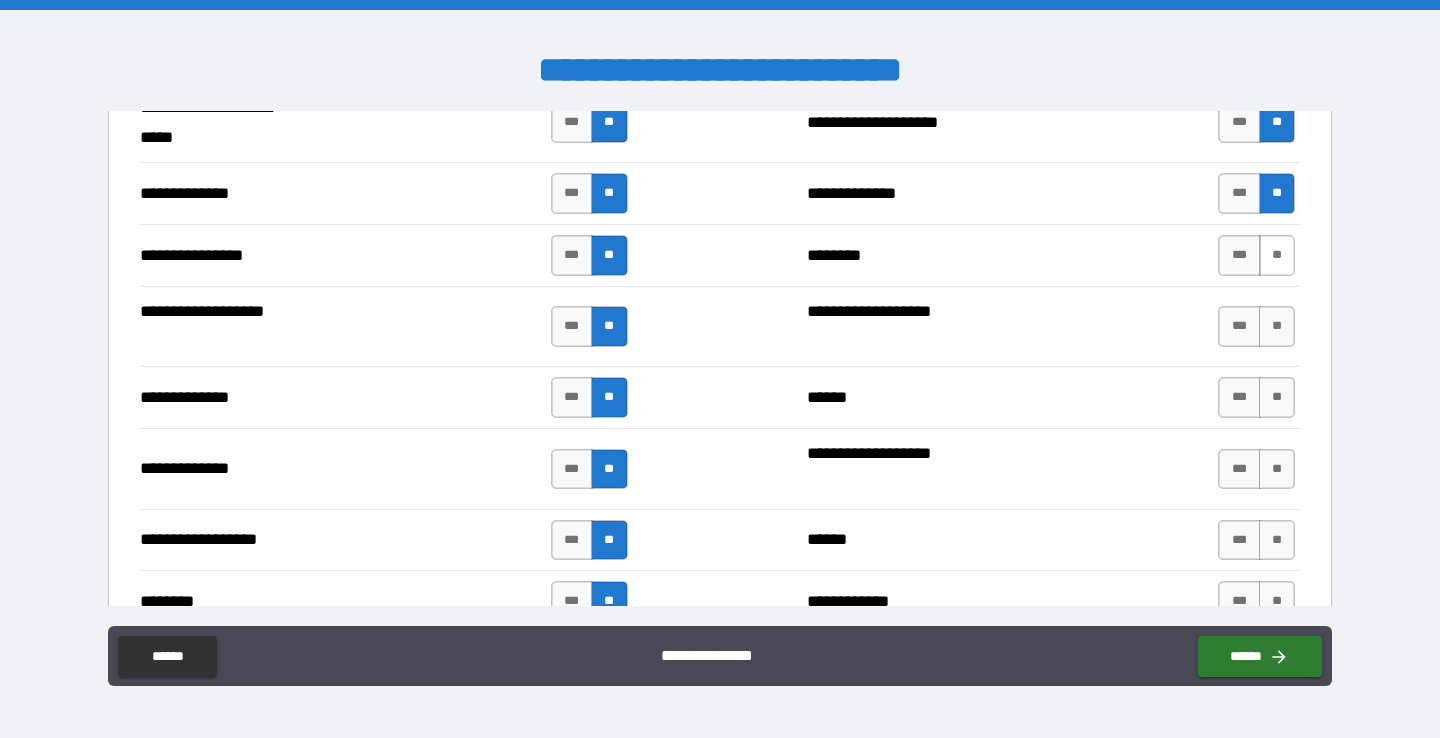 click on "**" at bounding box center (1277, 255) 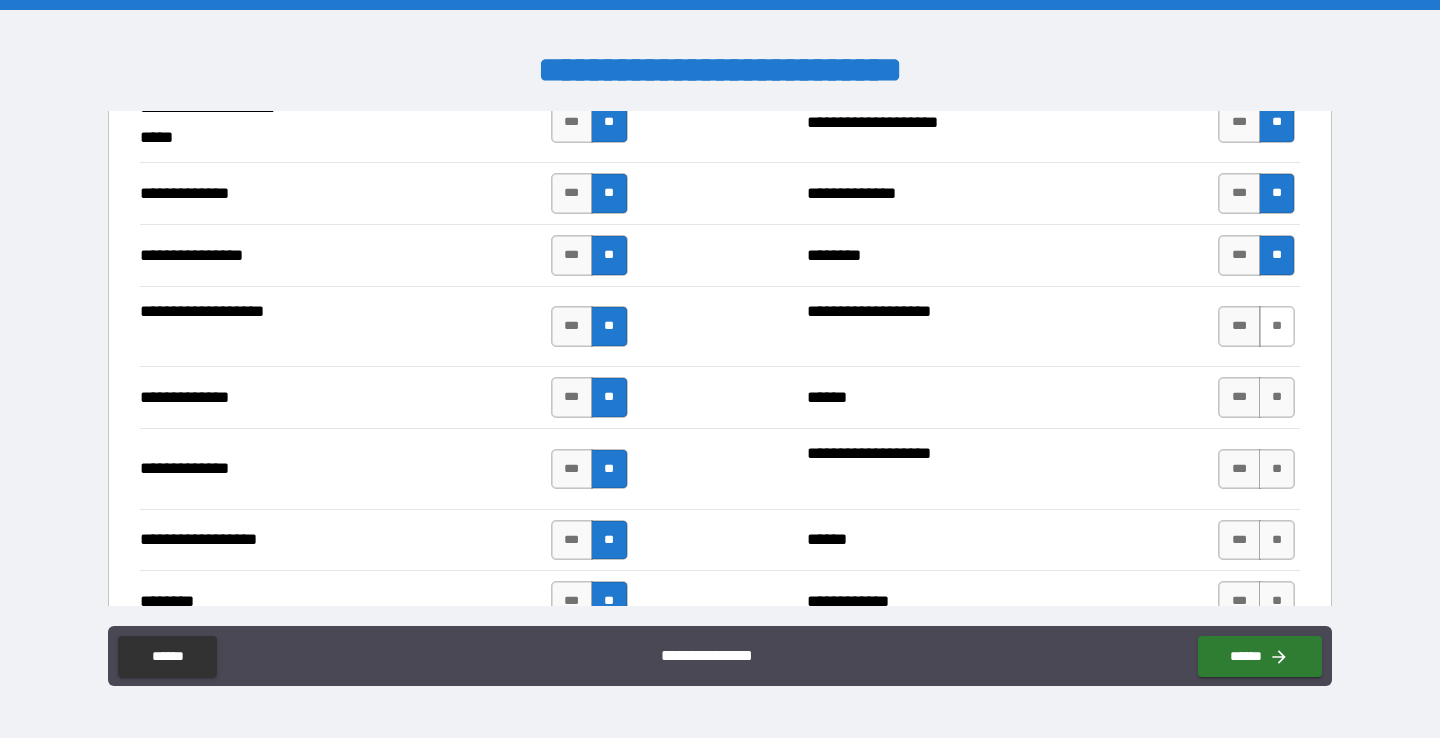 click on "**" at bounding box center [1277, 326] 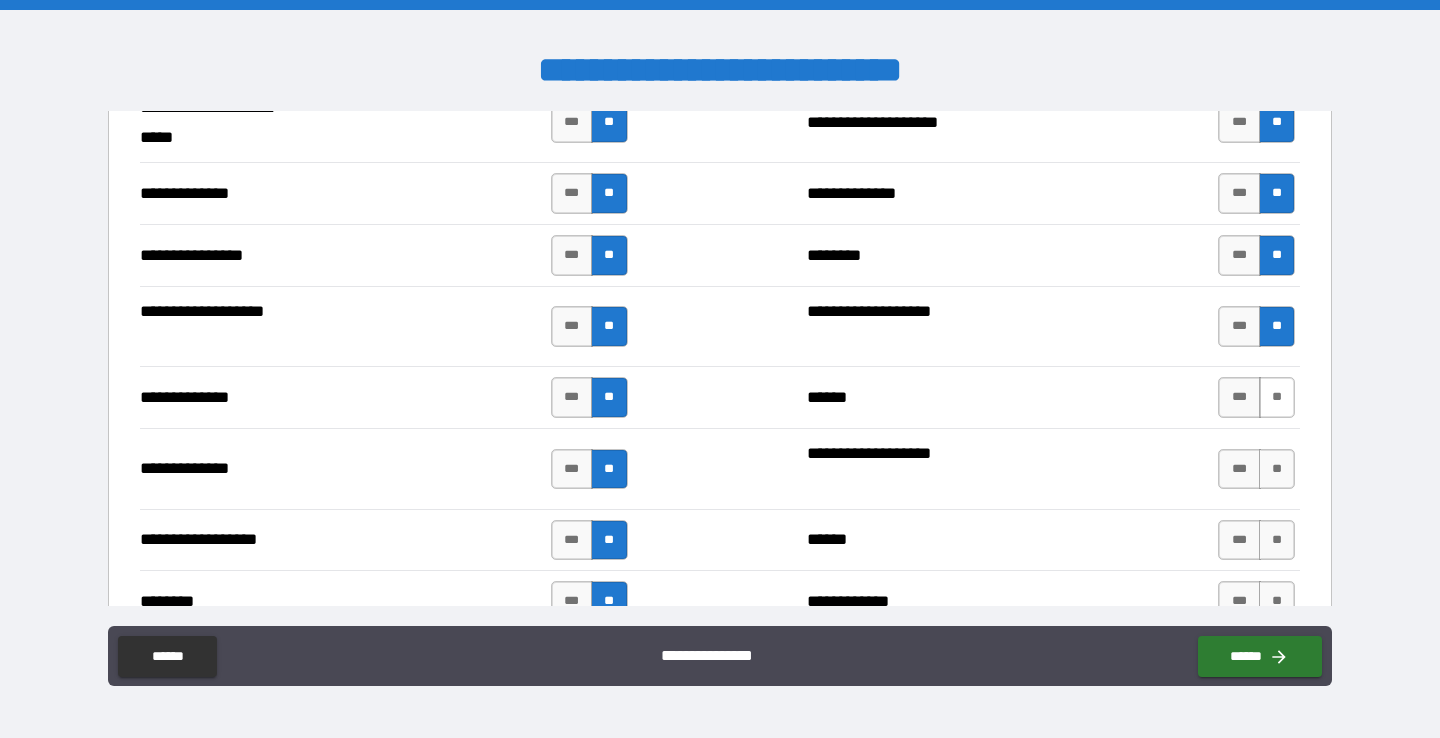 click on "**" at bounding box center (1277, 397) 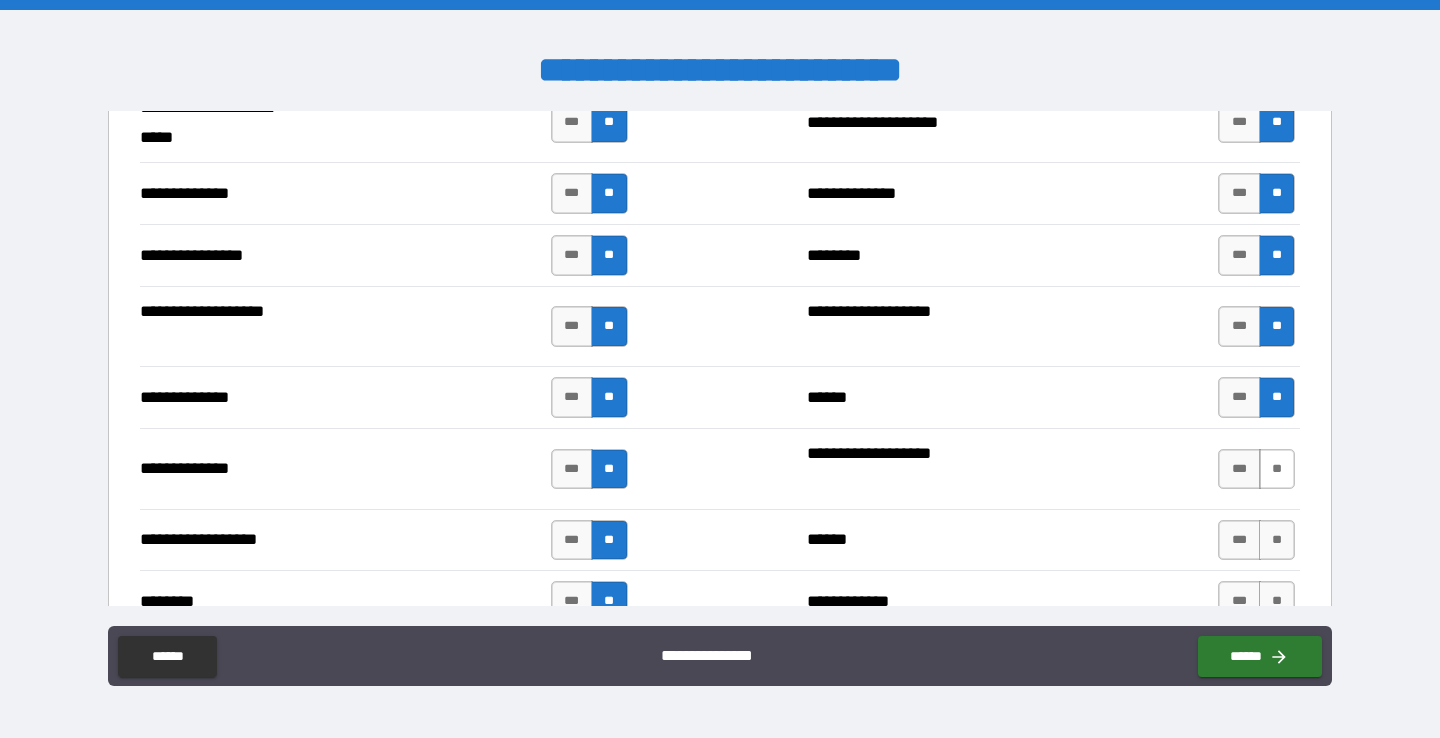 click on "**" at bounding box center (1277, 469) 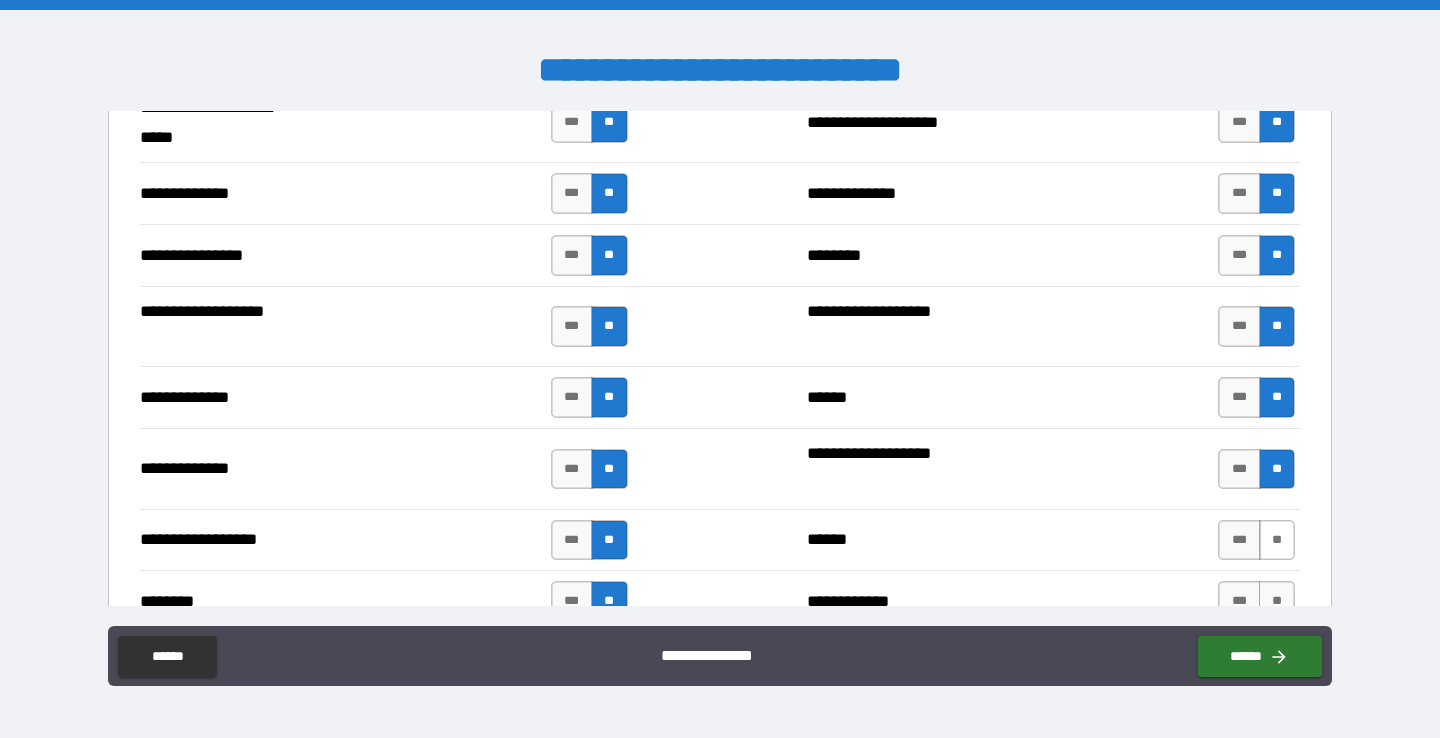 click on "**" at bounding box center (1277, 540) 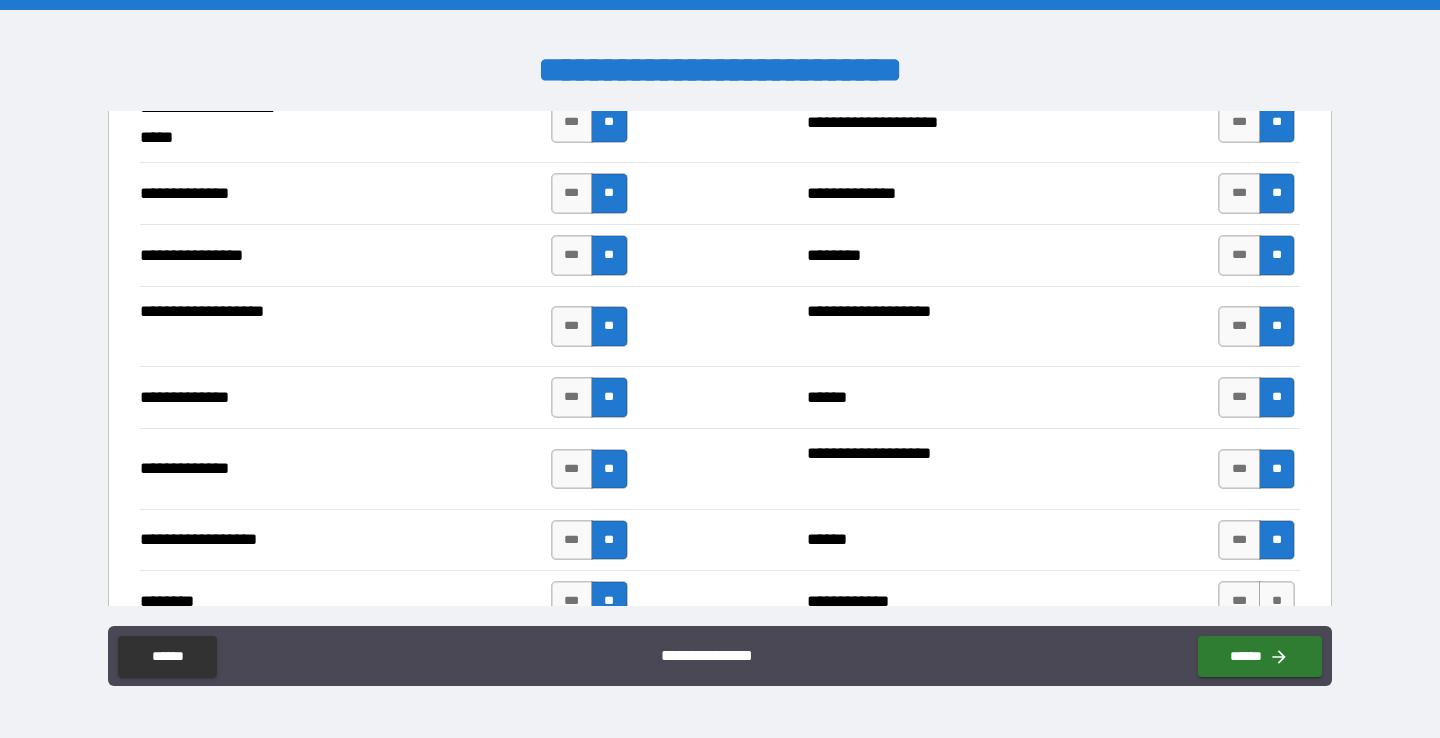 scroll, scrollTop: 3143, scrollLeft: 0, axis: vertical 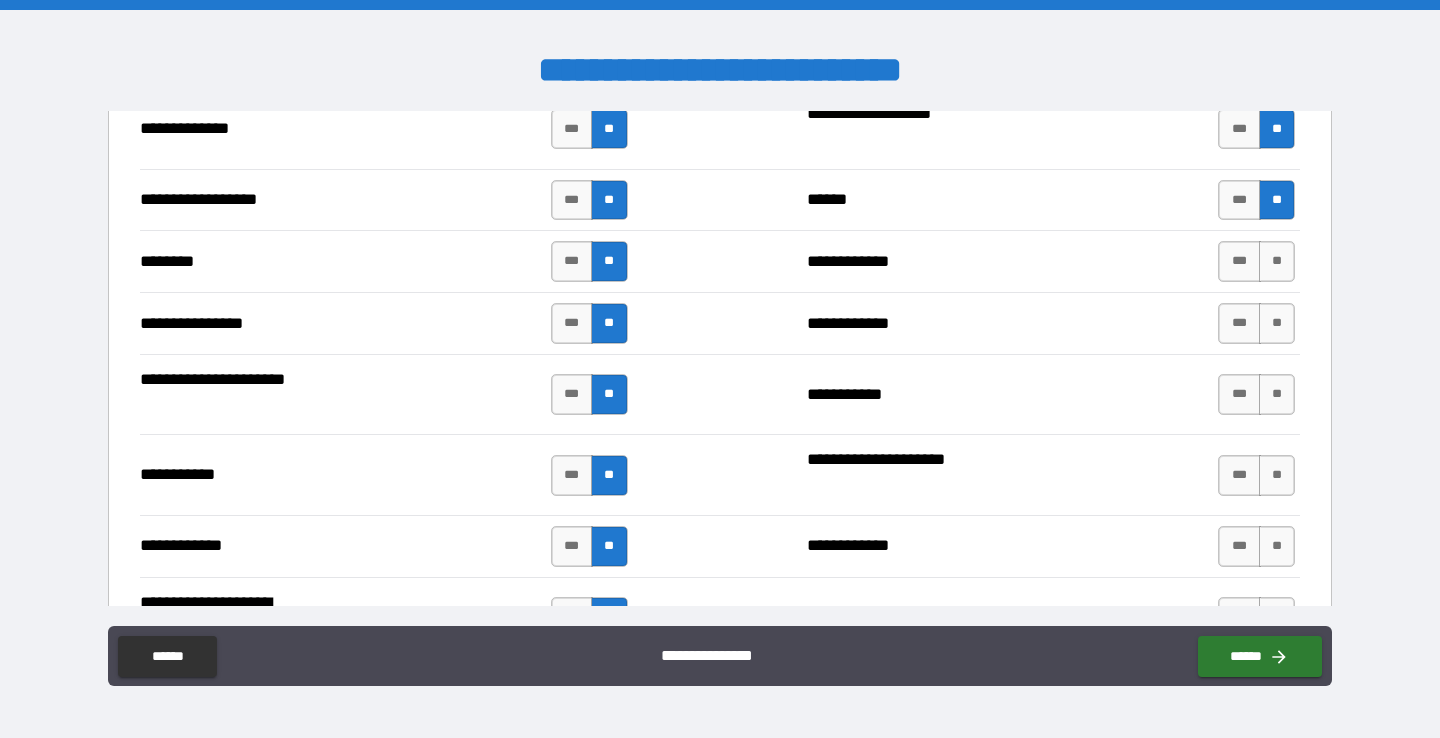 click on "**" at bounding box center [1277, 261] 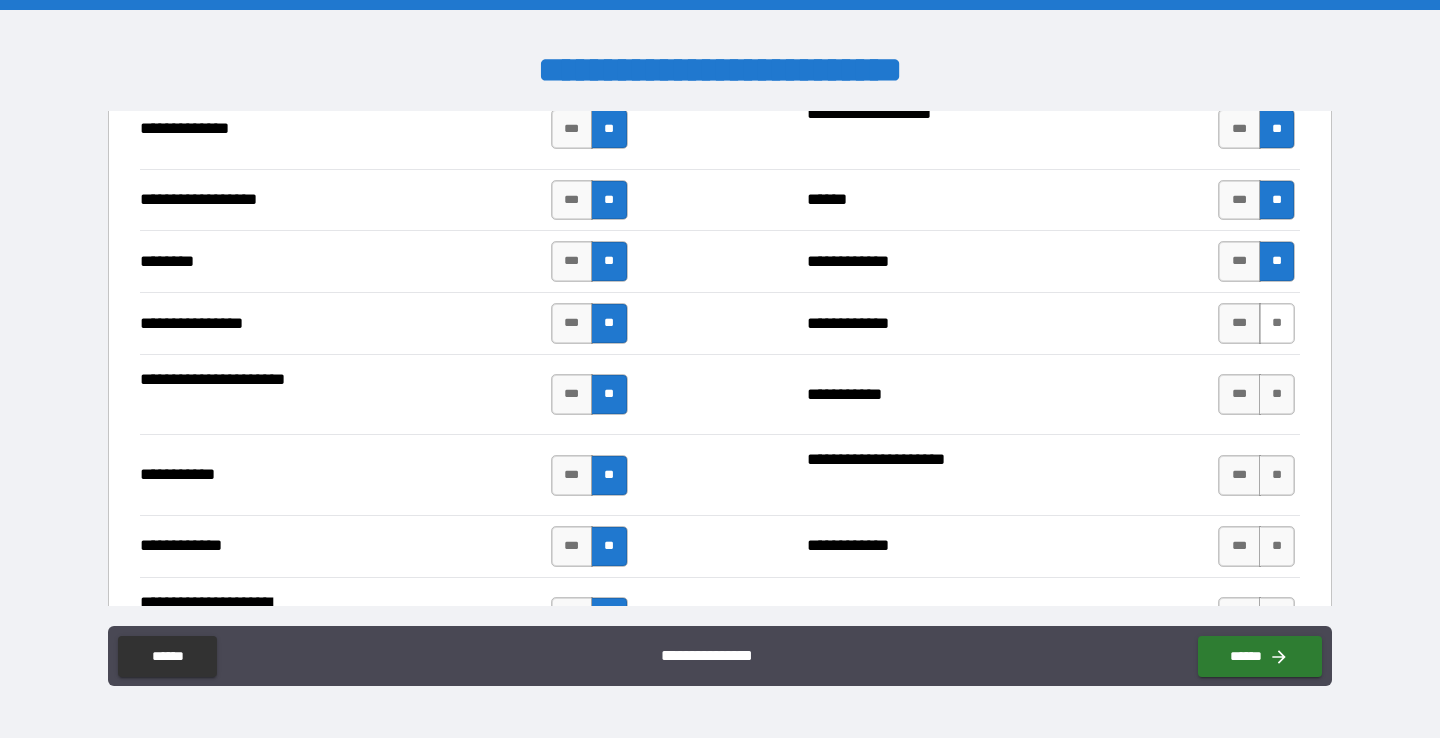 click on "**" at bounding box center (1277, 323) 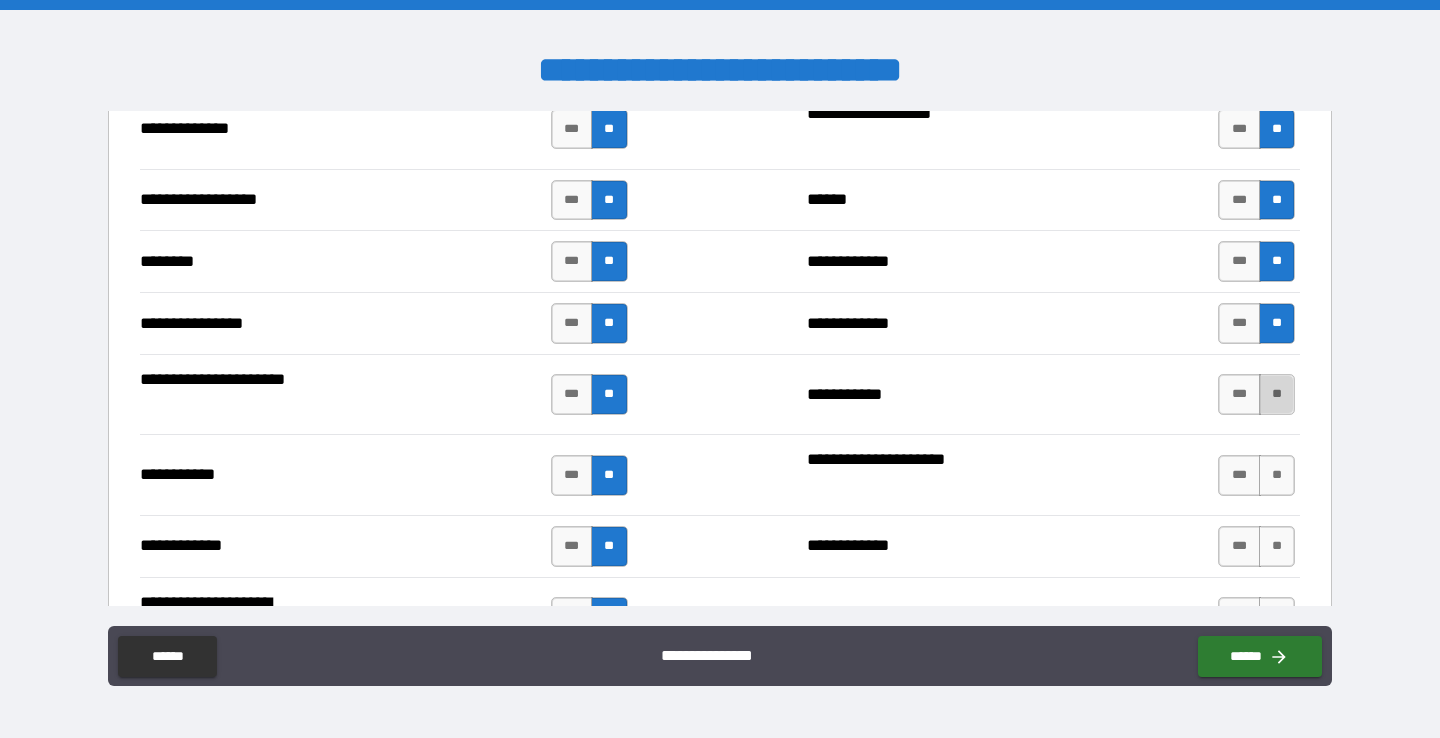 click on "**" at bounding box center (1277, 394) 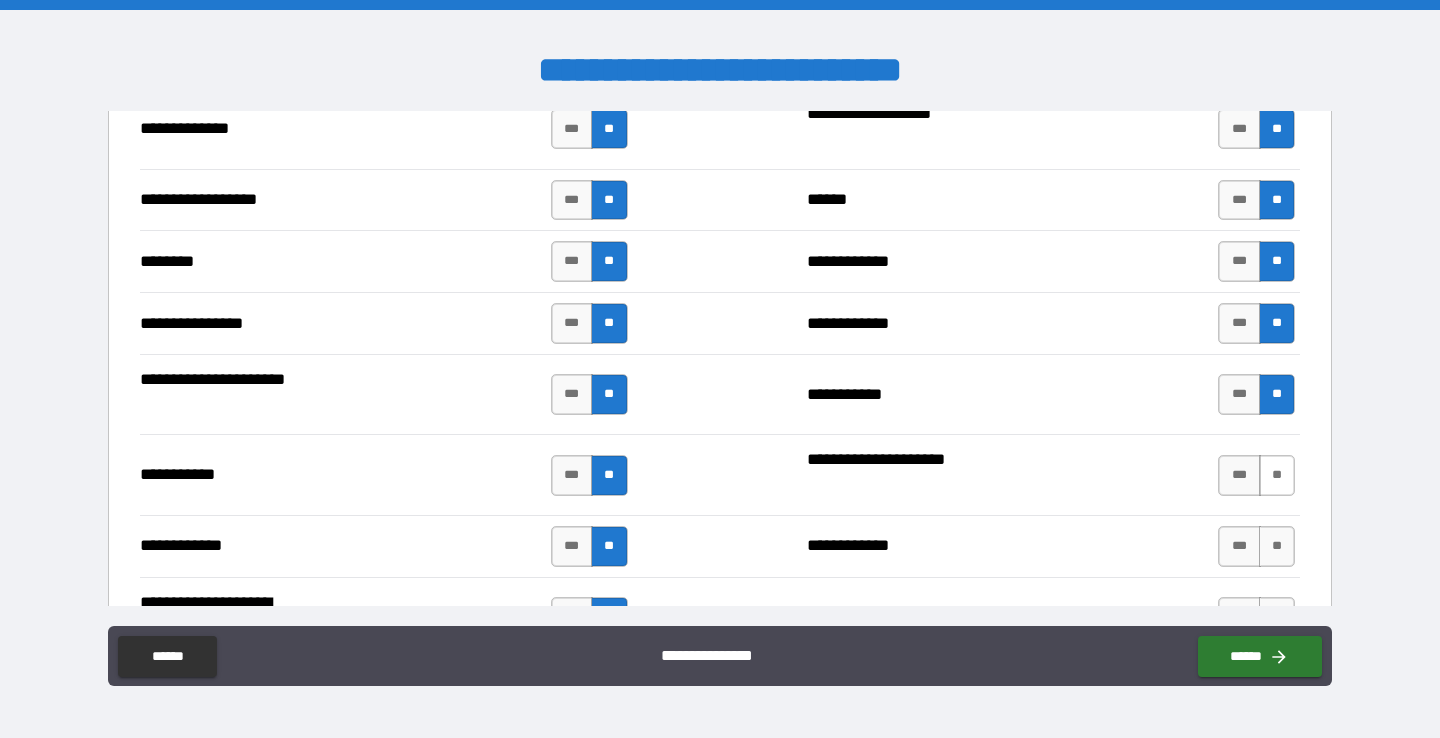 click on "**" at bounding box center [1277, 475] 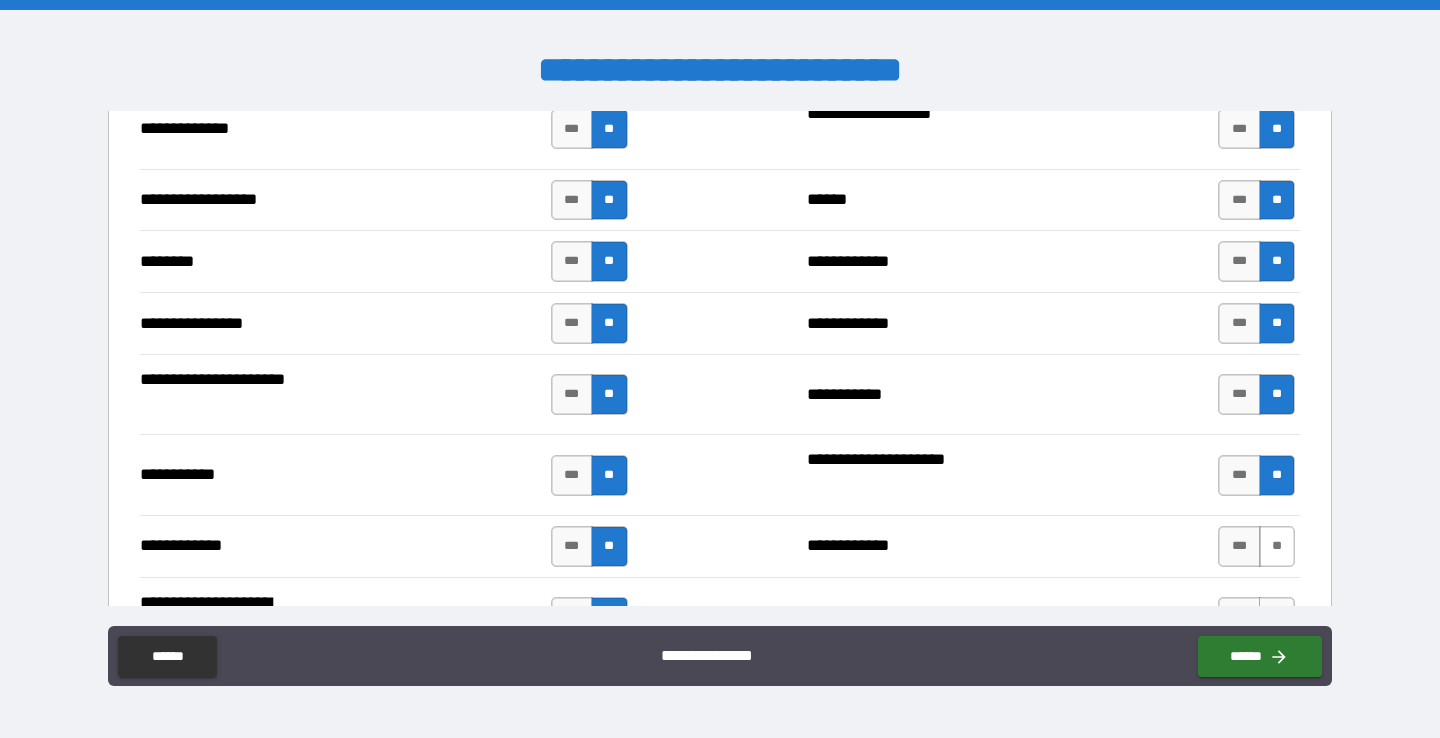 click on "**" at bounding box center (1277, 546) 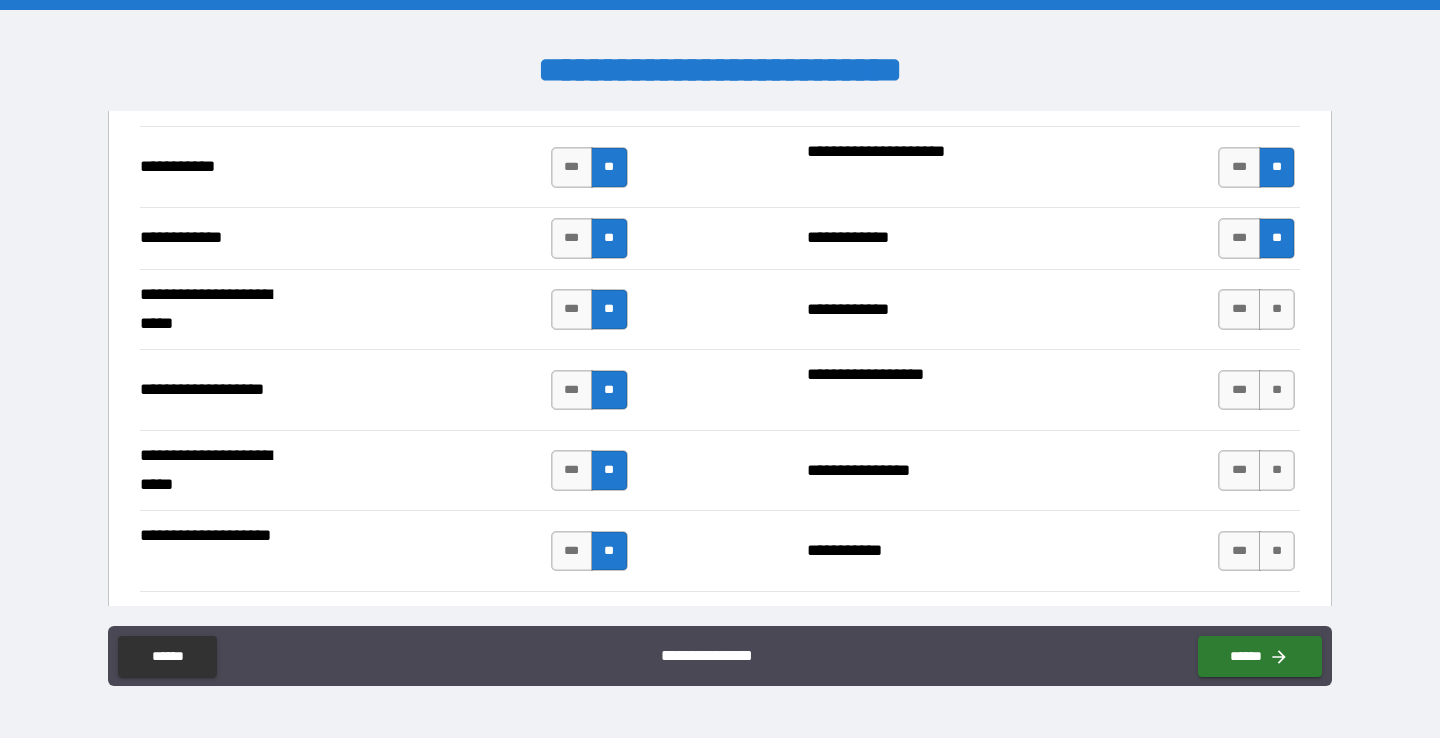 scroll, scrollTop: 3513, scrollLeft: 0, axis: vertical 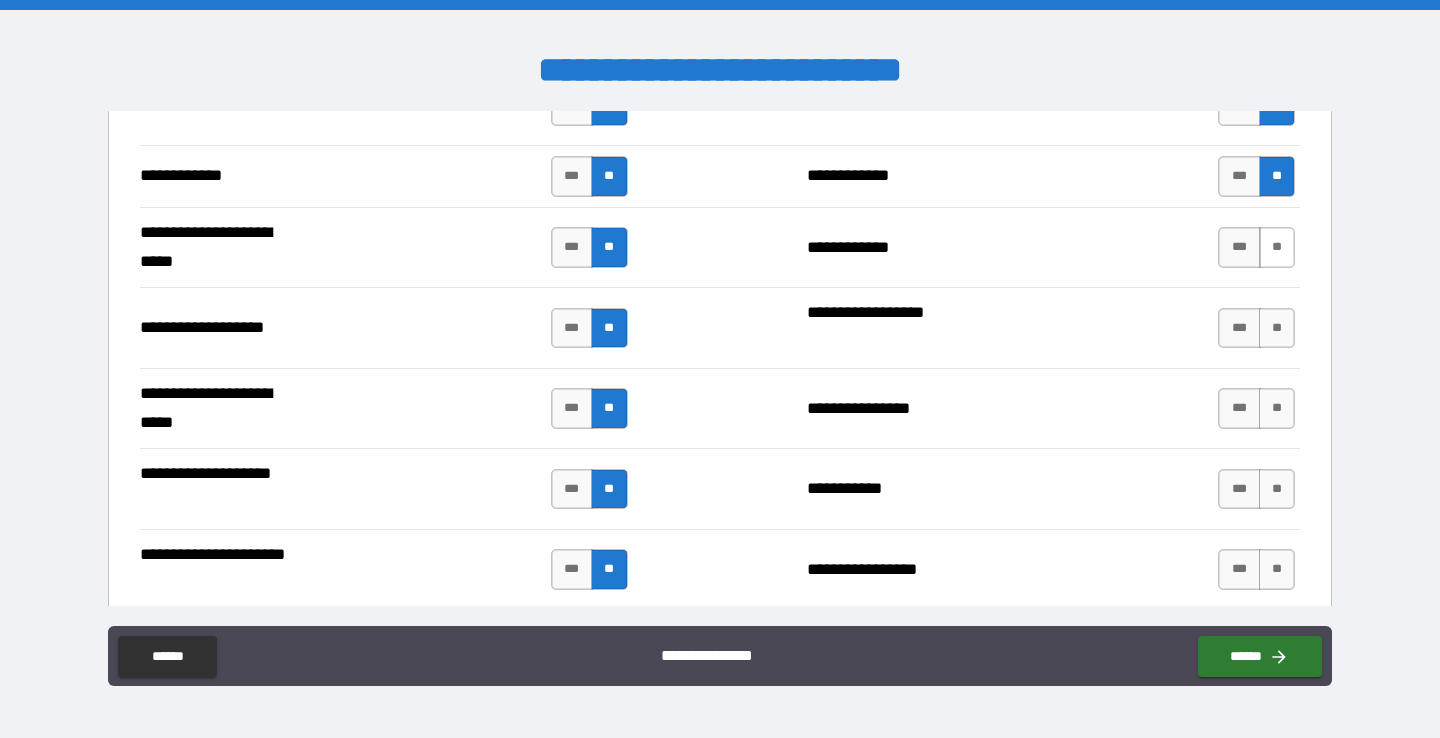 click on "**" at bounding box center (1277, 247) 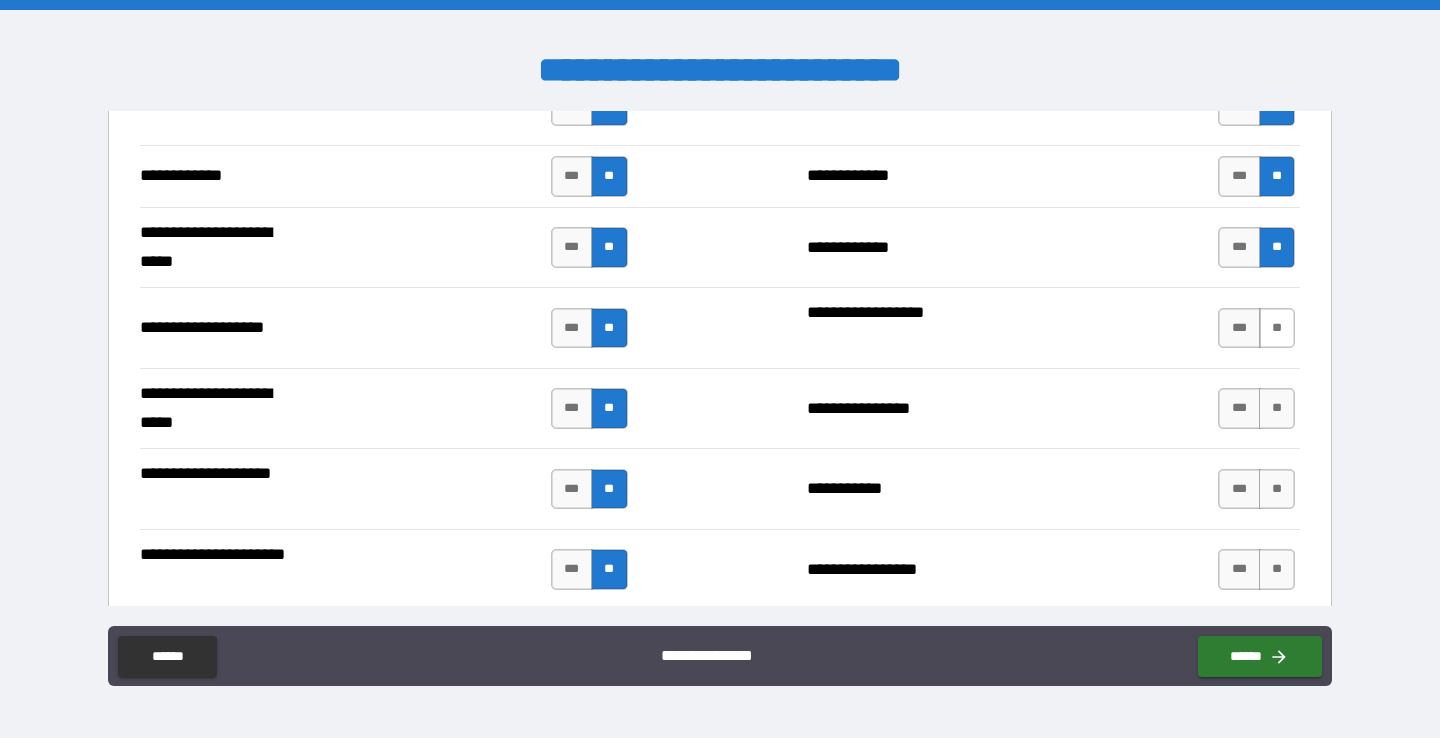 click on "**" at bounding box center (1277, 328) 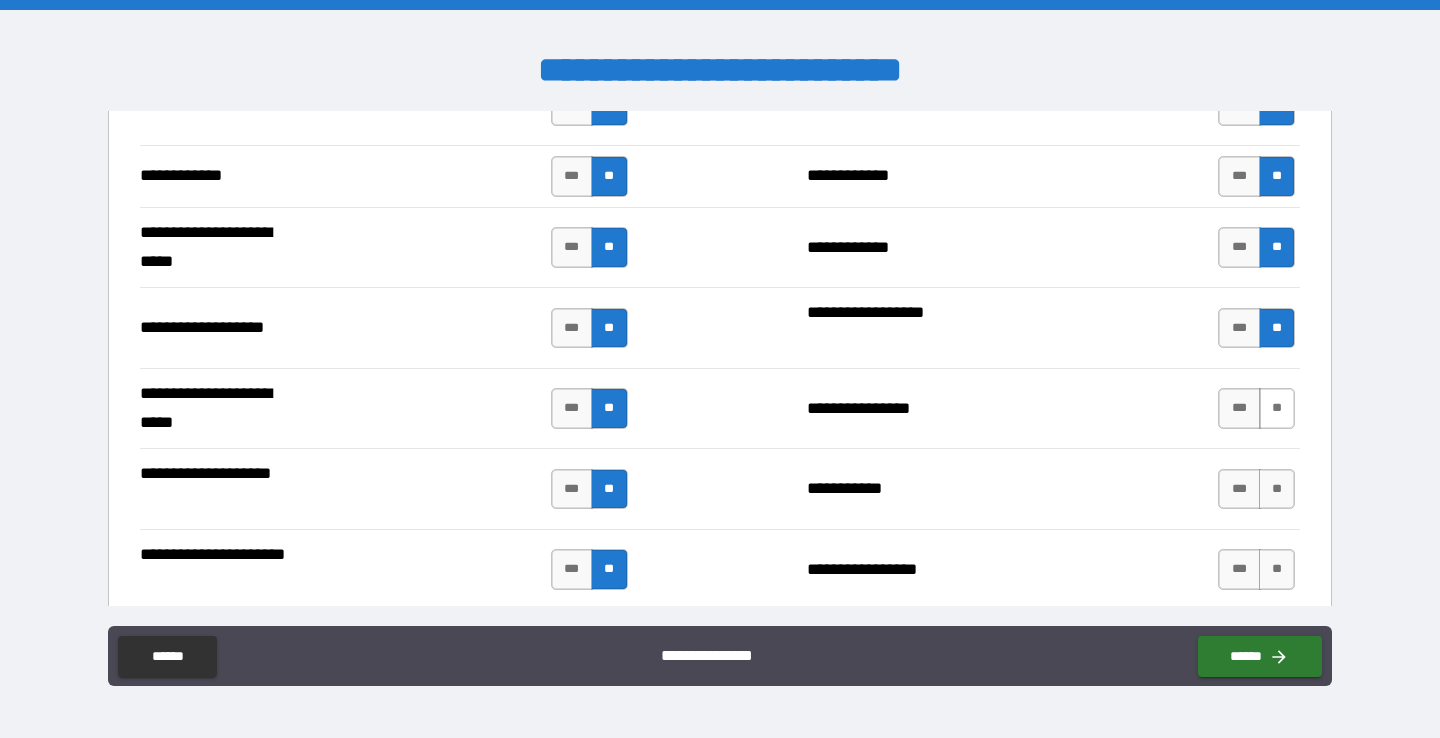 click on "**" at bounding box center [1277, 408] 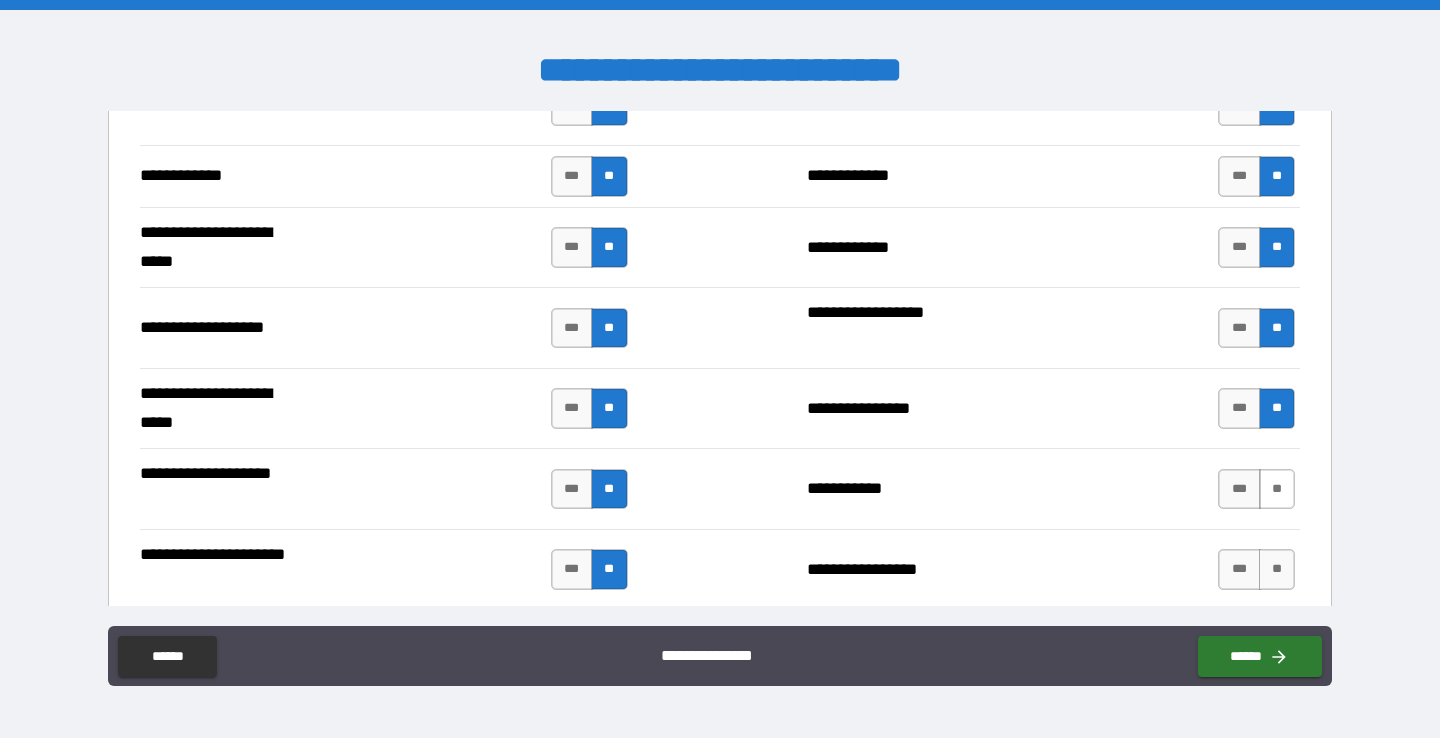 click on "**" at bounding box center [1277, 489] 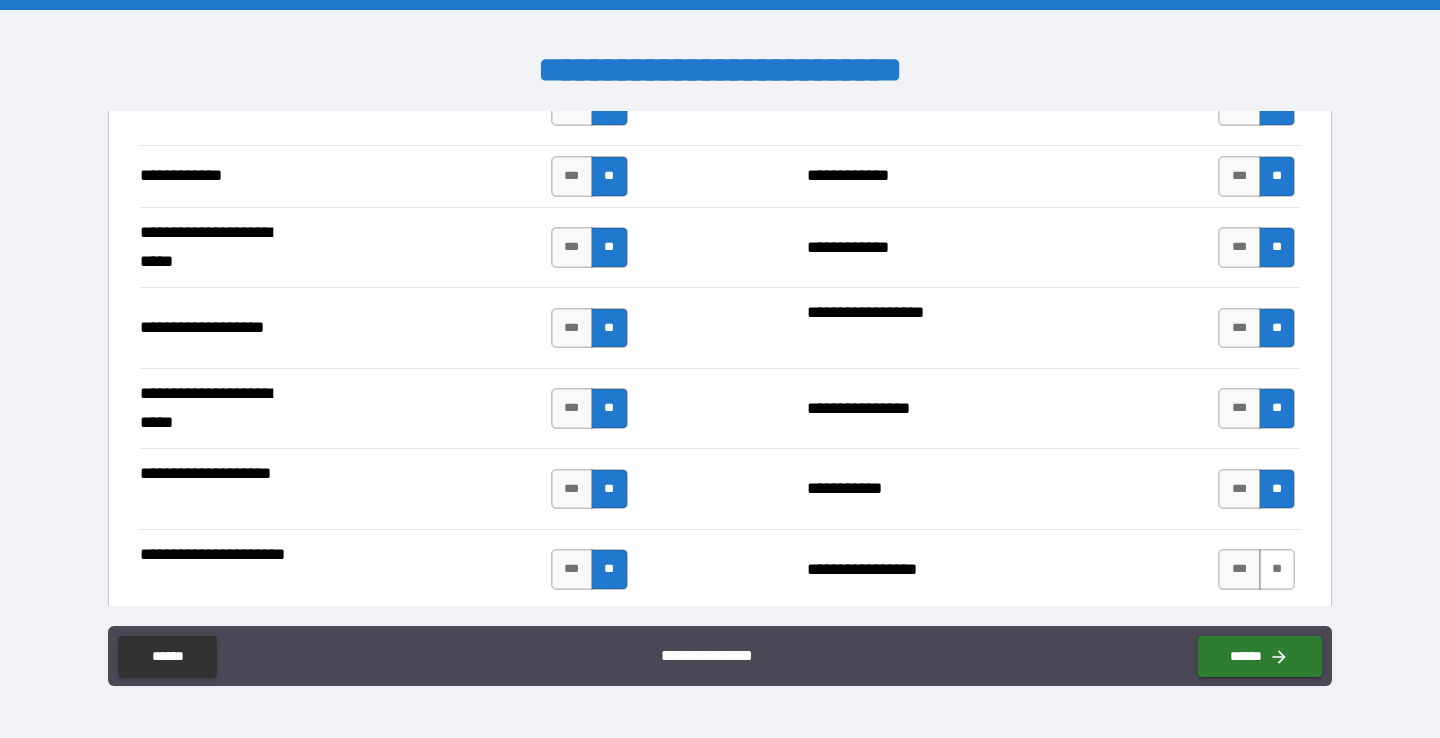 click on "**" at bounding box center [1277, 569] 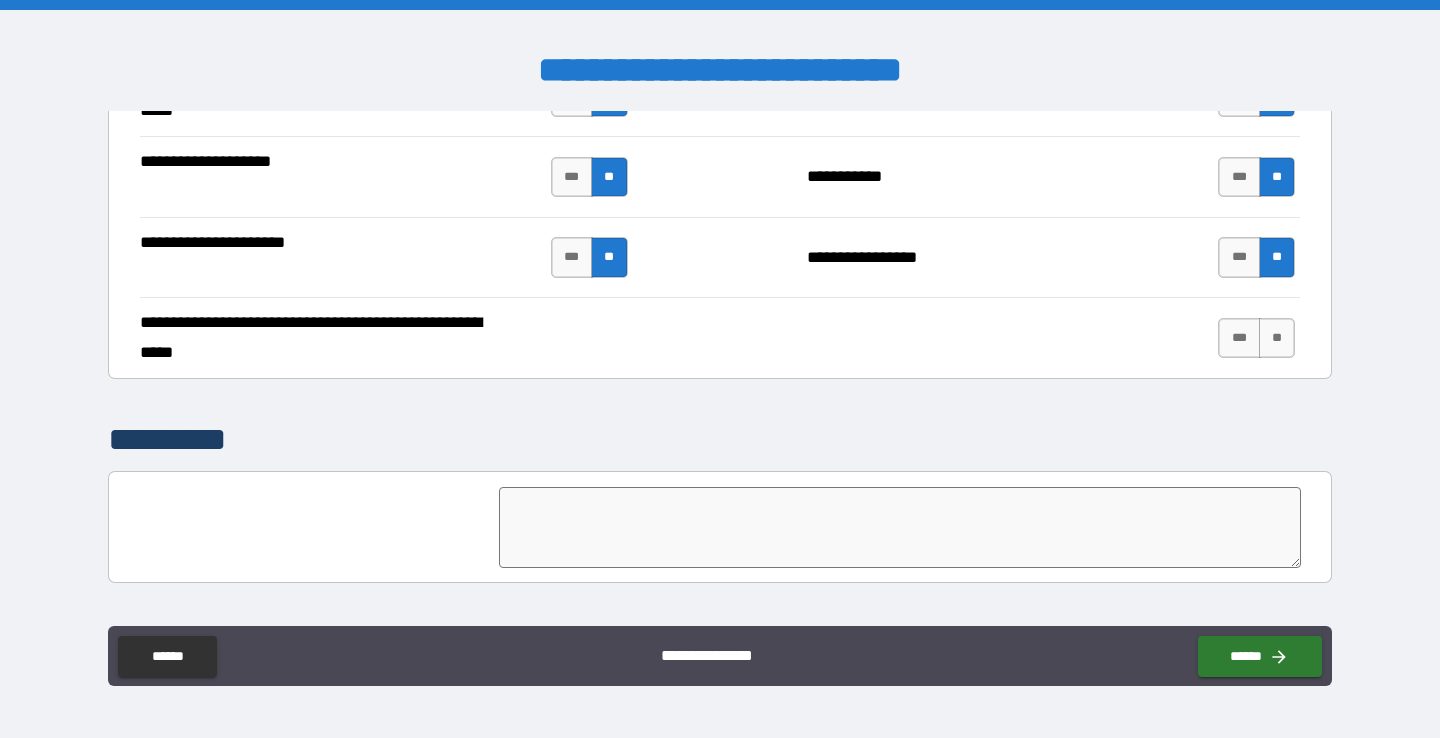 scroll, scrollTop: 3826, scrollLeft: 0, axis: vertical 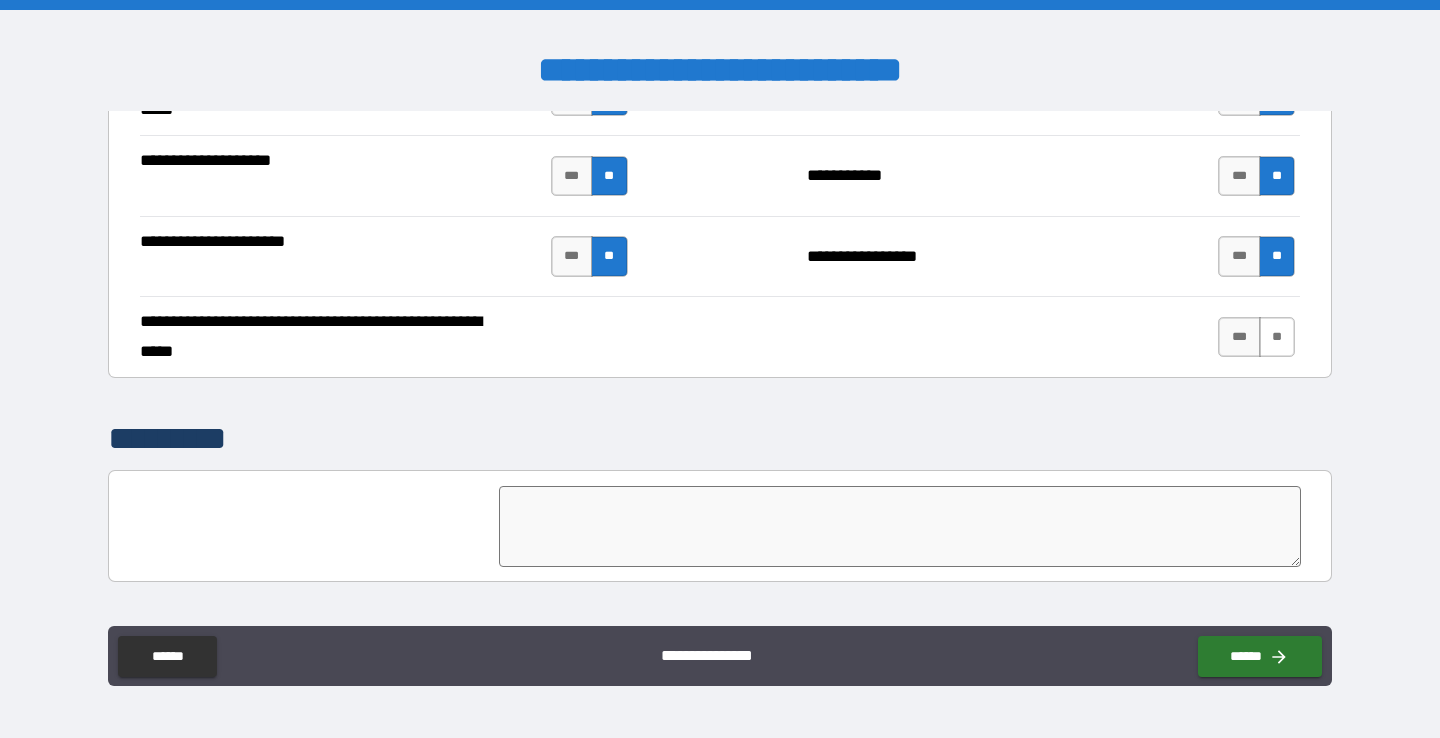 click on "**" at bounding box center [1277, 337] 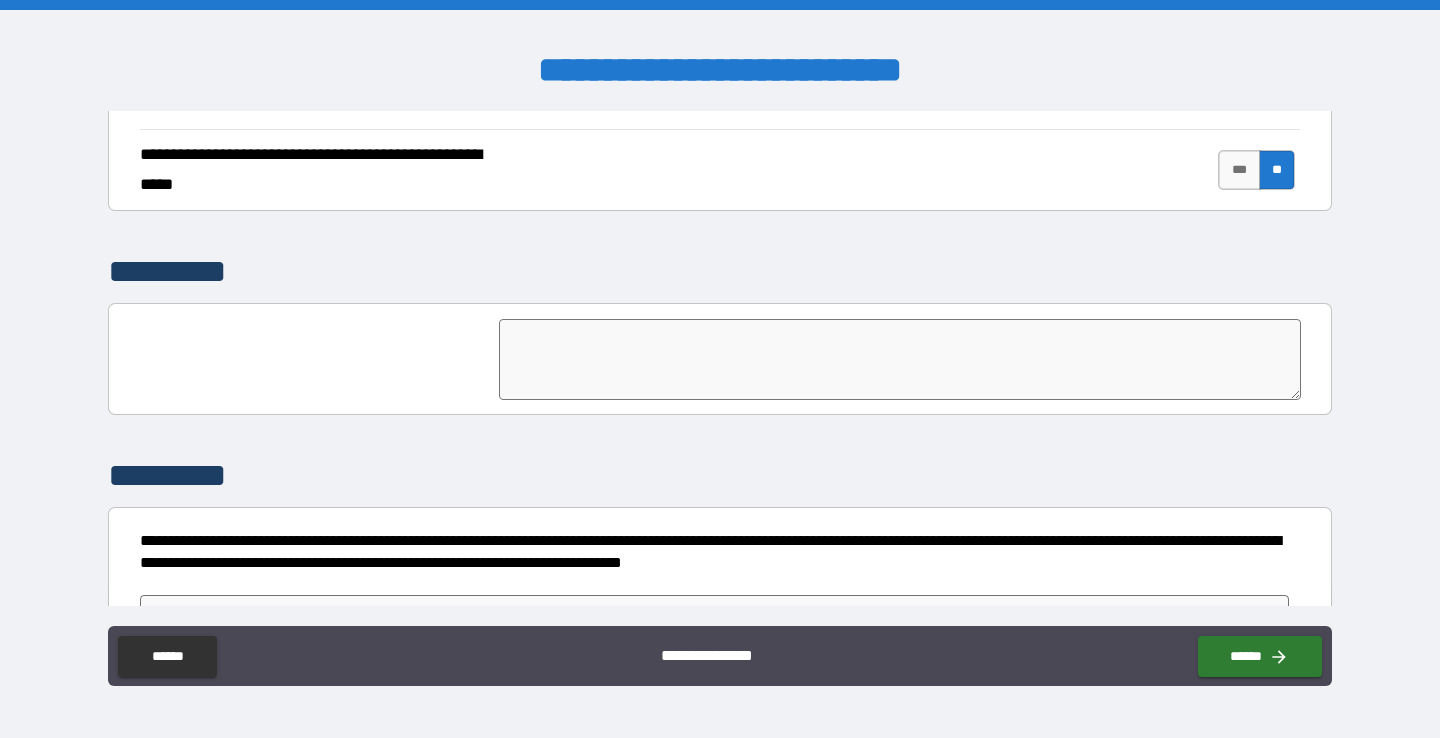 scroll, scrollTop: 4053, scrollLeft: 0, axis: vertical 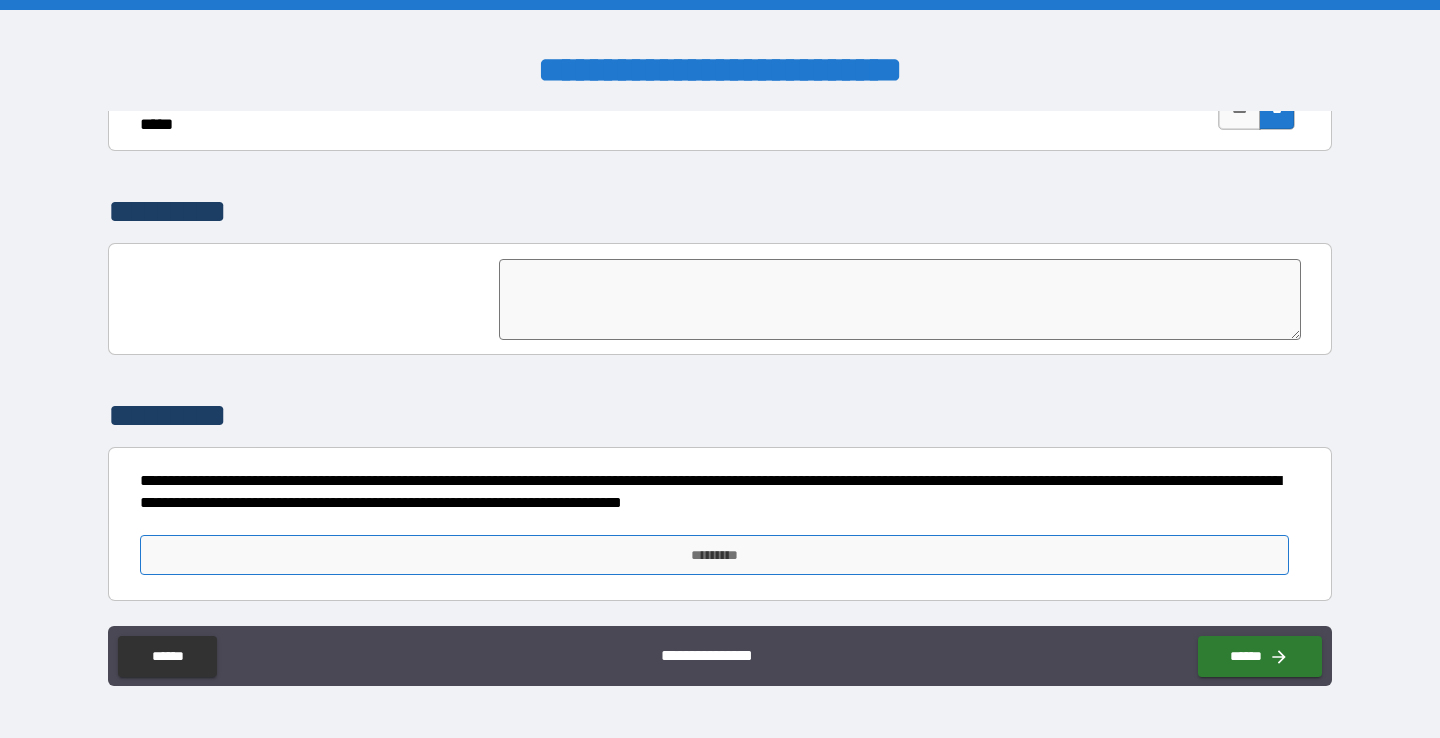 click on "*********" at bounding box center (715, 555) 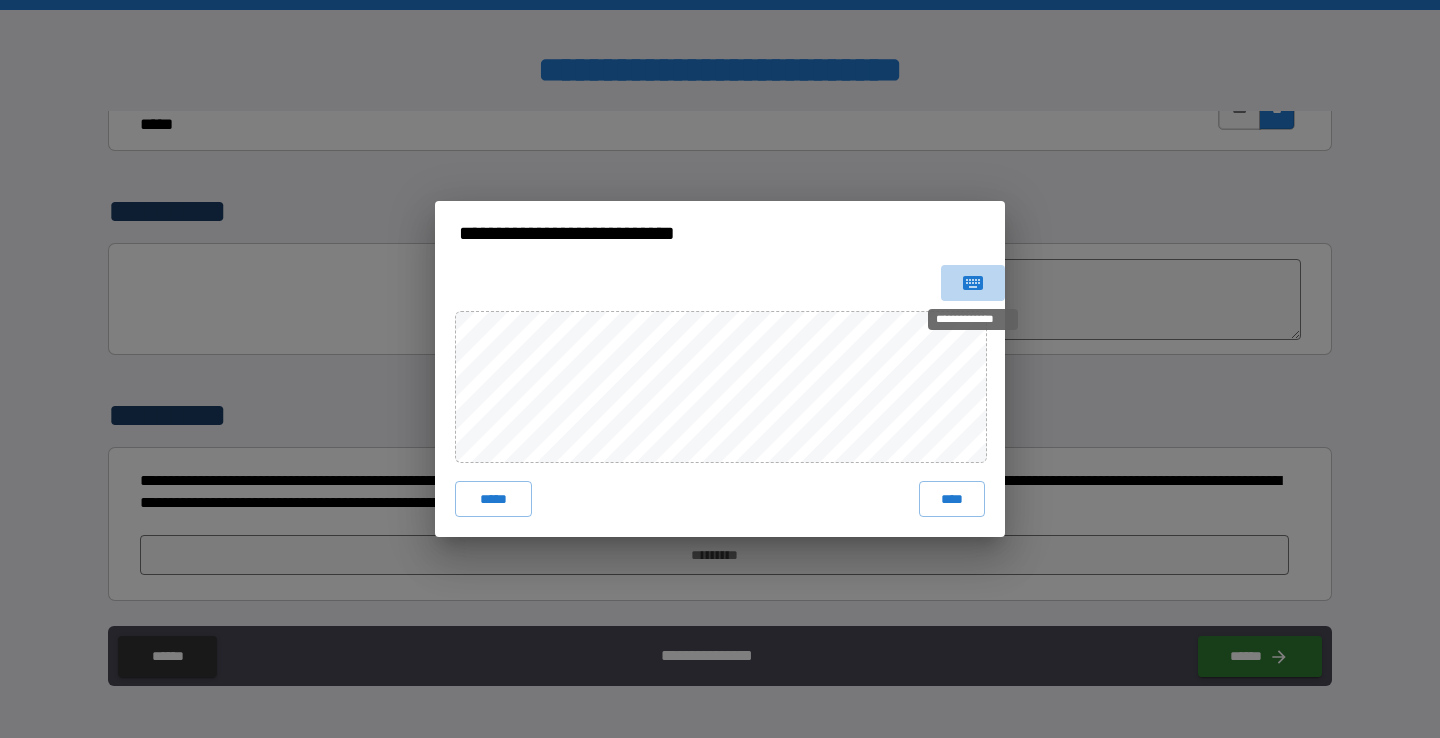 click 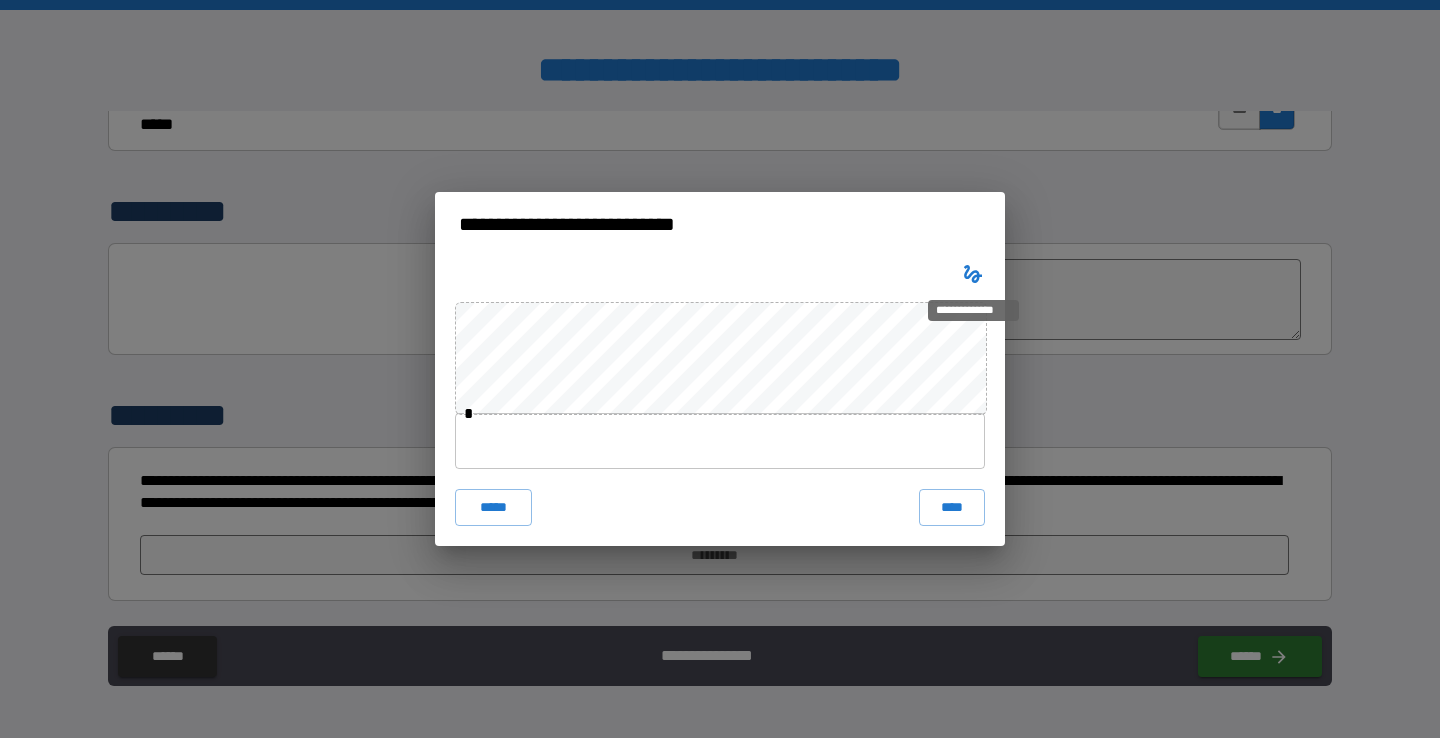 click 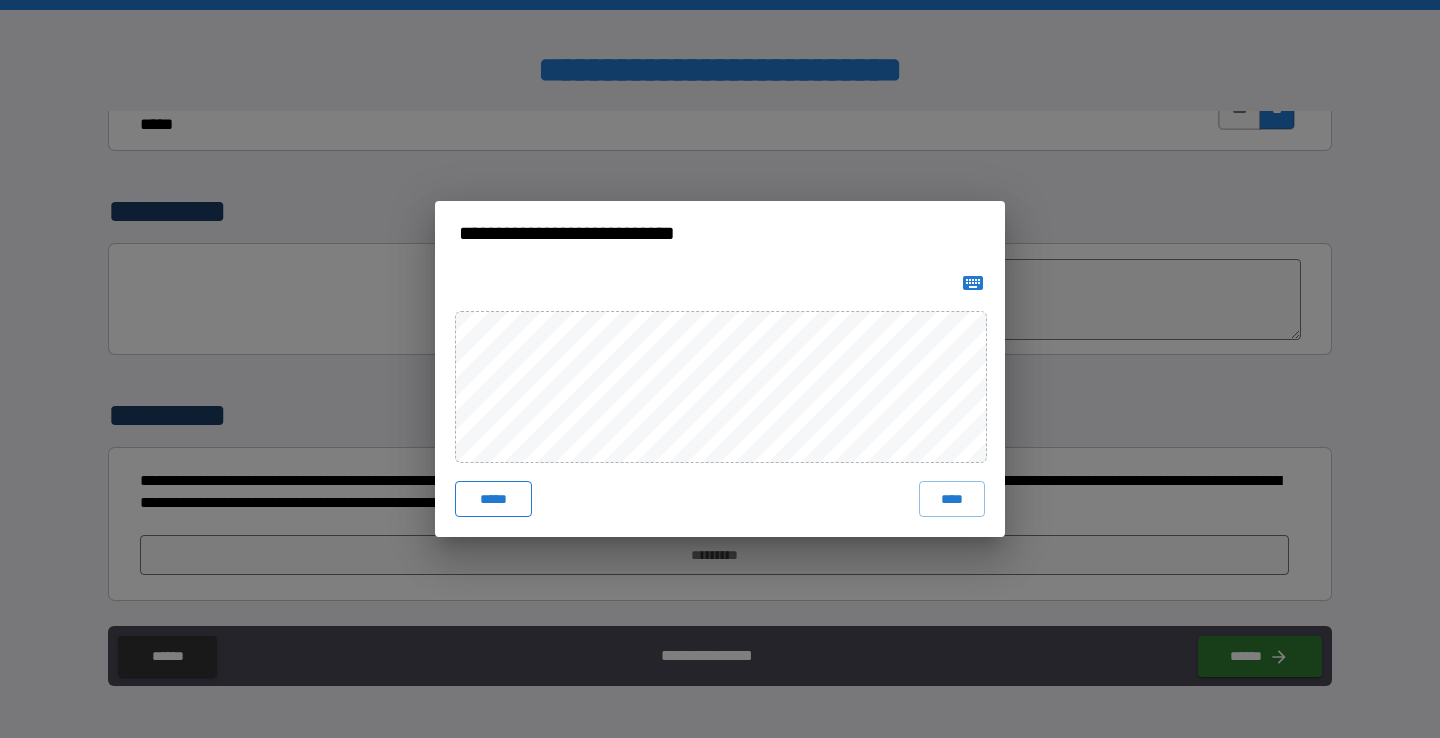 click on "*****" at bounding box center (493, 499) 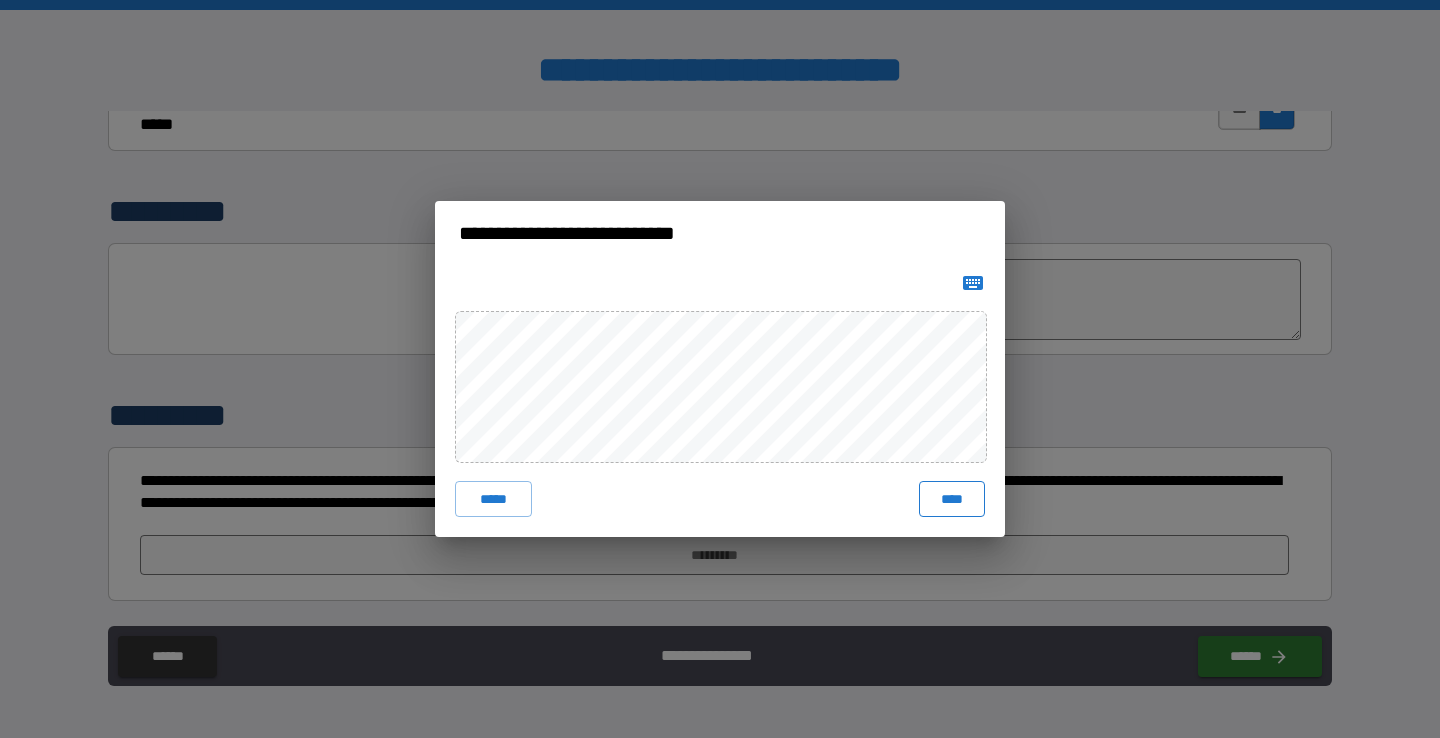 click on "****" at bounding box center (952, 499) 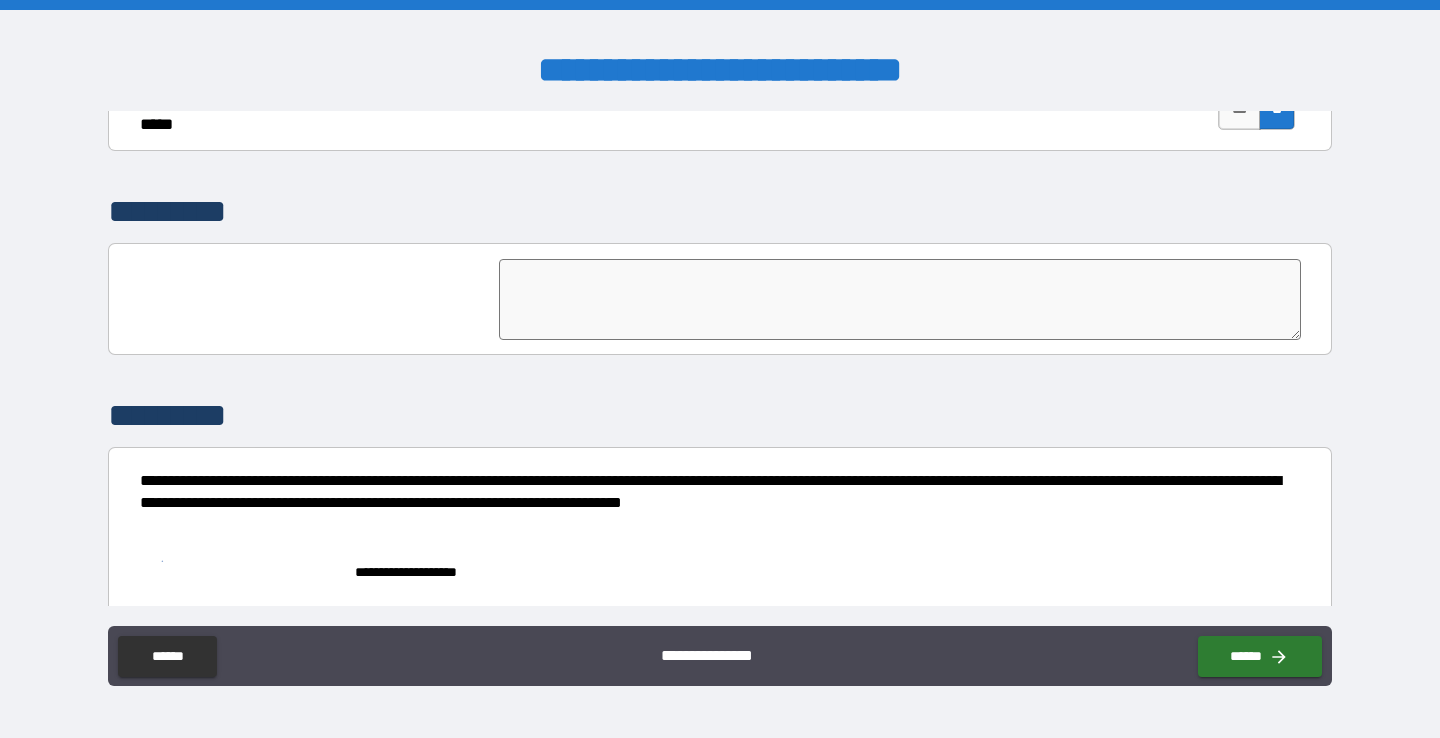 scroll, scrollTop: 4070, scrollLeft: 0, axis: vertical 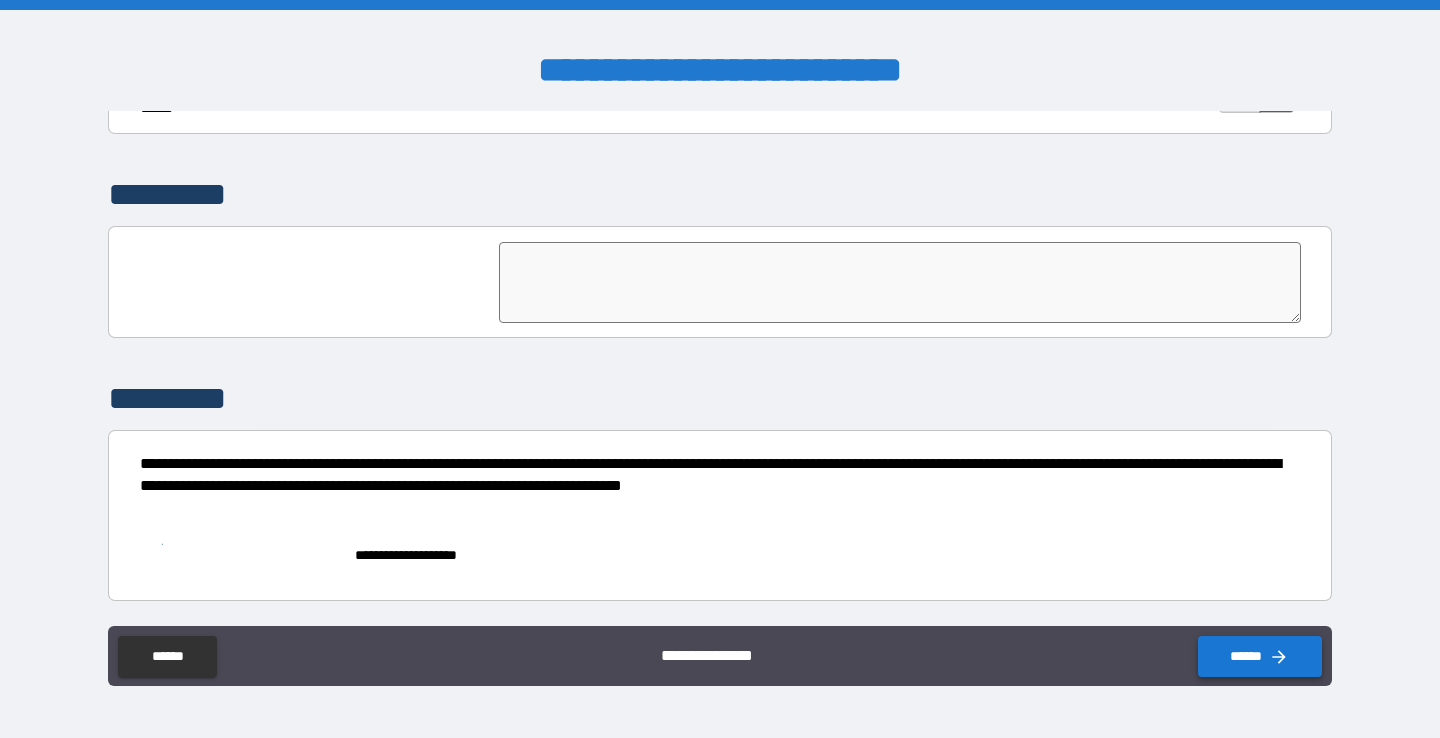 click on "******" at bounding box center (1260, 656) 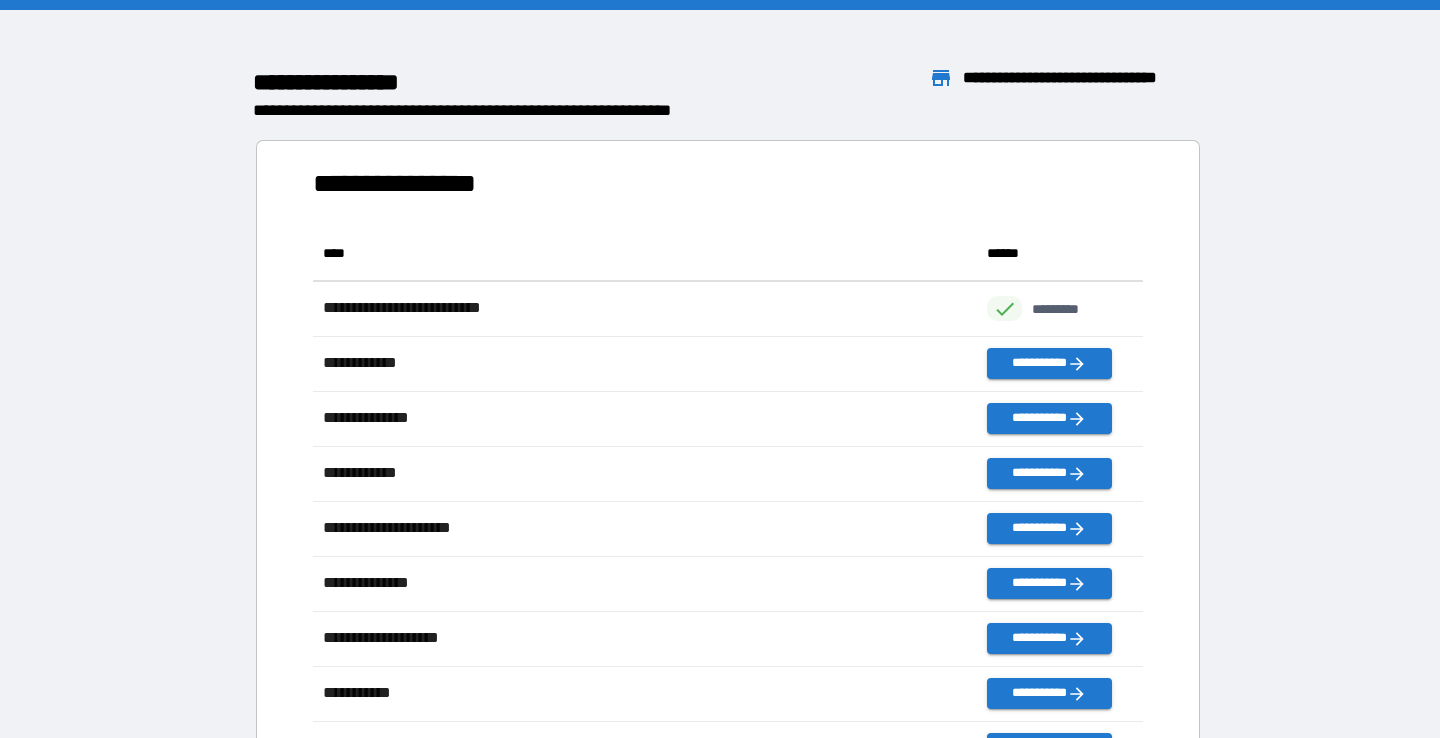 scroll, scrollTop: 1, scrollLeft: 1, axis: both 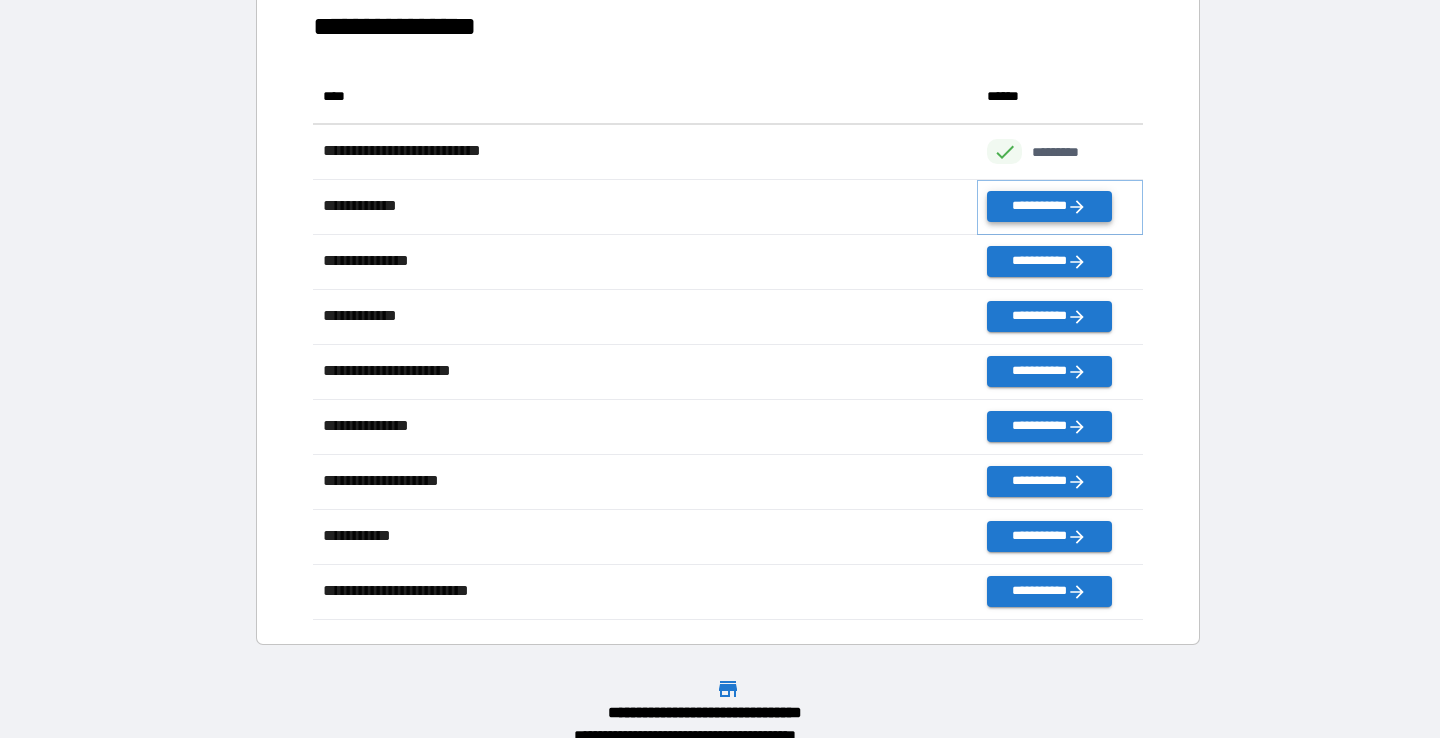 click on "**********" at bounding box center [1049, 206] 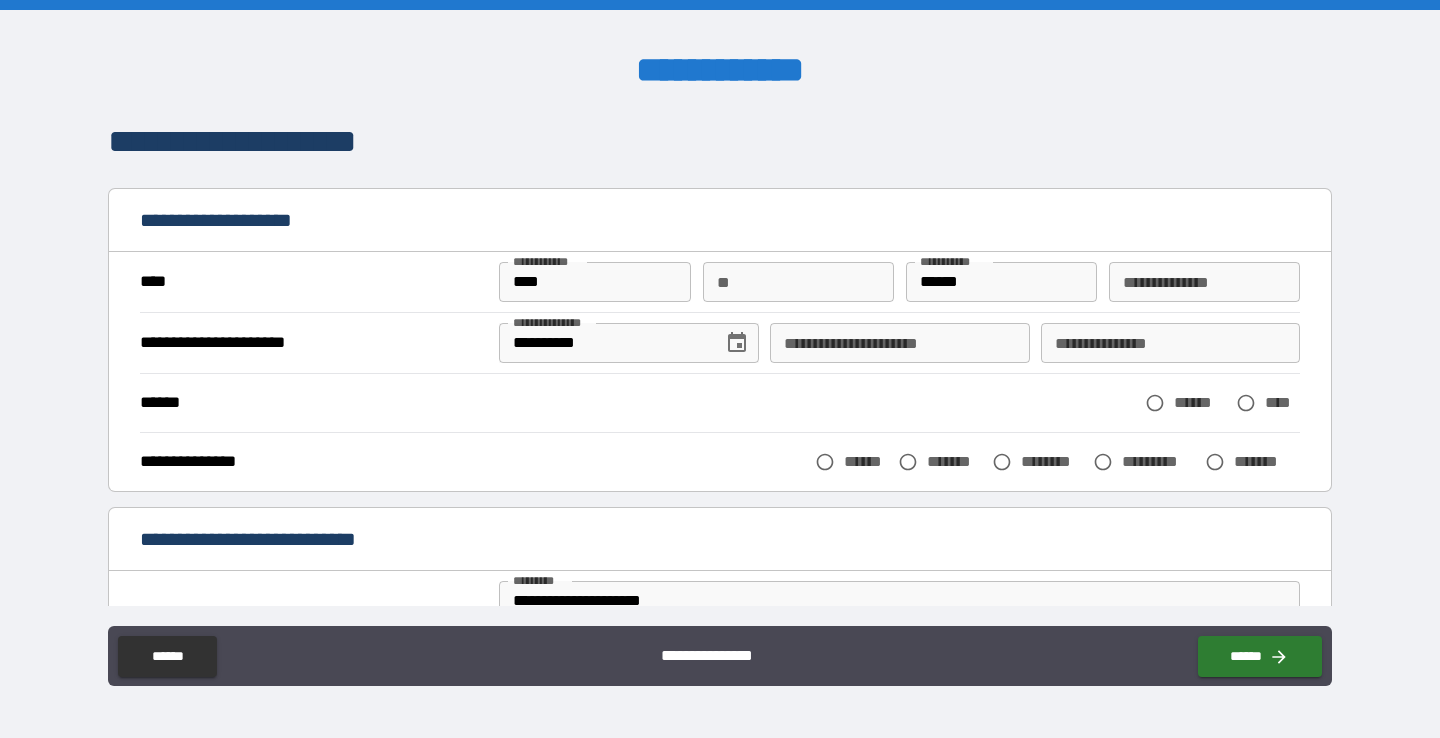 click on "**********" at bounding box center [899, 343] 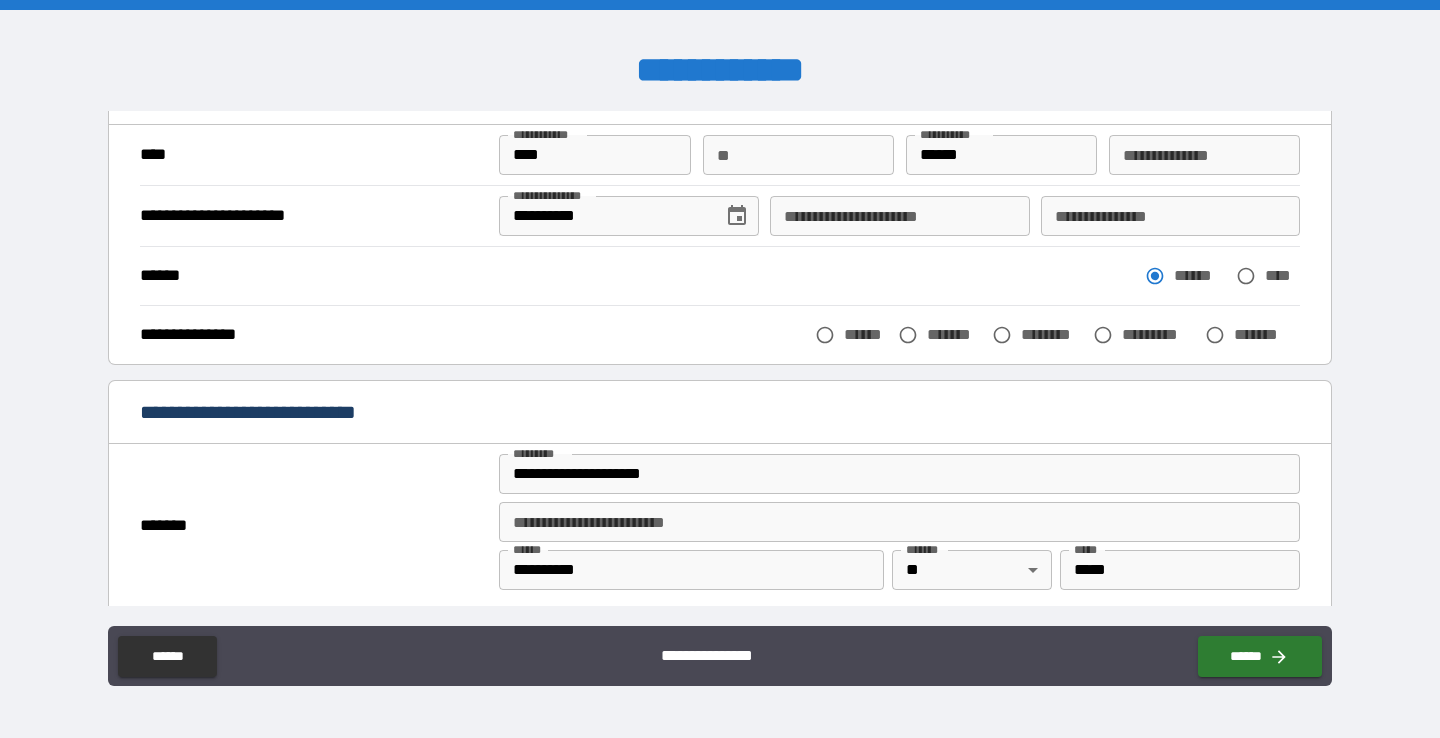 scroll, scrollTop: 128, scrollLeft: 0, axis: vertical 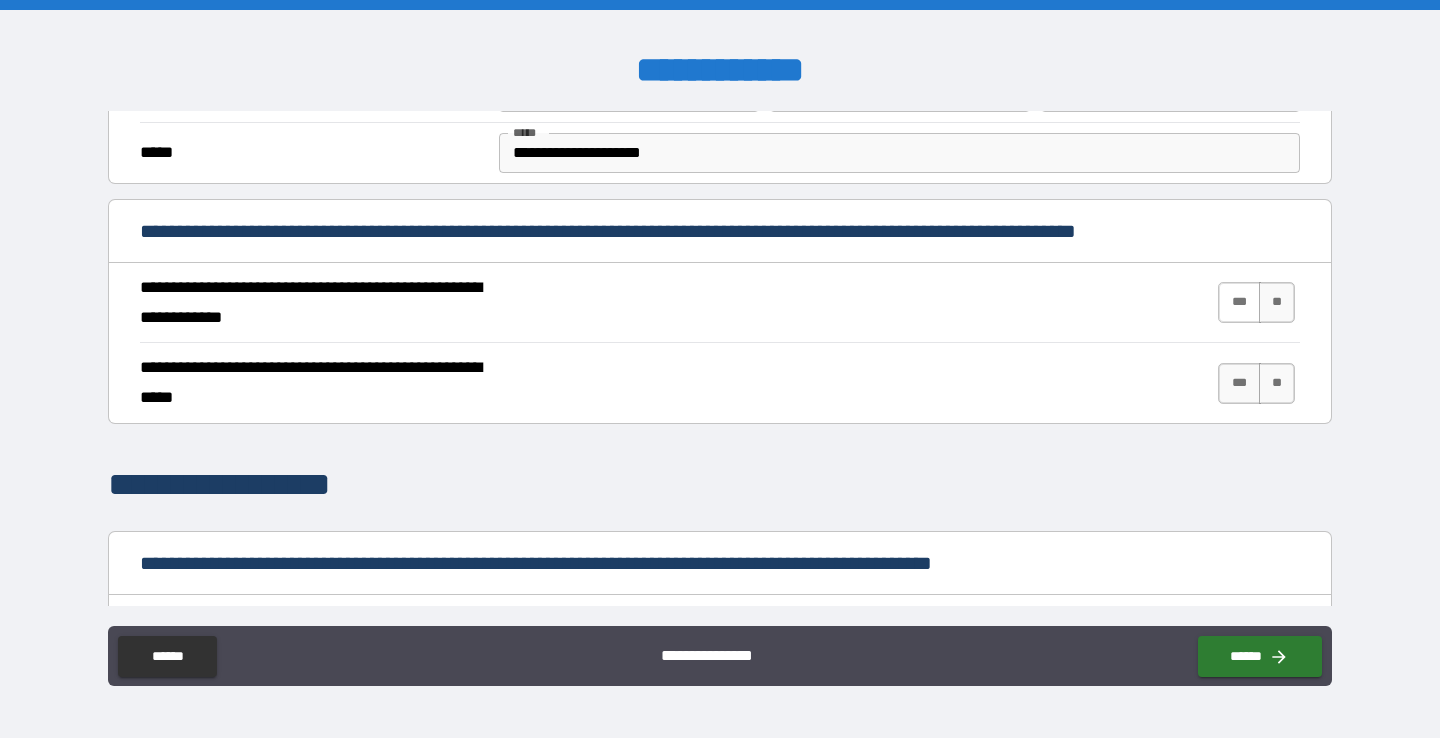 click on "***" at bounding box center (1239, 302) 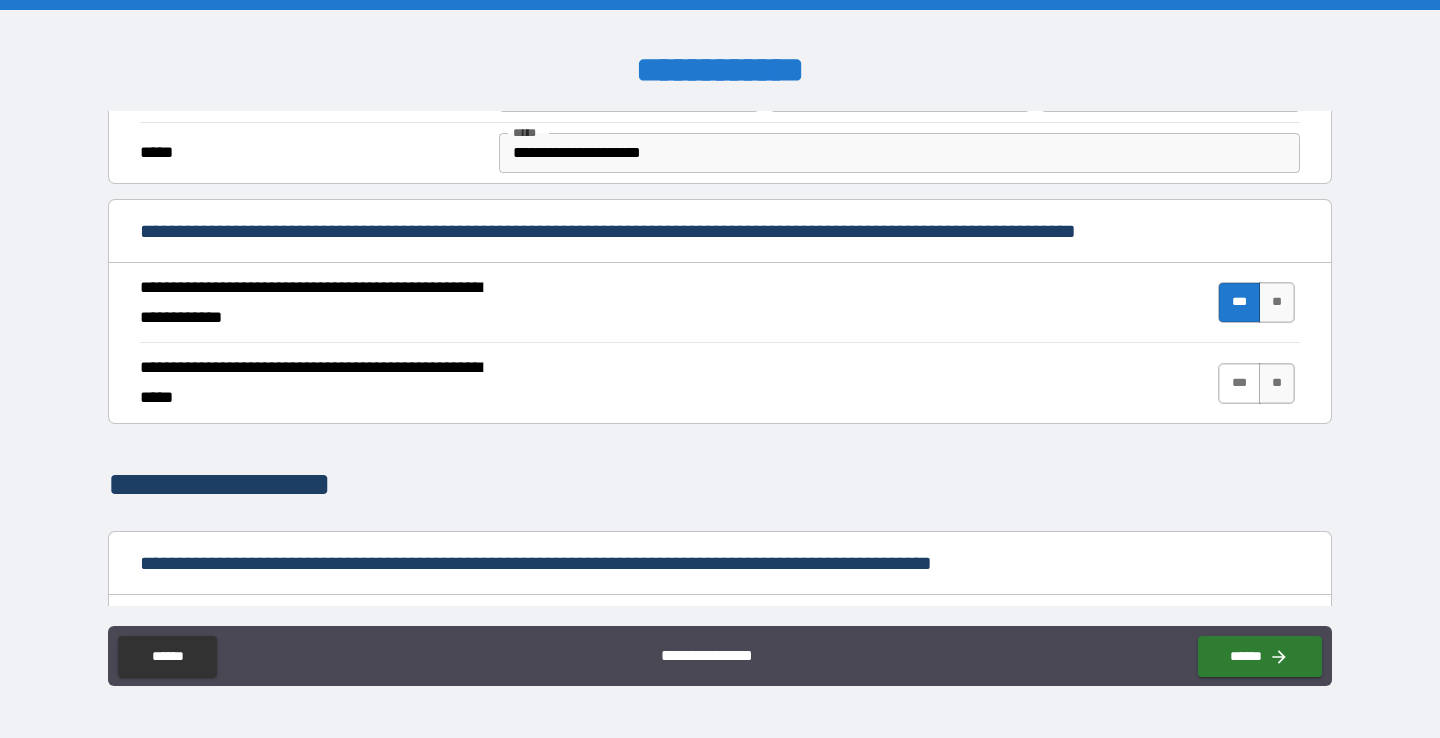 click on "***" at bounding box center [1239, 383] 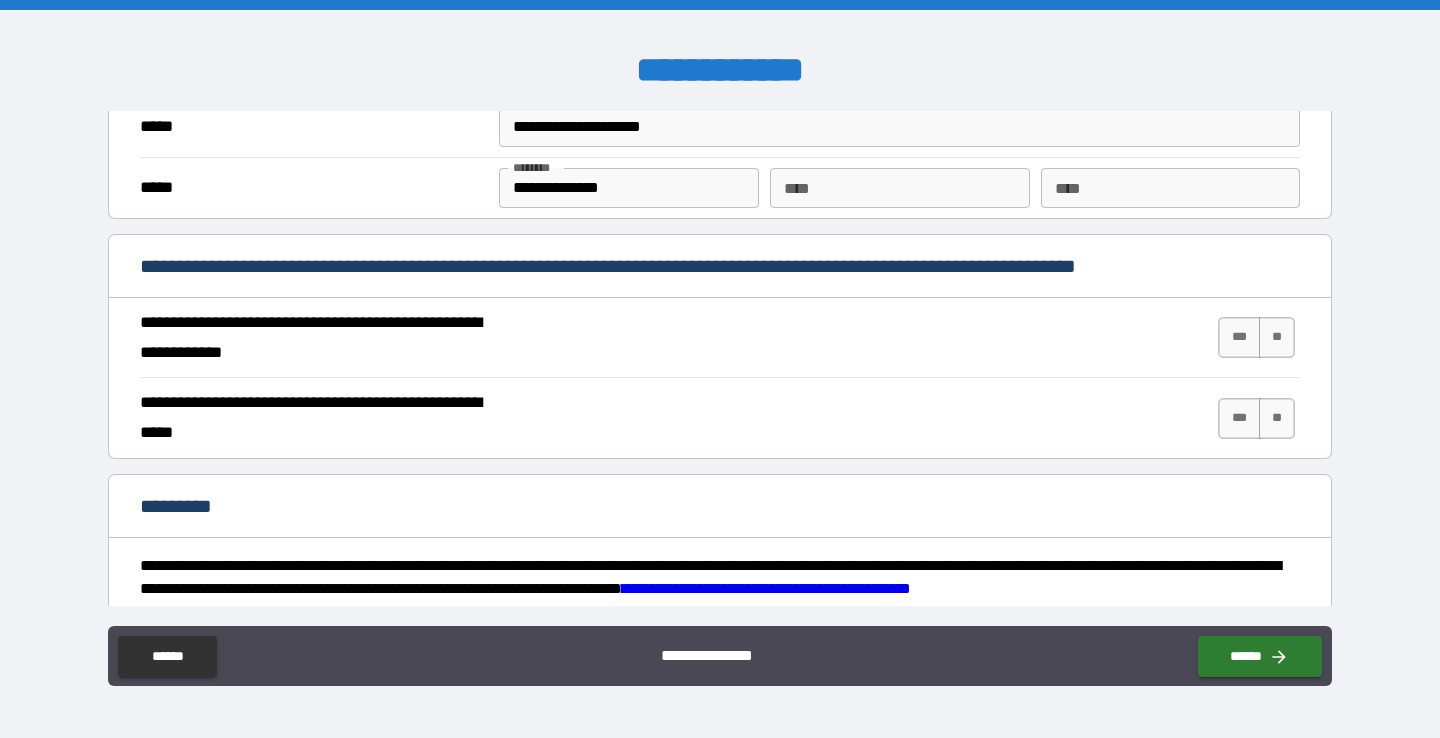 scroll, scrollTop: 1716, scrollLeft: 0, axis: vertical 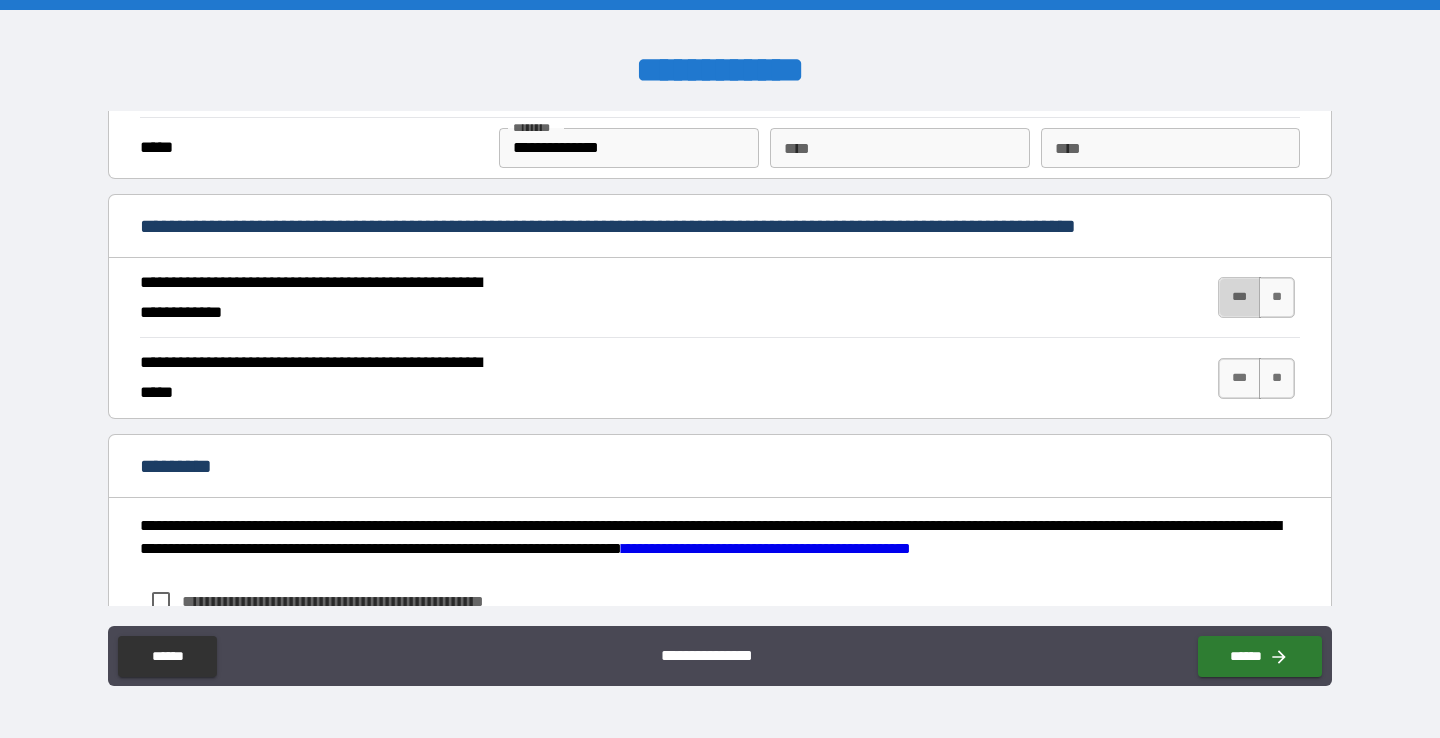 click on "***" at bounding box center [1239, 297] 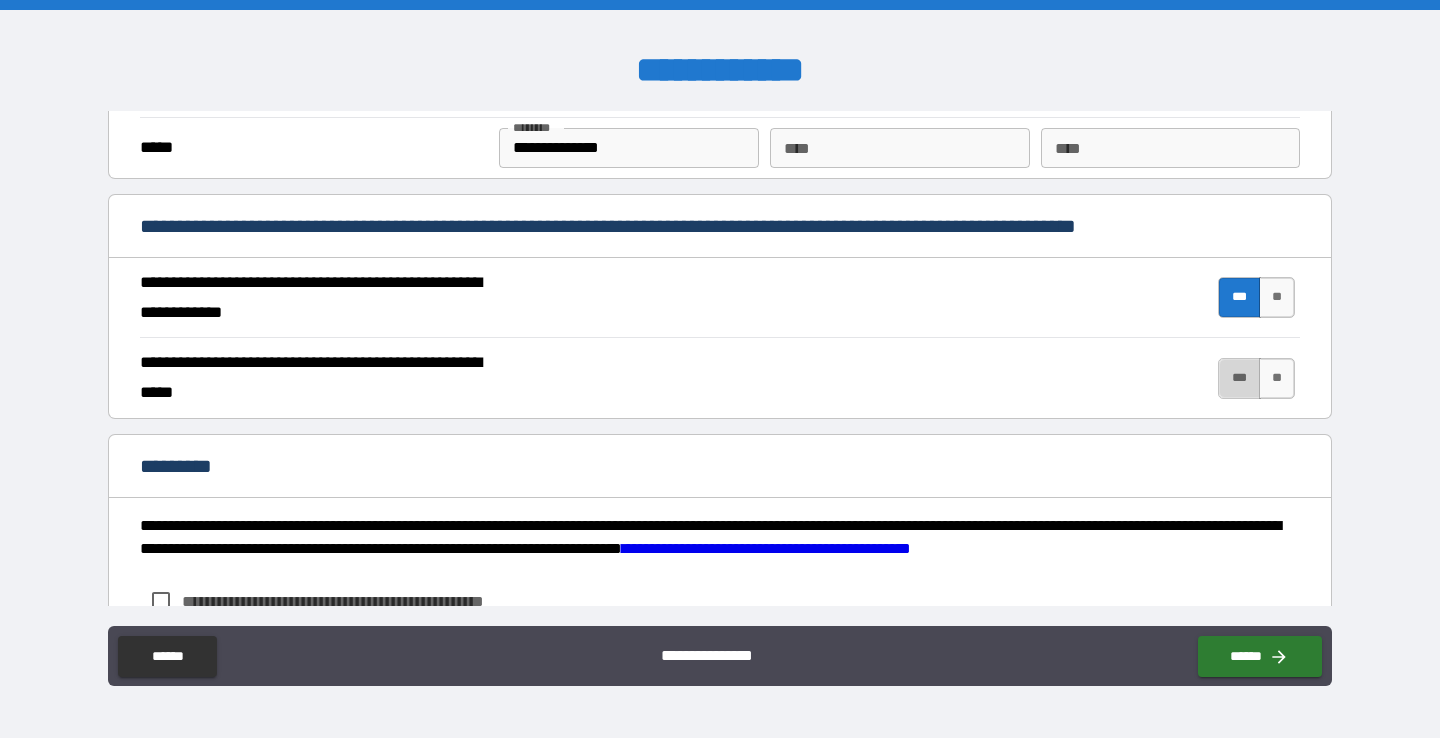 click on "***" at bounding box center [1239, 378] 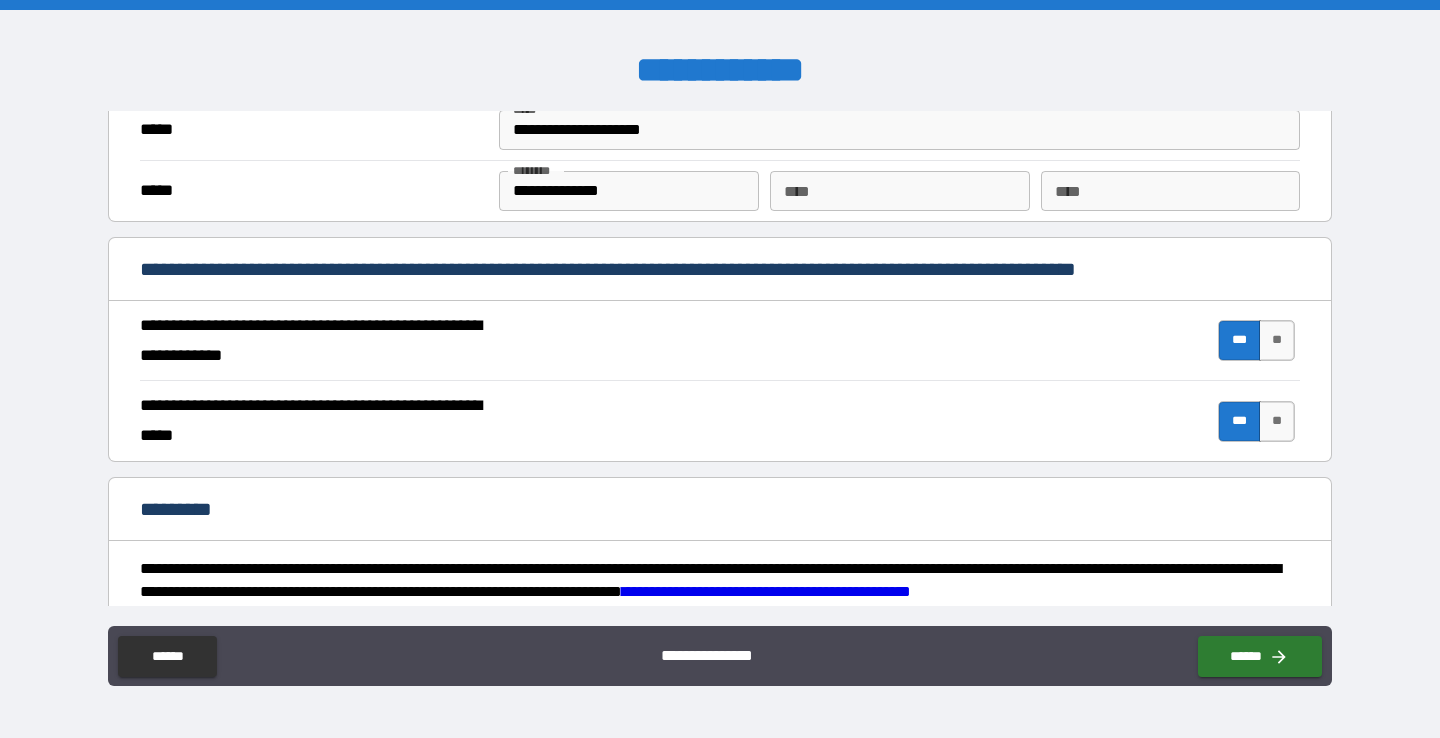 scroll, scrollTop: 1864, scrollLeft: 0, axis: vertical 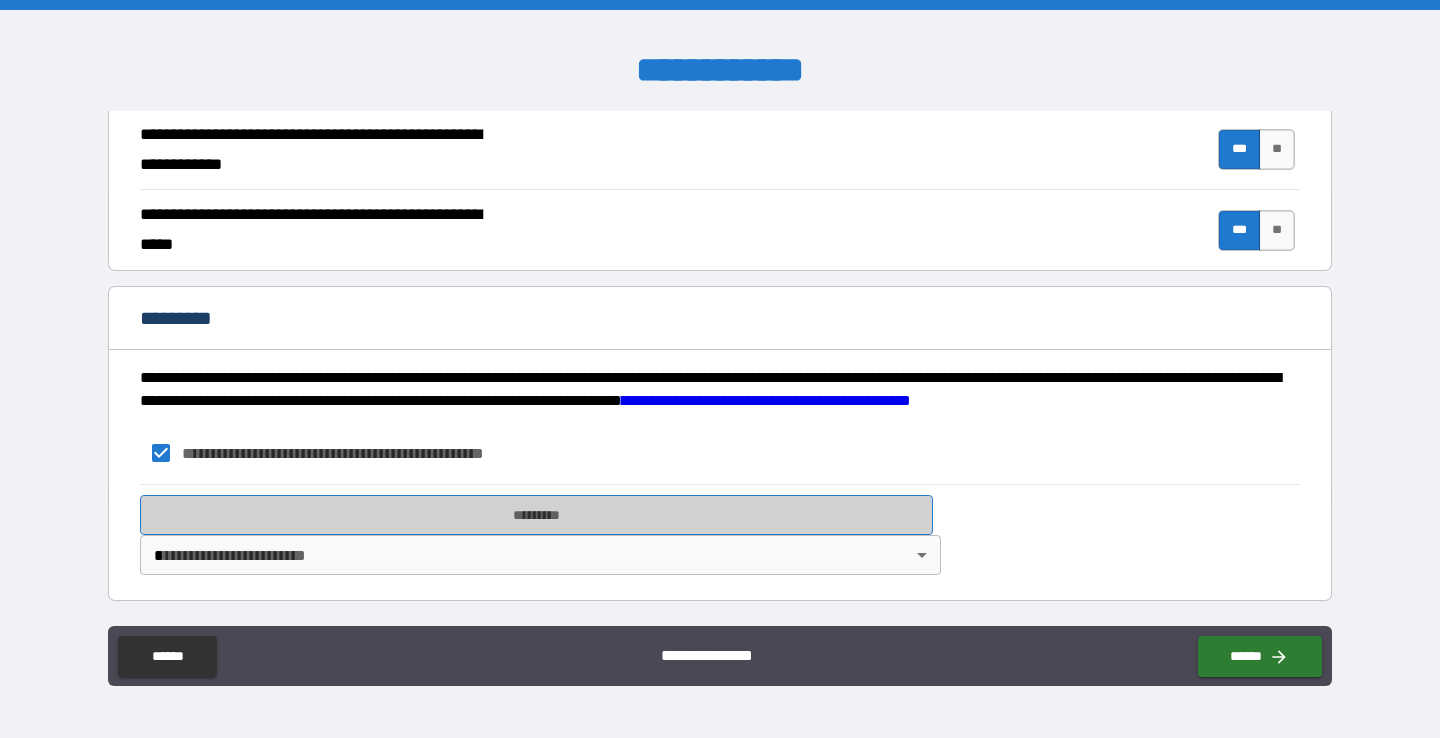 click on "*********" at bounding box center [536, 515] 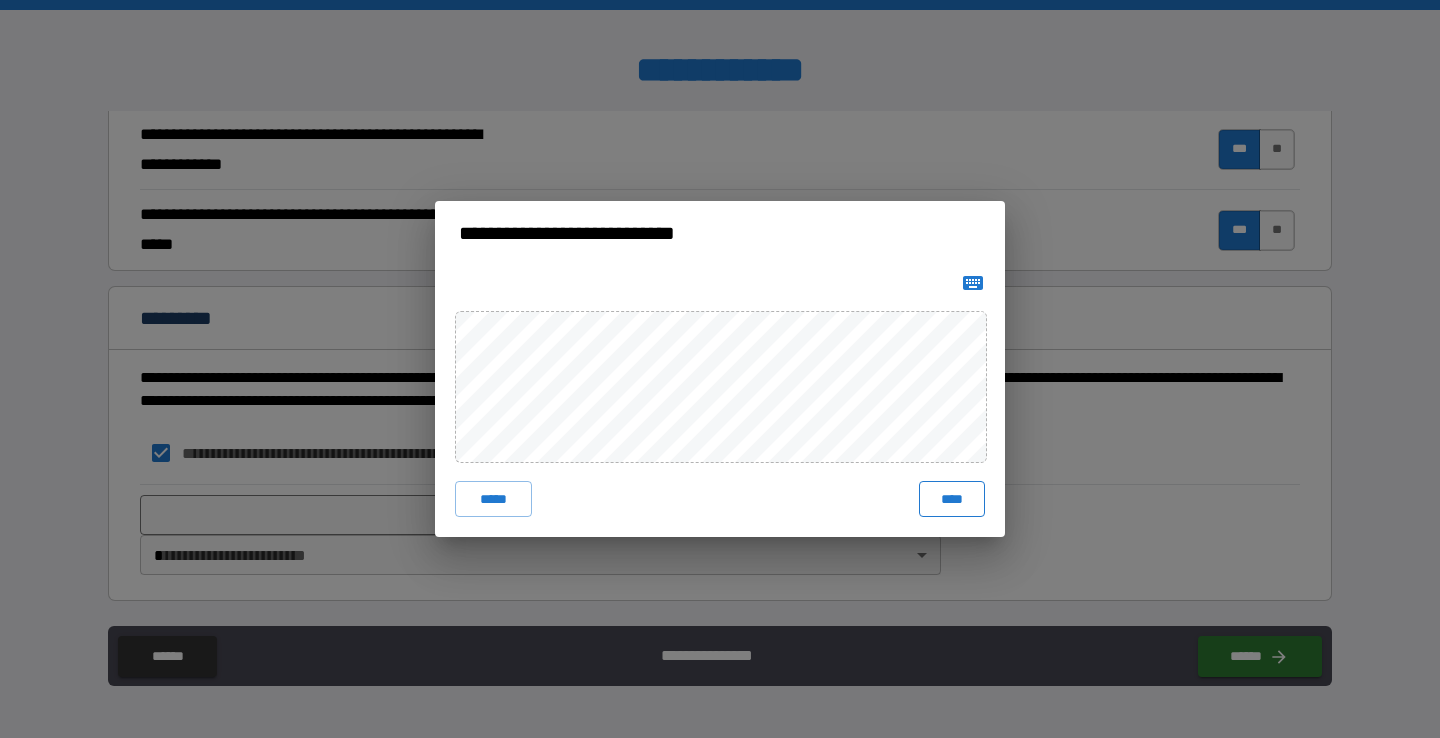 click on "****" at bounding box center [952, 499] 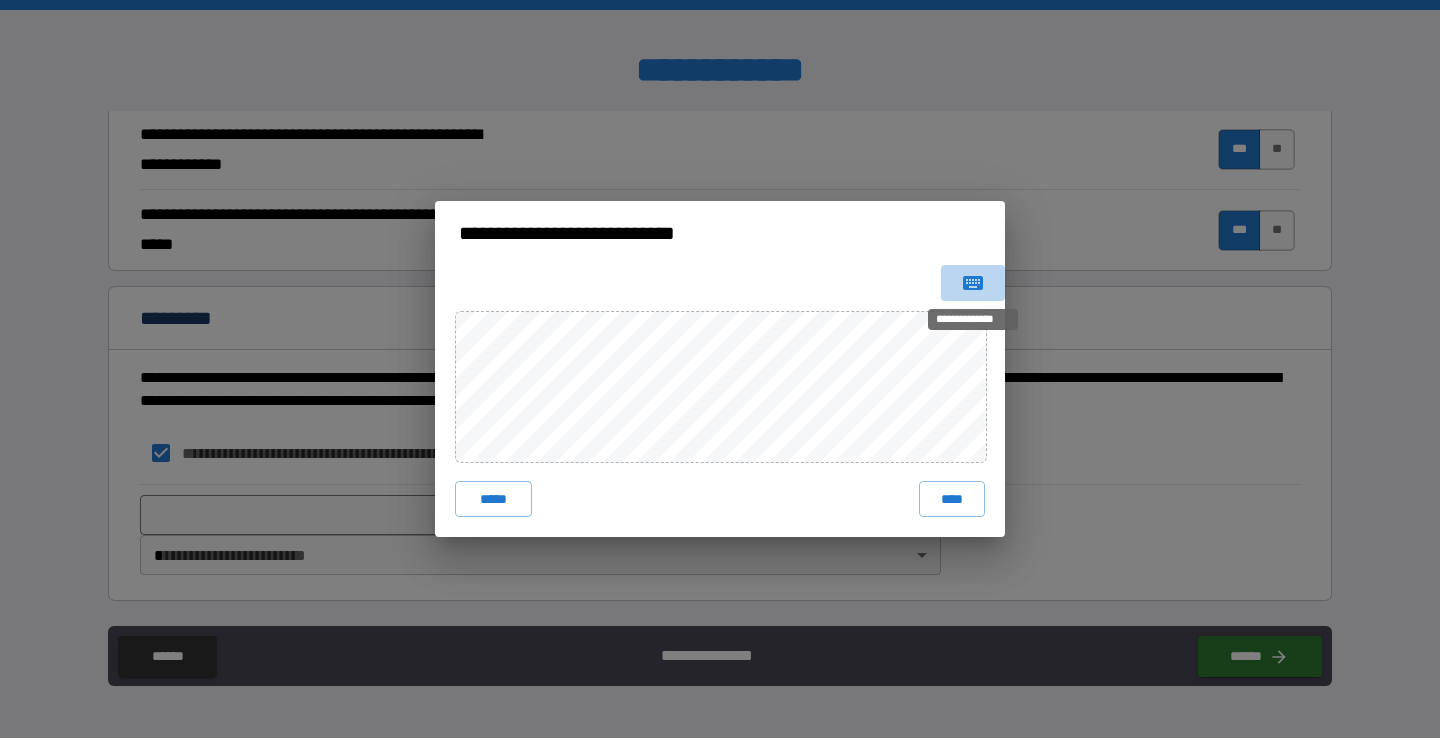 click 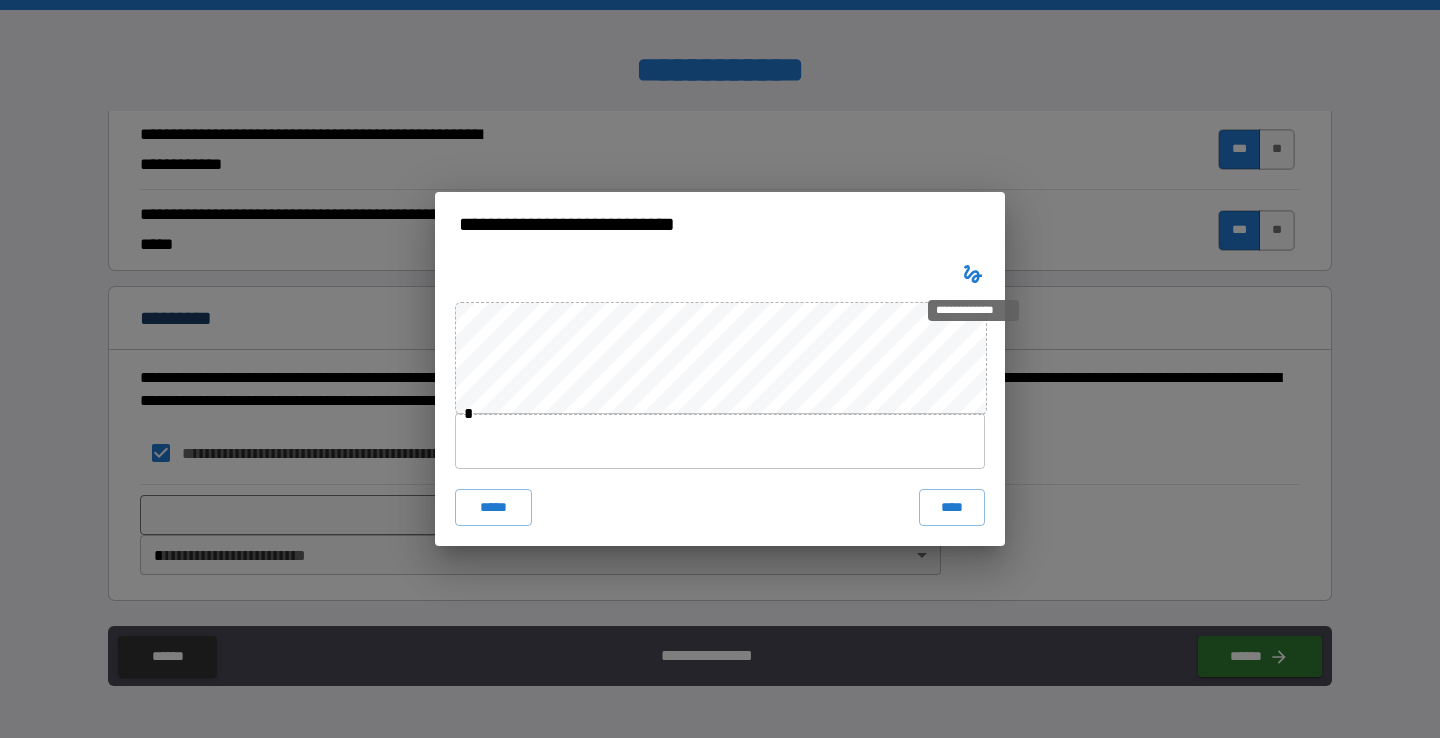 click 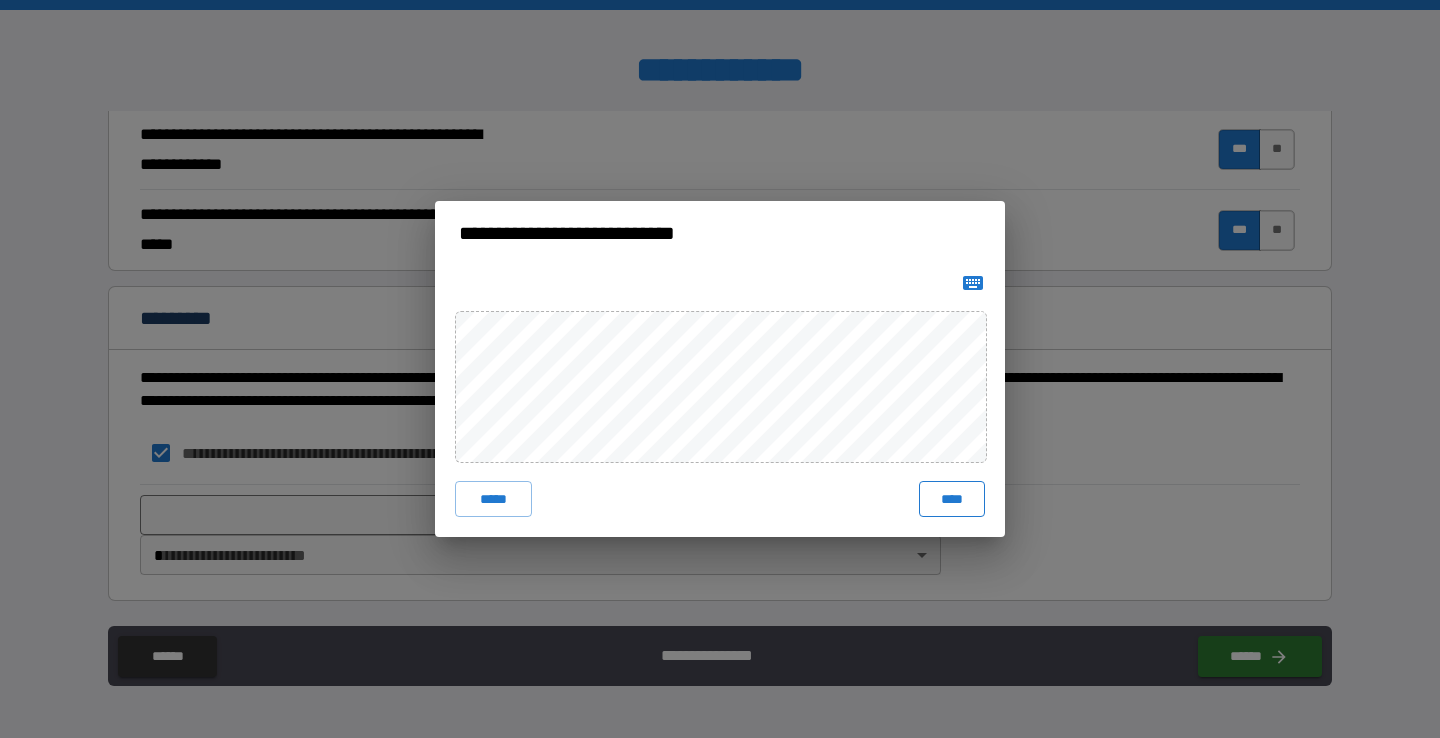 click on "****" at bounding box center [952, 499] 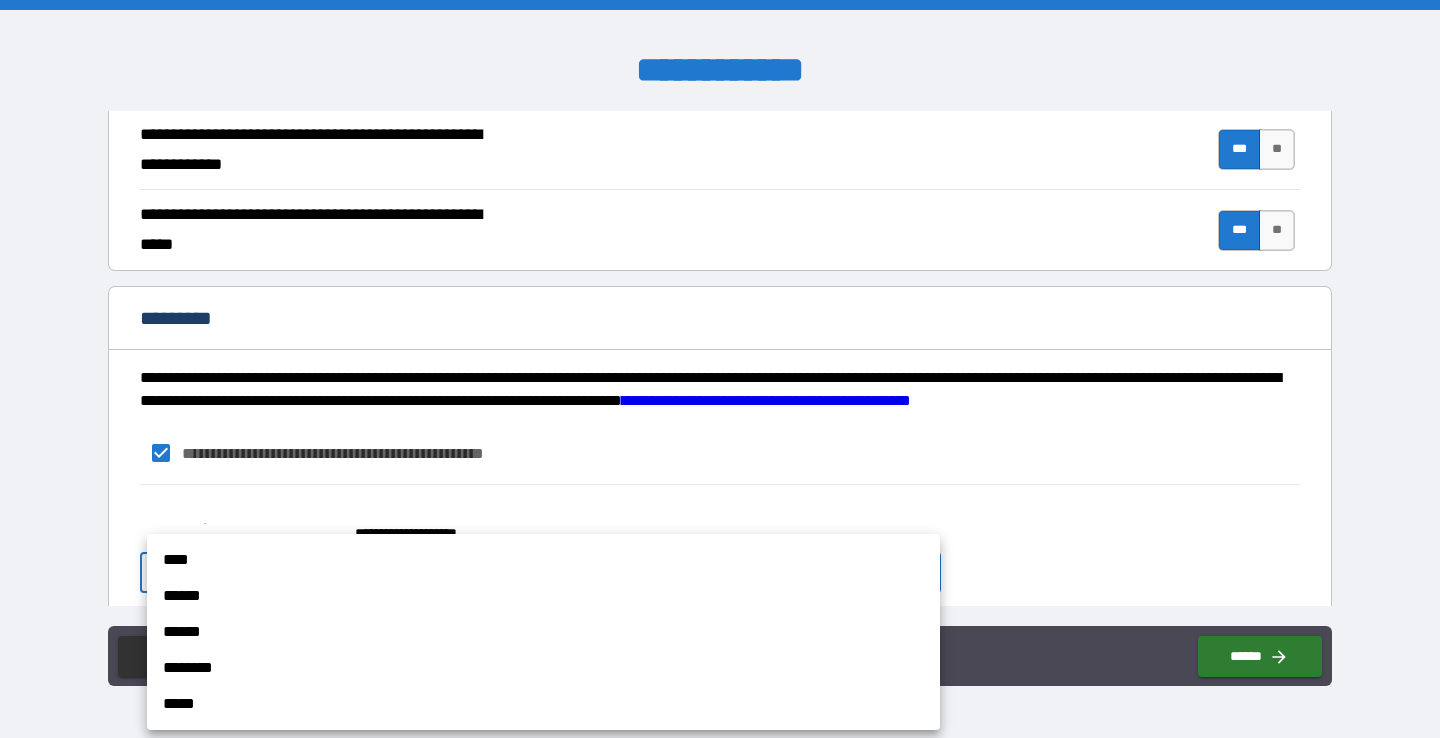 click on "**********" at bounding box center [720, 369] 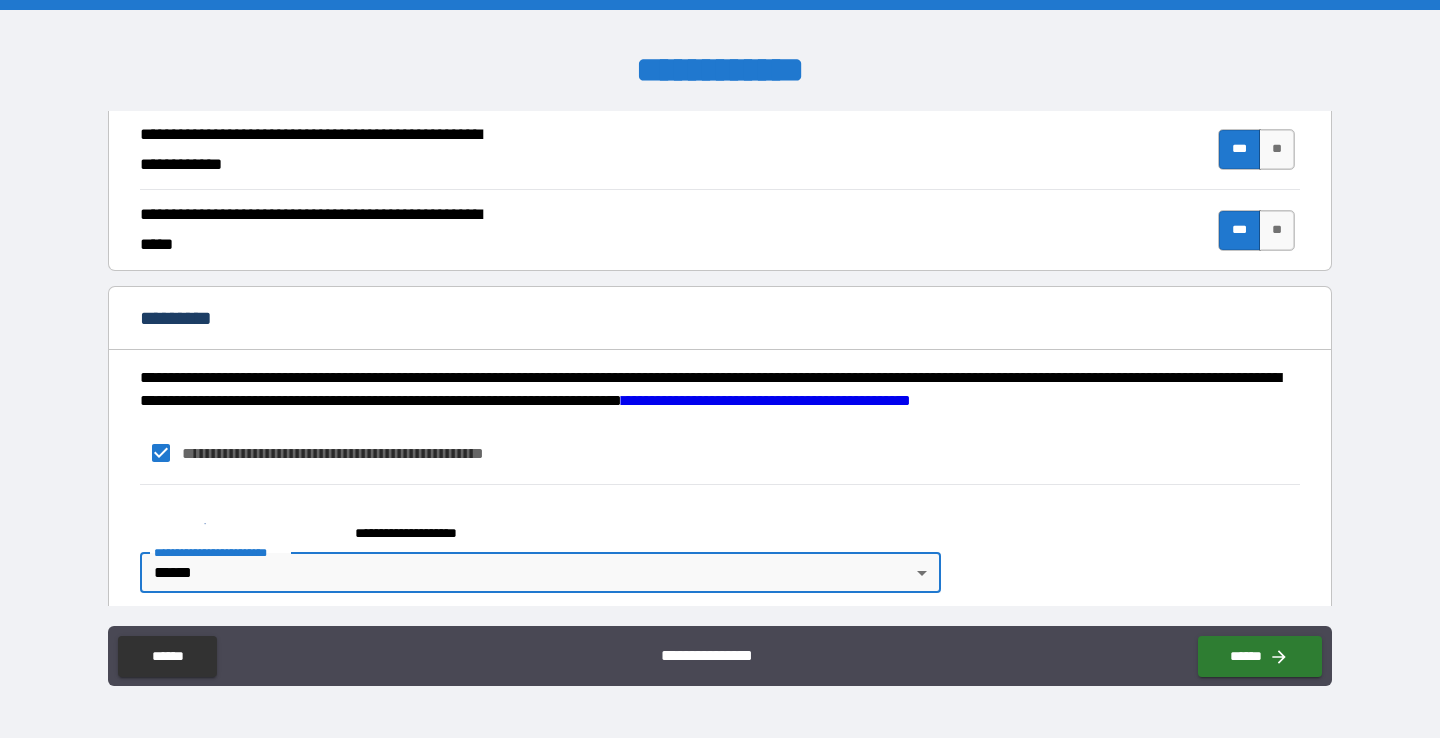 click on "**********" at bounding box center [720, 369] 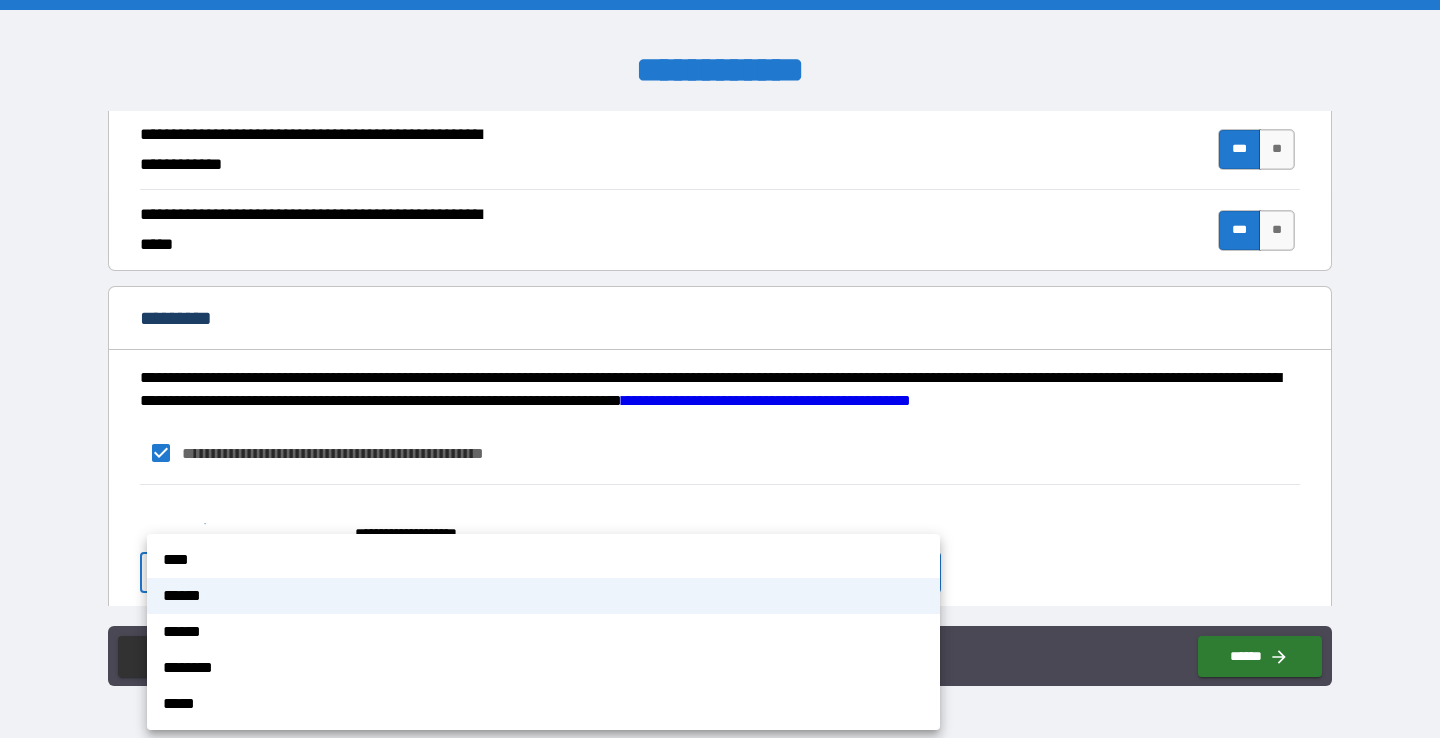 click on "****" at bounding box center (543, 560) 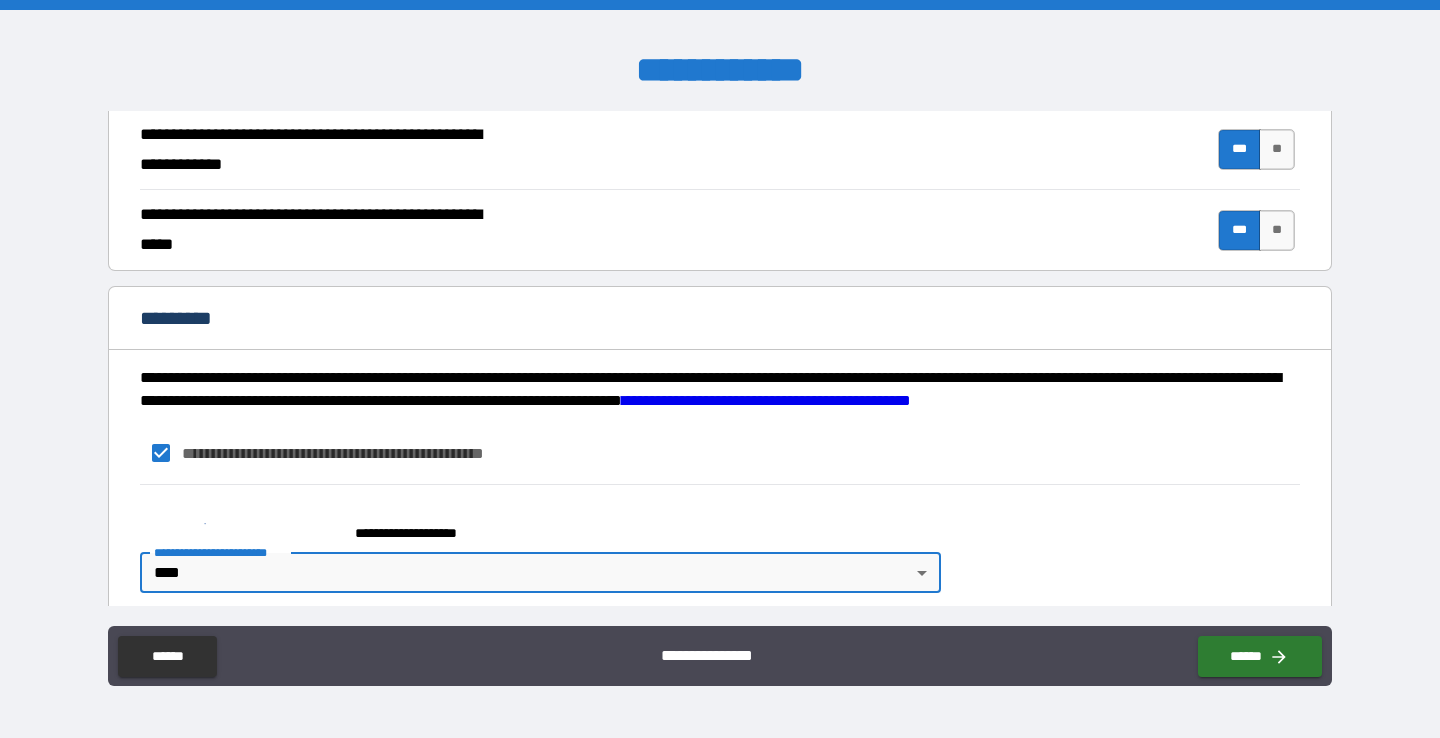 scroll, scrollTop: 1882, scrollLeft: 0, axis: vertical 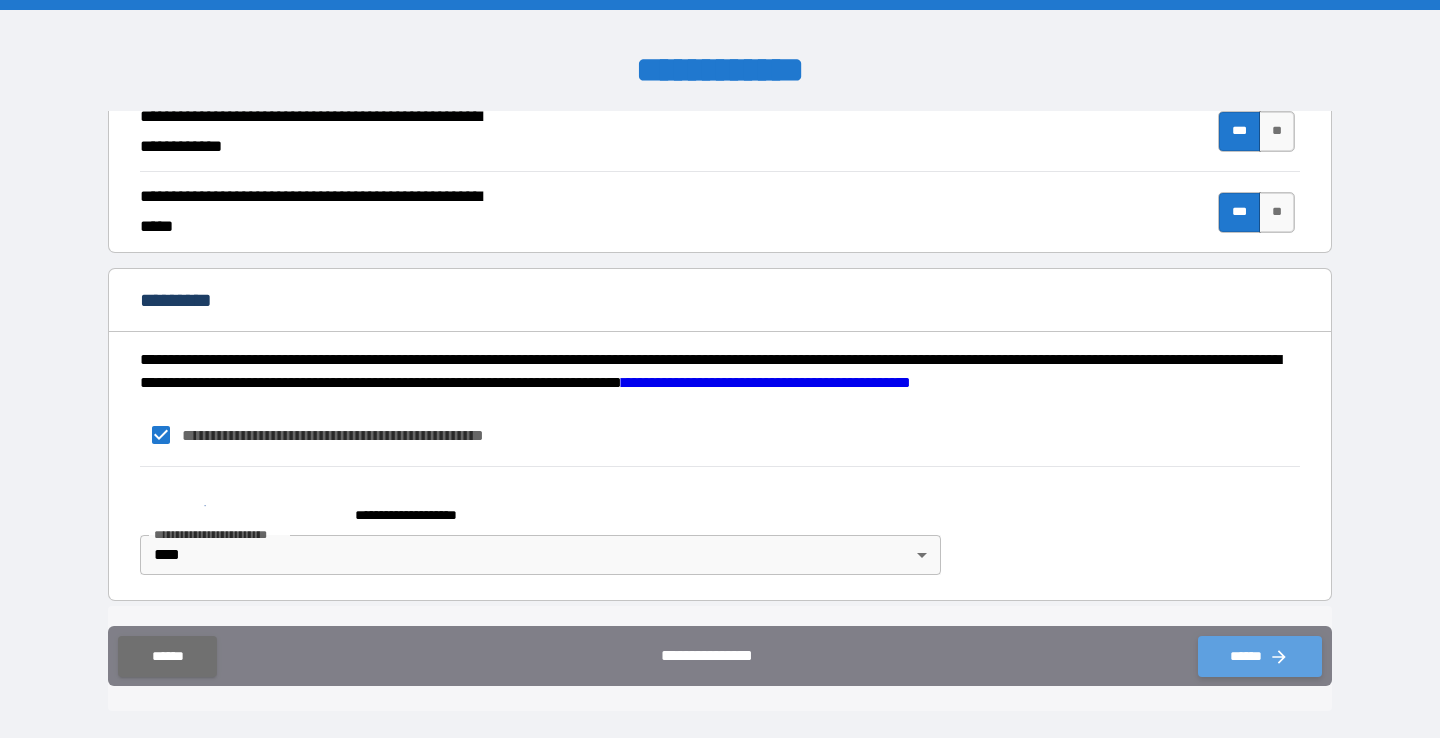 click on "******" at bounding box center [1260, 656] 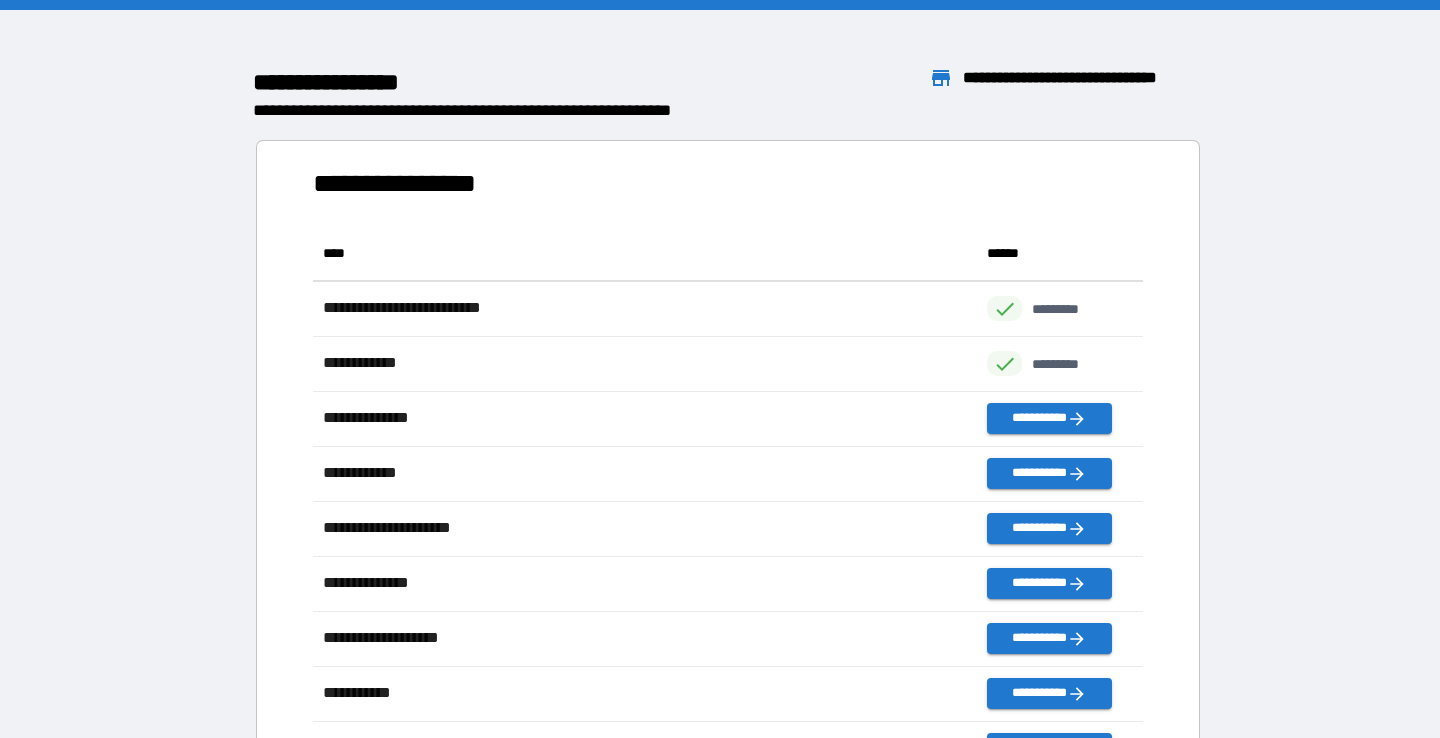 scroll, scrollTop: 1, scrollLeft: 1, axis: both 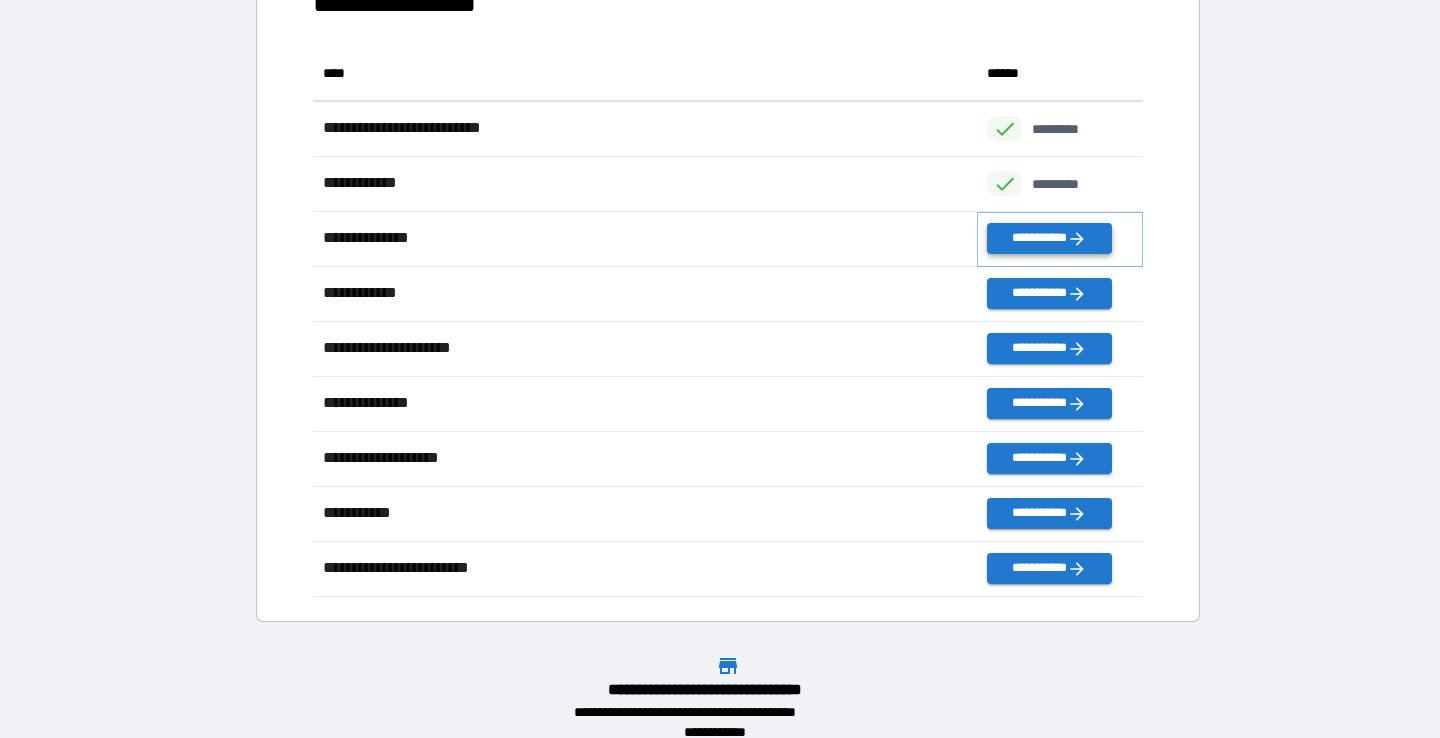 click on "**********" at bounding box center [1049, 238] 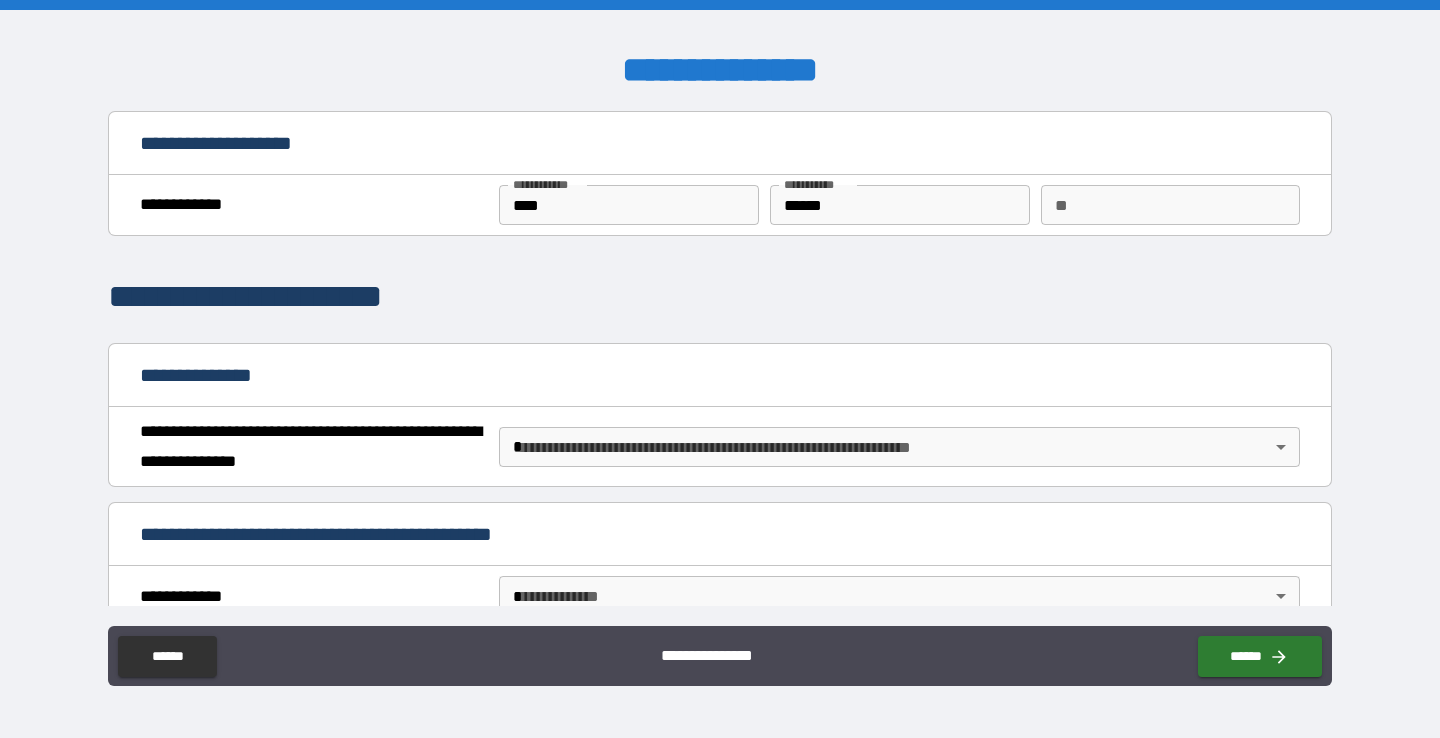 click on "**********" at bounding box center [720, 369] 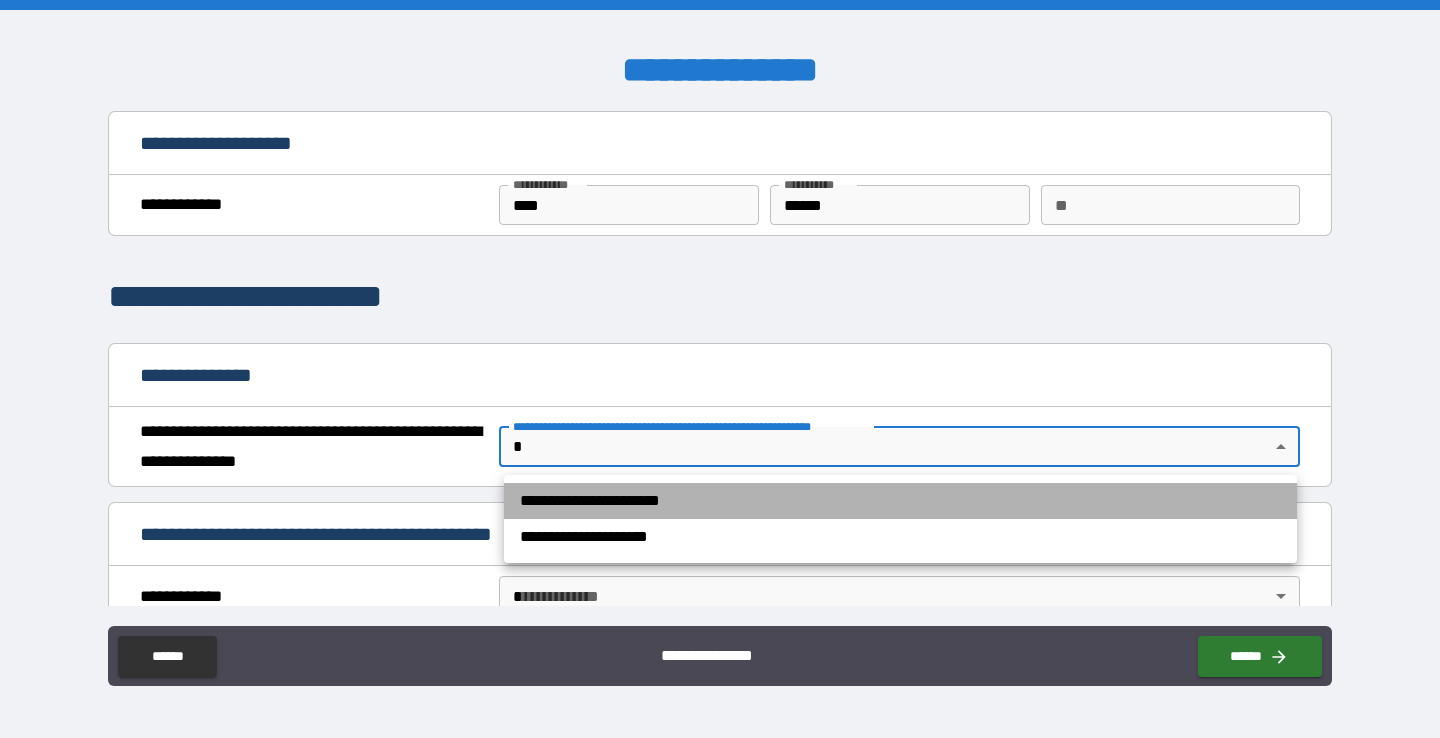 click on "**********" at bounding box center (900, 501) 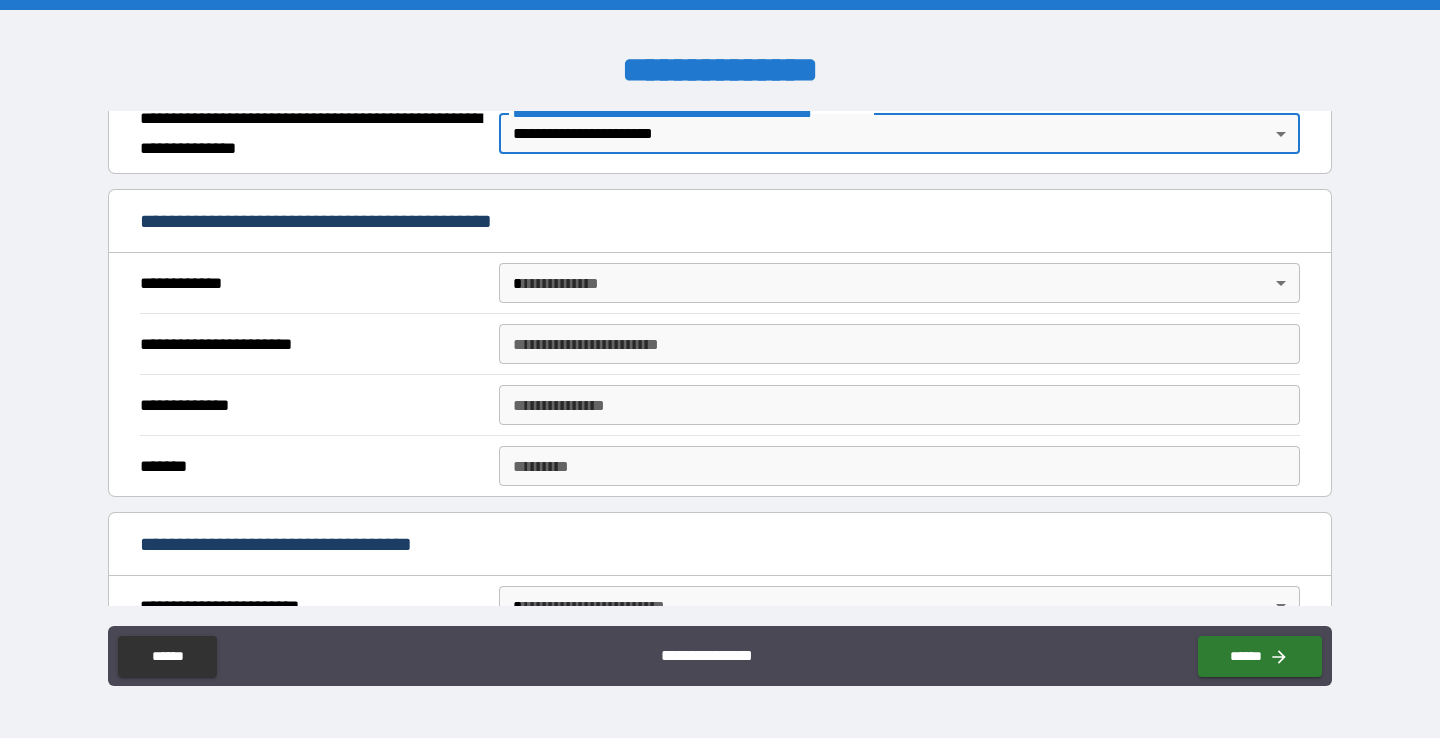 scroll, scrollTop: 345, scrollLeft: 0, axis: vertical 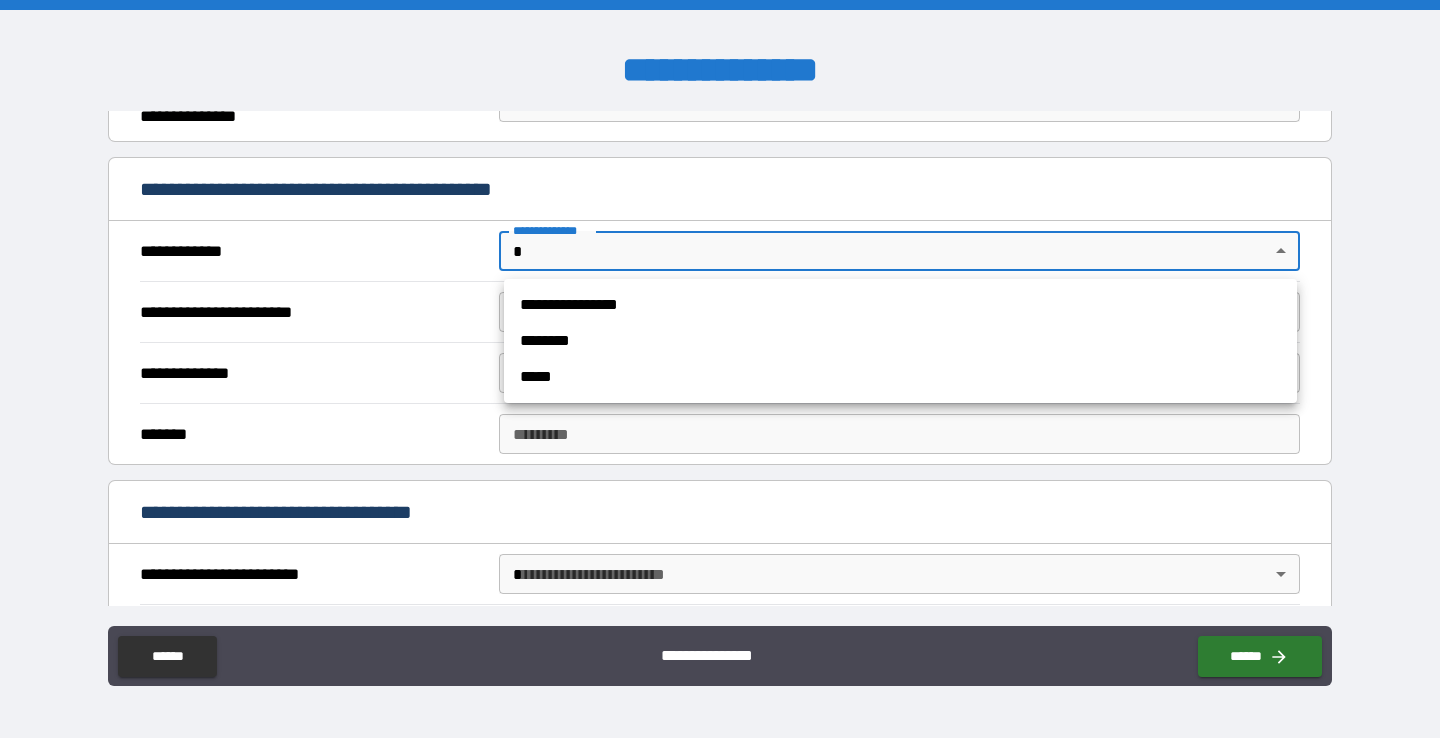 click on "**********" at bounding box center [720, 369] 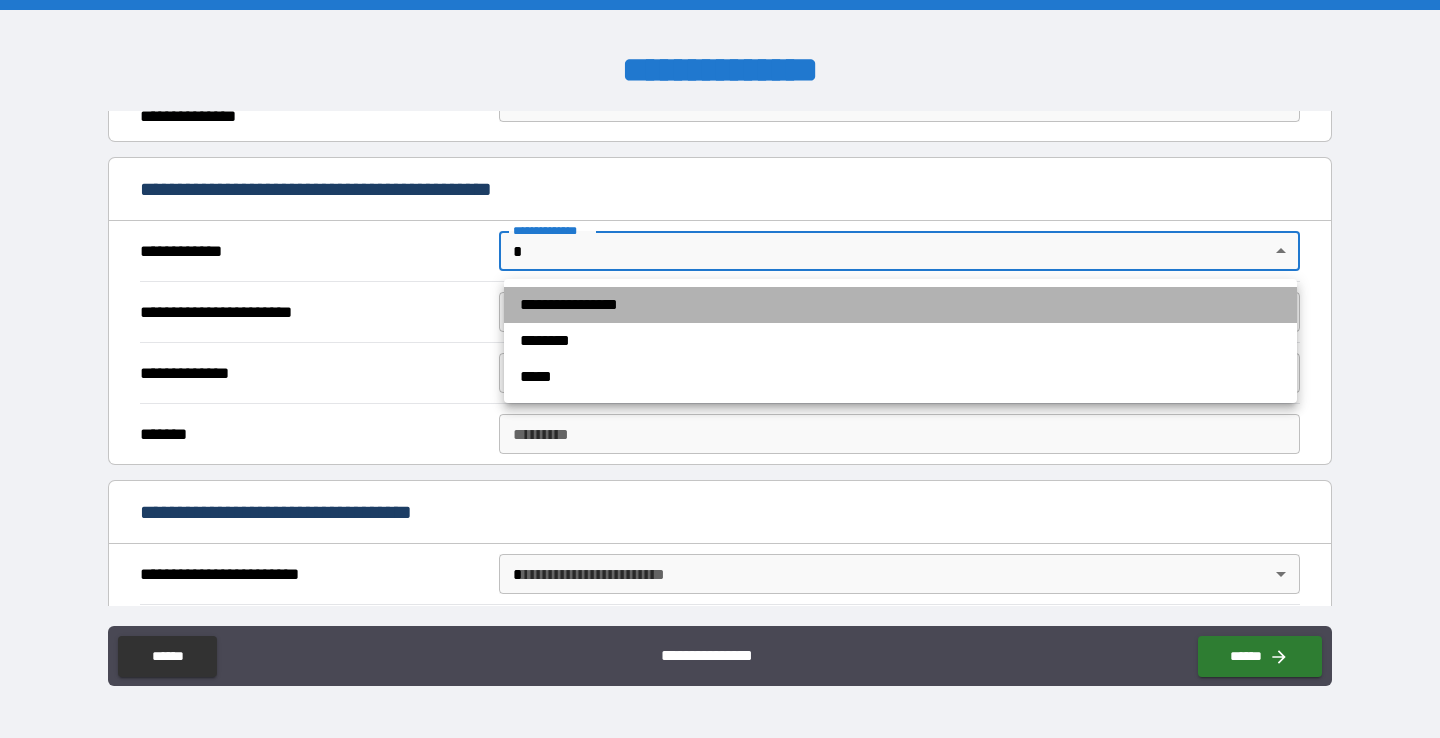 click on "**********" at bounding box center [900, 305] 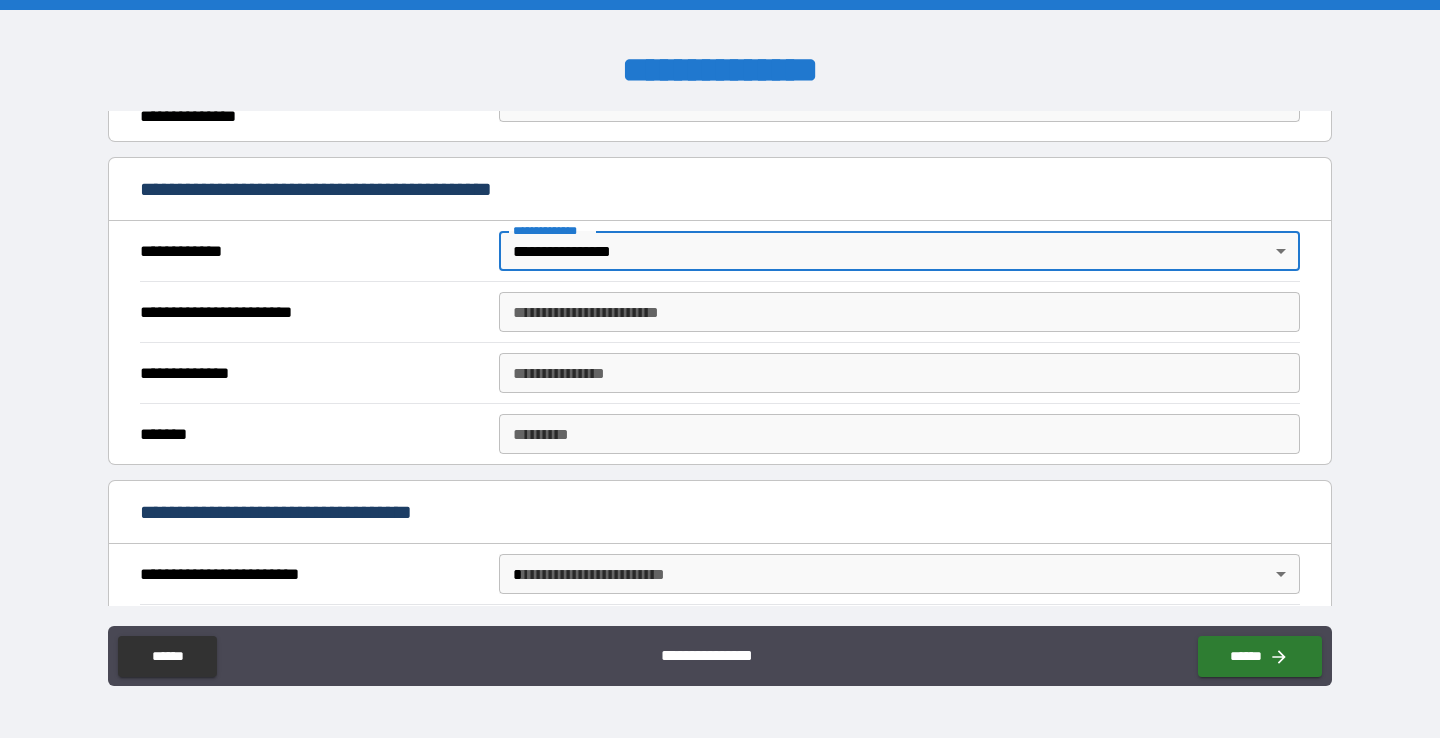 click on "**********" at bounding box center [899, 312] 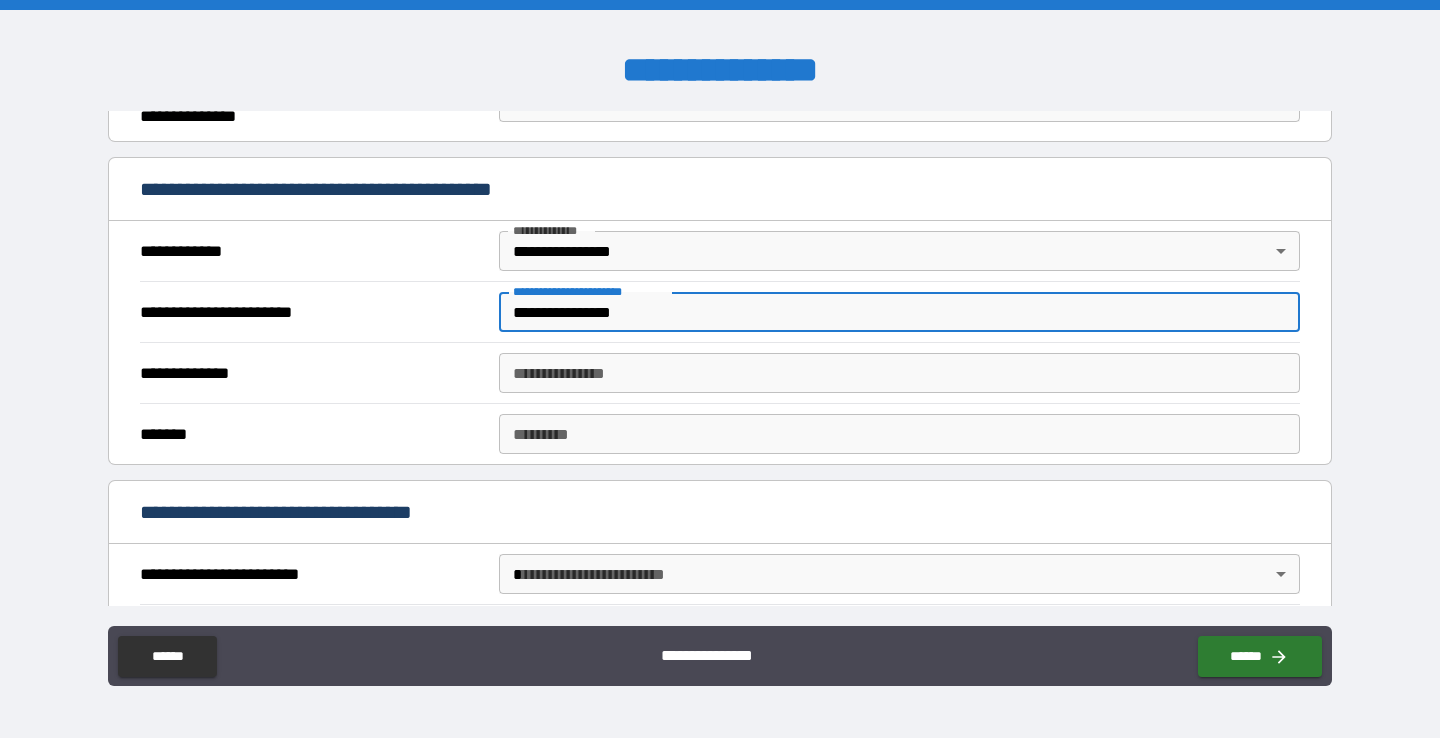 type on "**********" 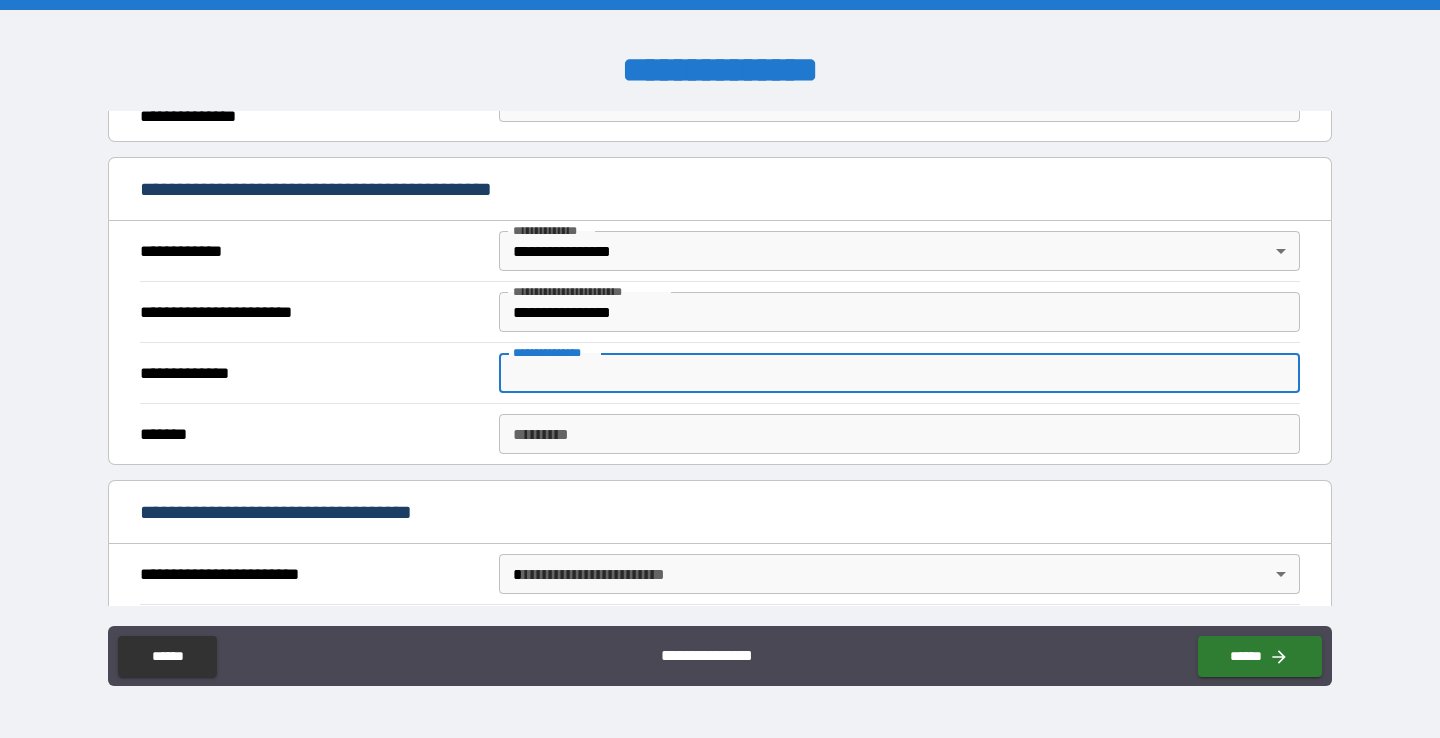 click on "**********" at bounding box center (899, 373) 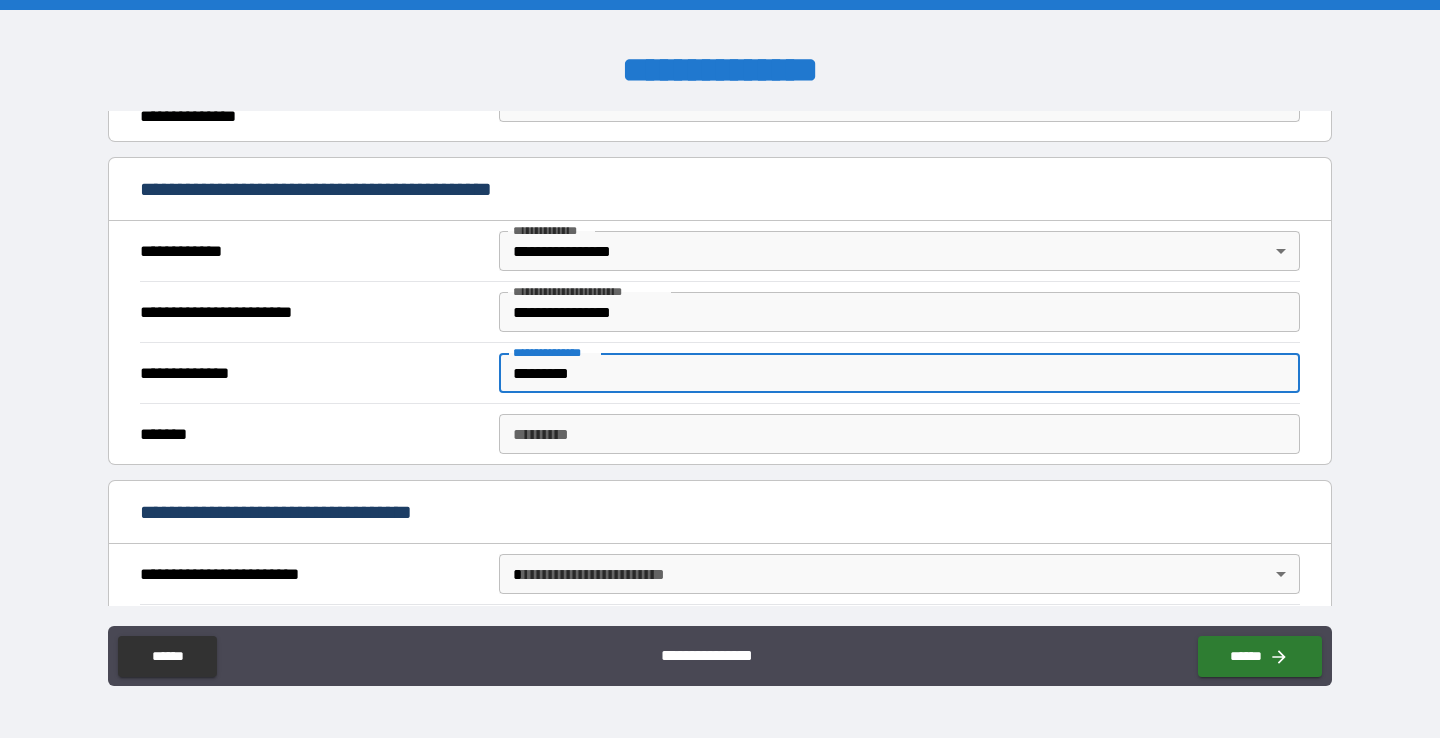 type on "*********" 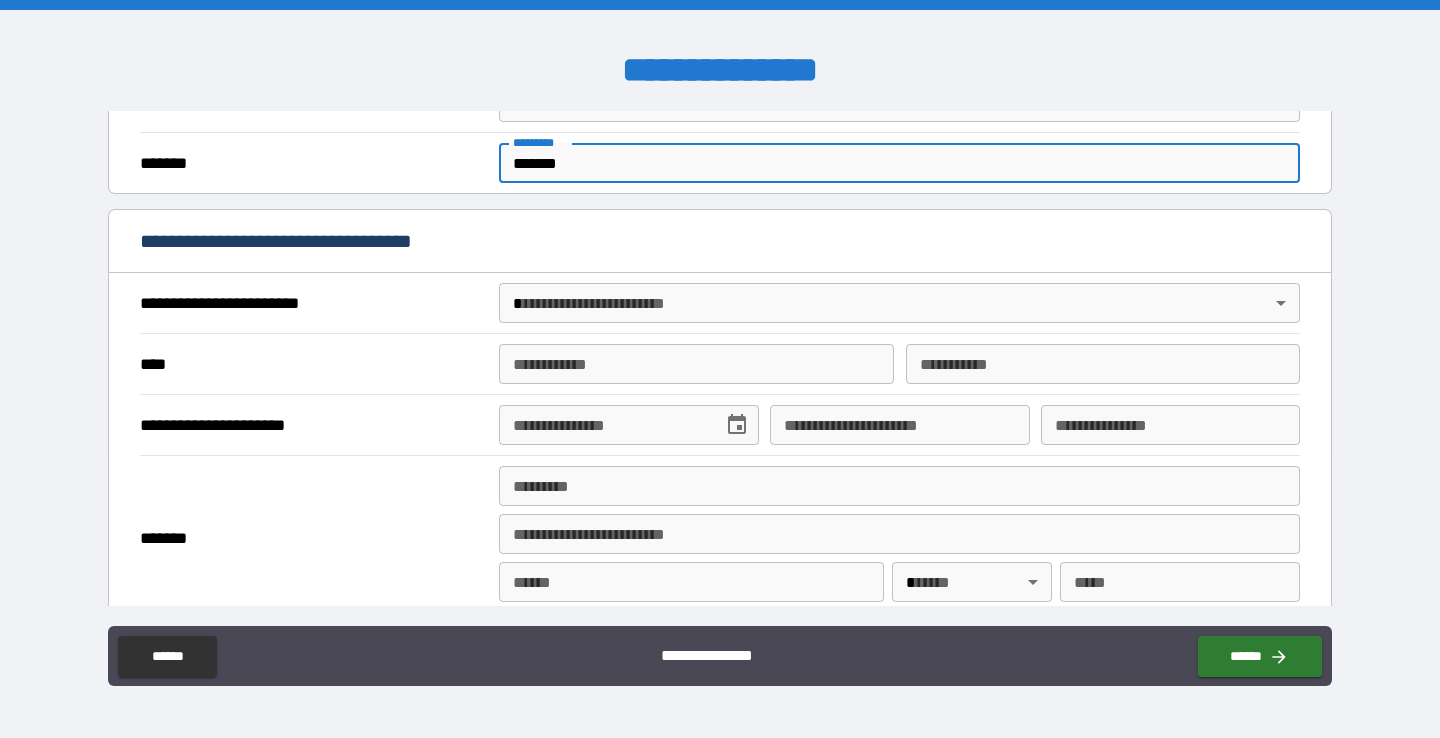 scroll, scrollTop: 617, scrollLeft: 0, axis: vertical 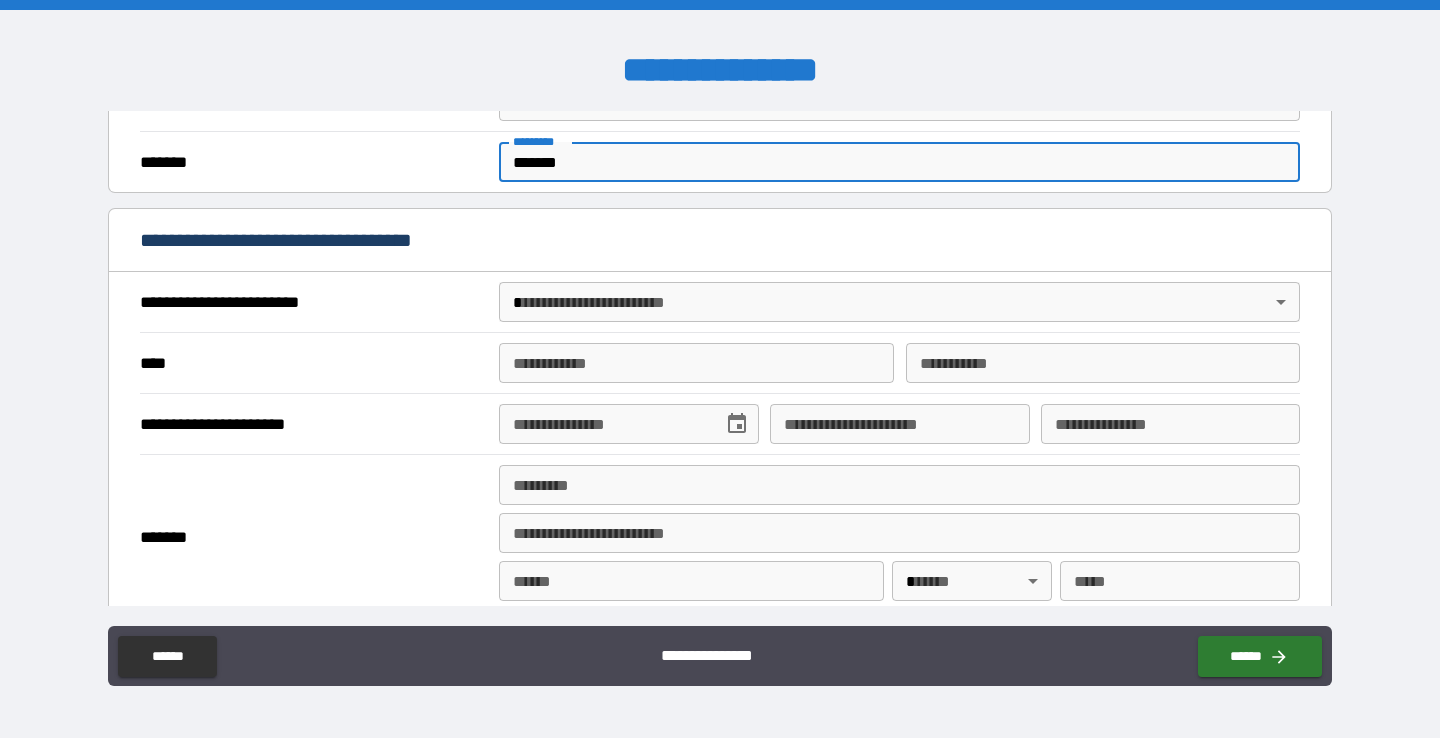 type on "*******" 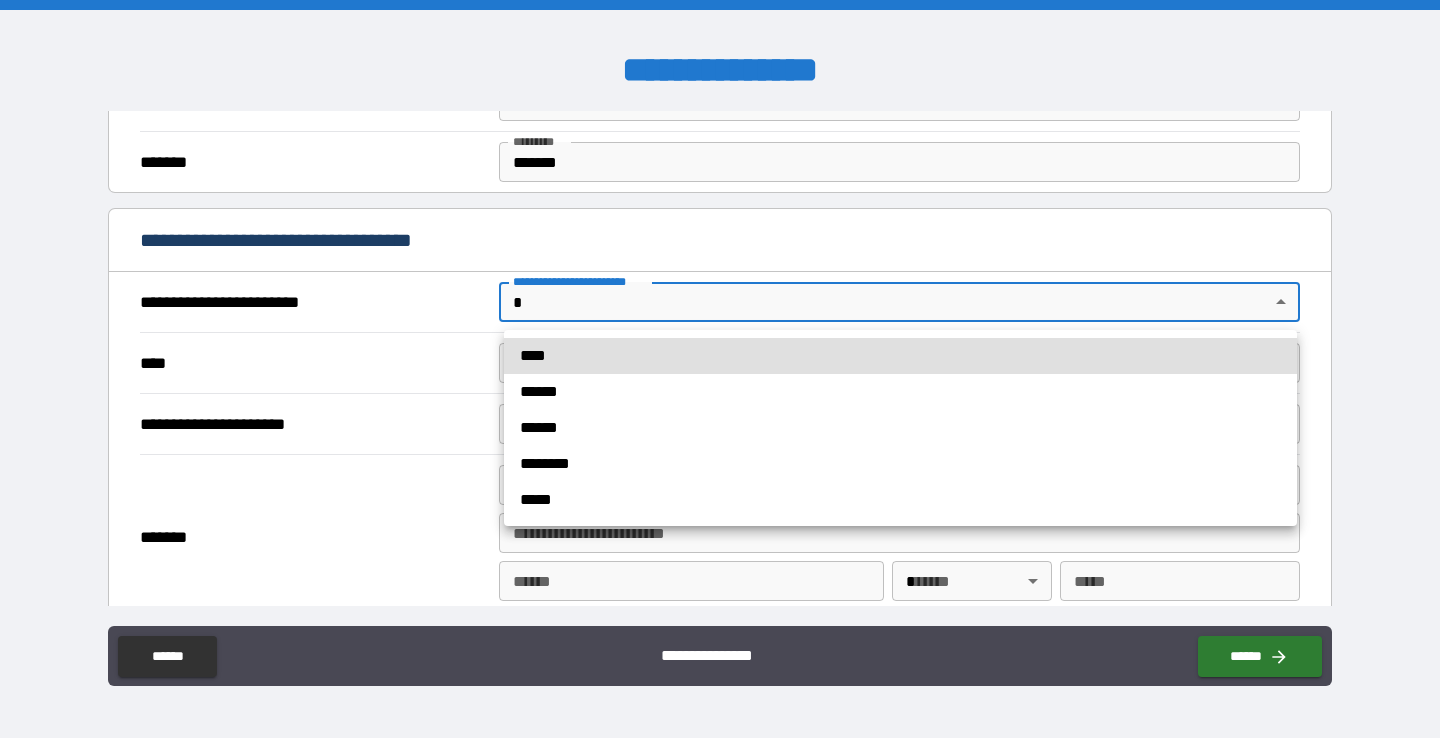 click on "****" at bounding box center [900, 356] 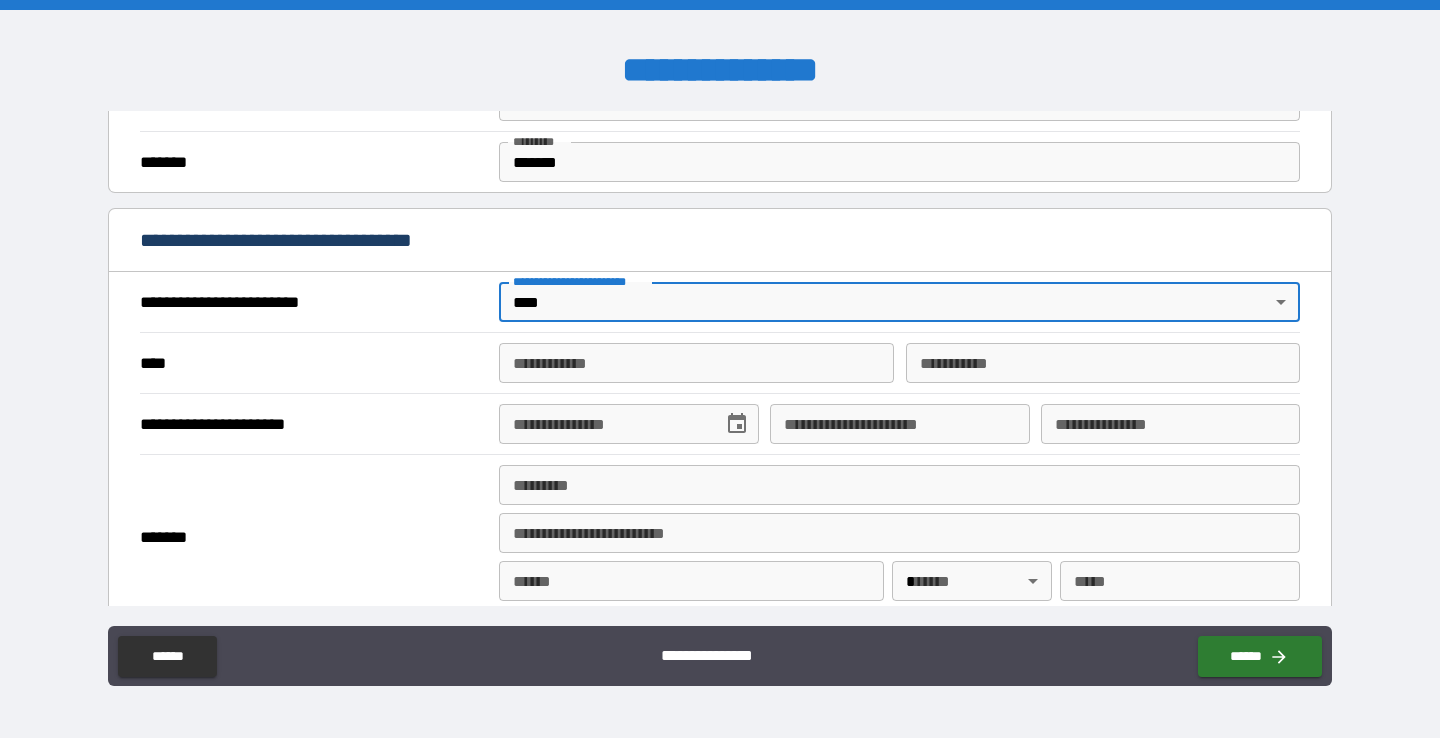 click on "**********" at bounding box center [696, 363] 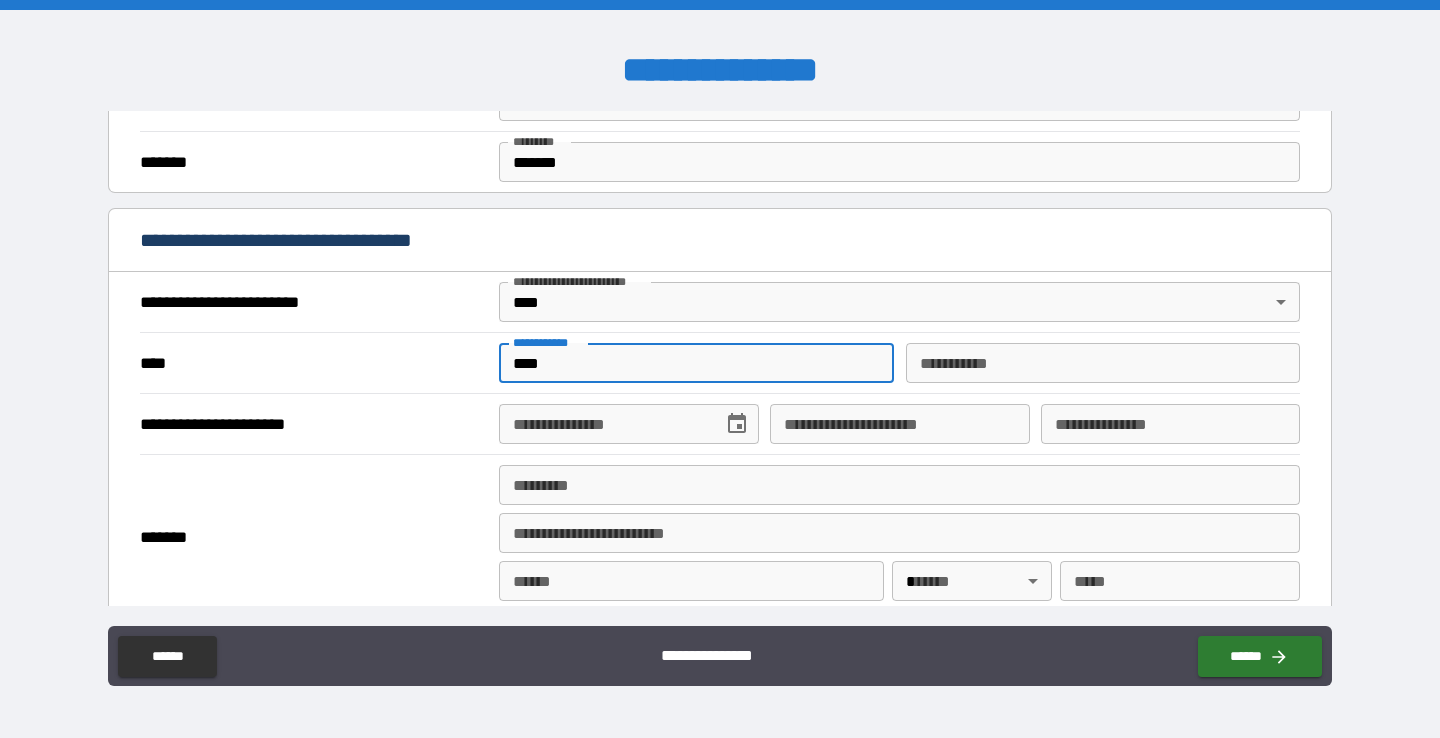 type on "****" 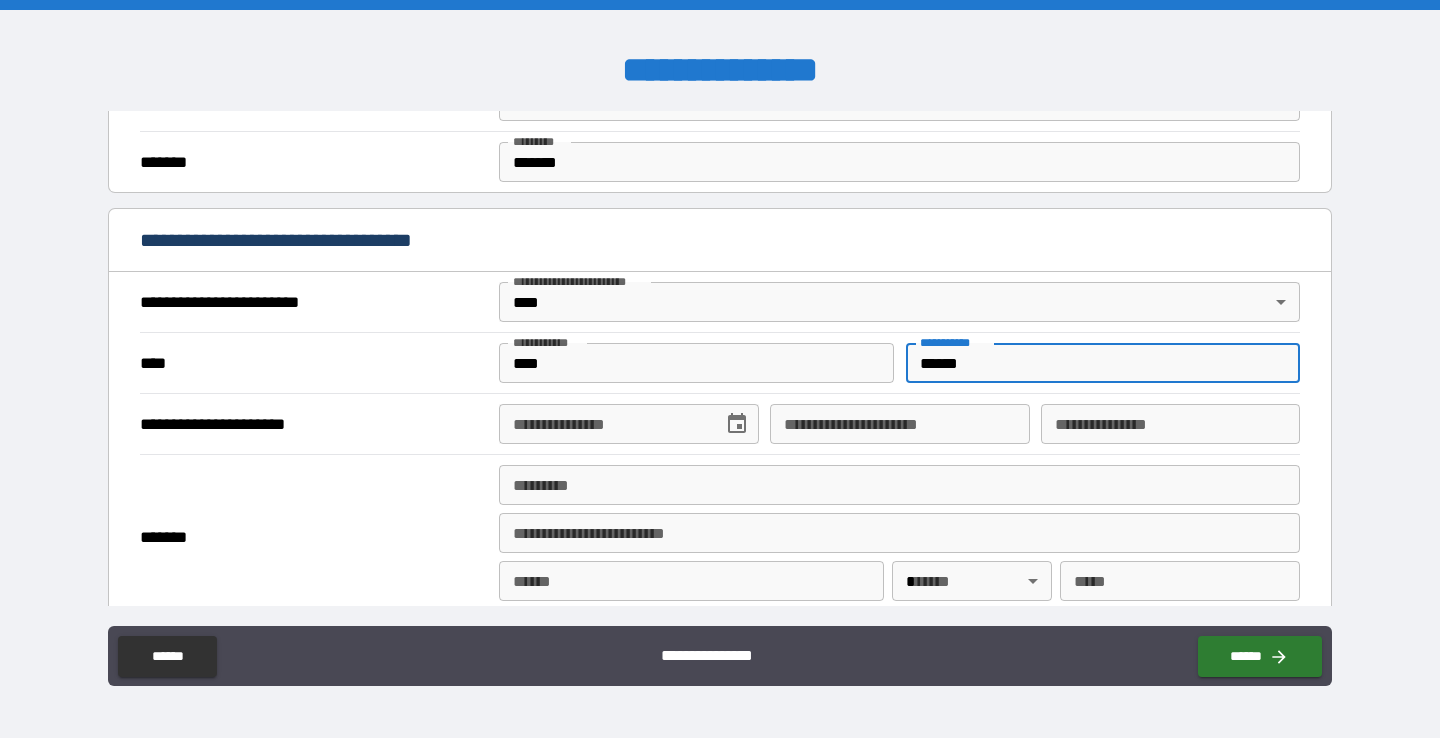 type on "******" 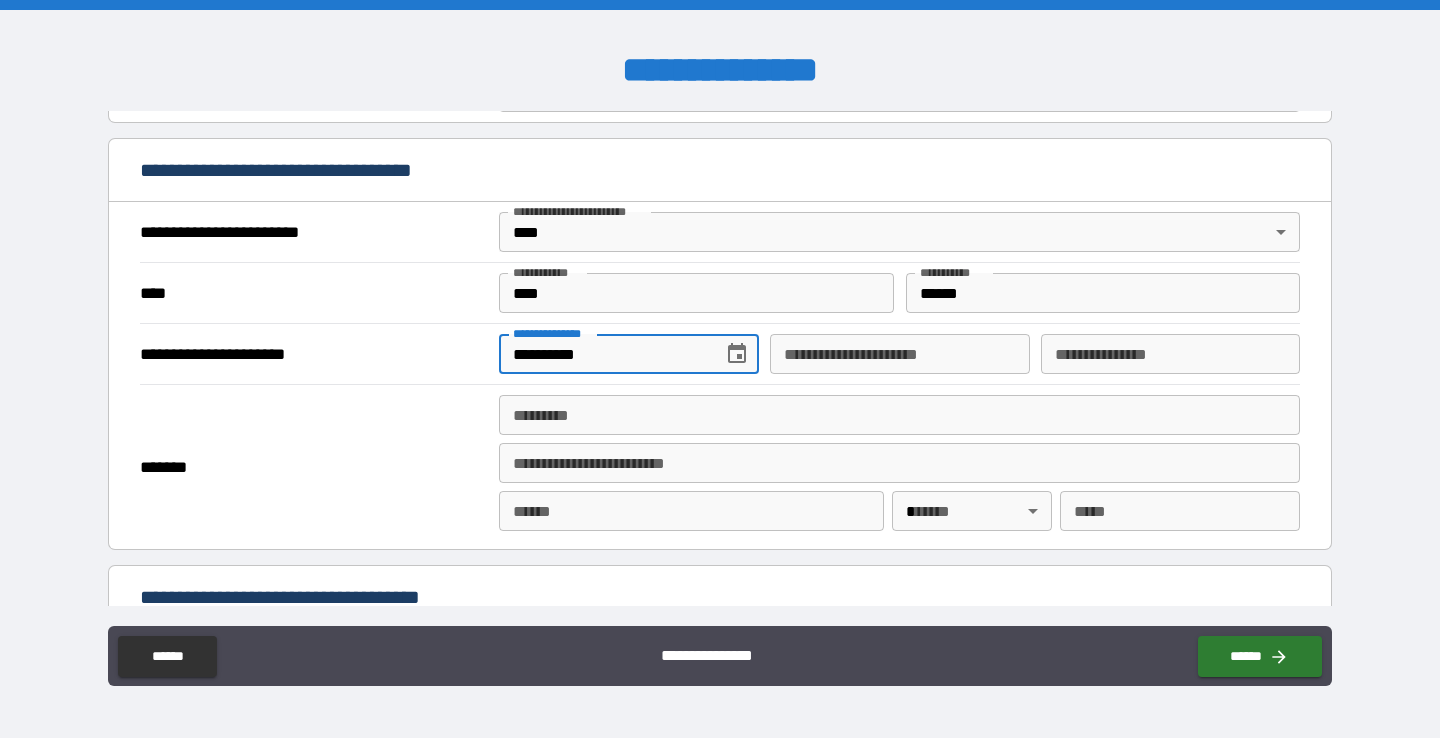 scroll, scrollTop: 691, scrollLeft: 0, axis: vertical 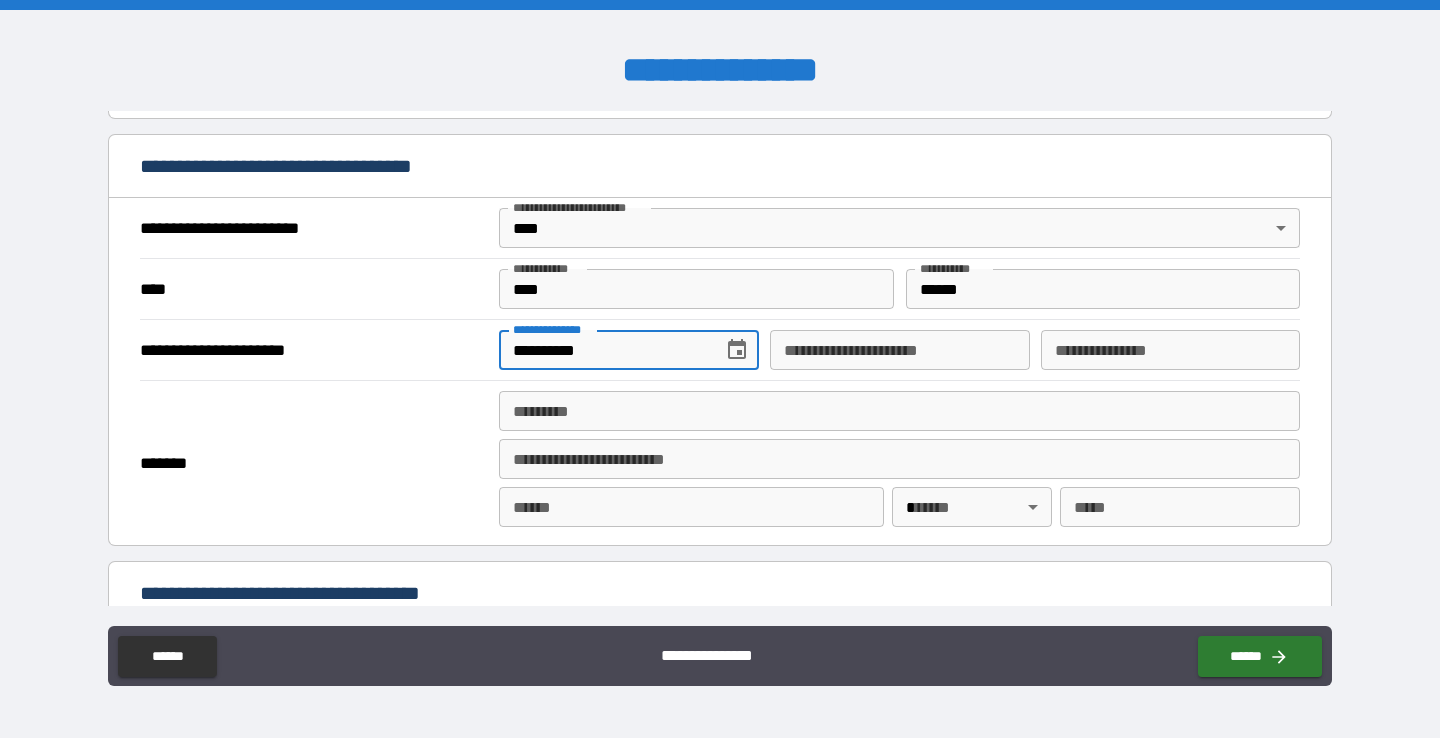 type on "**********" 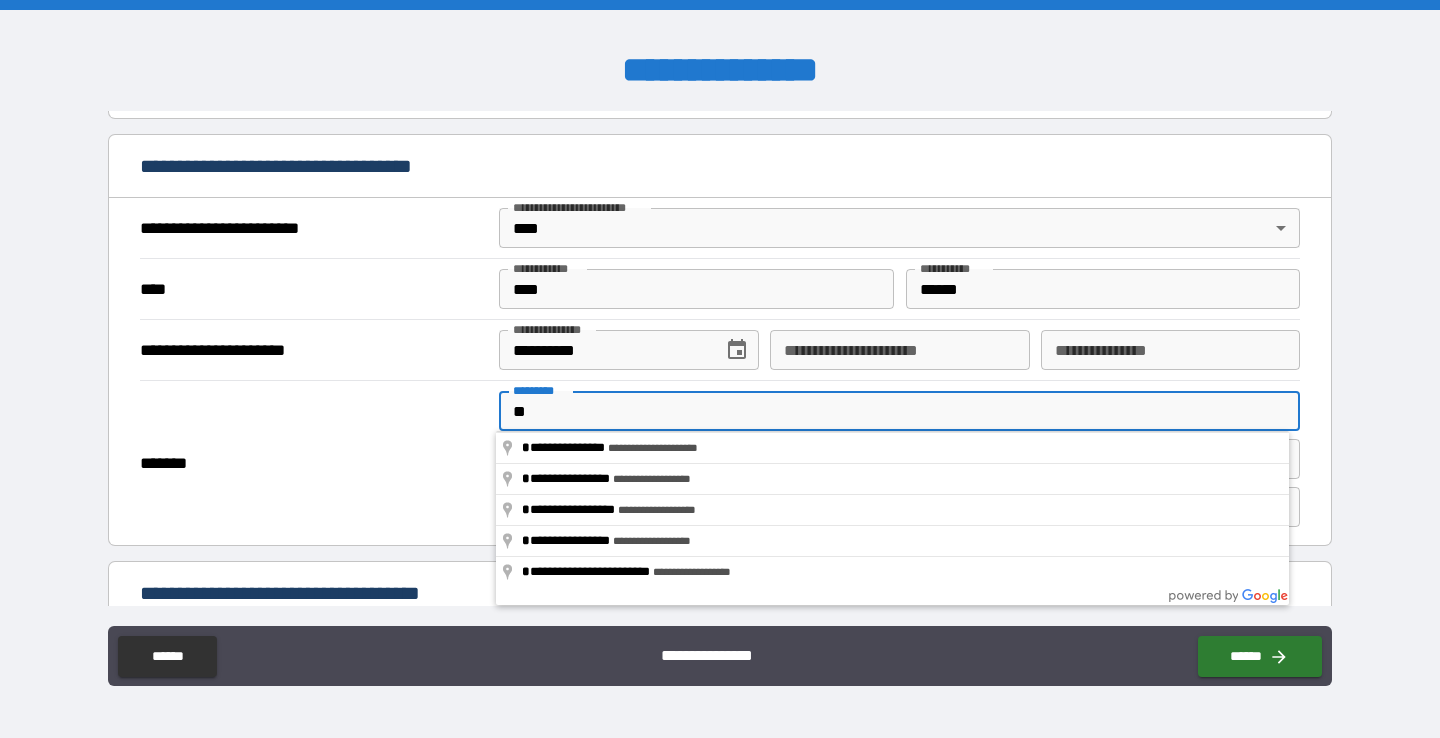 type on "*" 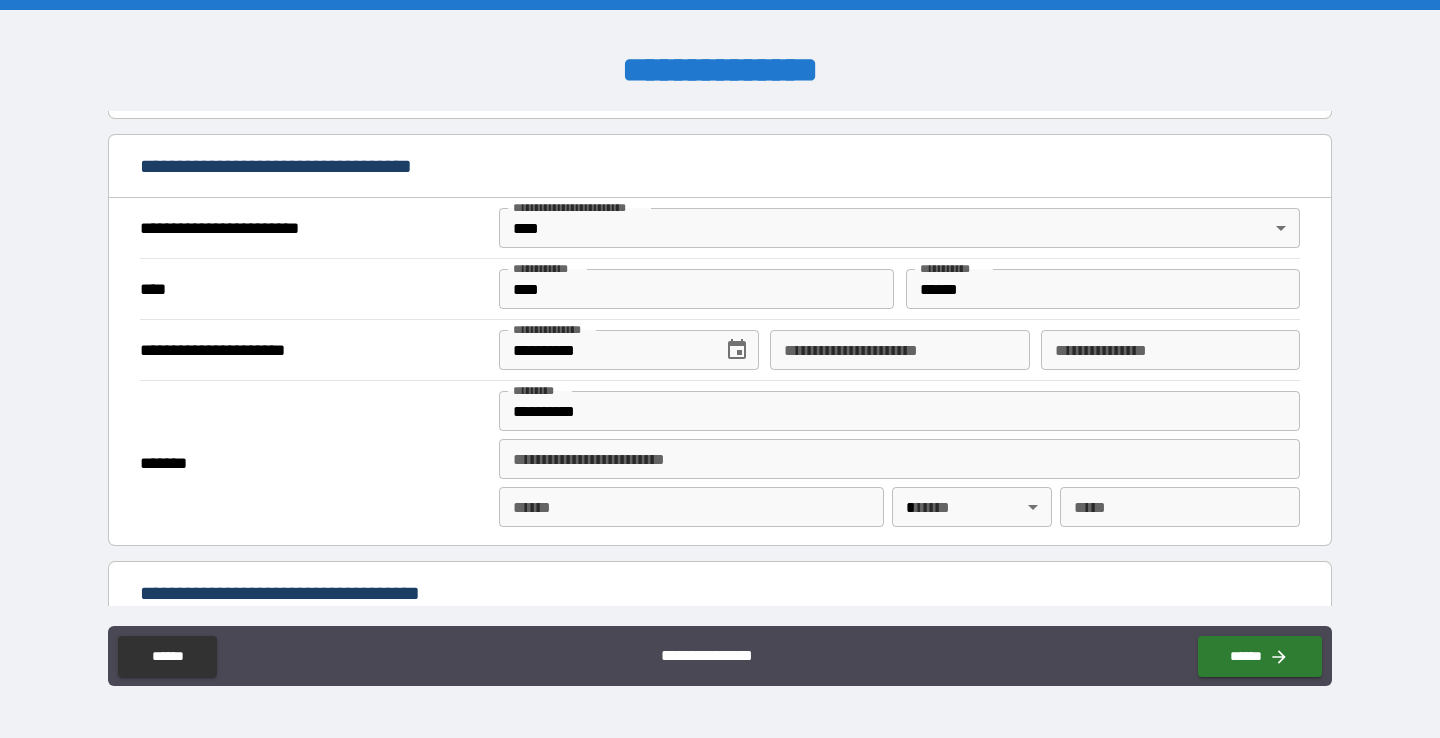 type on "**********" 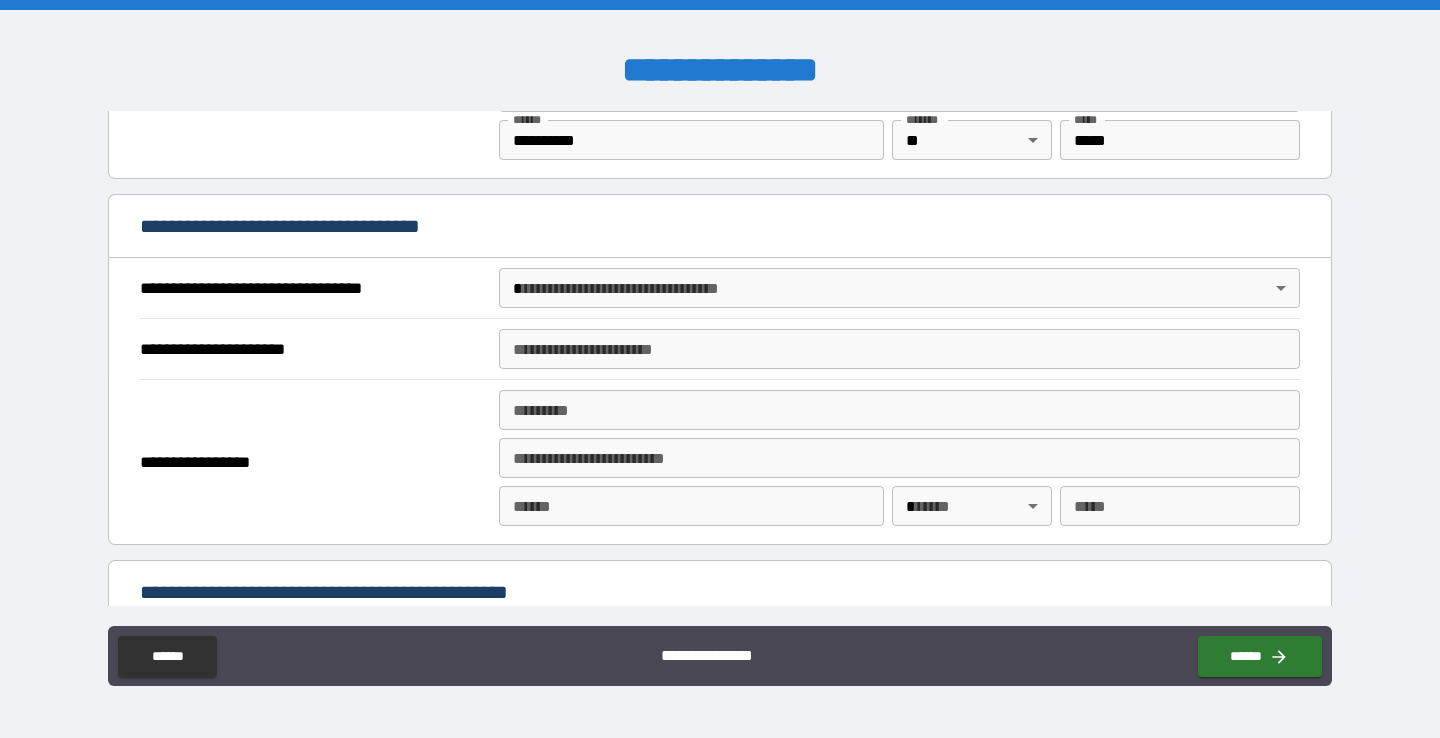 scroll, scrollTop: 1074, scrollLeft: 0, axis: vertical 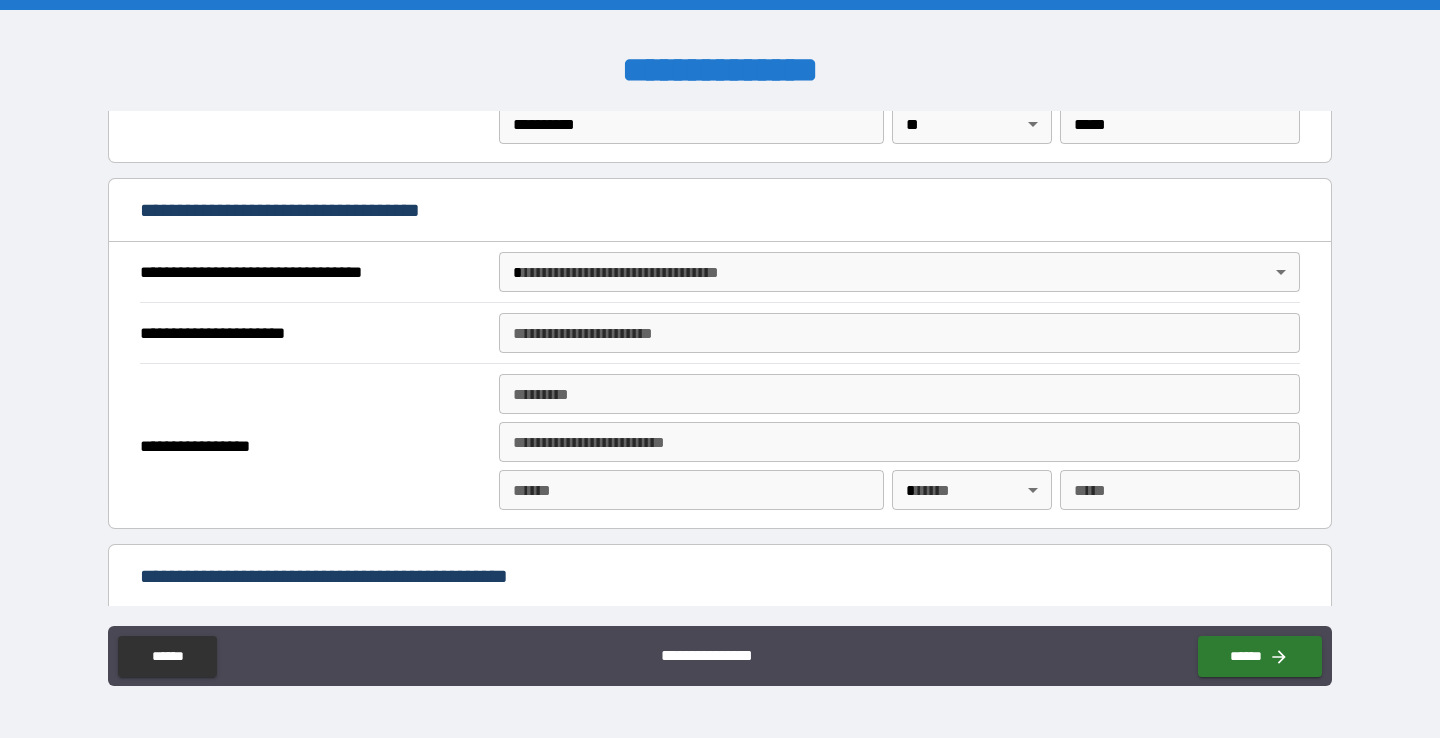 click on "**********" at bounding box center [720, 369] 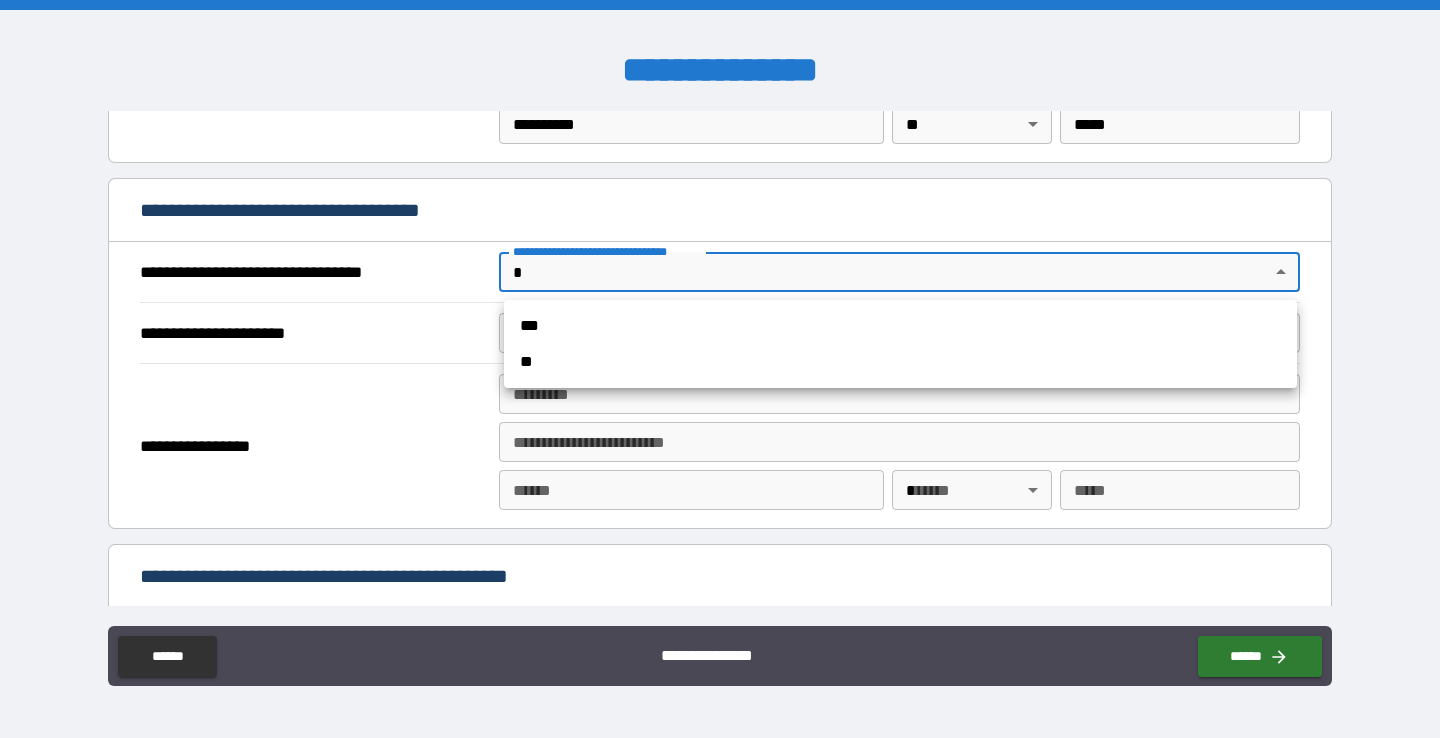 click on "***" at bounding box center (900, 326) 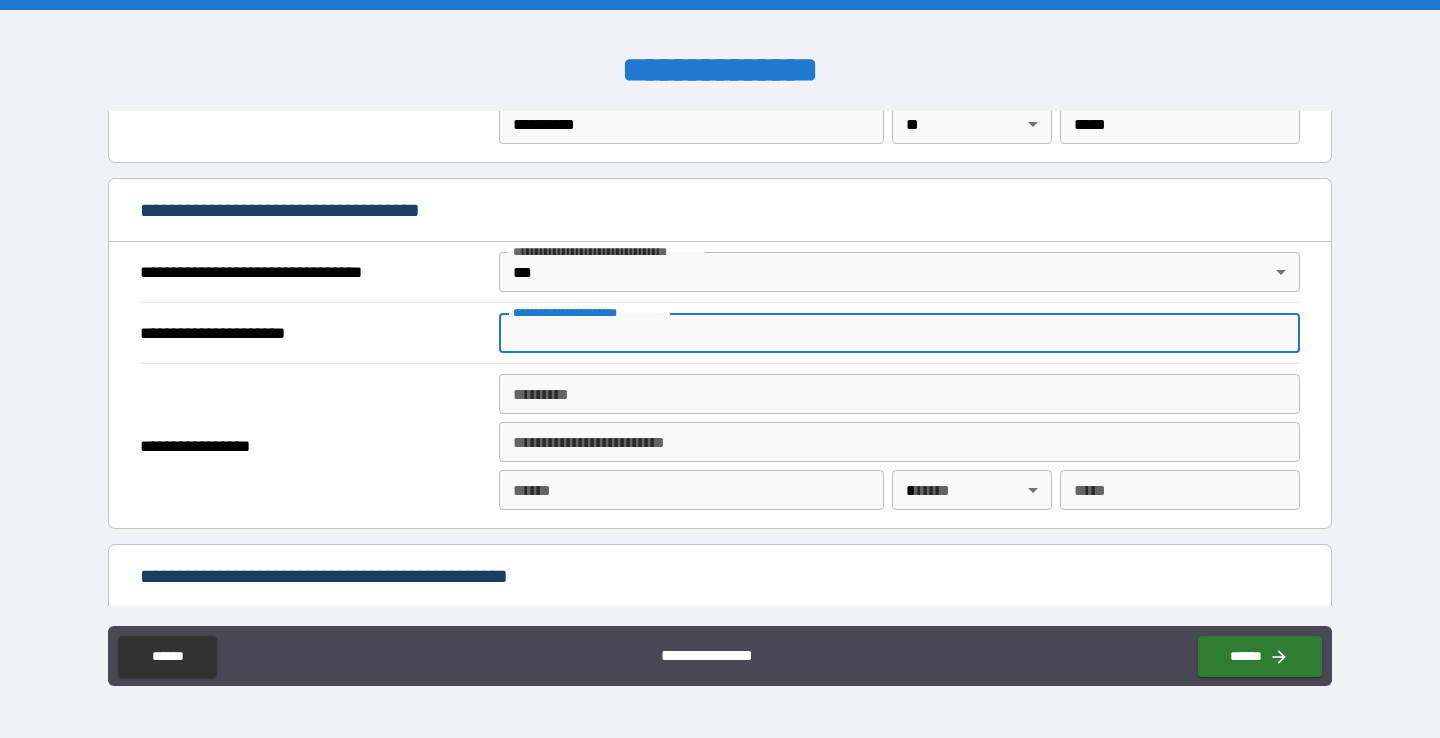 click on "**********" at bounding box center [899, 333] 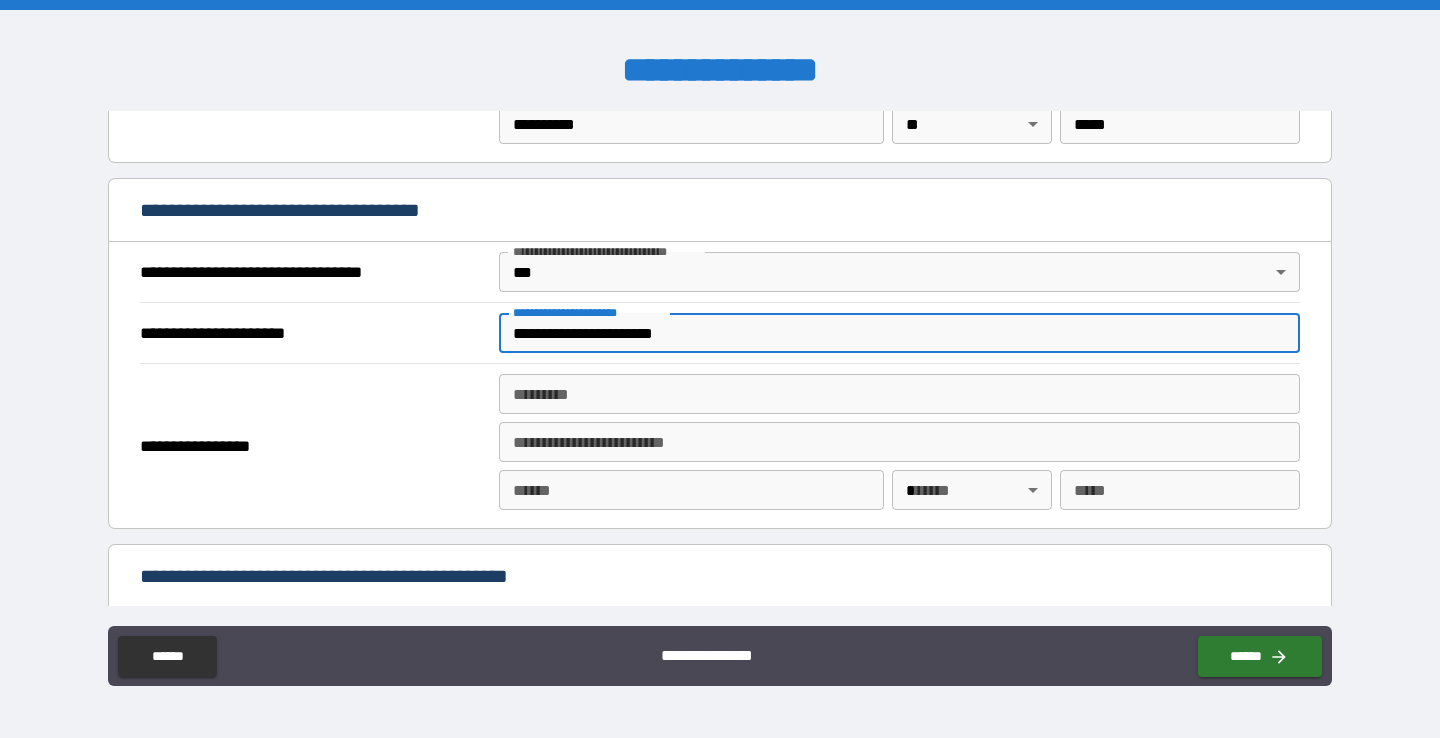 type on "**********" 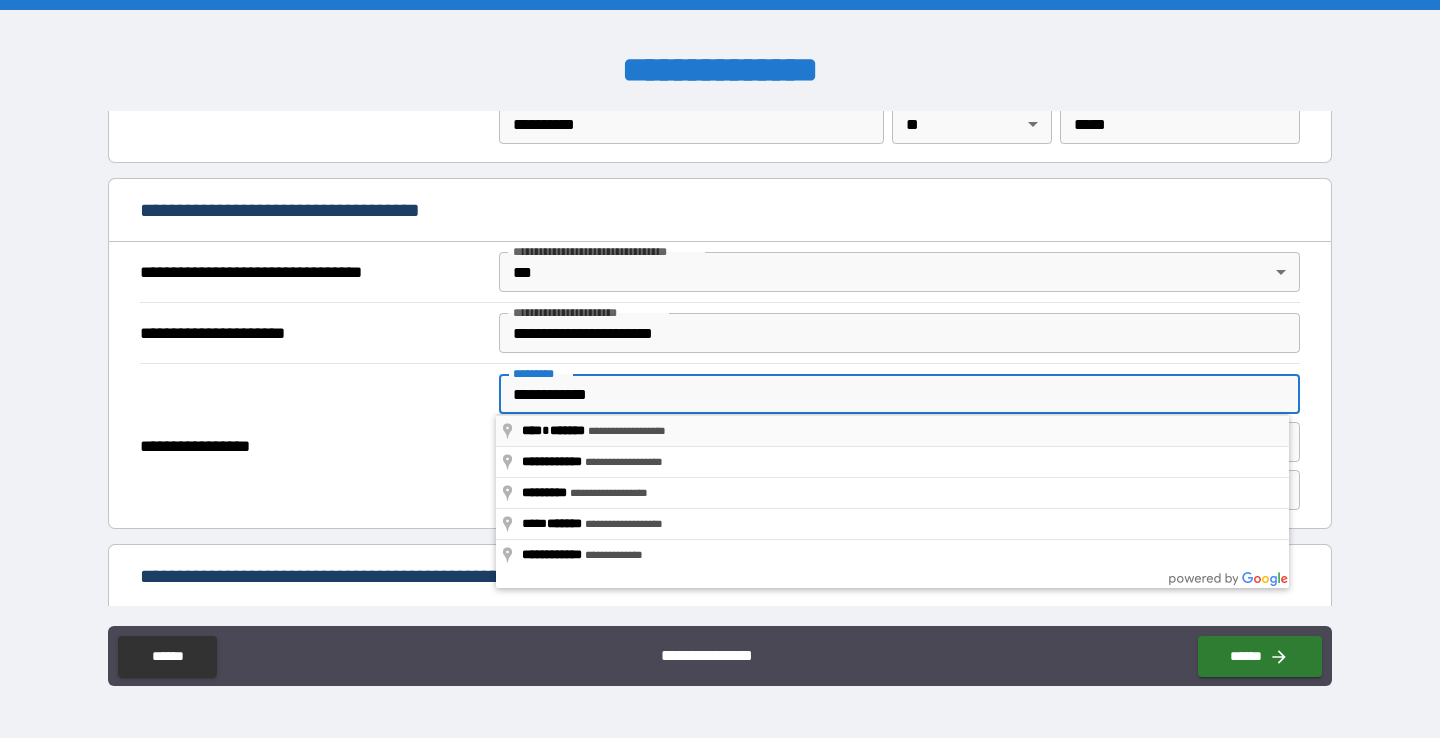 type on "**********" 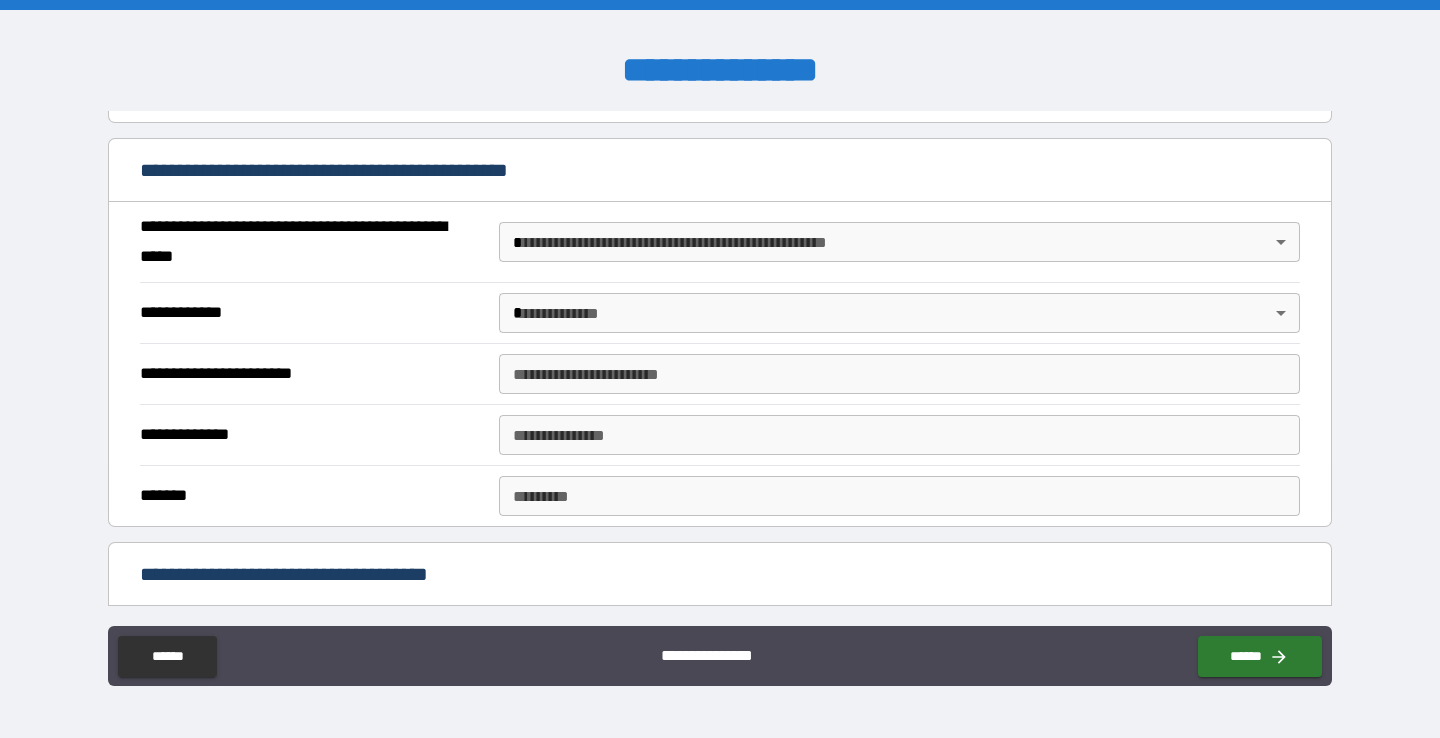 scroll, scrollTop: 1494, scrollLeft: 0, axis: vertical 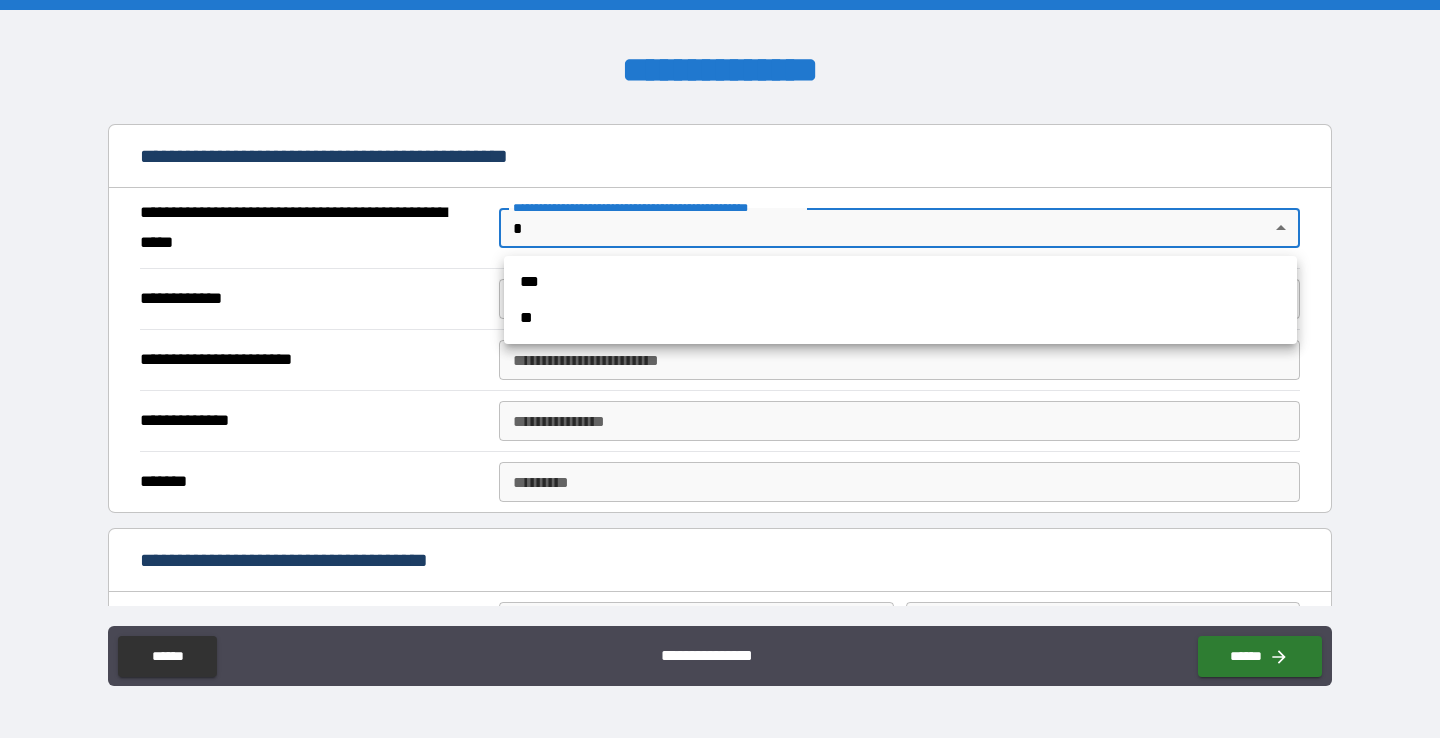 click on "**********" at bounding box center [720, 369] 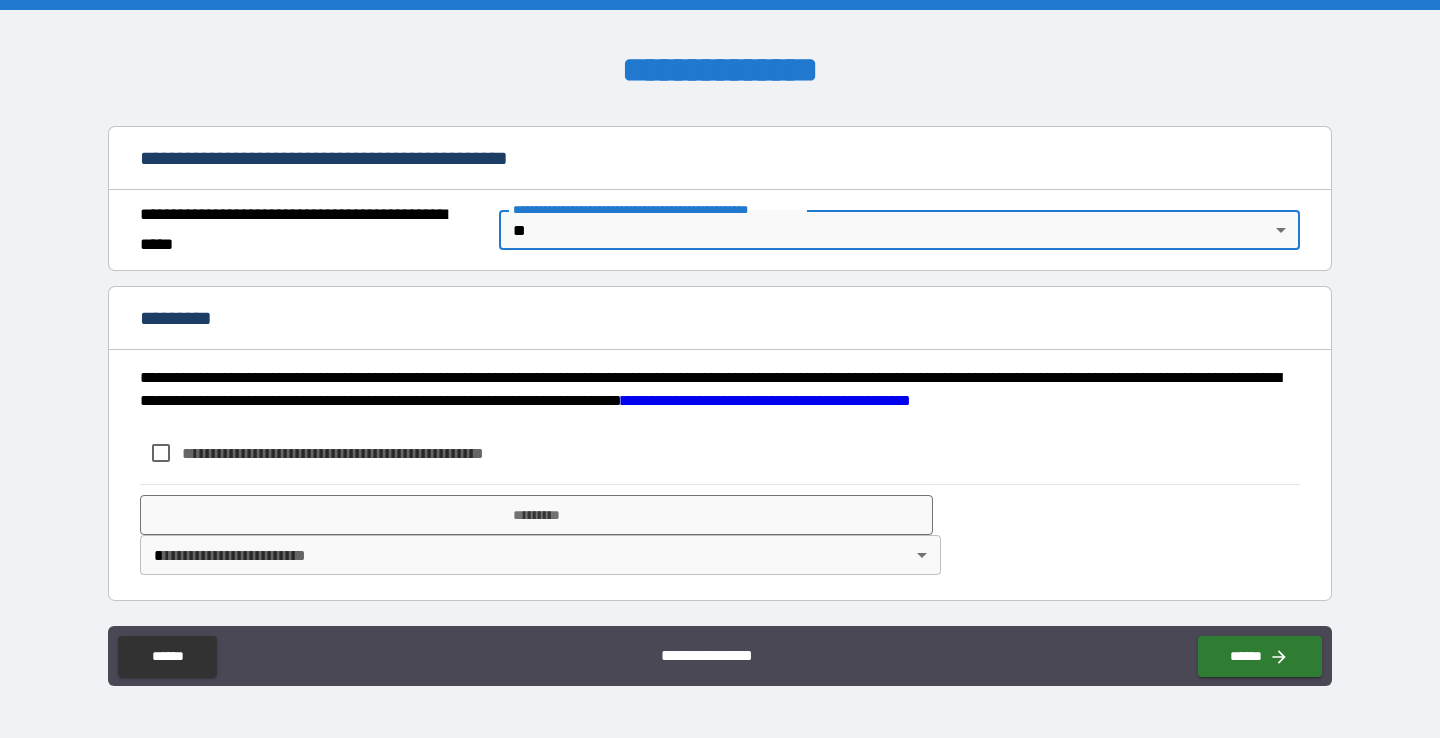 scroll, scrollTop: 1492, scrollLeft: 0, axis: vertical 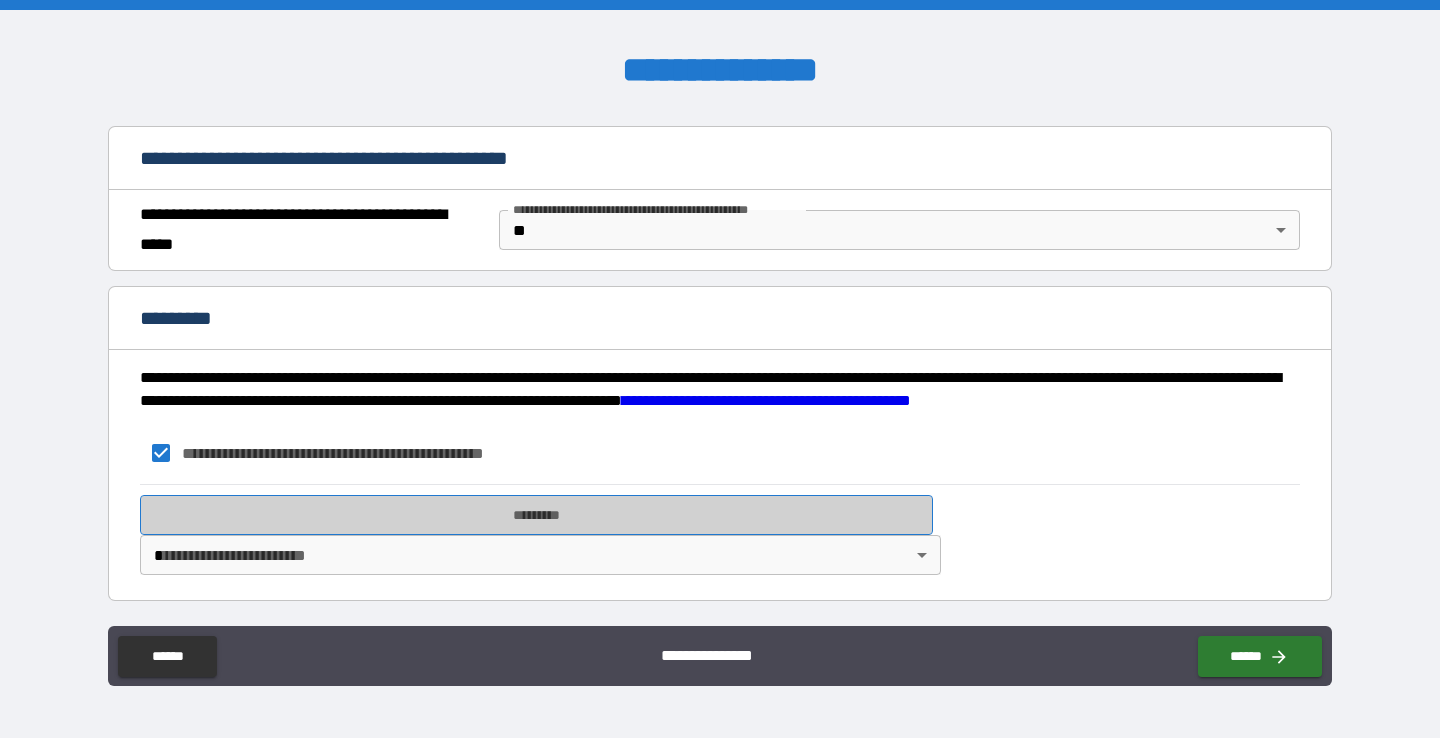 click on "*********" at bounding box center [536, 515] 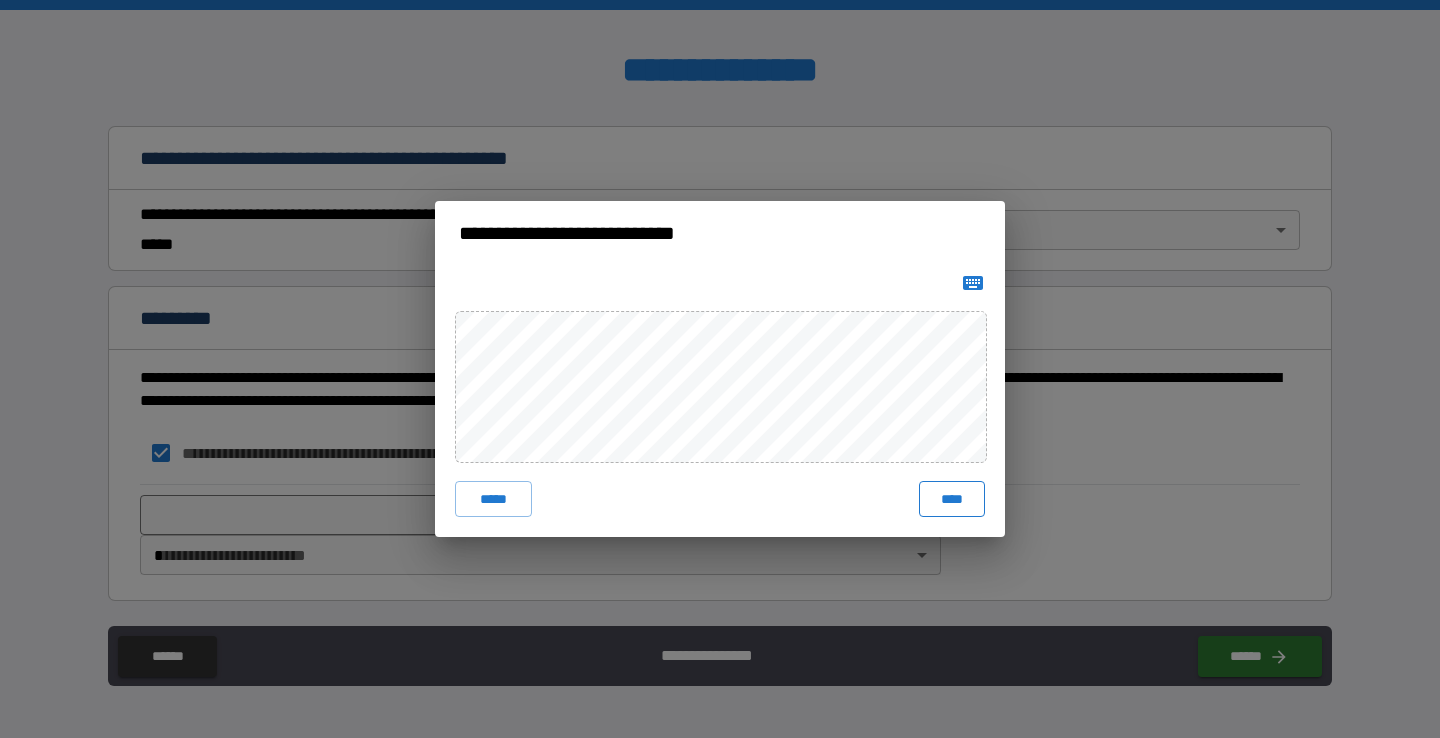 click on "****" at bounding box center (952, 499) 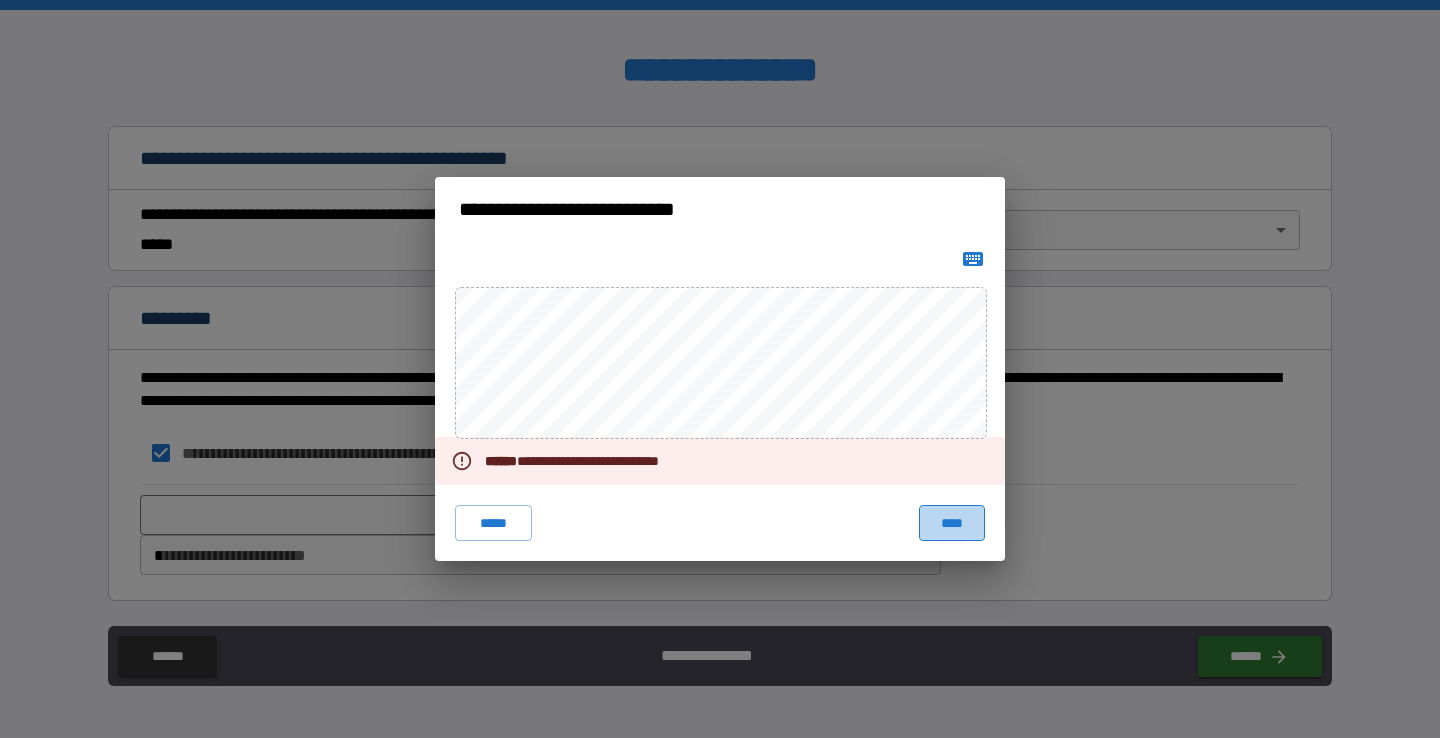 click on "****" at bounding box center (952, 523) 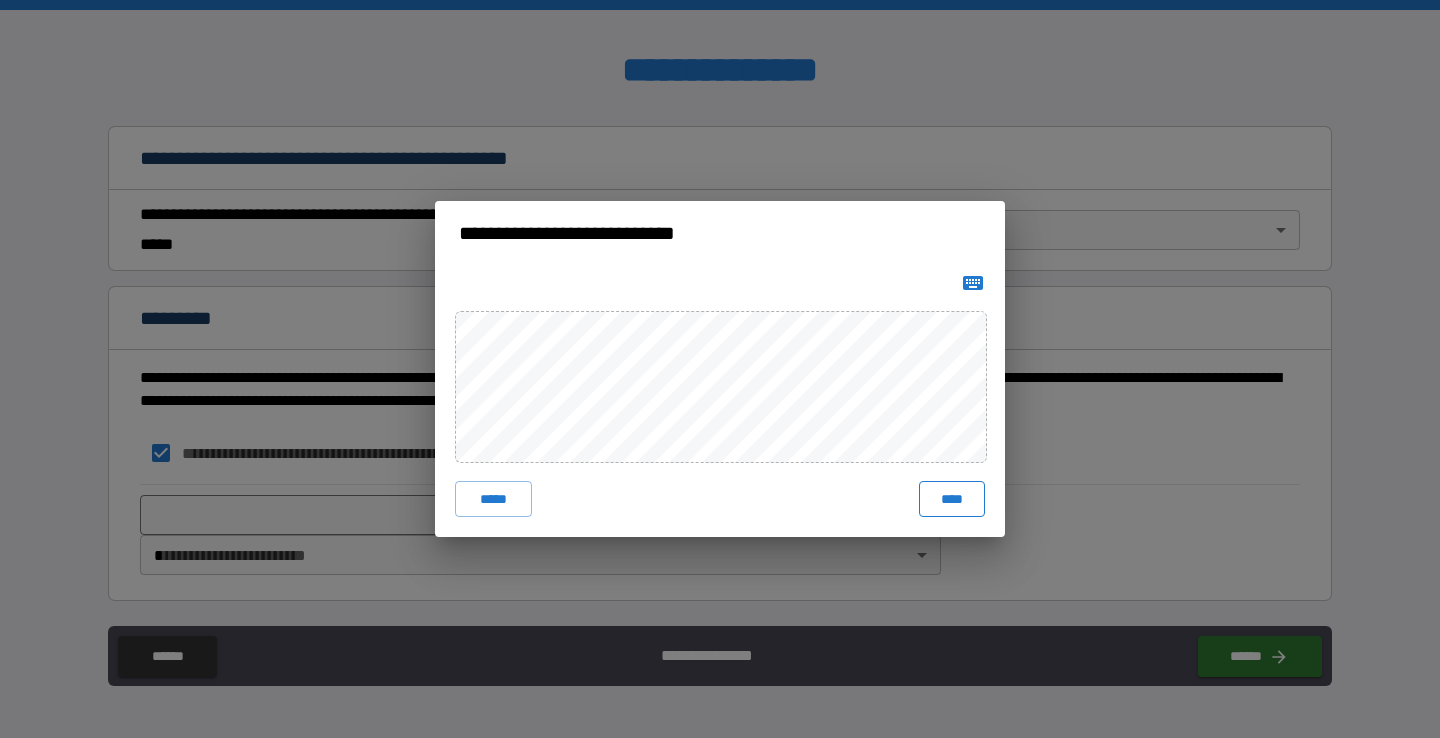 click on "****" at bounding box center (952, 499) 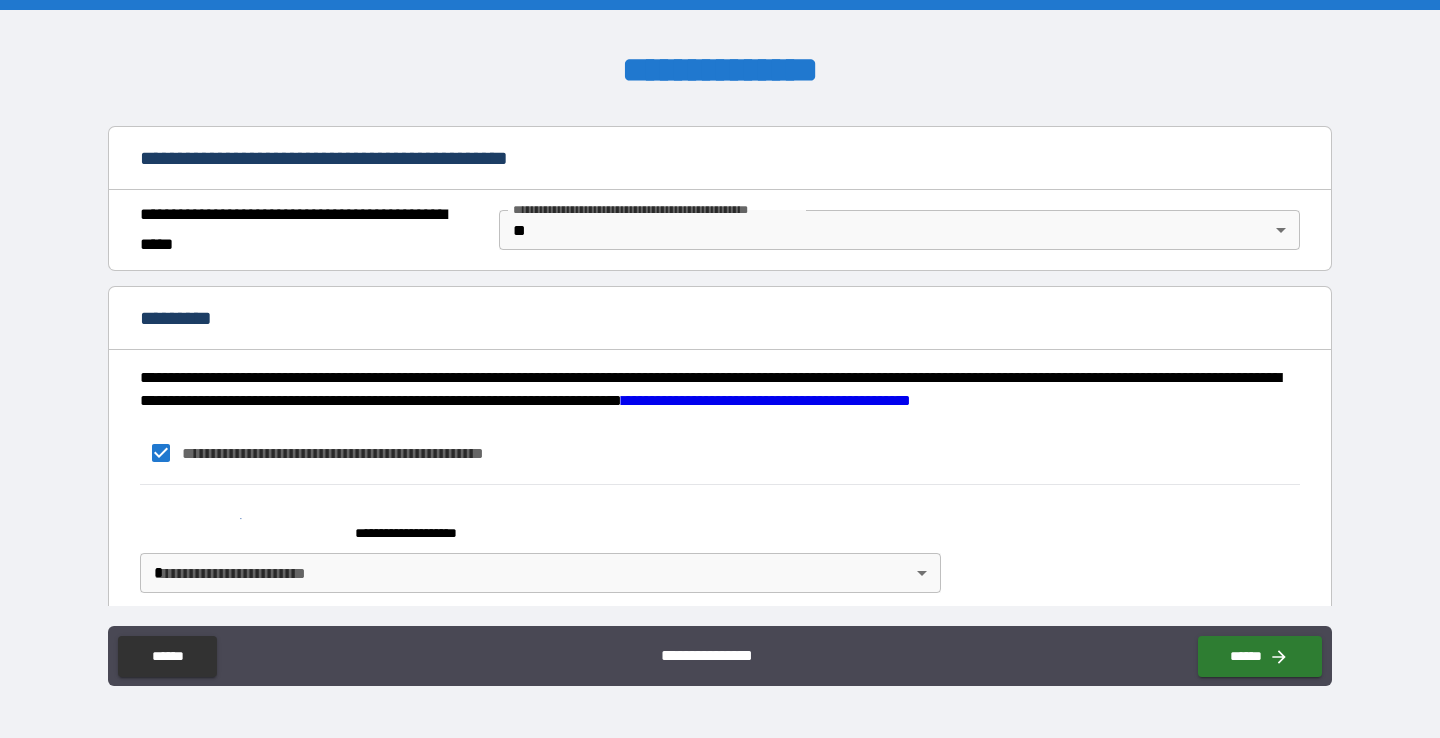 scroll, scrollTop: 1510, scrollLeft: 0, axis: vertical 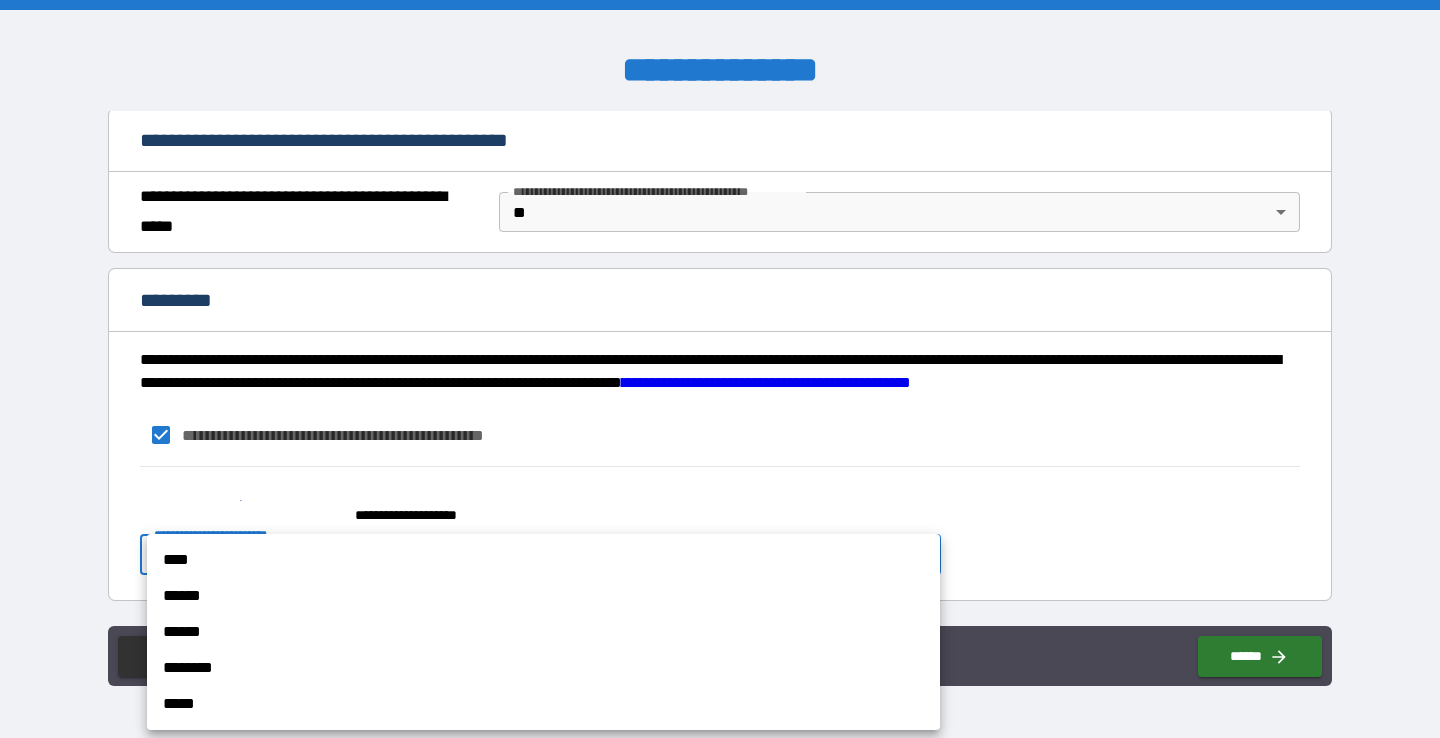 click on "**********" at bounding box center [720, 369] 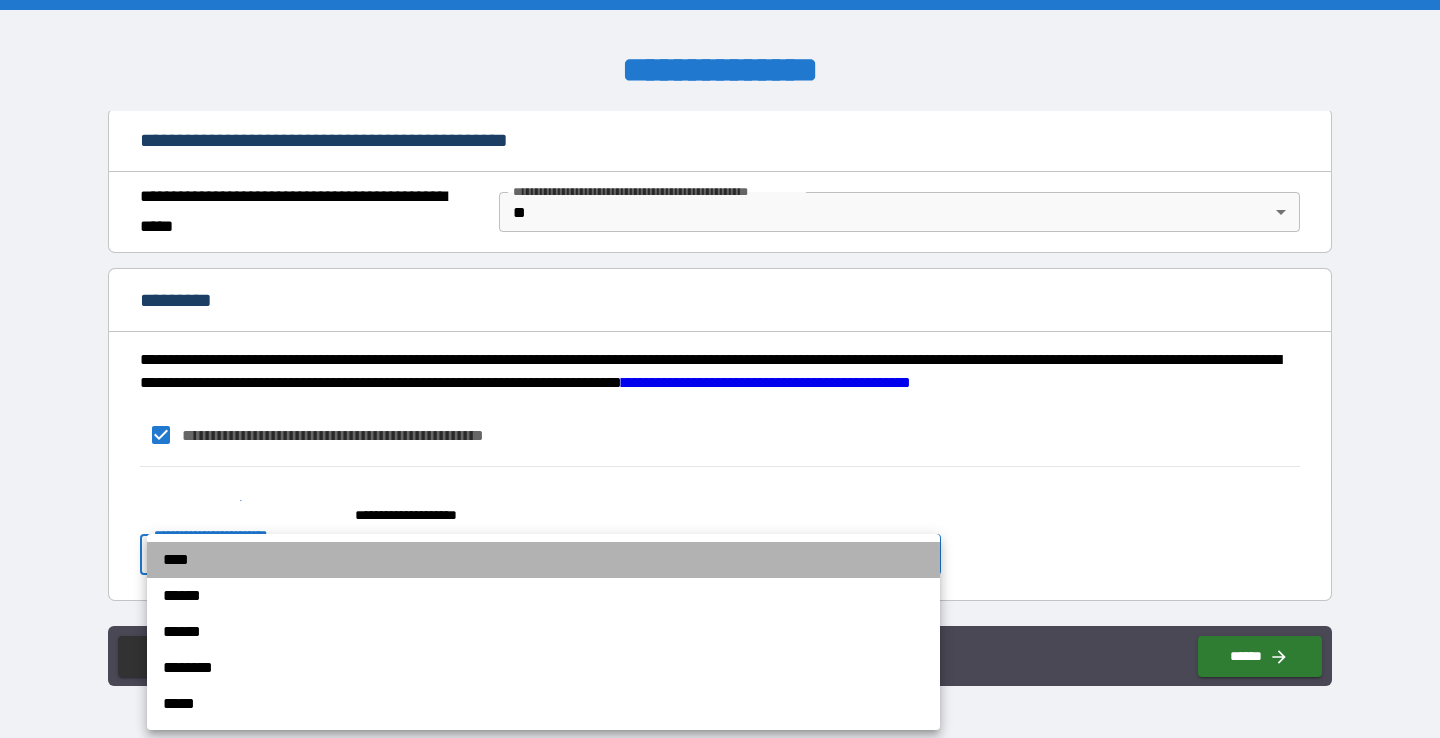 click on "****" at bounding box center [543, 560] 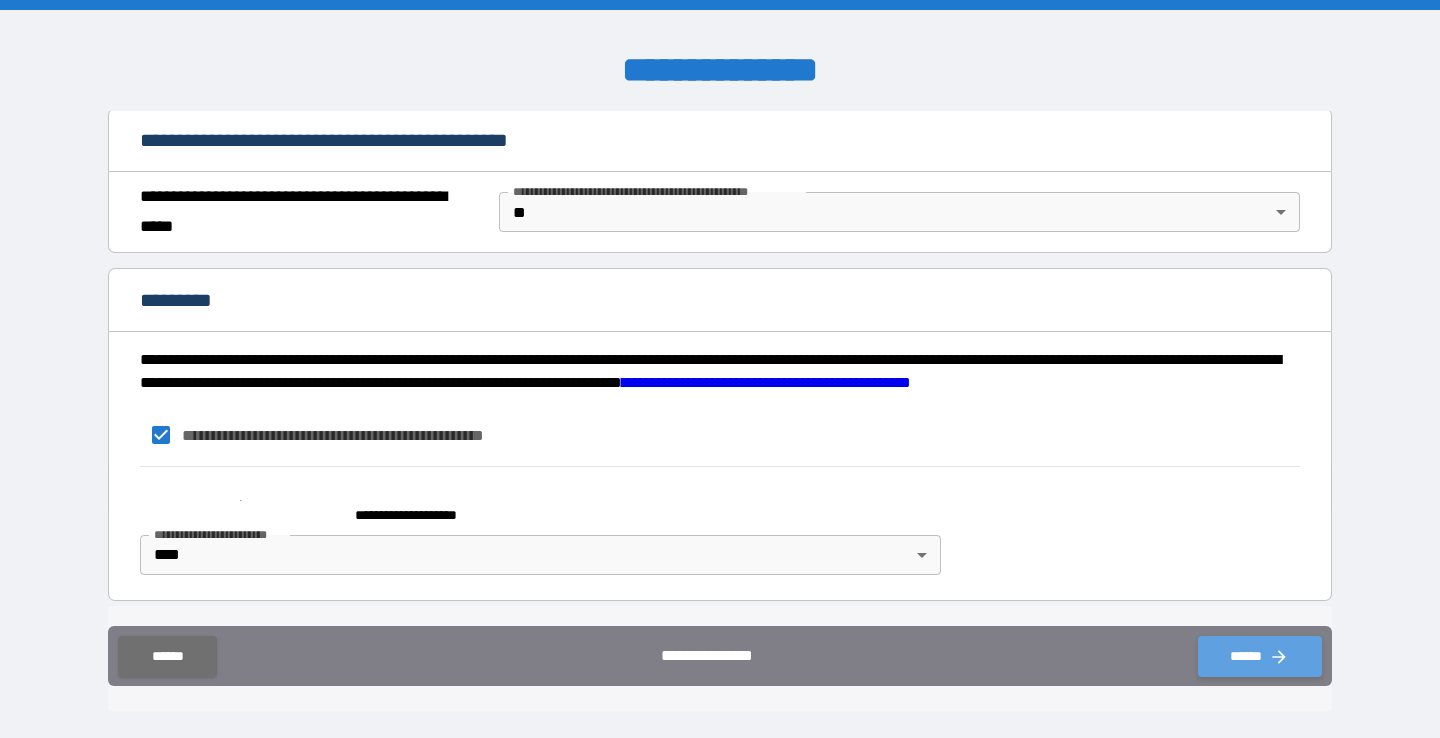 click on "******" at bounding box center (1260, 656) 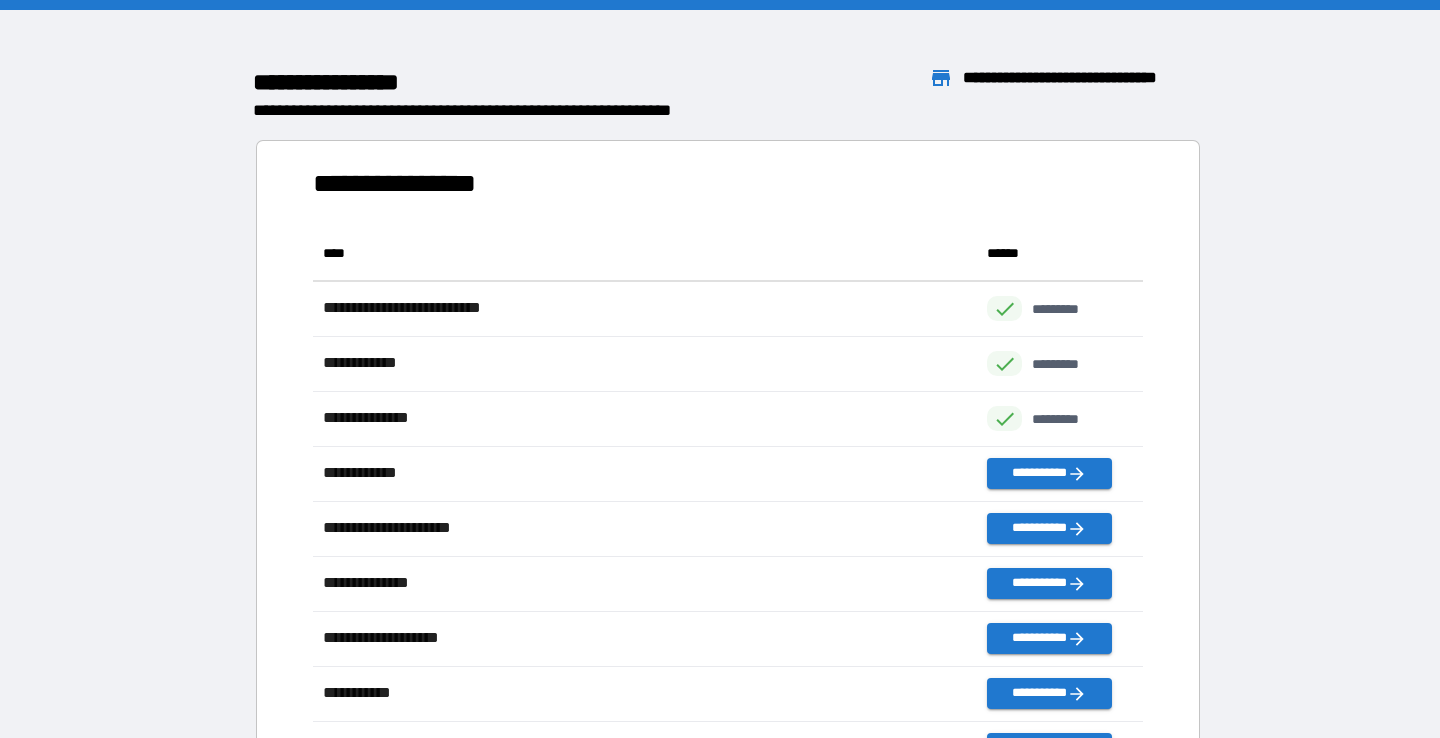 scroll, scrollTop: 1, scrollLeft: 1, axis: both 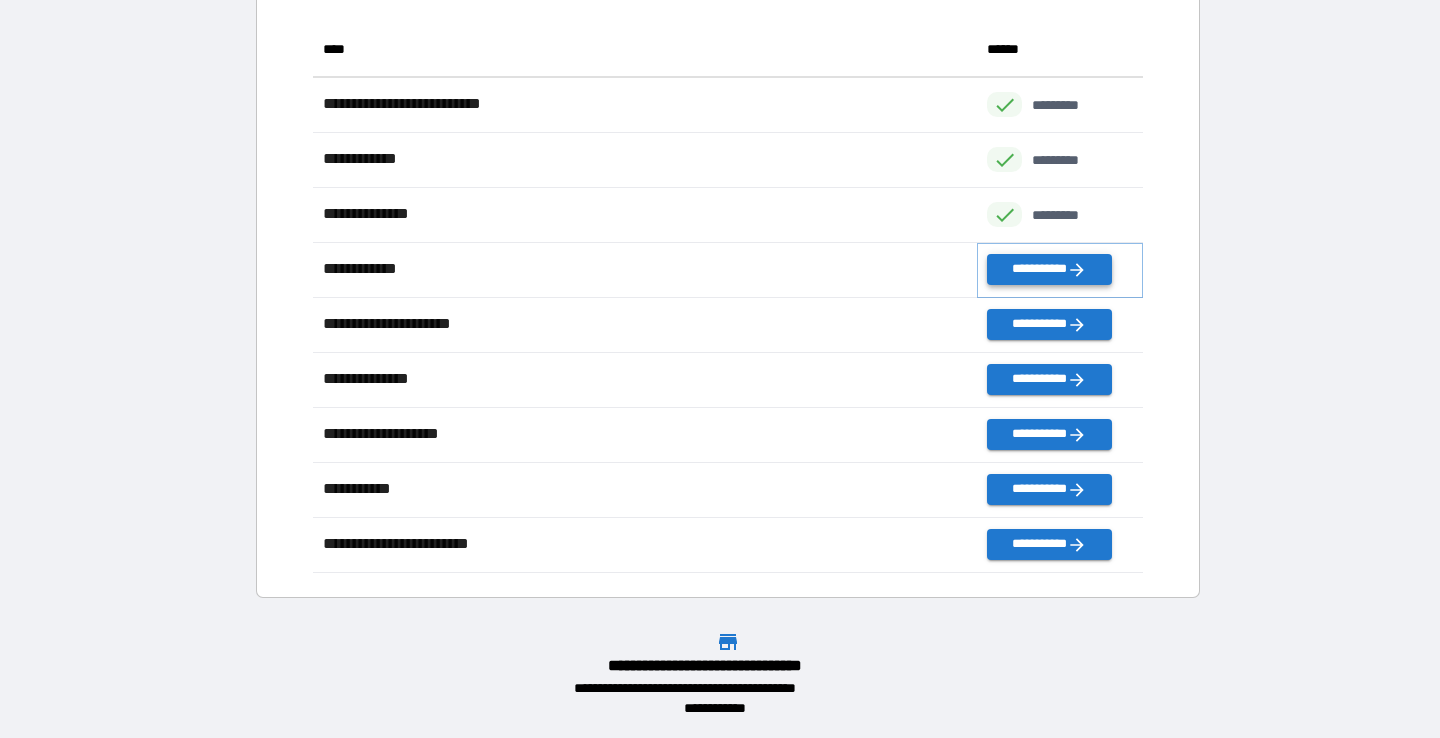 click on "**********" at bounding box center (1049, 269) 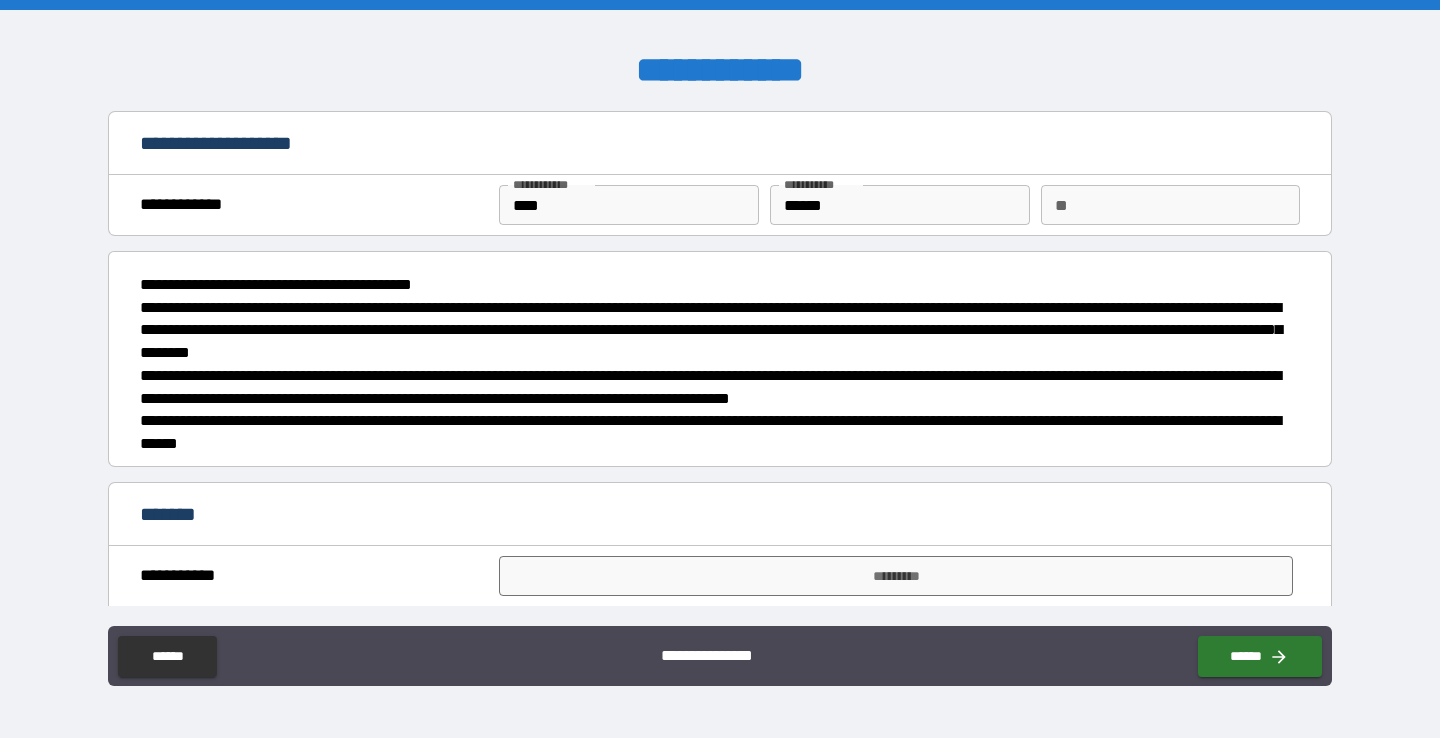 scroll, scrollTop: 21, scrollLeft: 0, axis: vertical 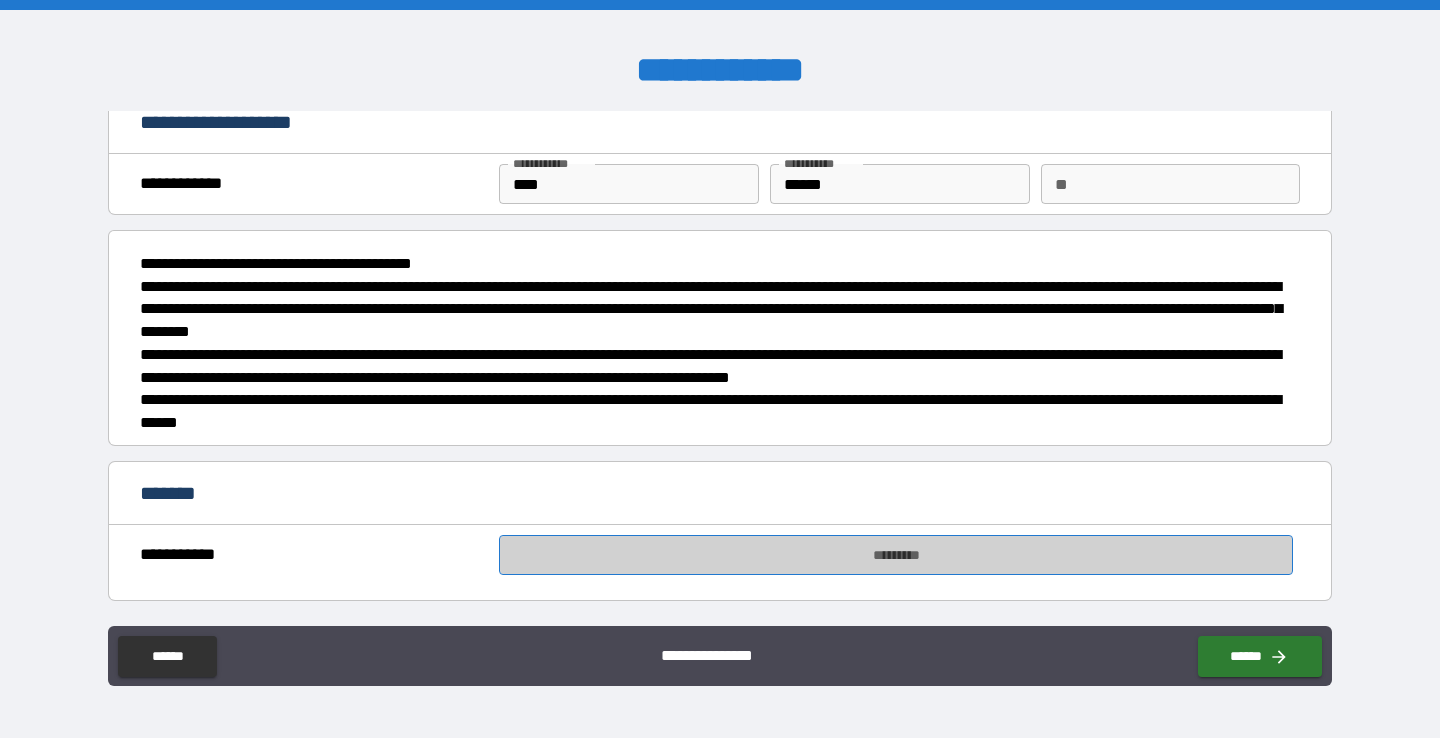 click on "*********" at bounding box center [895, 555] 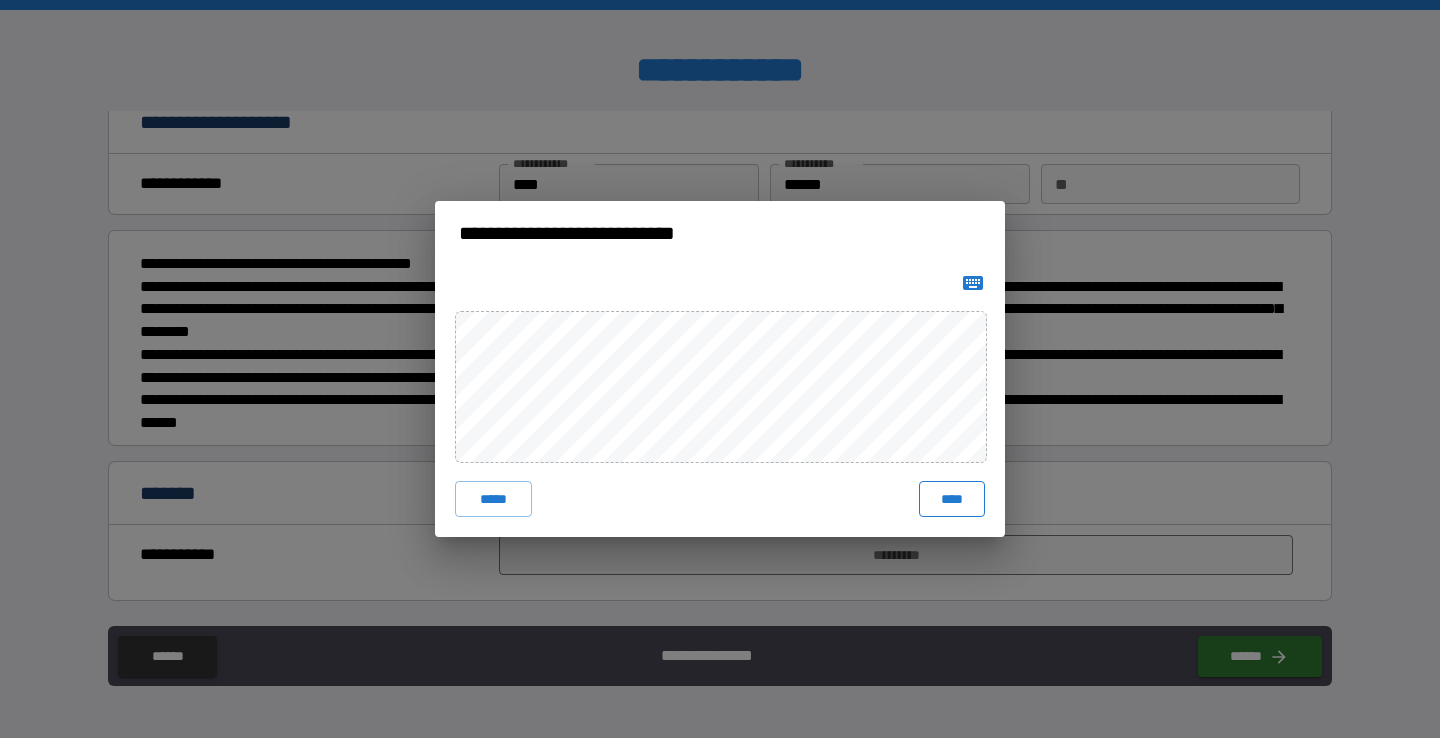 click on "****" at bounding box center [952, 499] 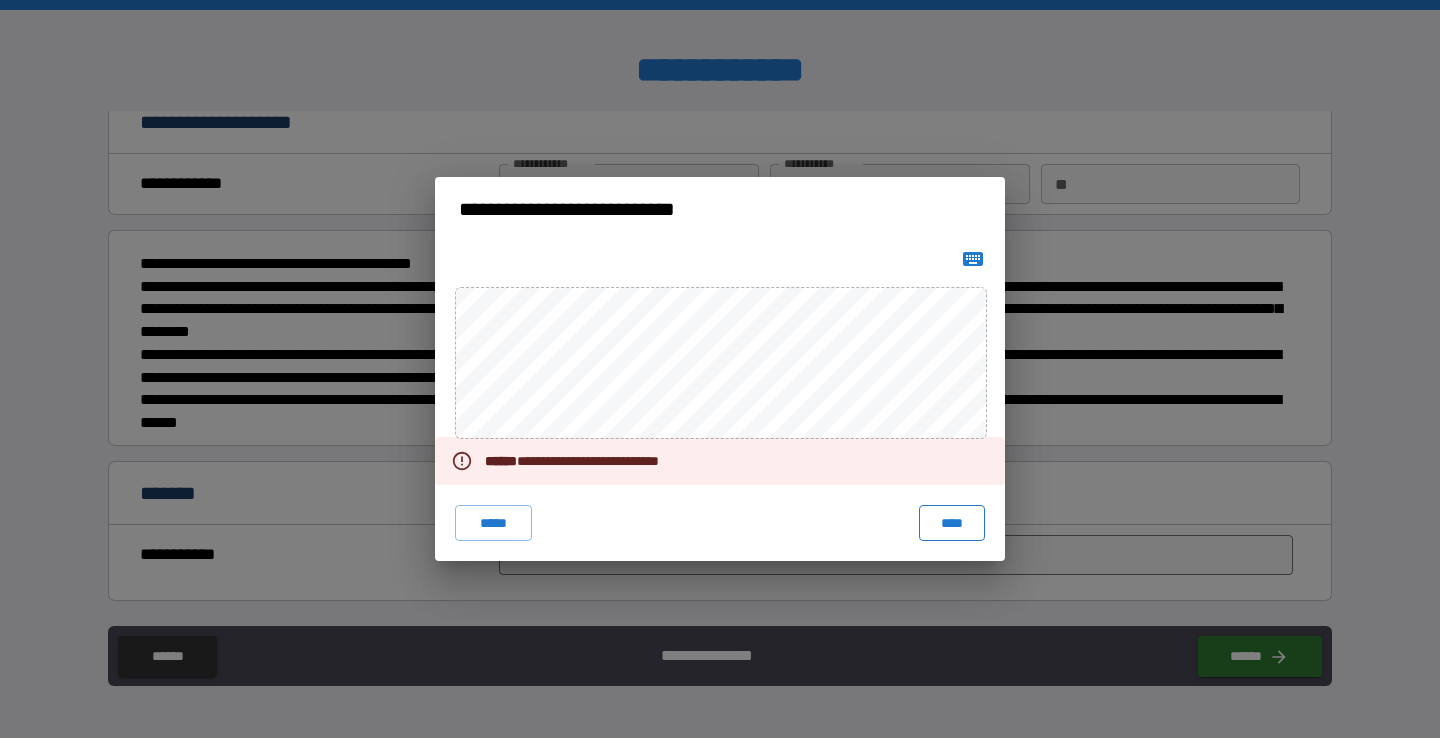 click on "****" at bounding box center [952, 523] 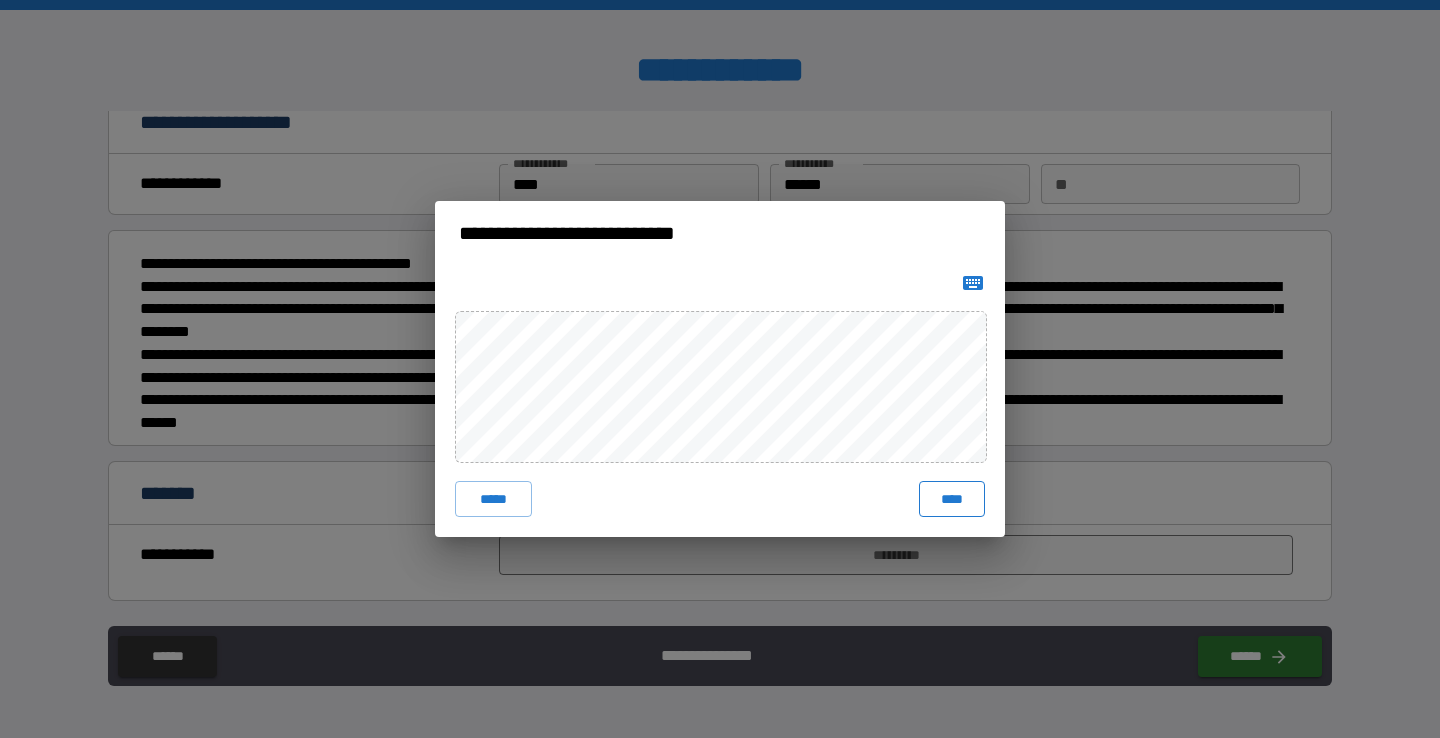 click on "****" at bounding box center [952, 499] 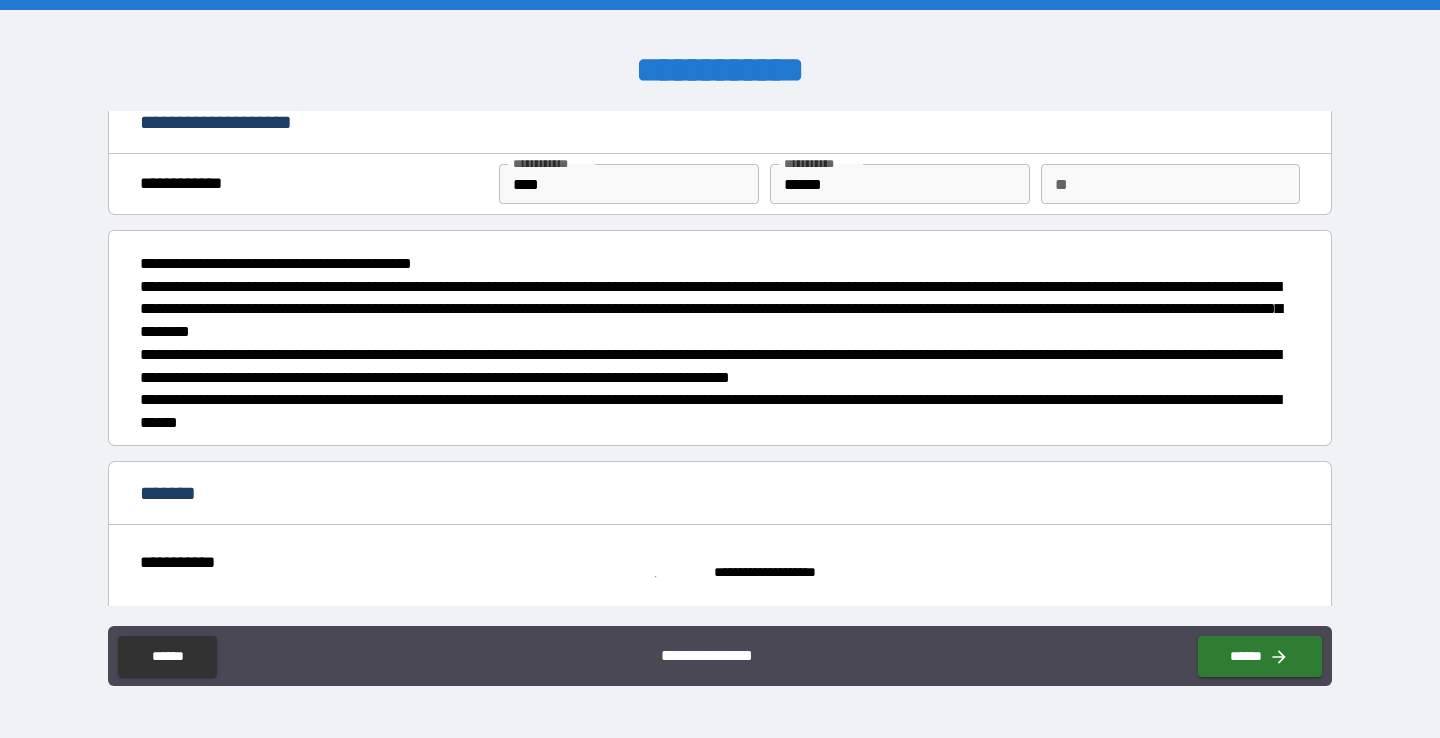 scroll, scrollTop: 38, scrollLeft: 0, axis: vertical 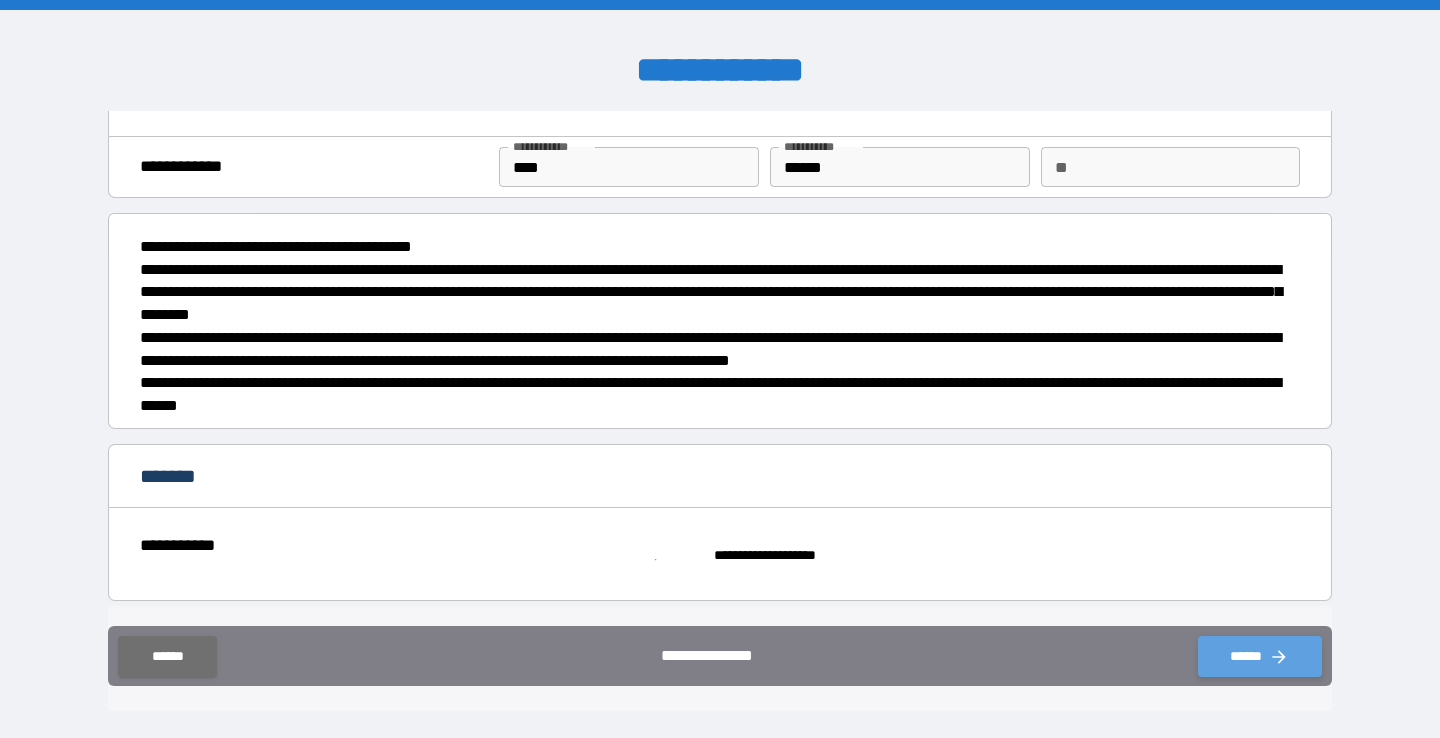 click on "******" at bounding box center (1260, 656) 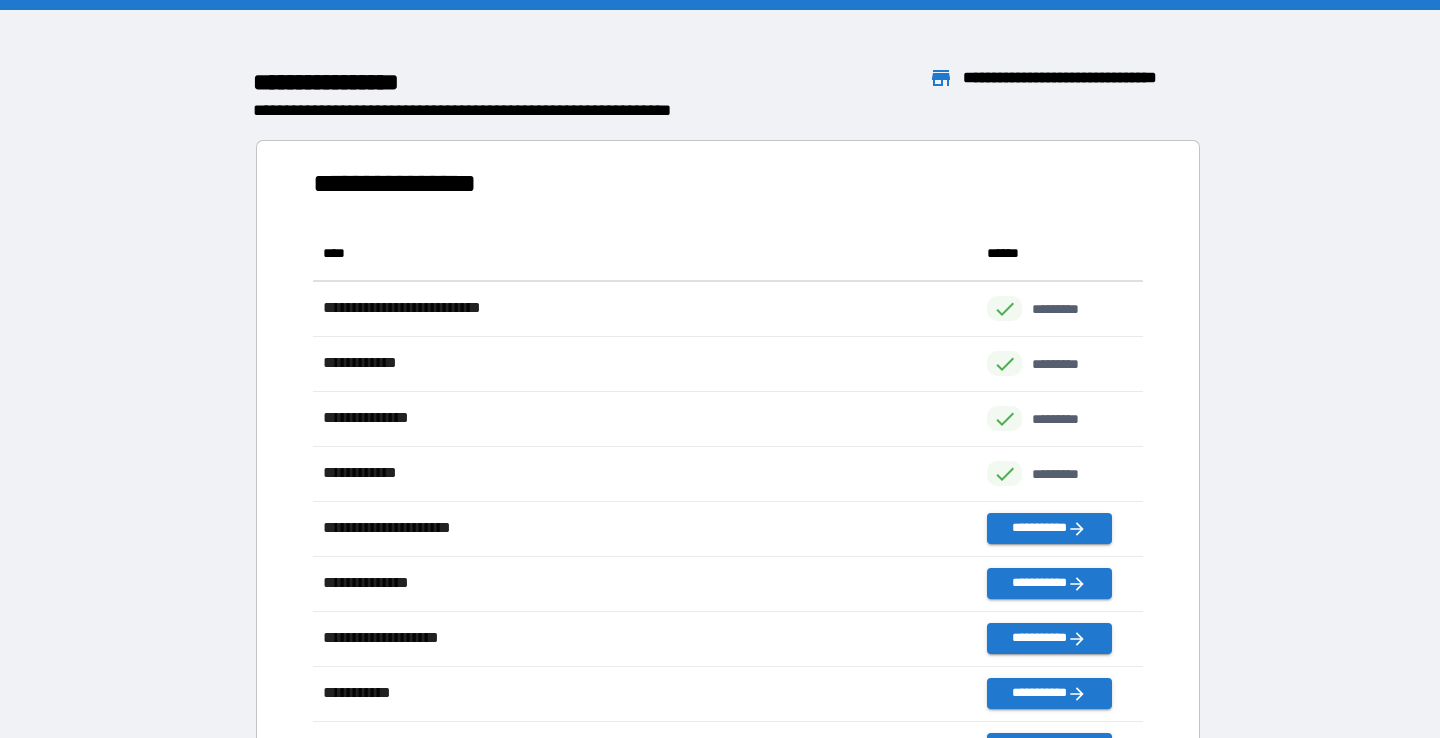 scroll, scrollTop: 1, scrollLeft: 1, axis: both 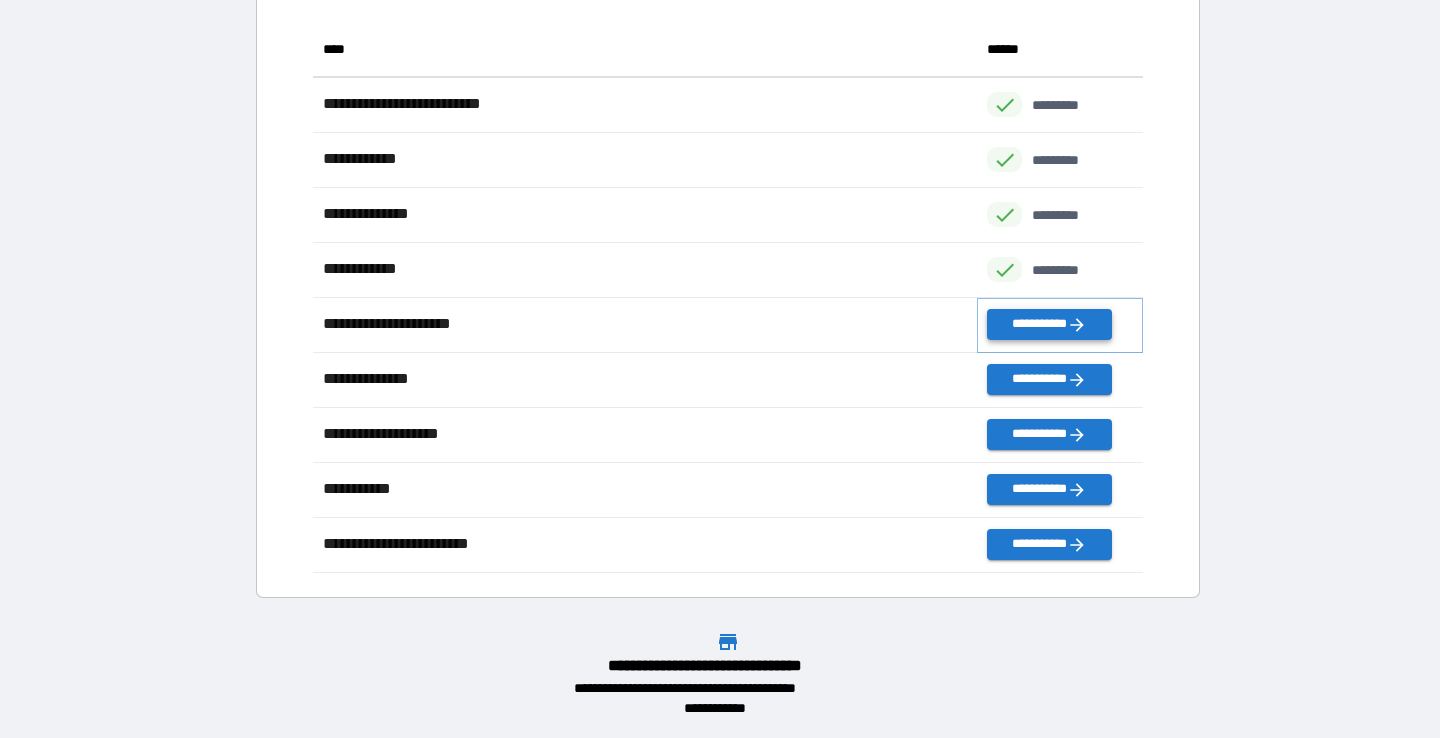 click on "**********" at bounding box center (1049, 324) 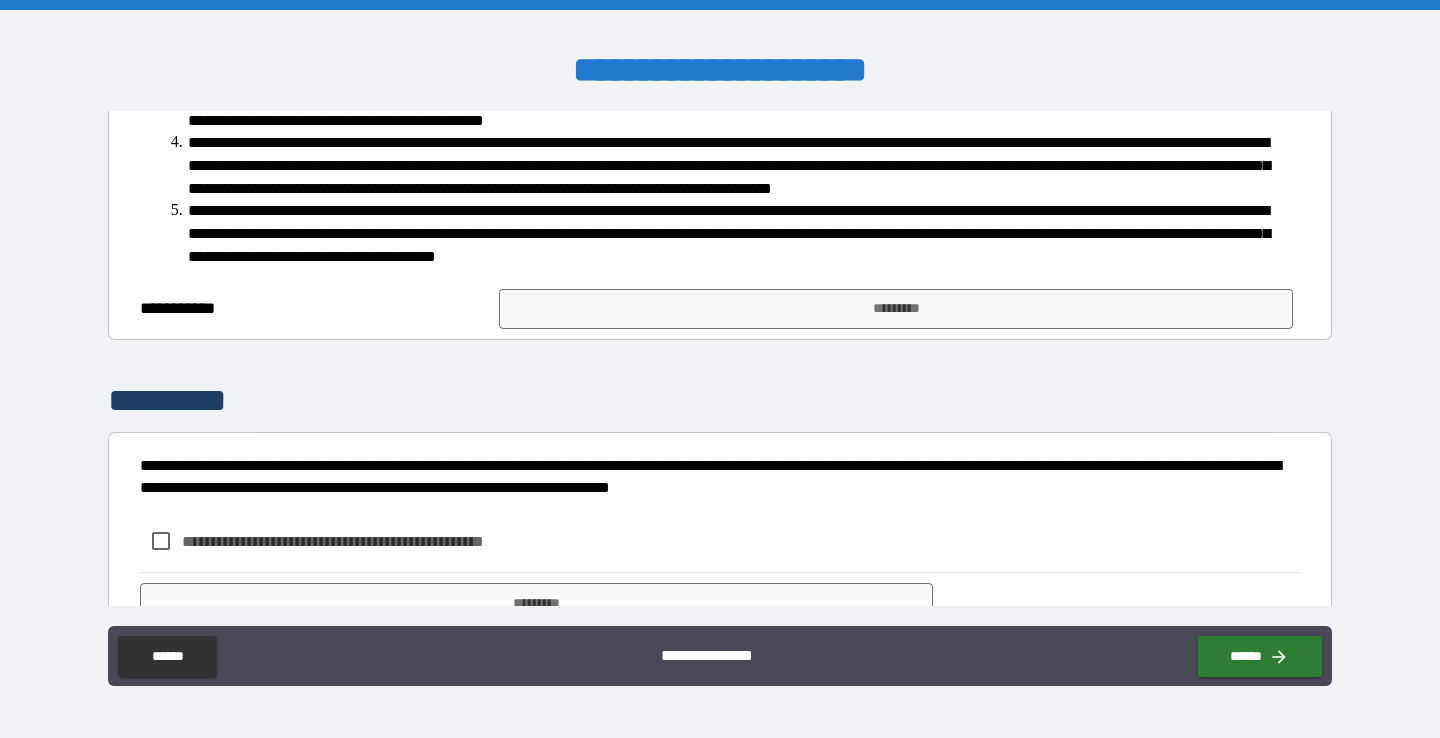 scroll, scrollTop: 337, scrollLeft: 0, axis: vertical 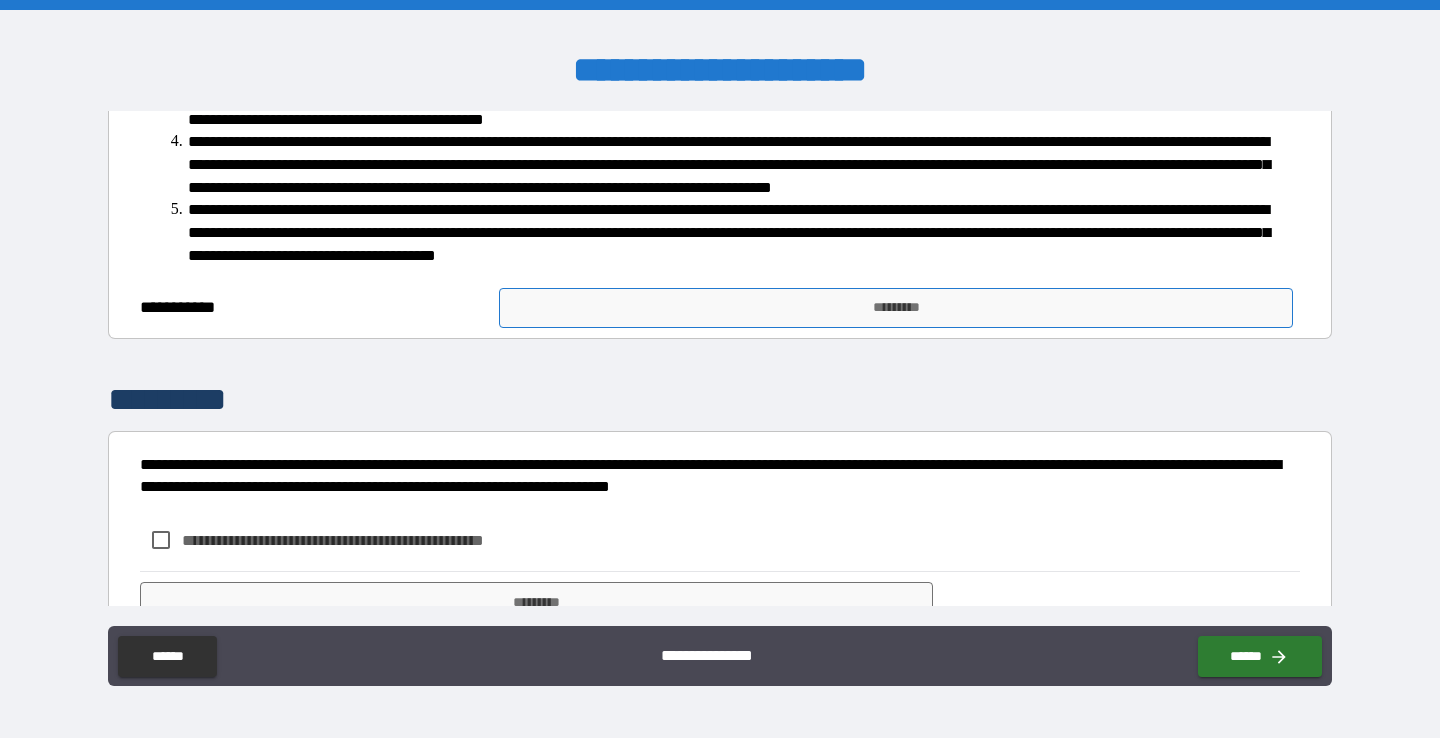 click on "*********" at bounding box center (895, 308) 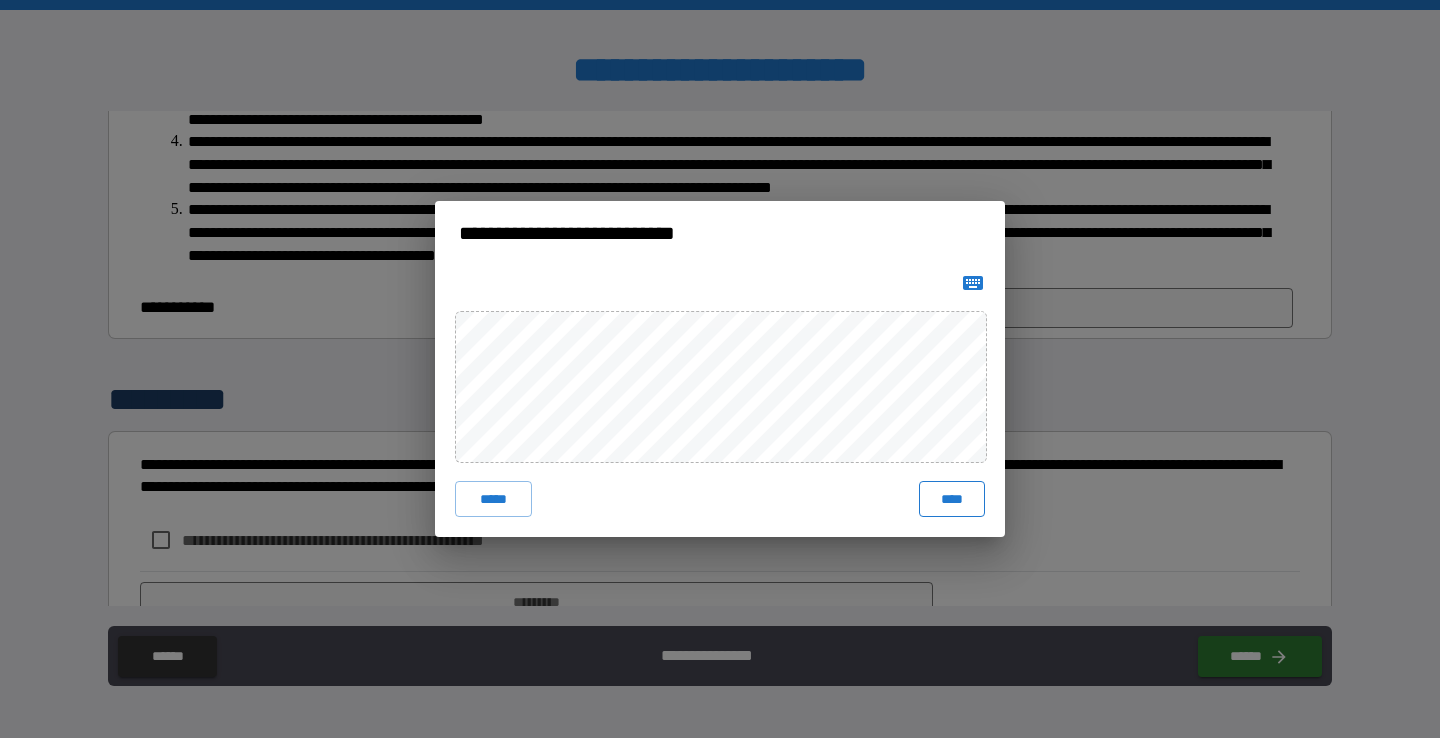 click on "****" at bounding box center (952, 499) 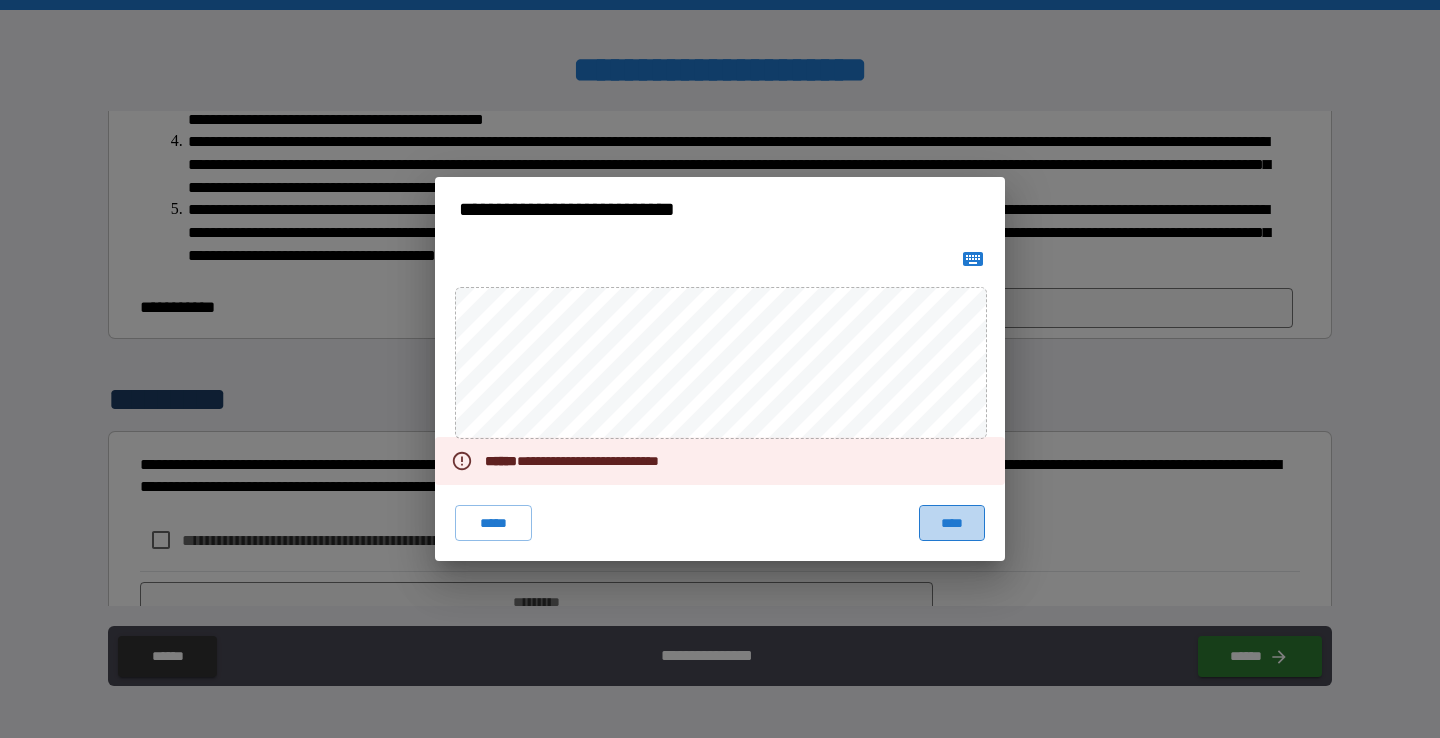 click on "****" at bounding box center [952, 523] 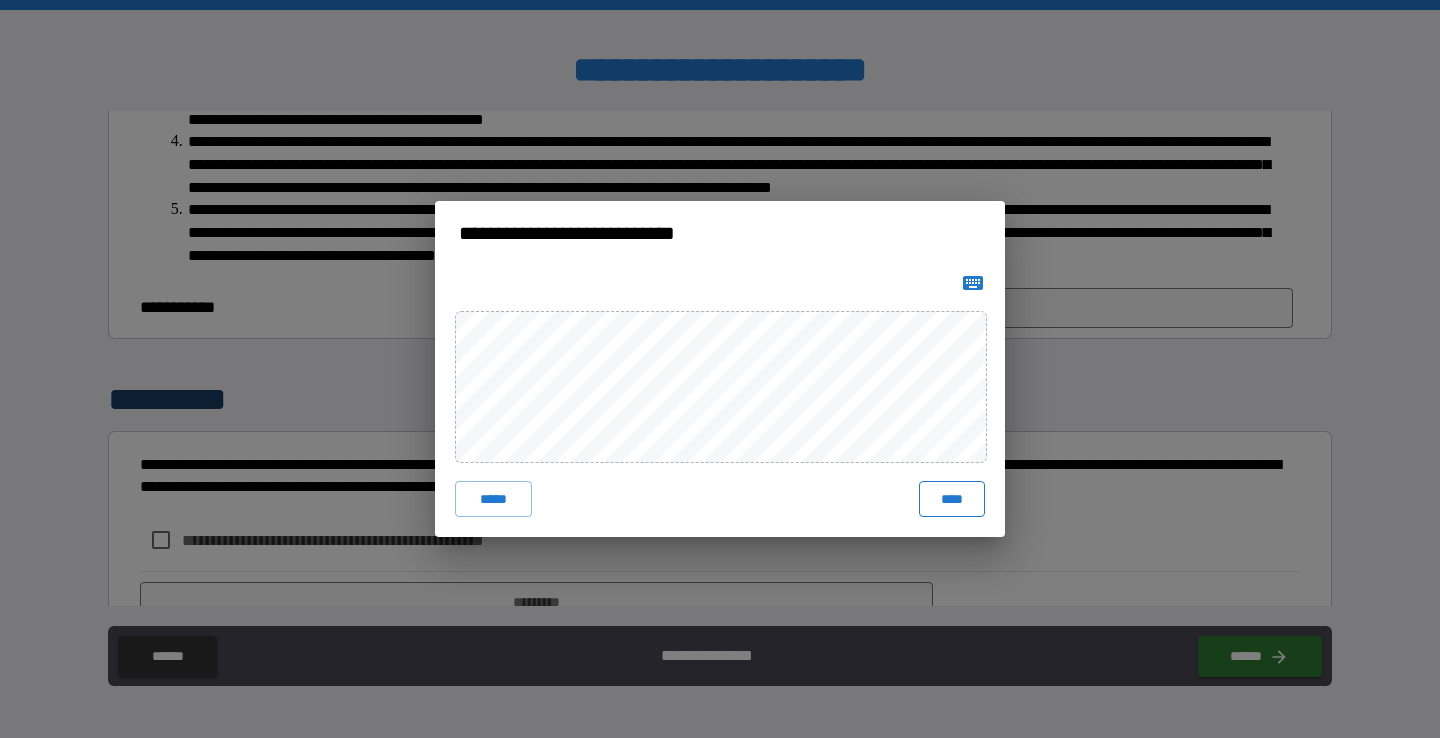 click on "****" at bounding box center [952, 499] 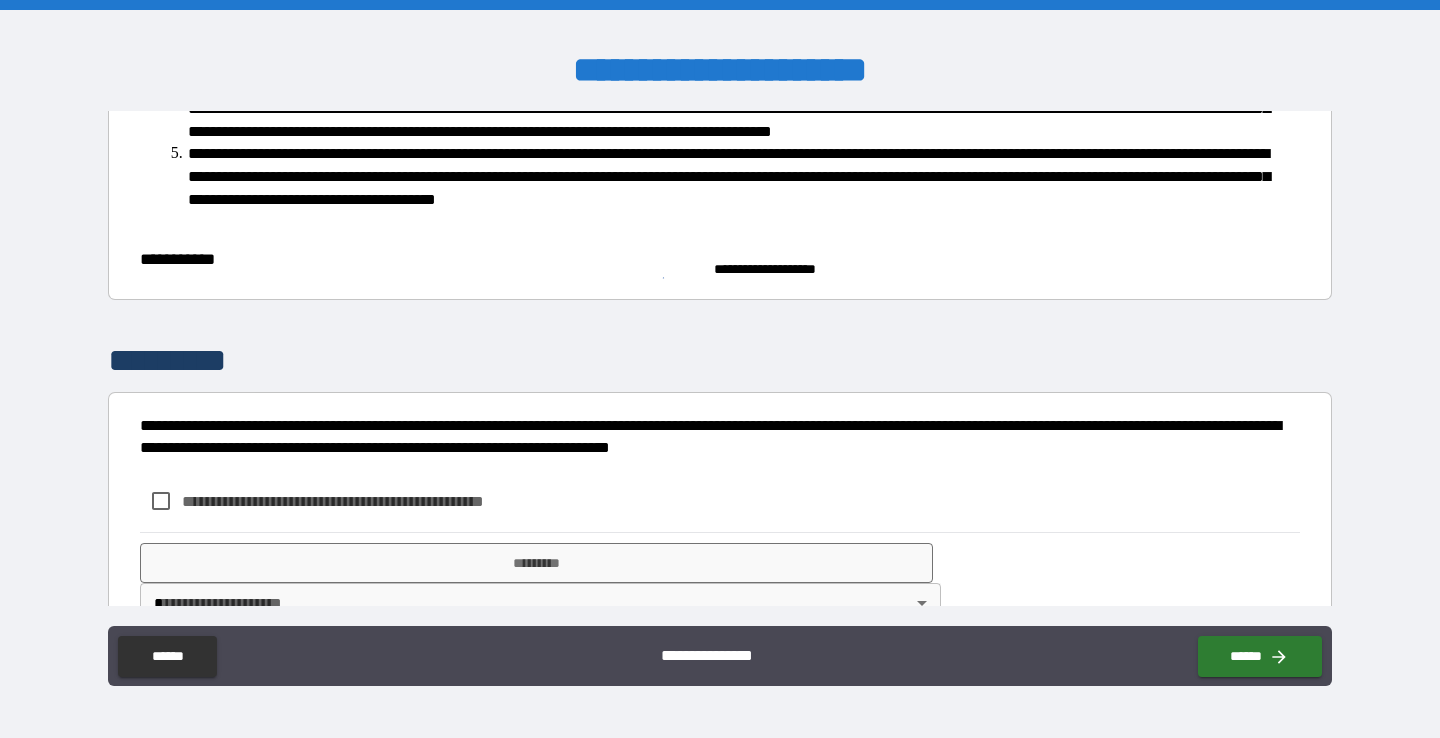 scroll, scrollTop: 441, scrollLeft: 0, axis: vertical 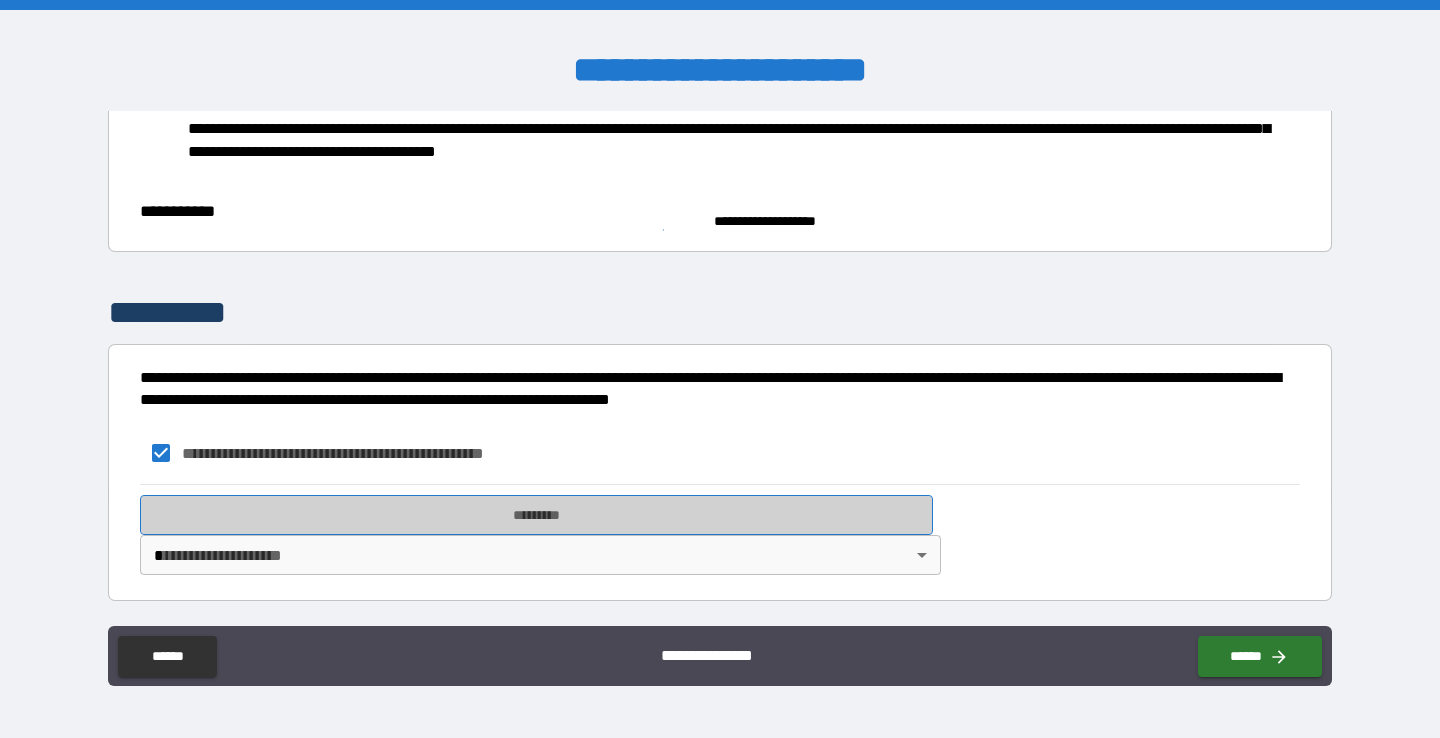 click on "*********" at bounding box center (536, 515) 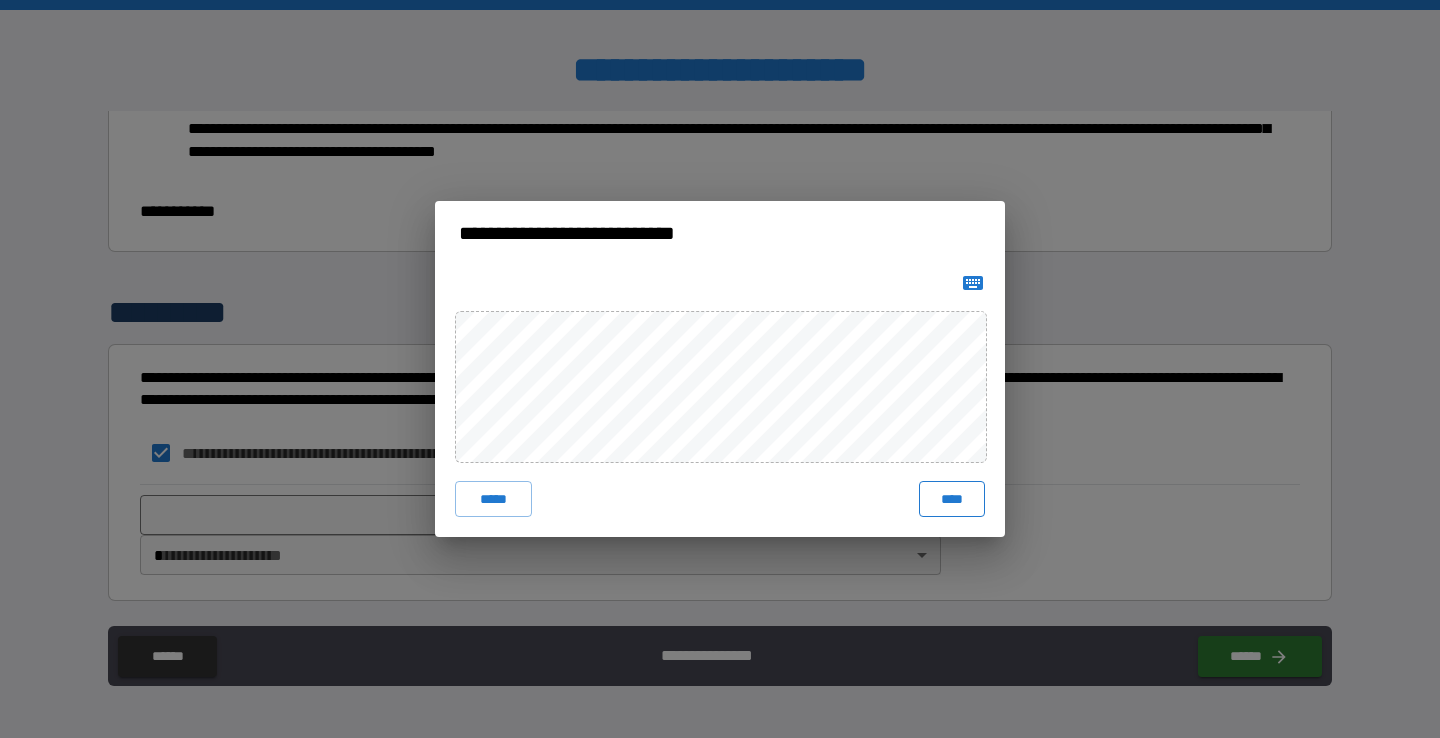 click on "****" at bounding box center (952, 499) 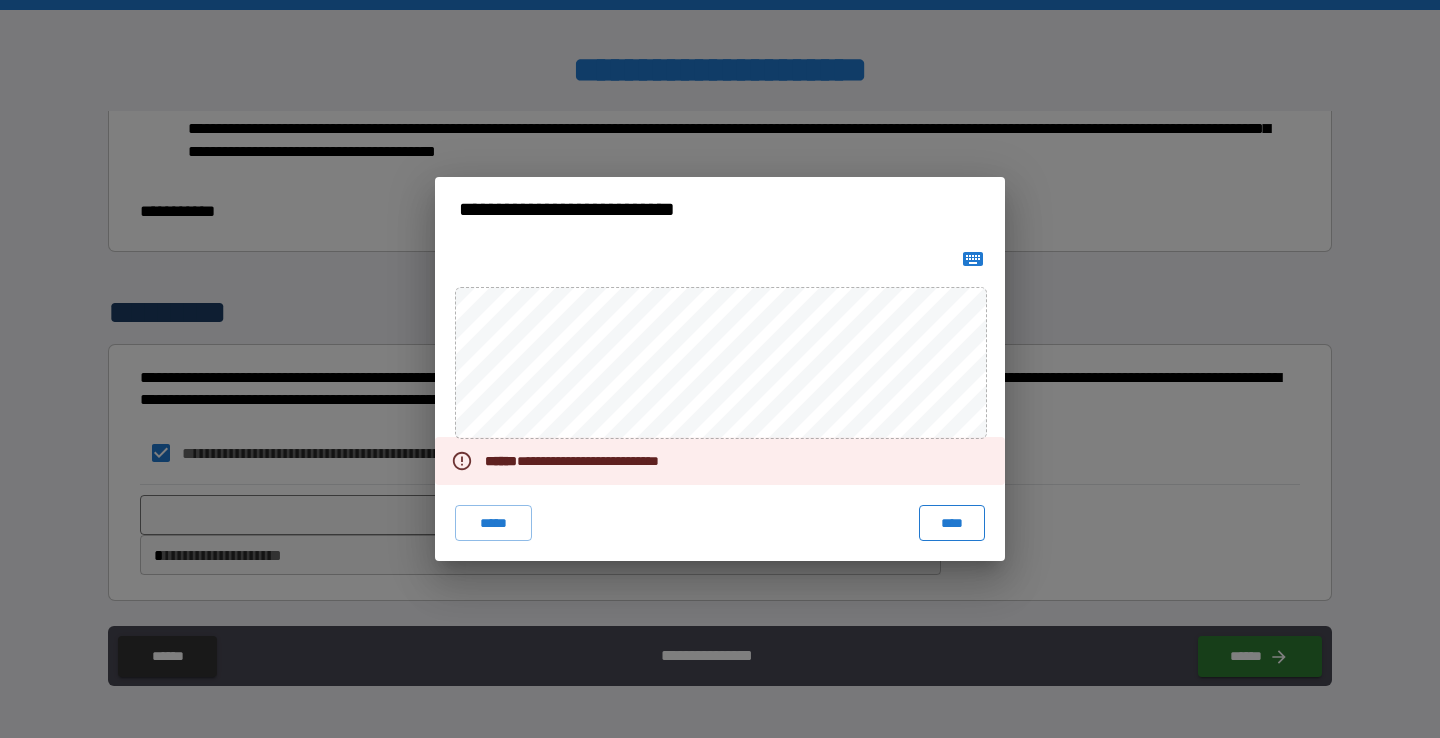click on "****" at bounding box center [952, 523] 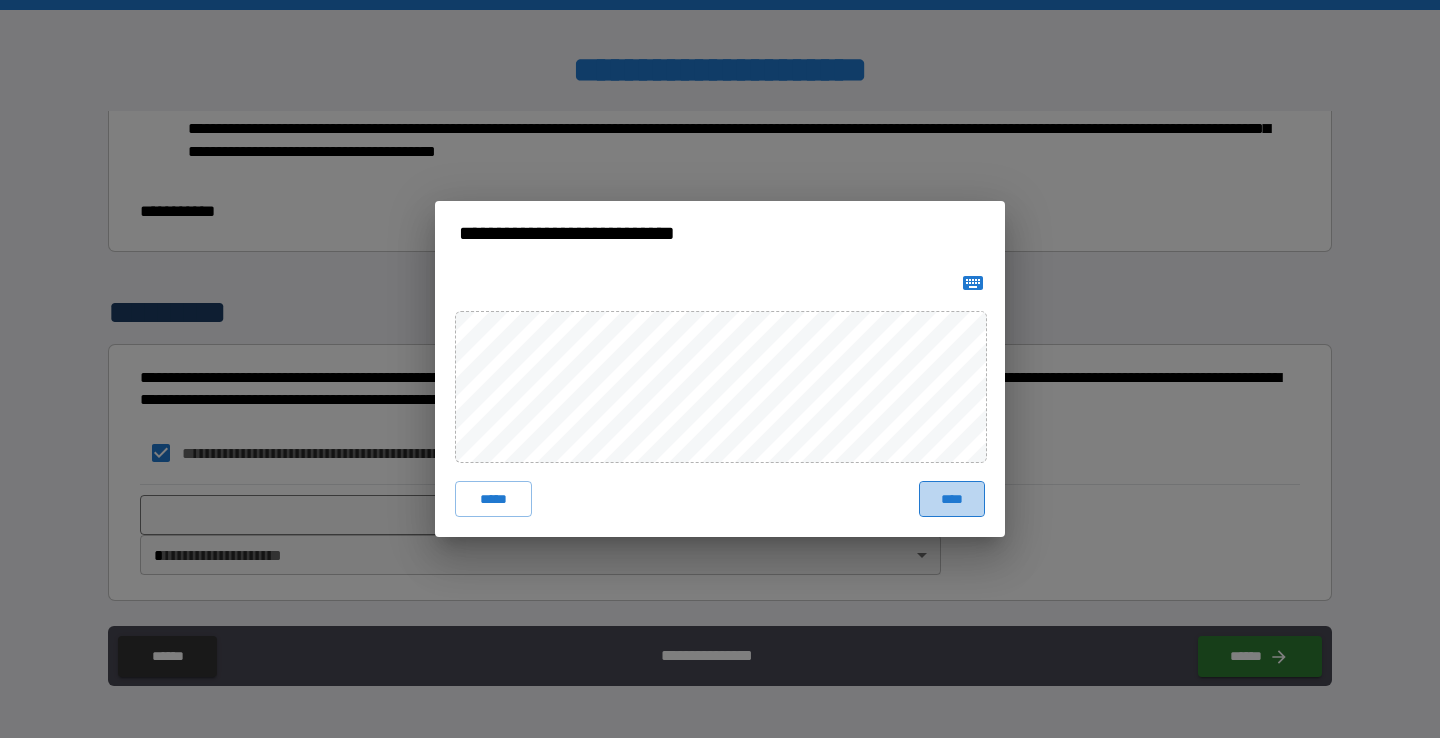 click on "****" at bounding box center [952, 499] 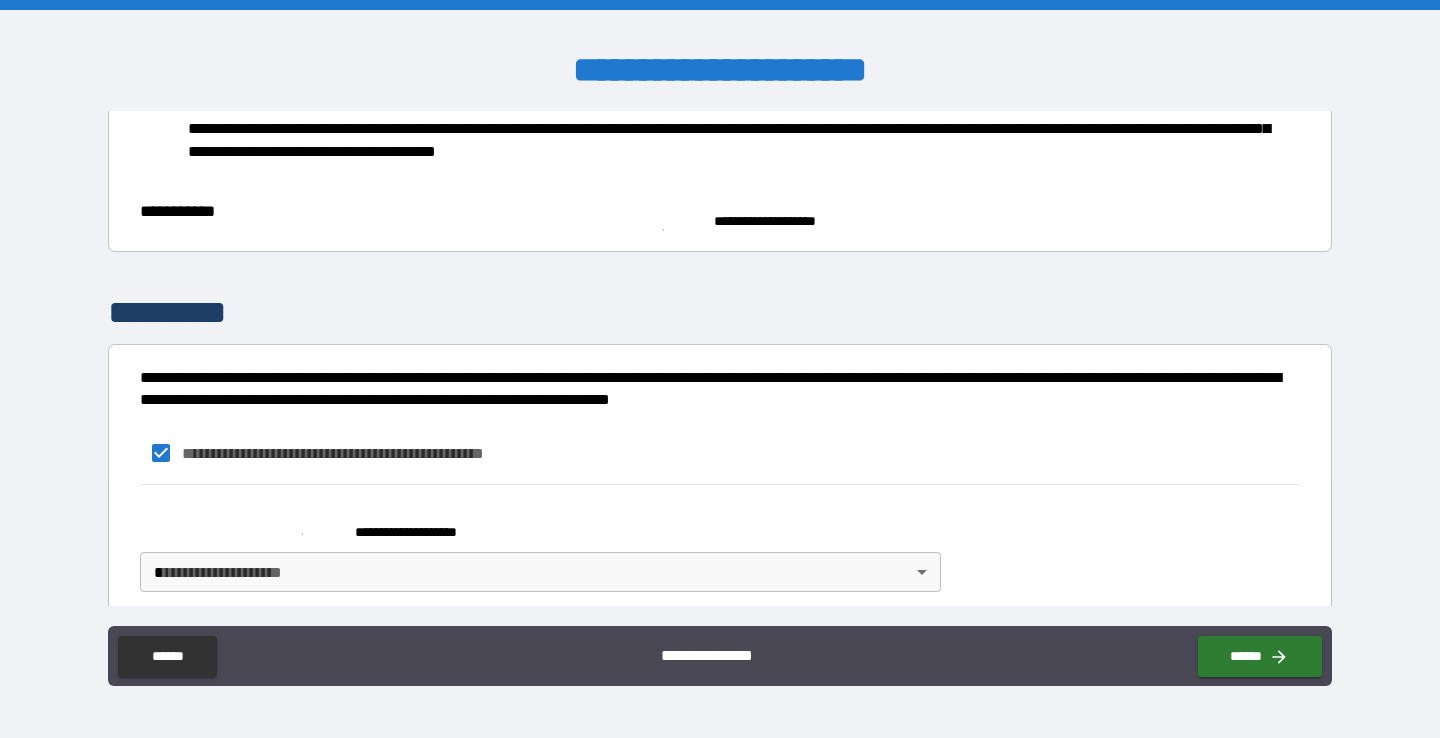 scroll, scrollTop: 458, scrollLeft: 0, axis: vertical 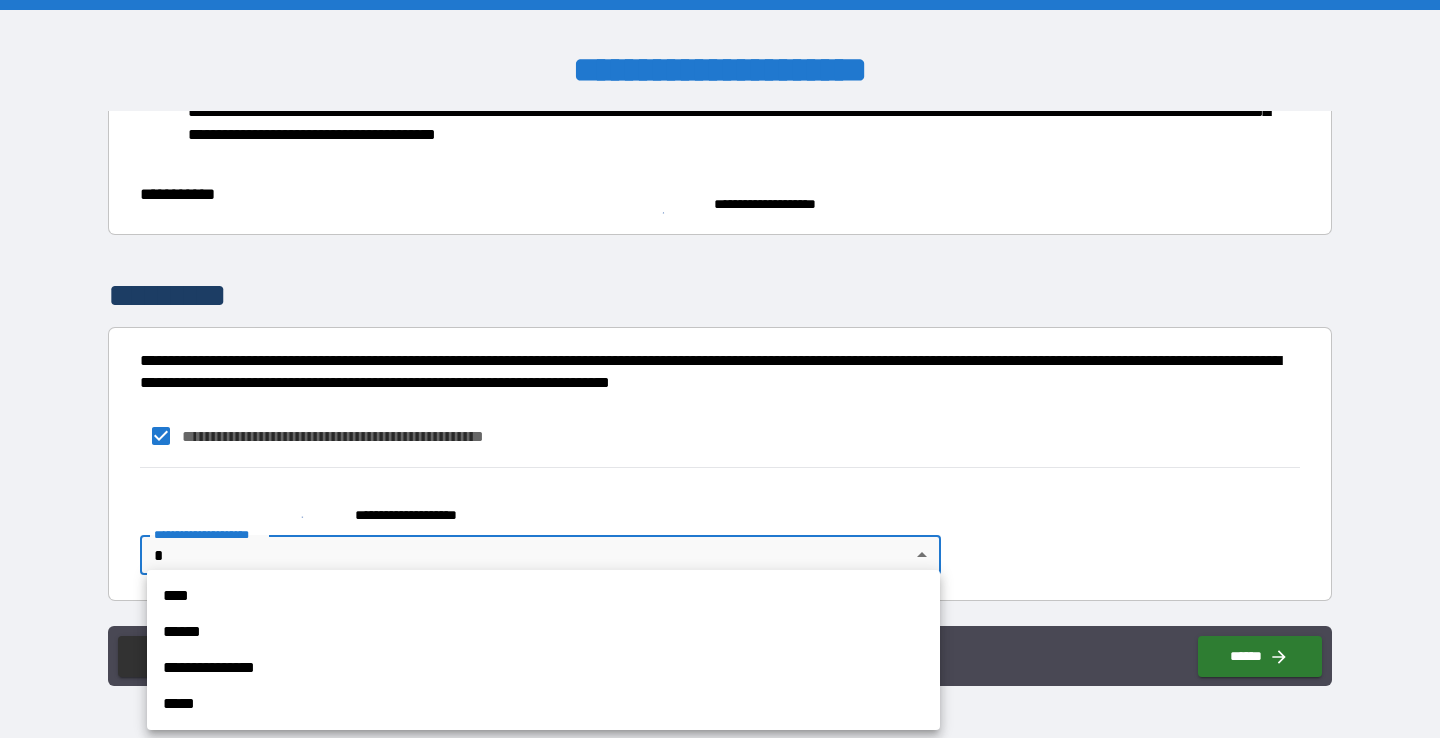 click on "**********" at bounding box center [720, 369] 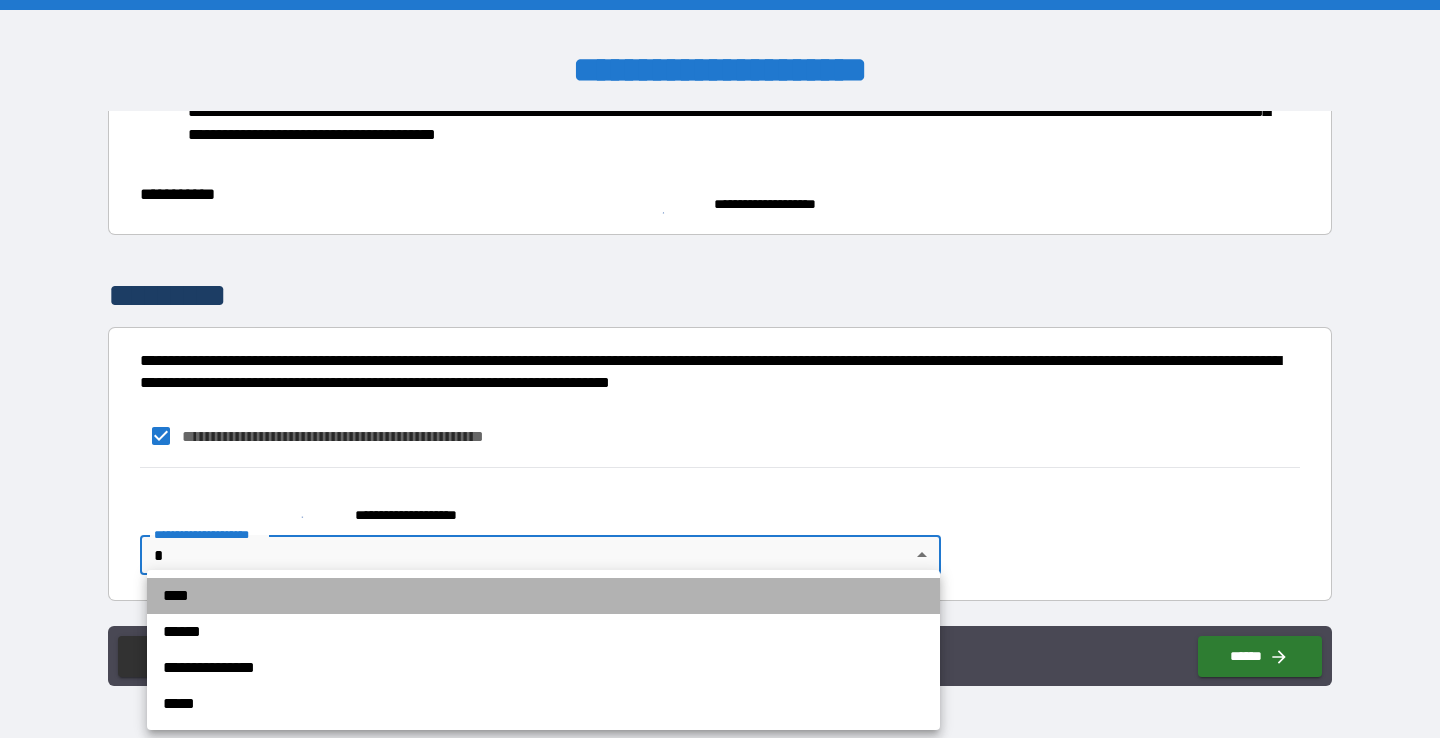 click on "****" at bounding box center [543, 596] 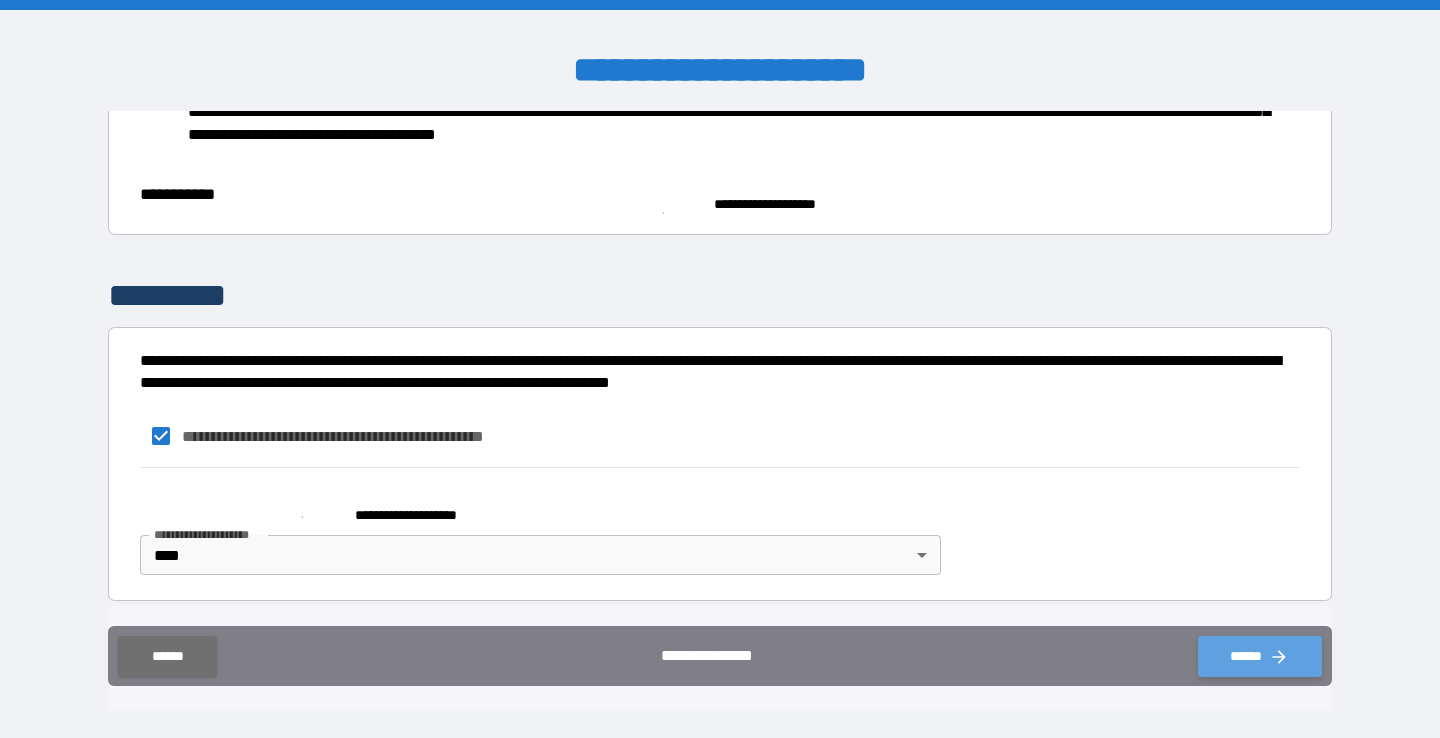 click on "******" at bounding box center (1260, 656) 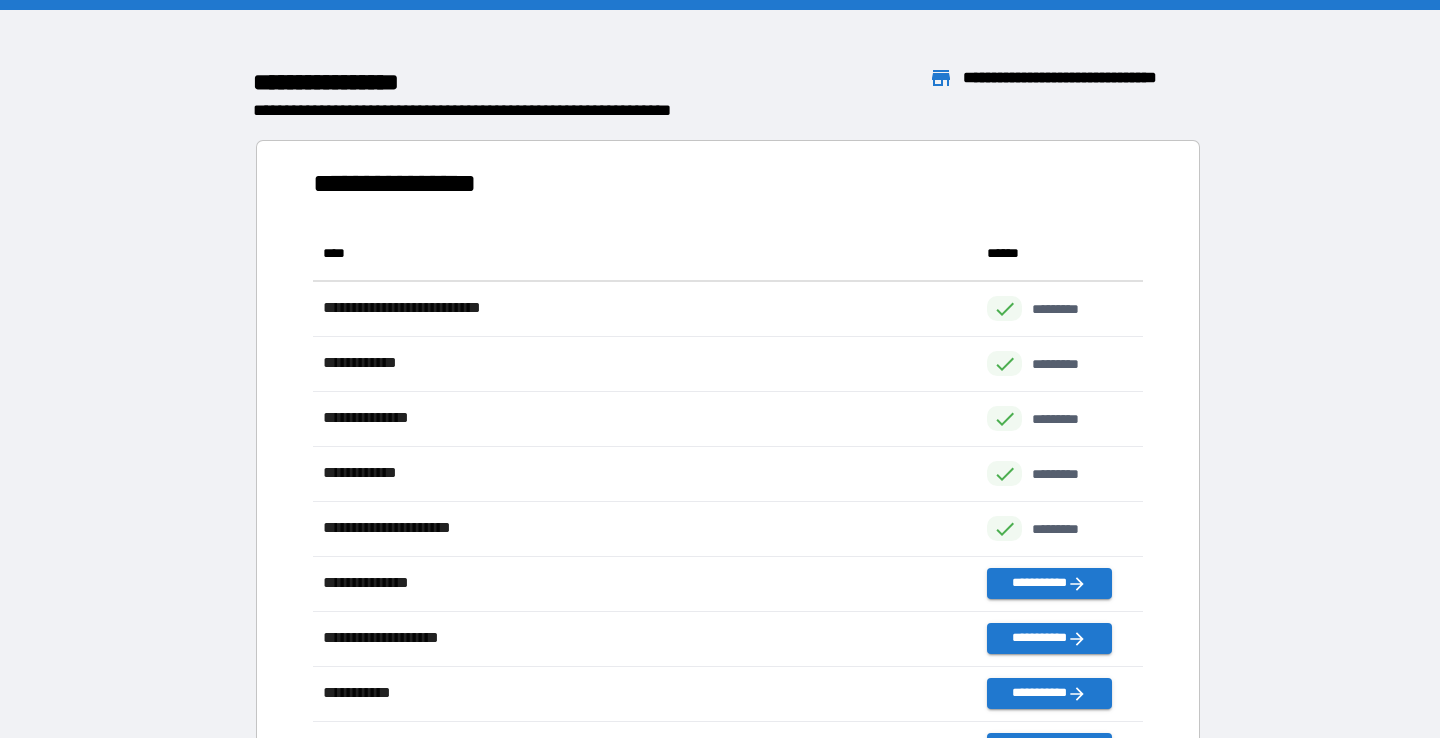 scroll, scrollTop: 1, scrollLeft: 1, axis: both 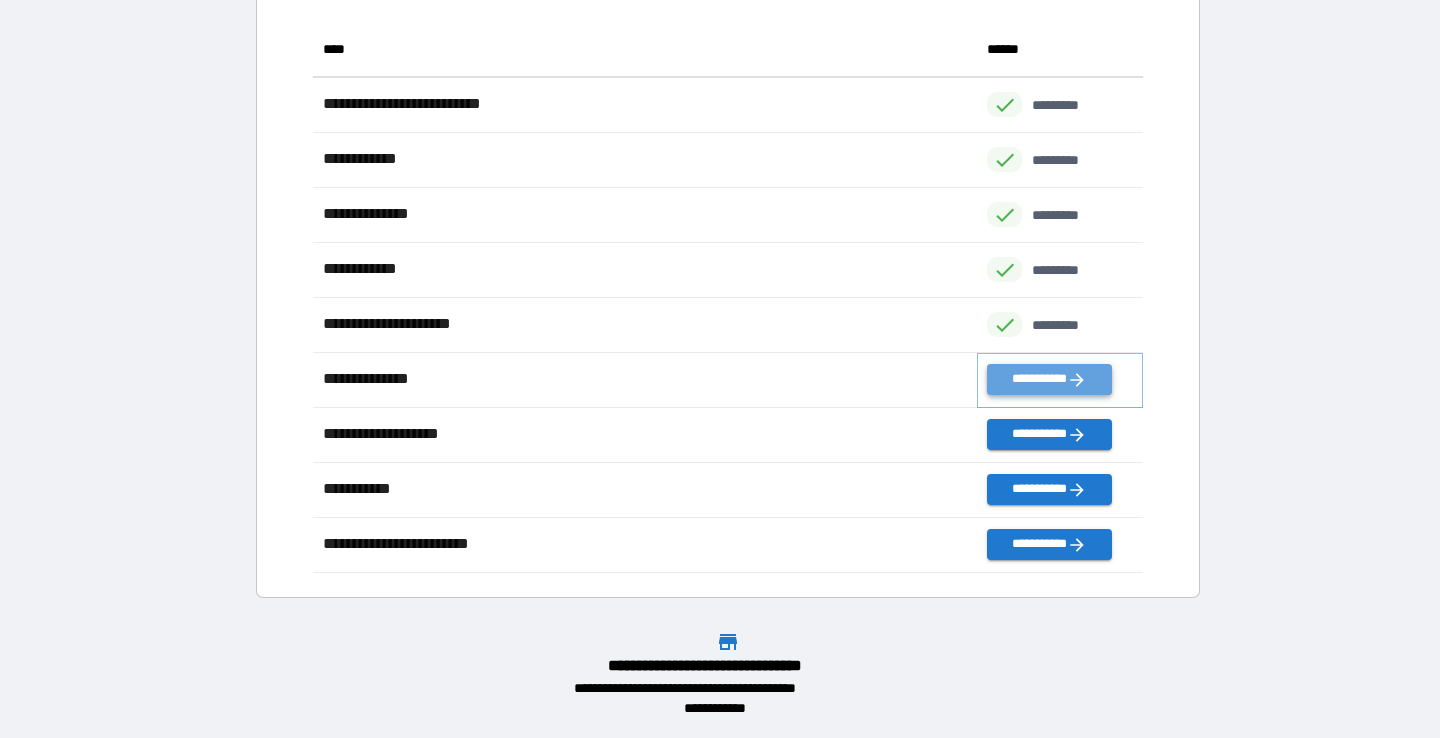 click on "**********" at bounding box center [1049, 379] 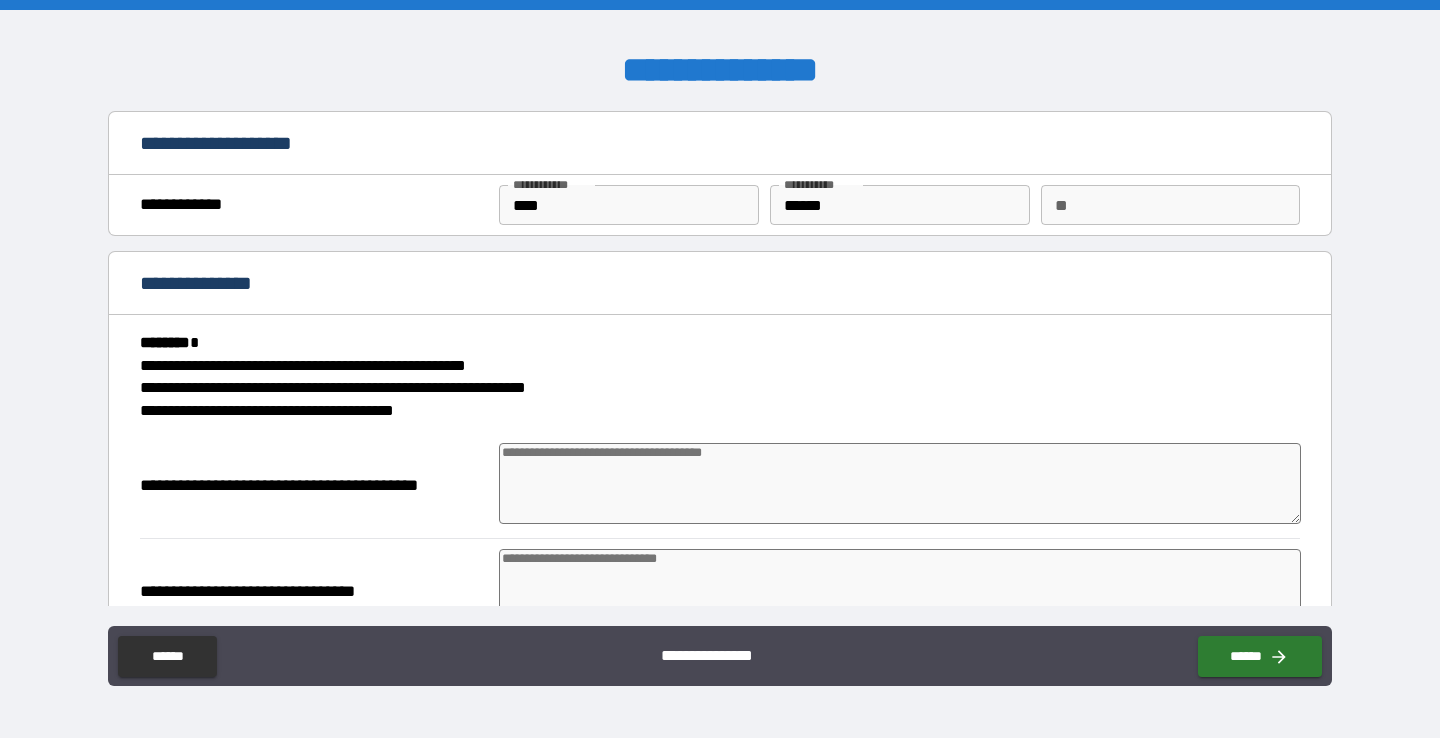 type on "*" 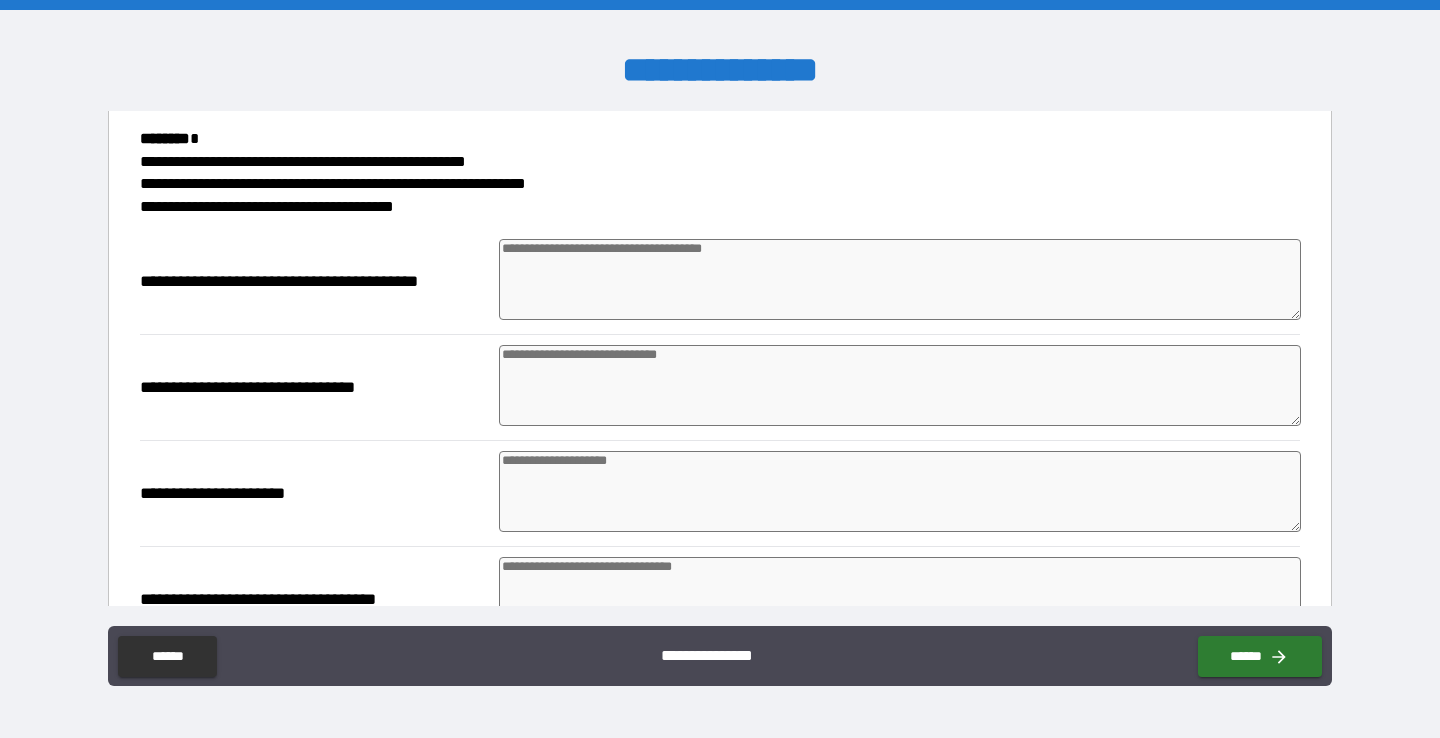 scroll, scrollTop: 208, scrollLeft: 0, axis: vertical 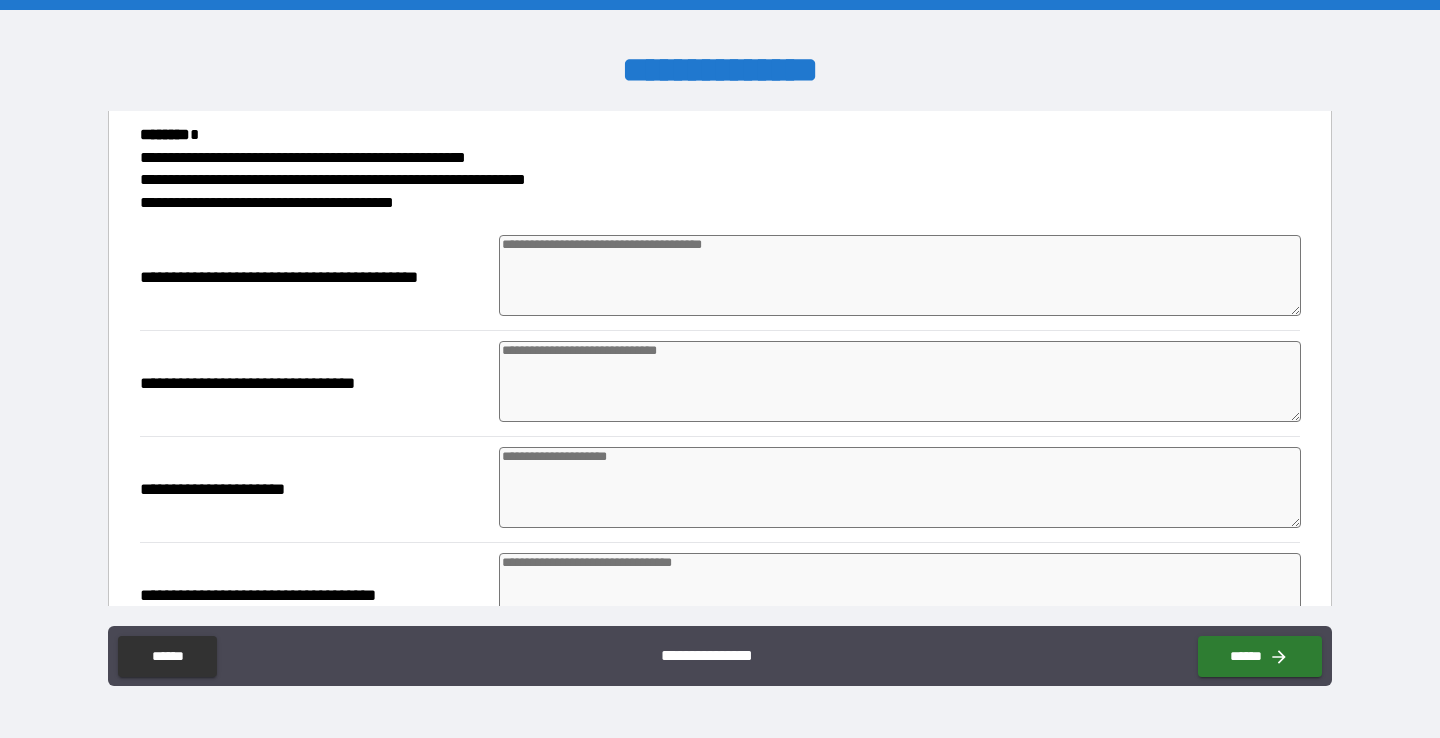 click at bounding box center [900, 275] 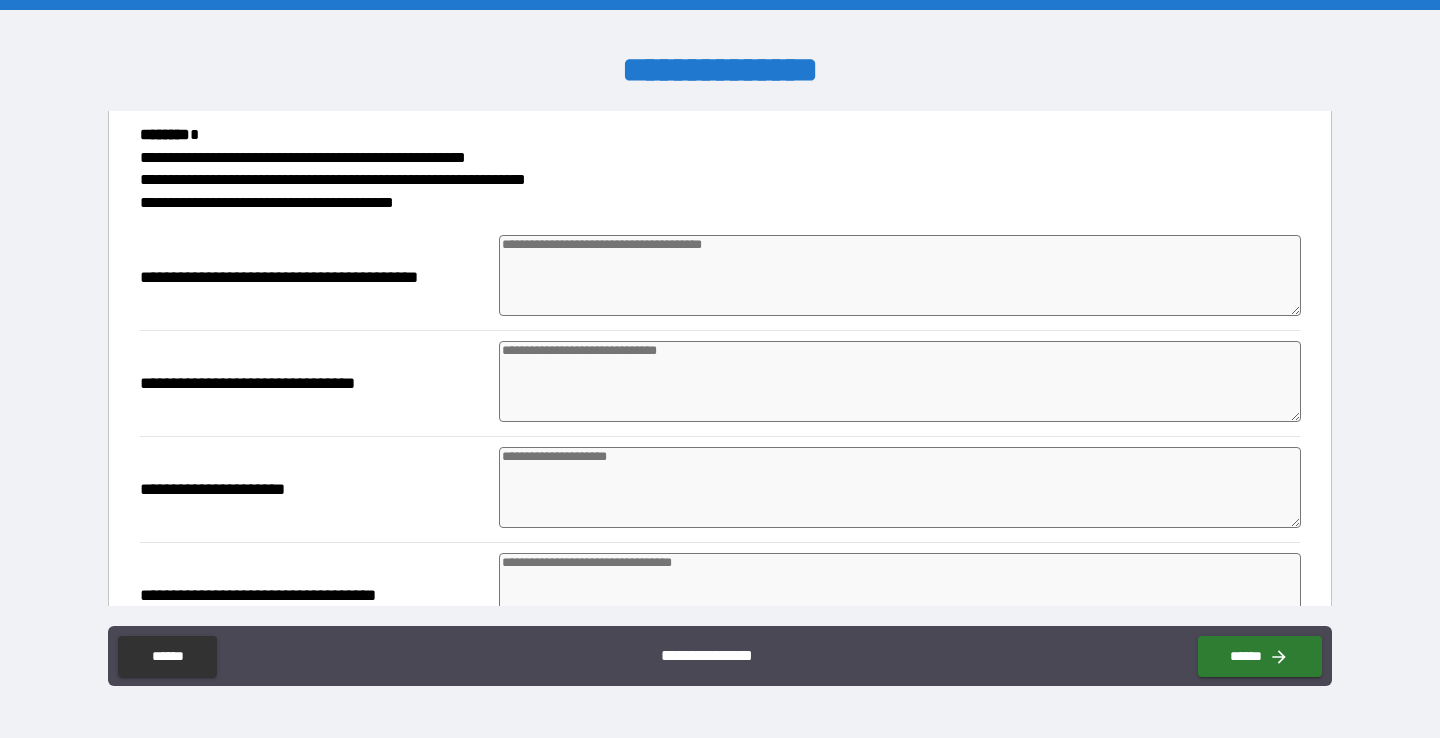 type on "*" 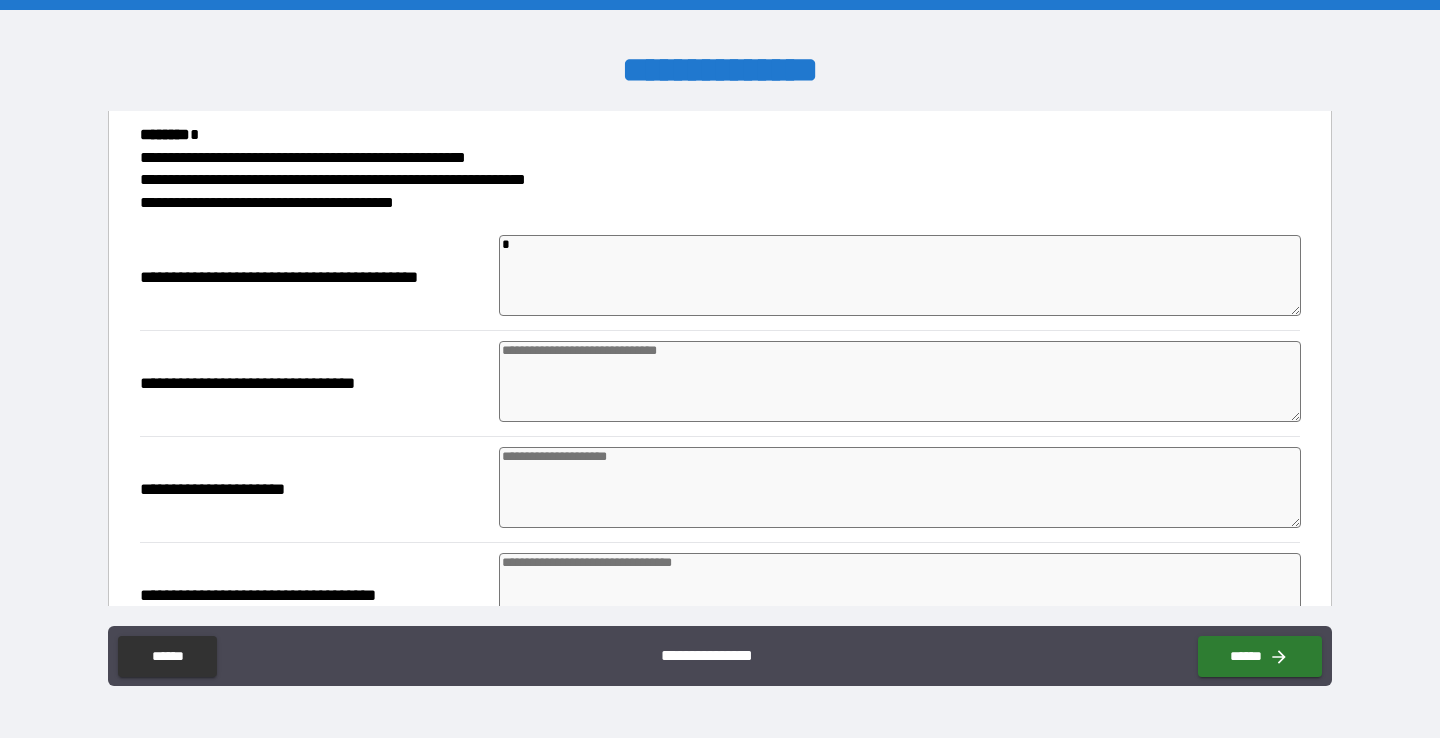 type on "*" 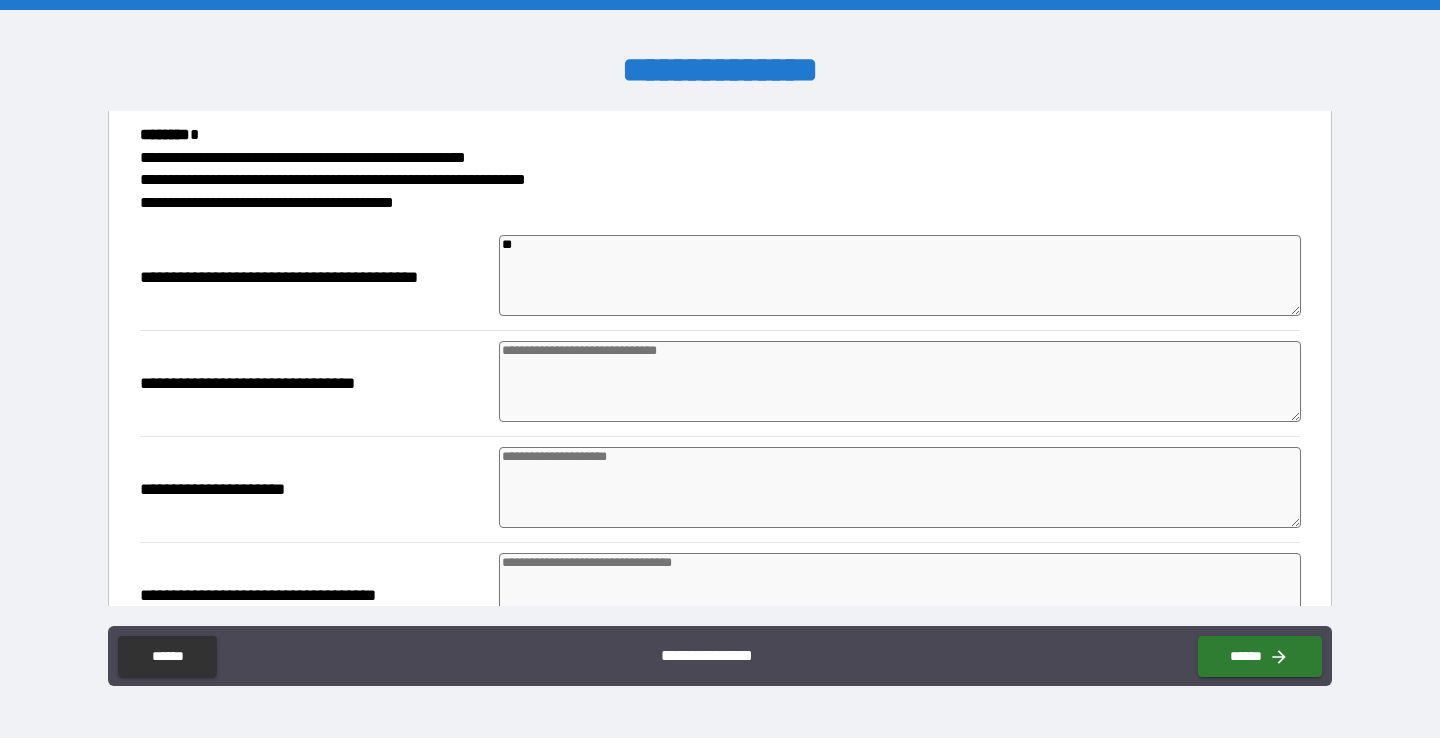 type on "***" 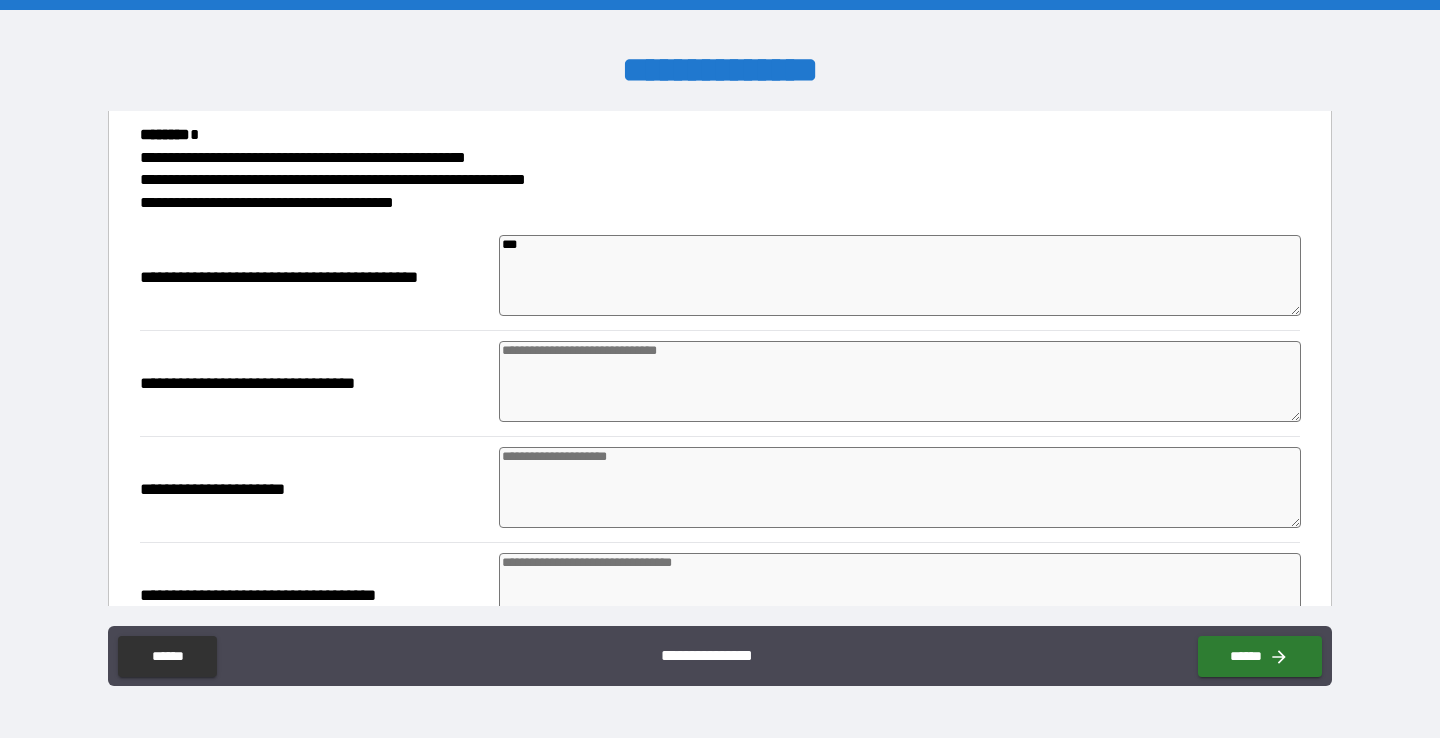 type on "*" 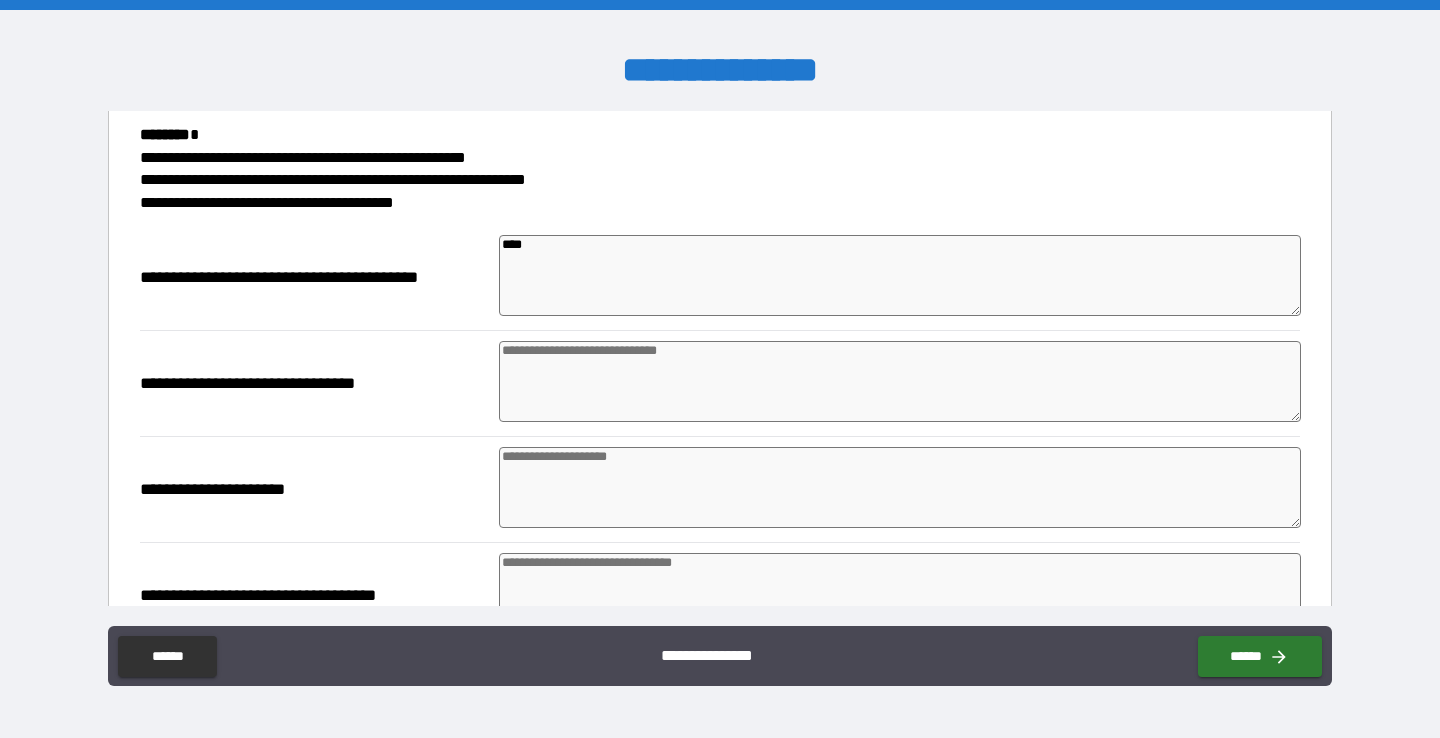 type on "*****" 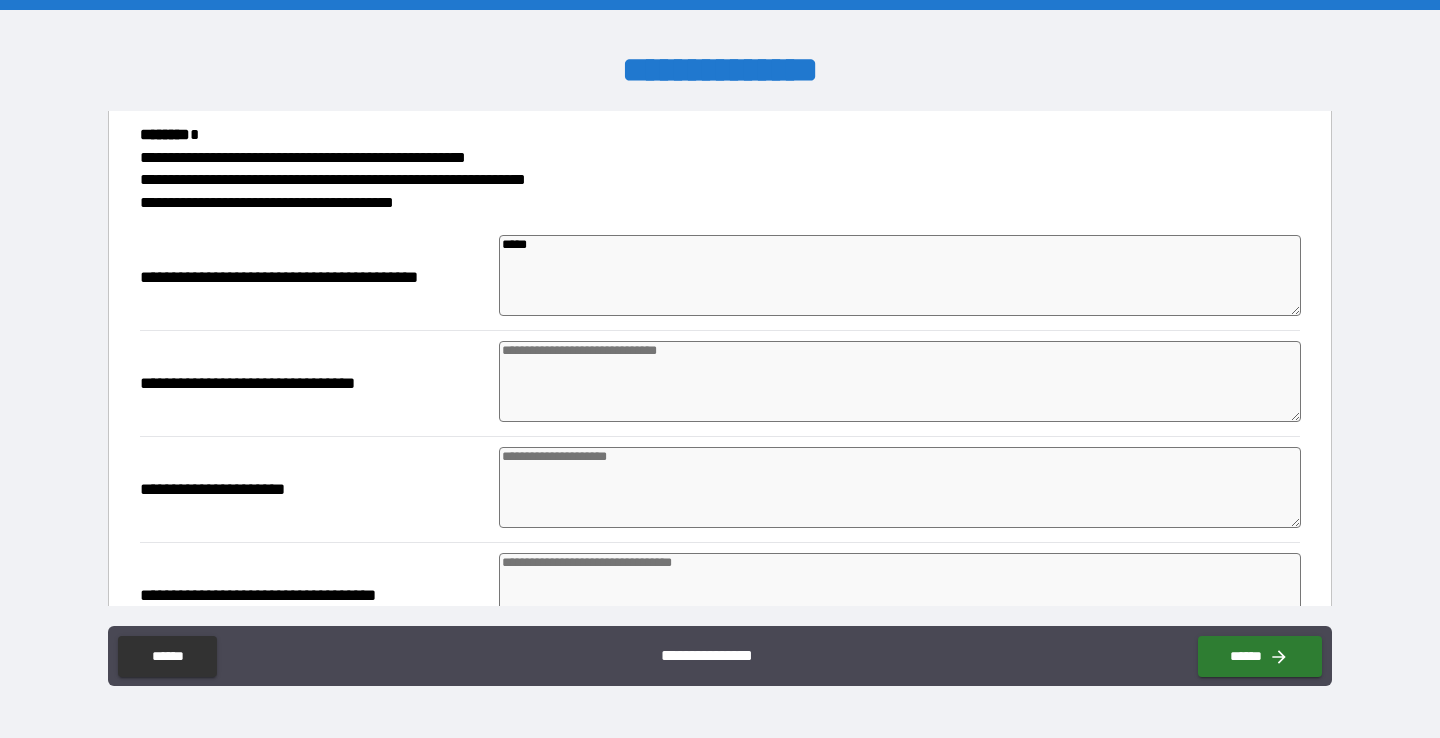 type on "*" 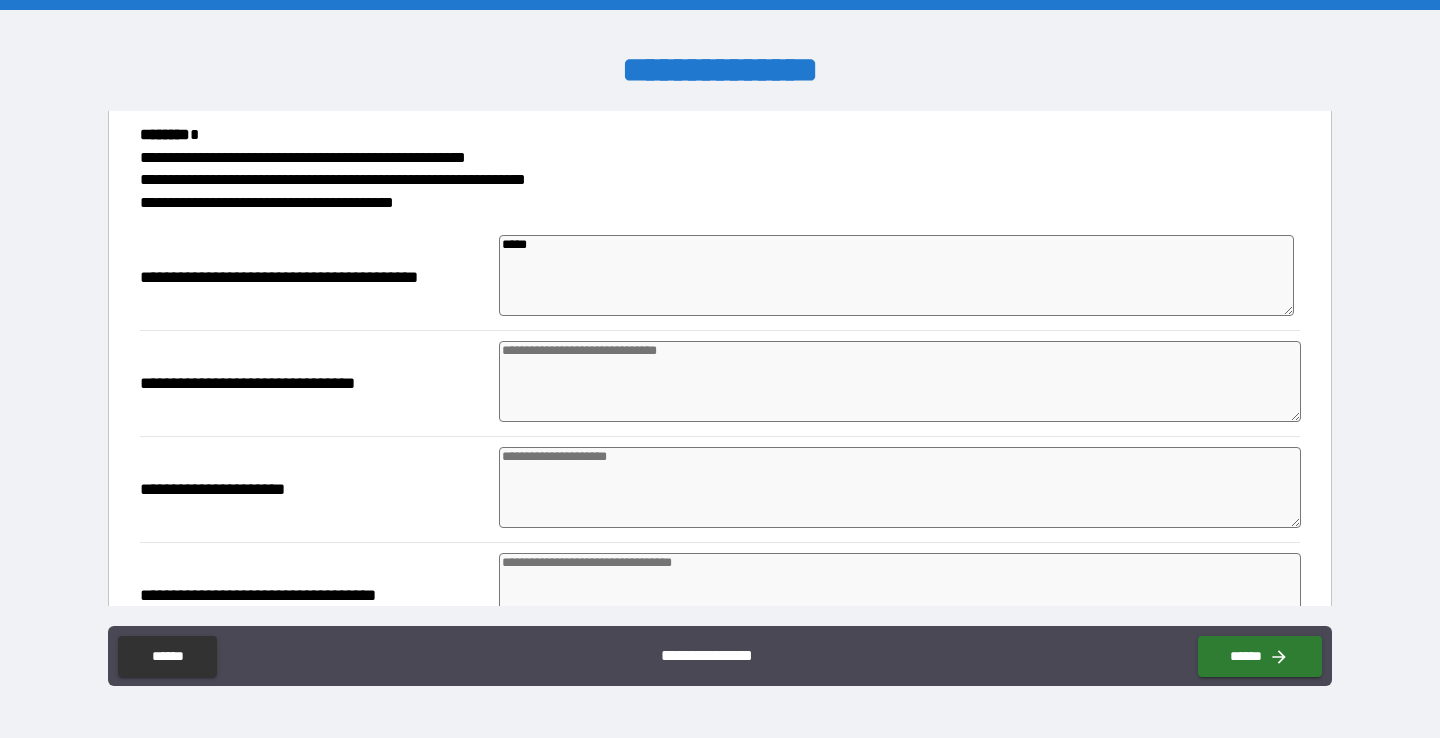 type on "*" 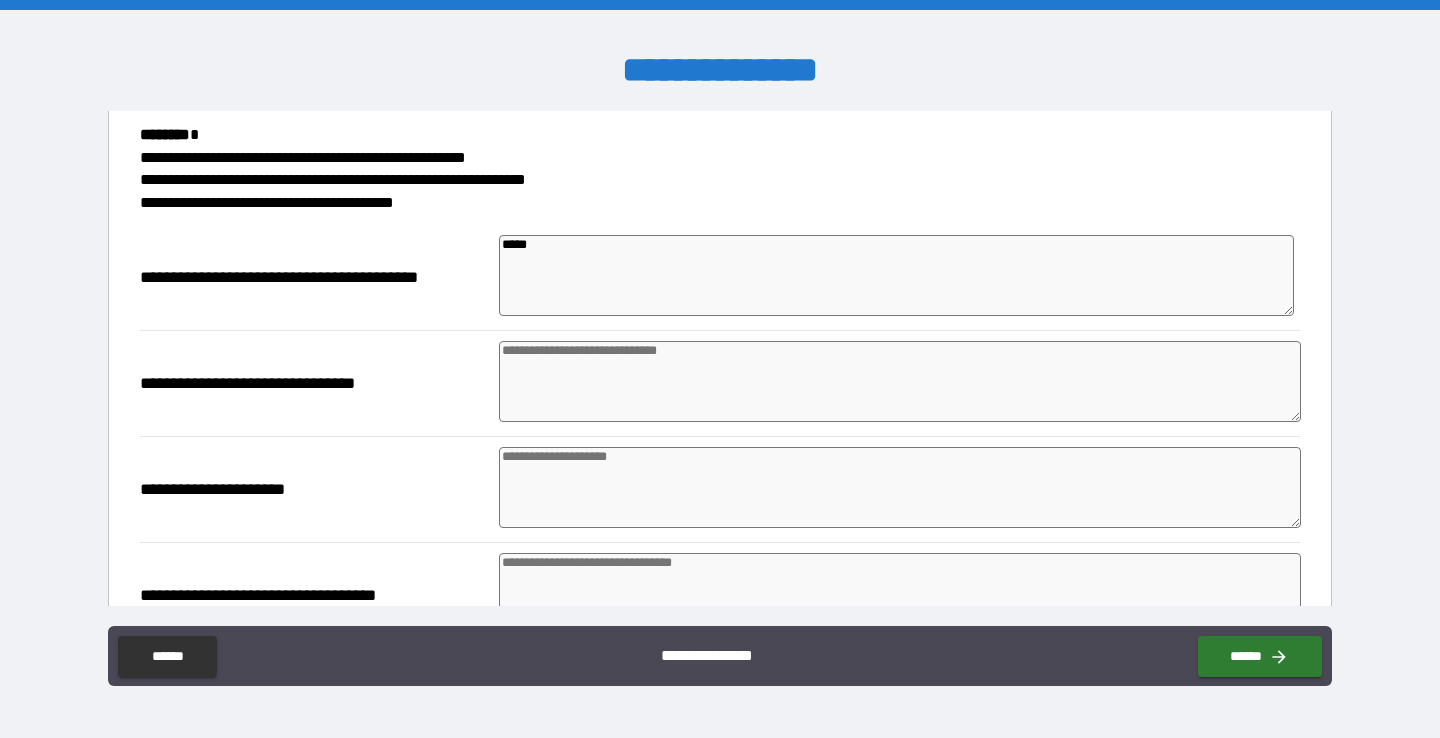 type on "*" 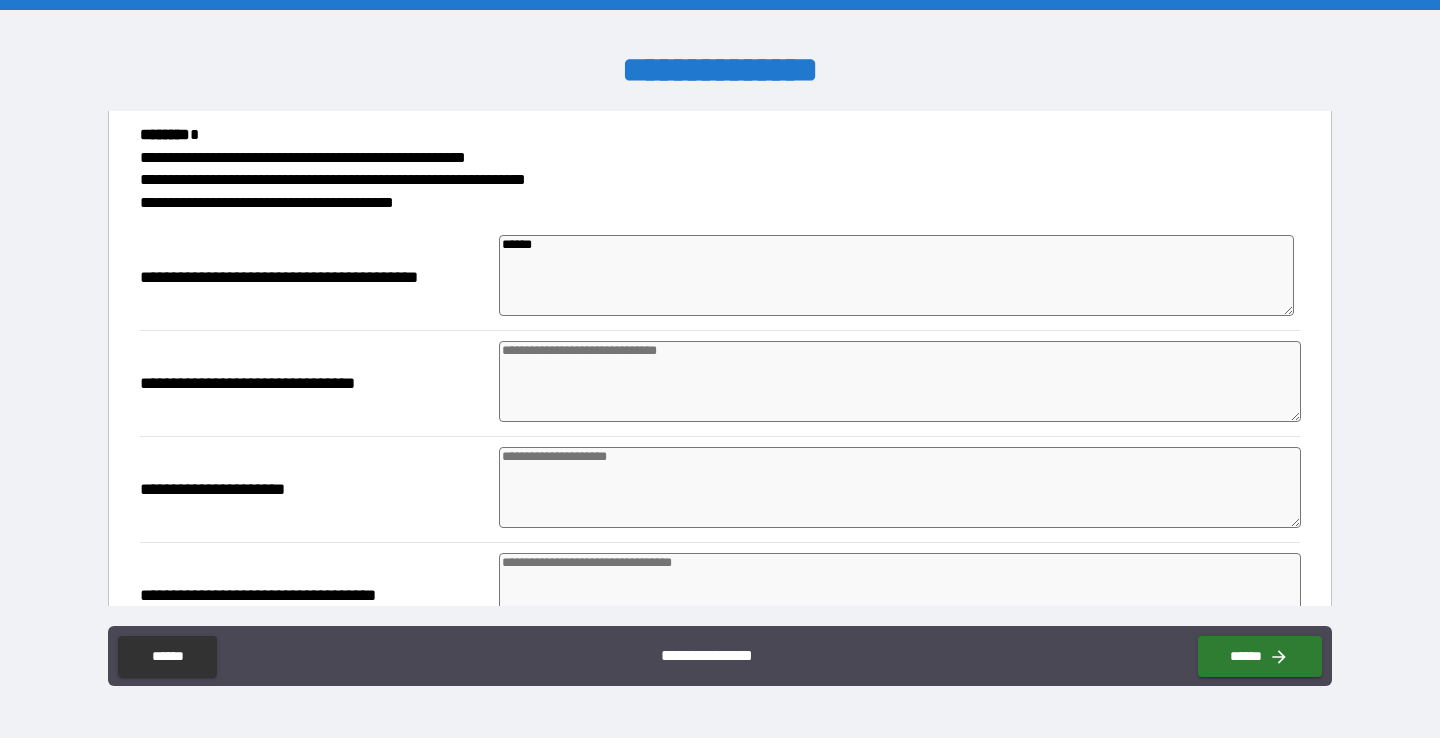 type on "*******" 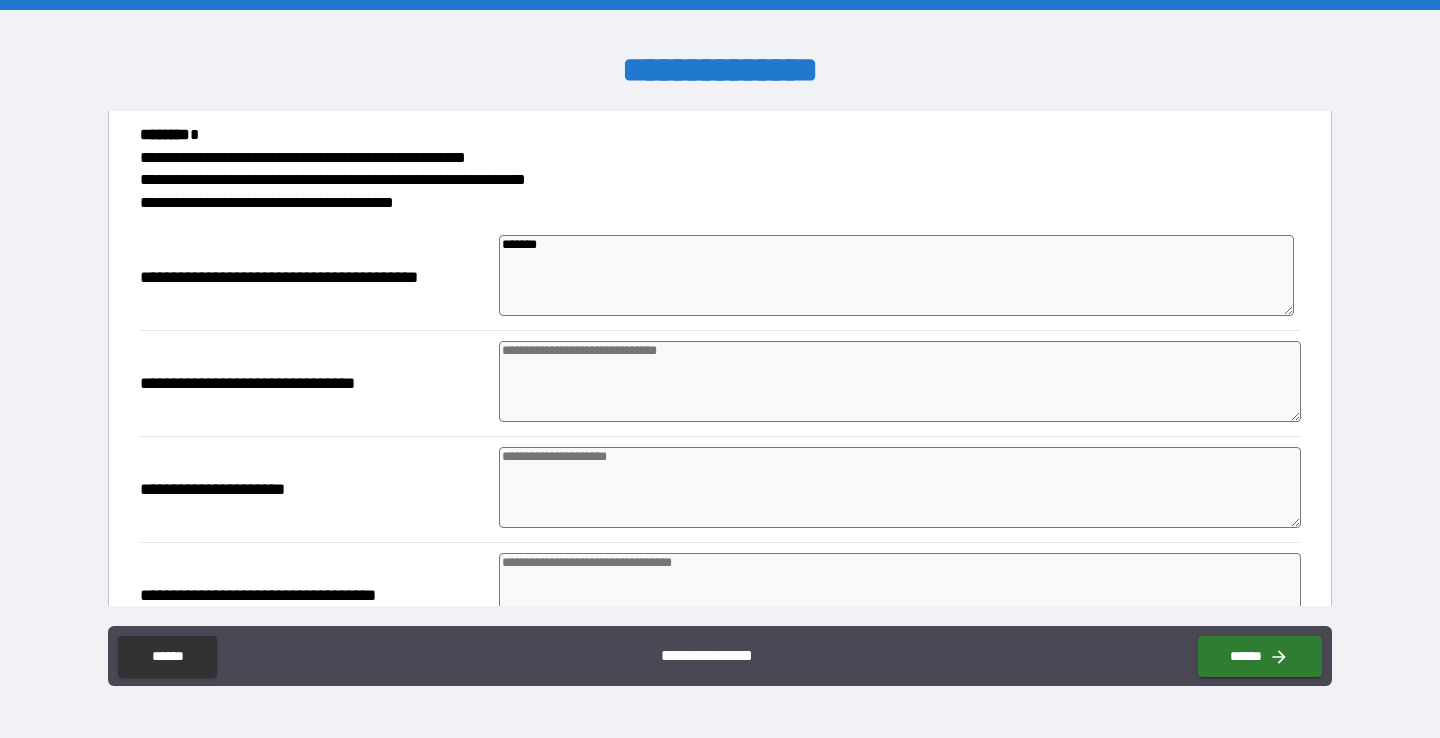 type on "*" 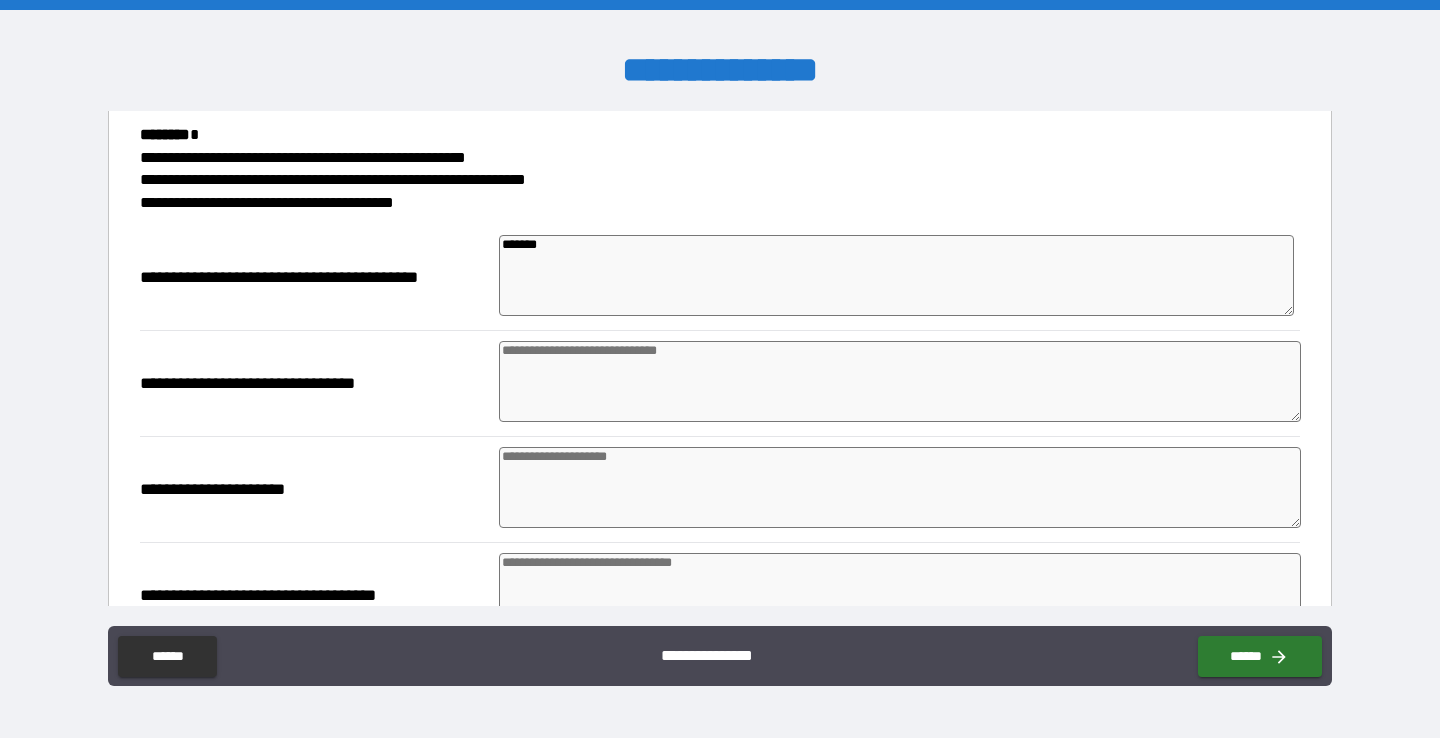 type on "*" 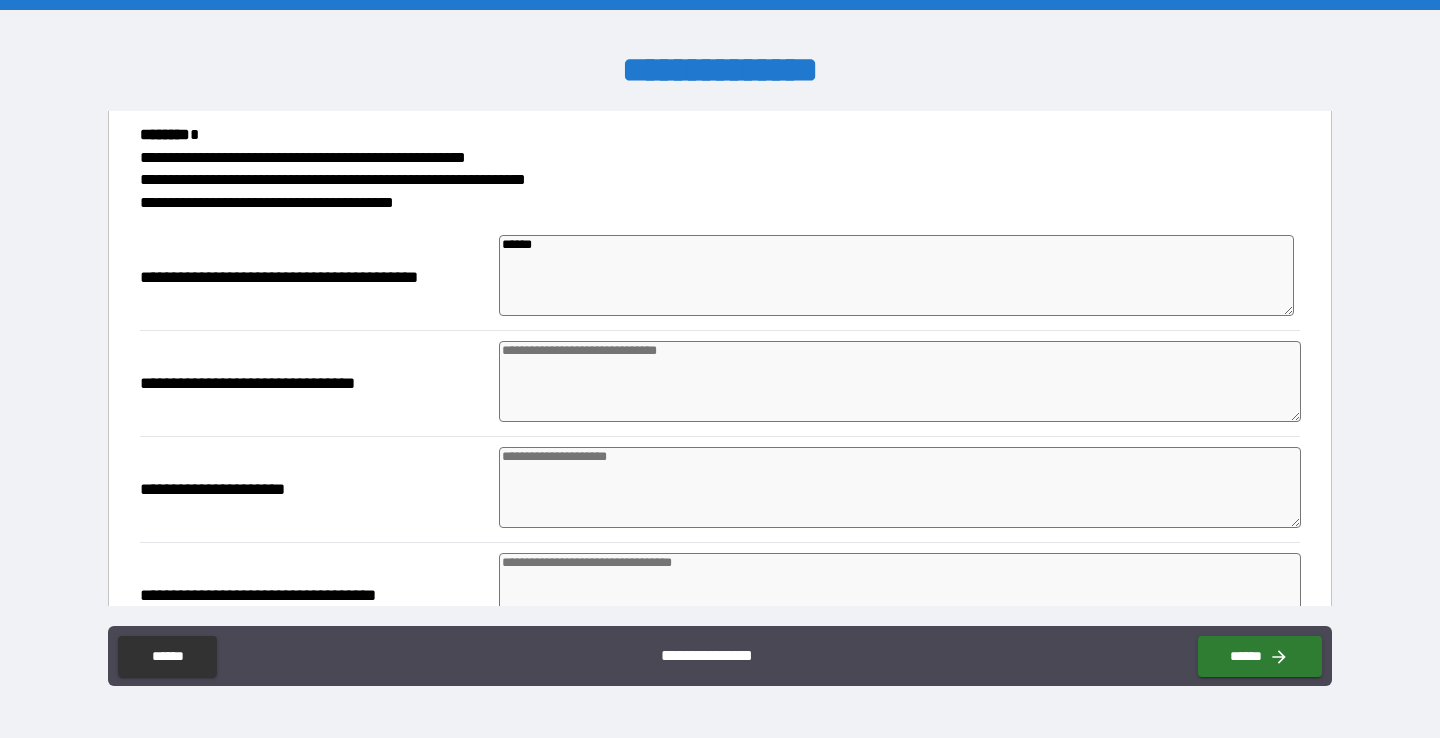 type on "*" 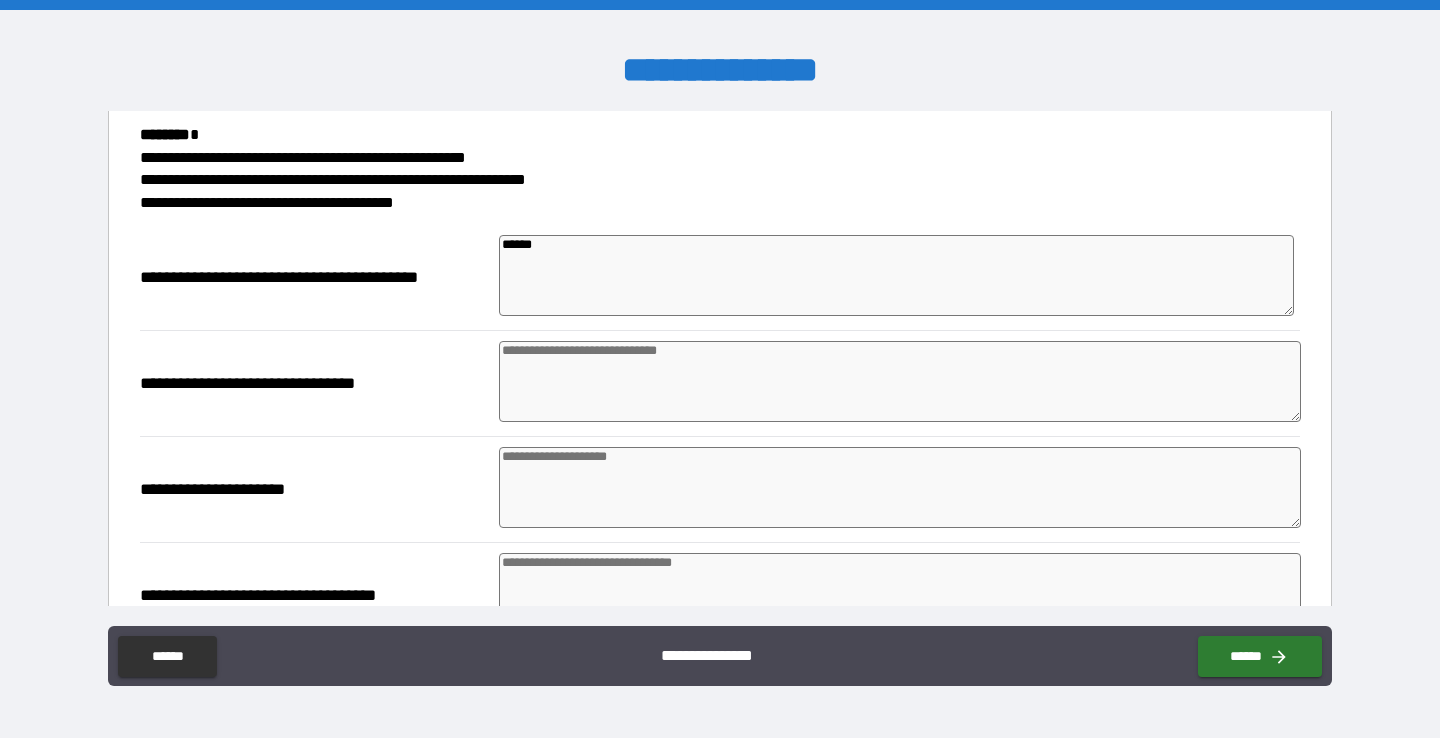 type on "*****" 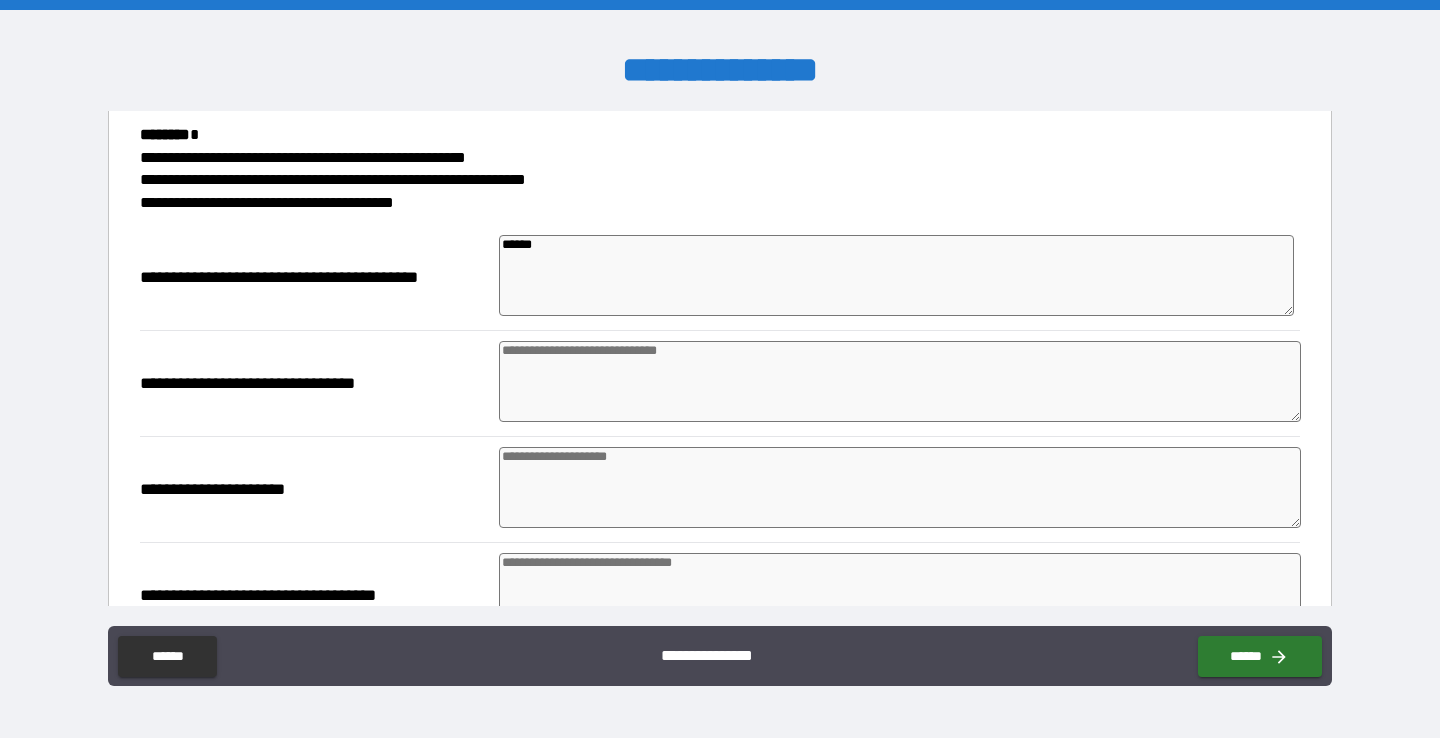 type on "*" 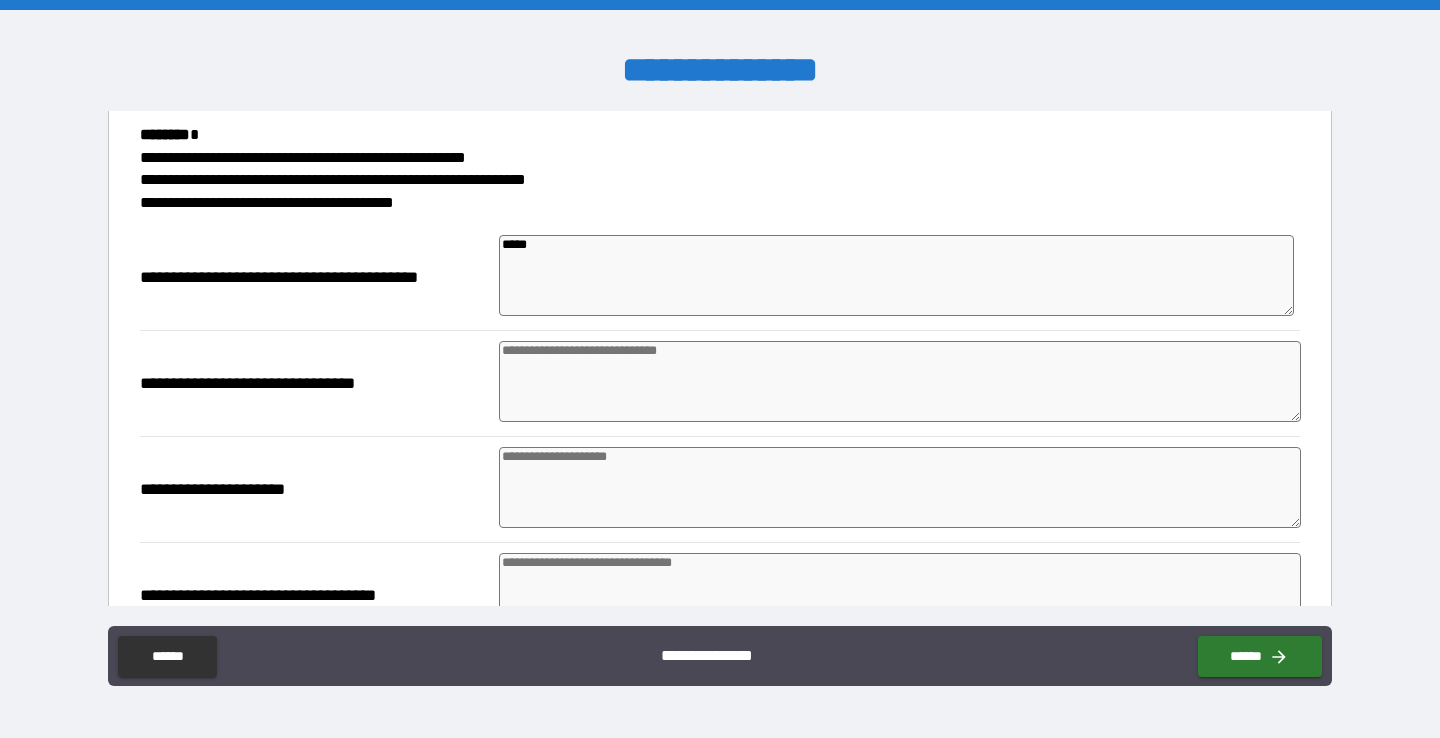 type on "*" 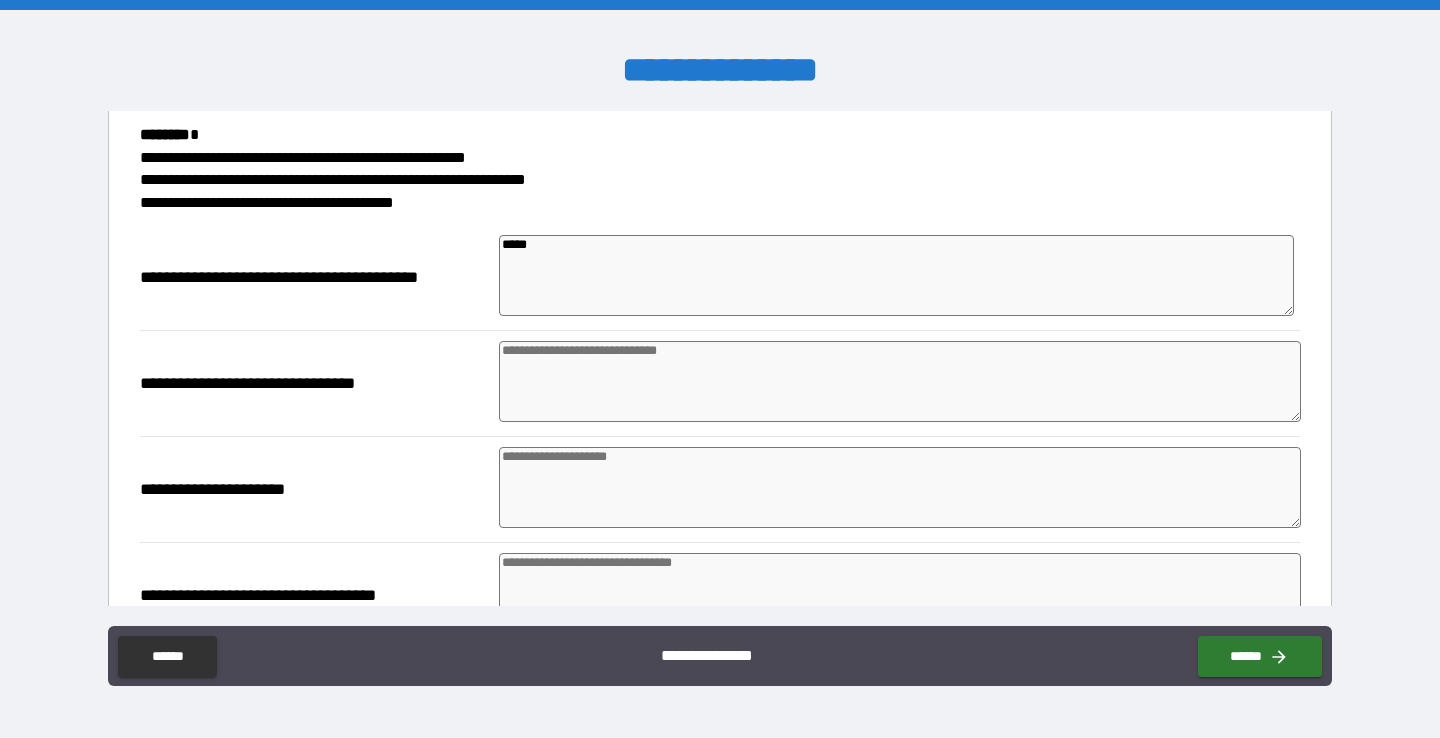 type on "*" 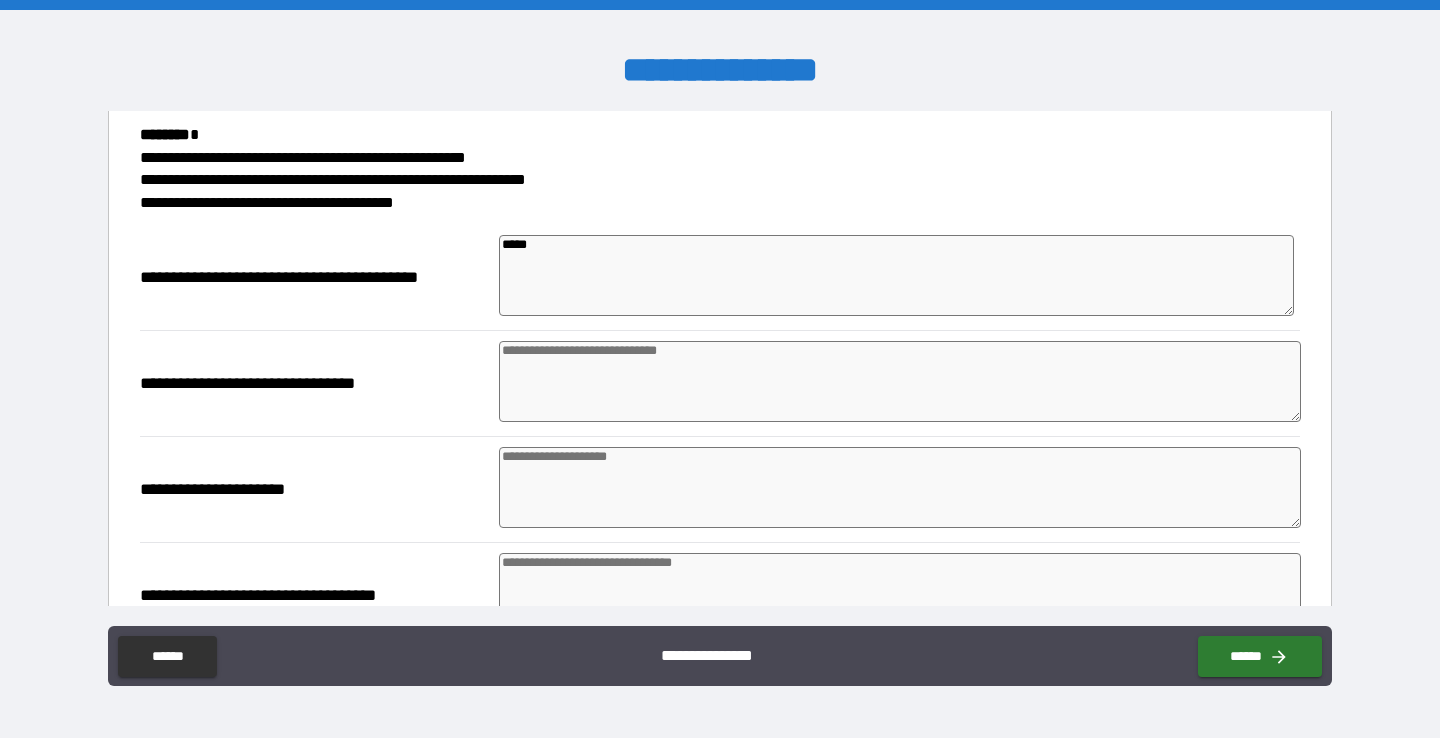 type on "*" 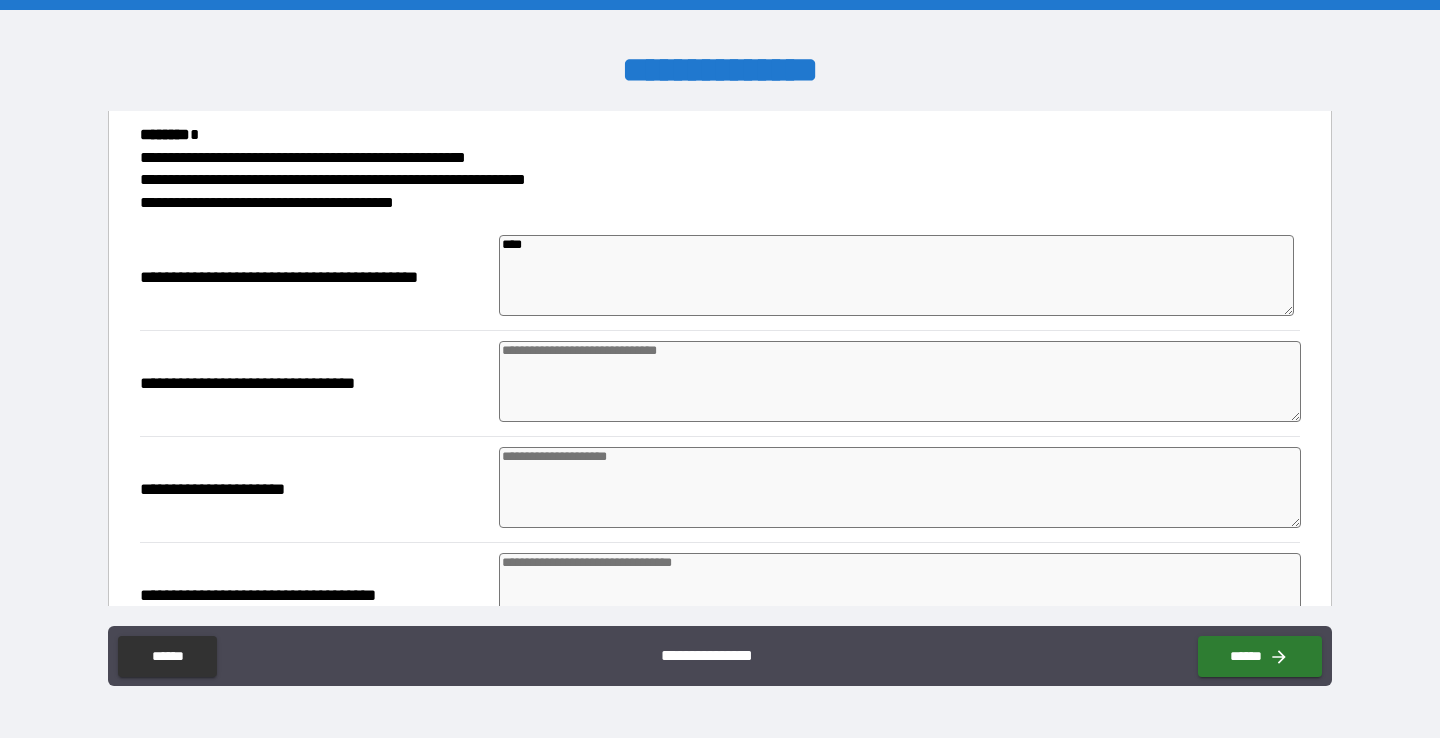 type on "*" 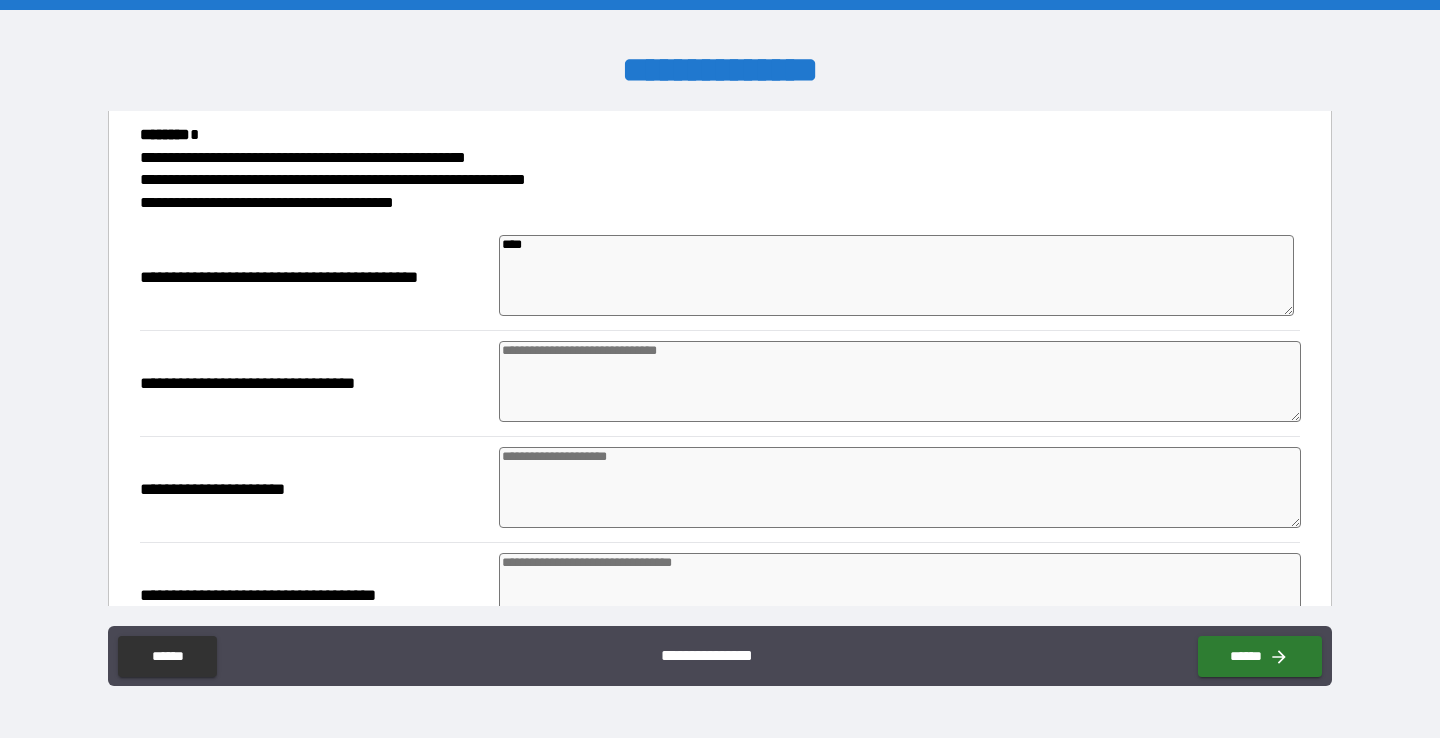 type on "*" 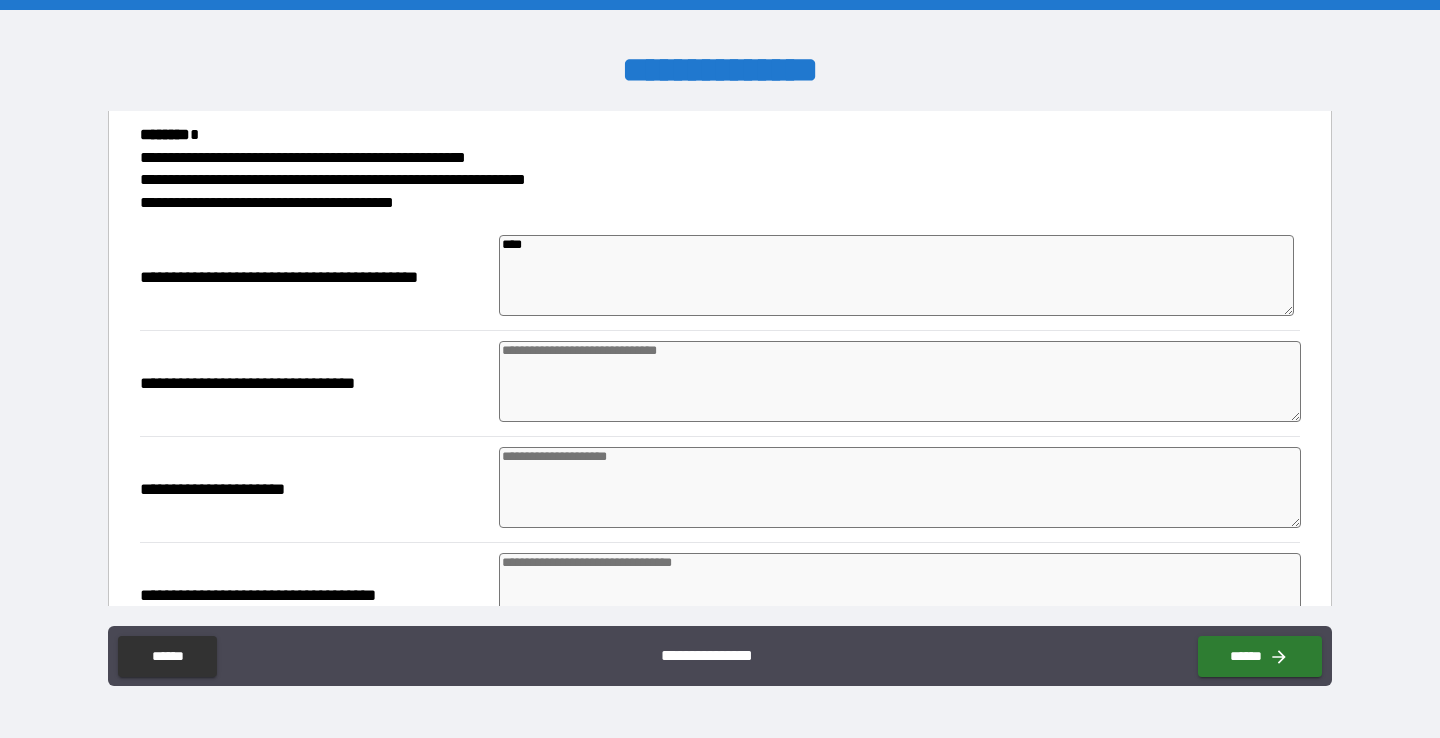 type on "*" 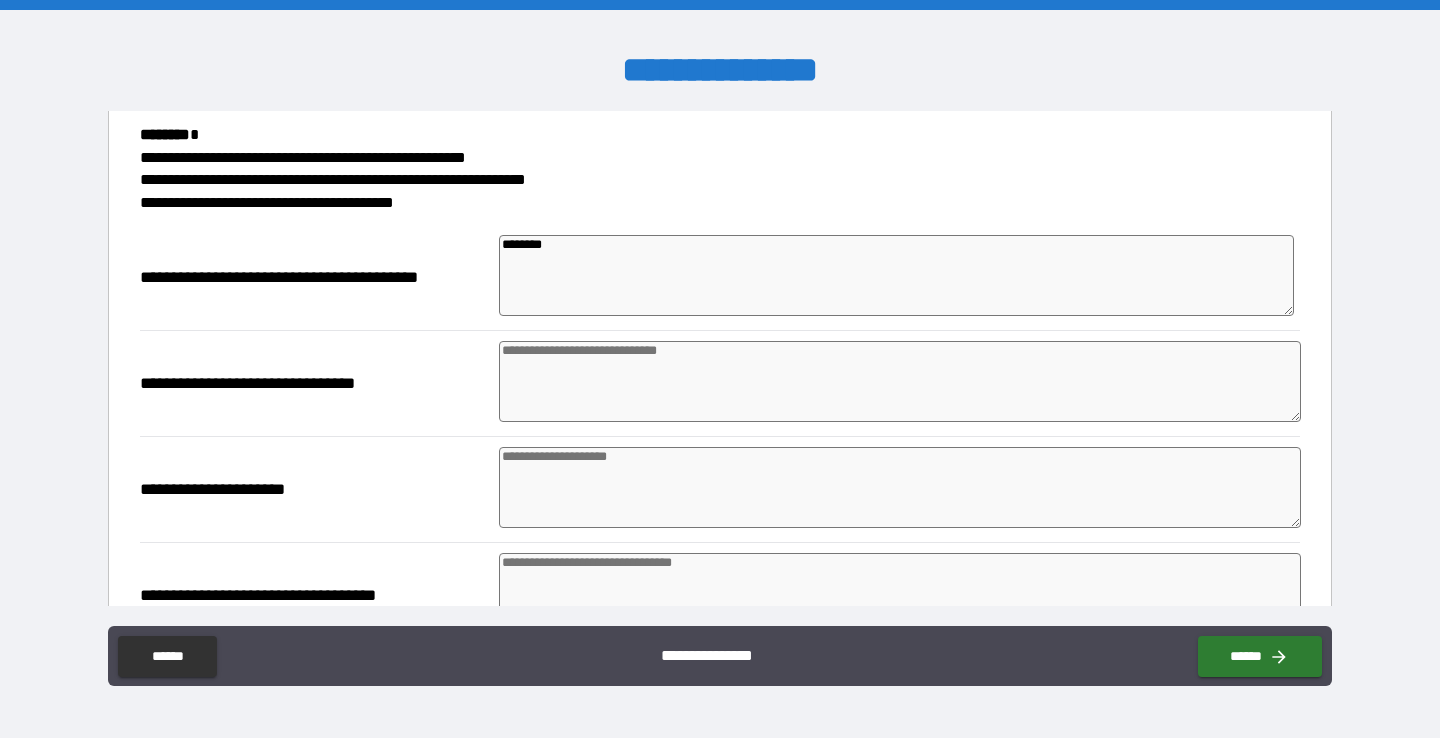 type on "*********" 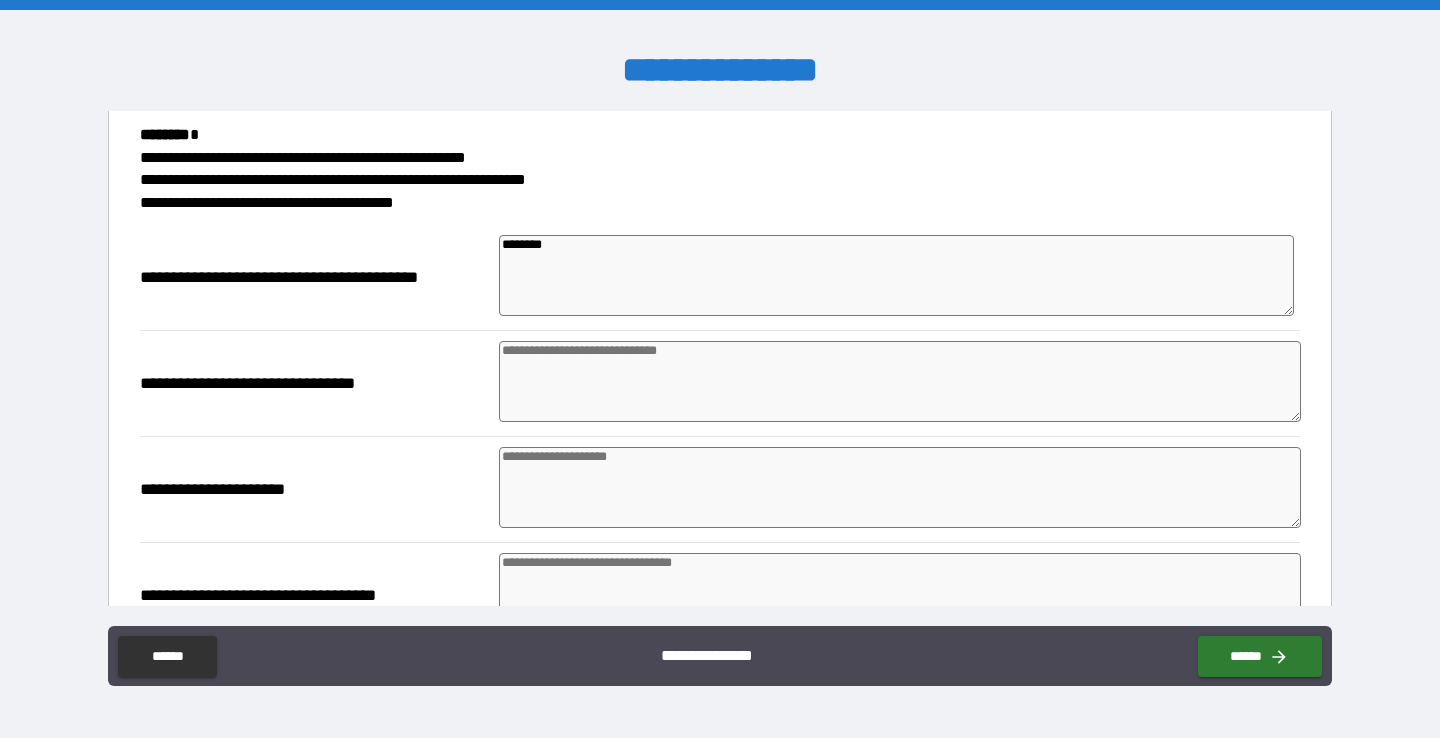 type on "*" 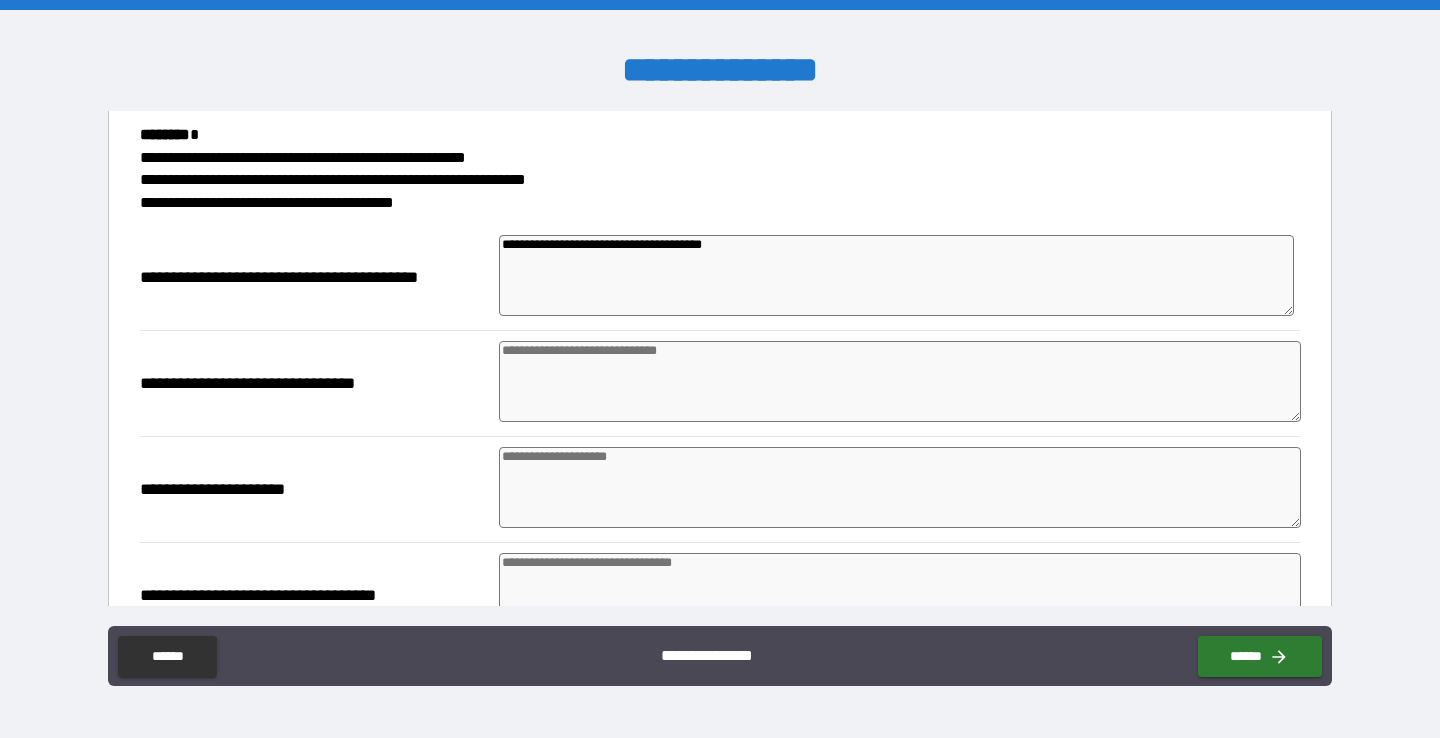 click at bounding box center [900, 381] 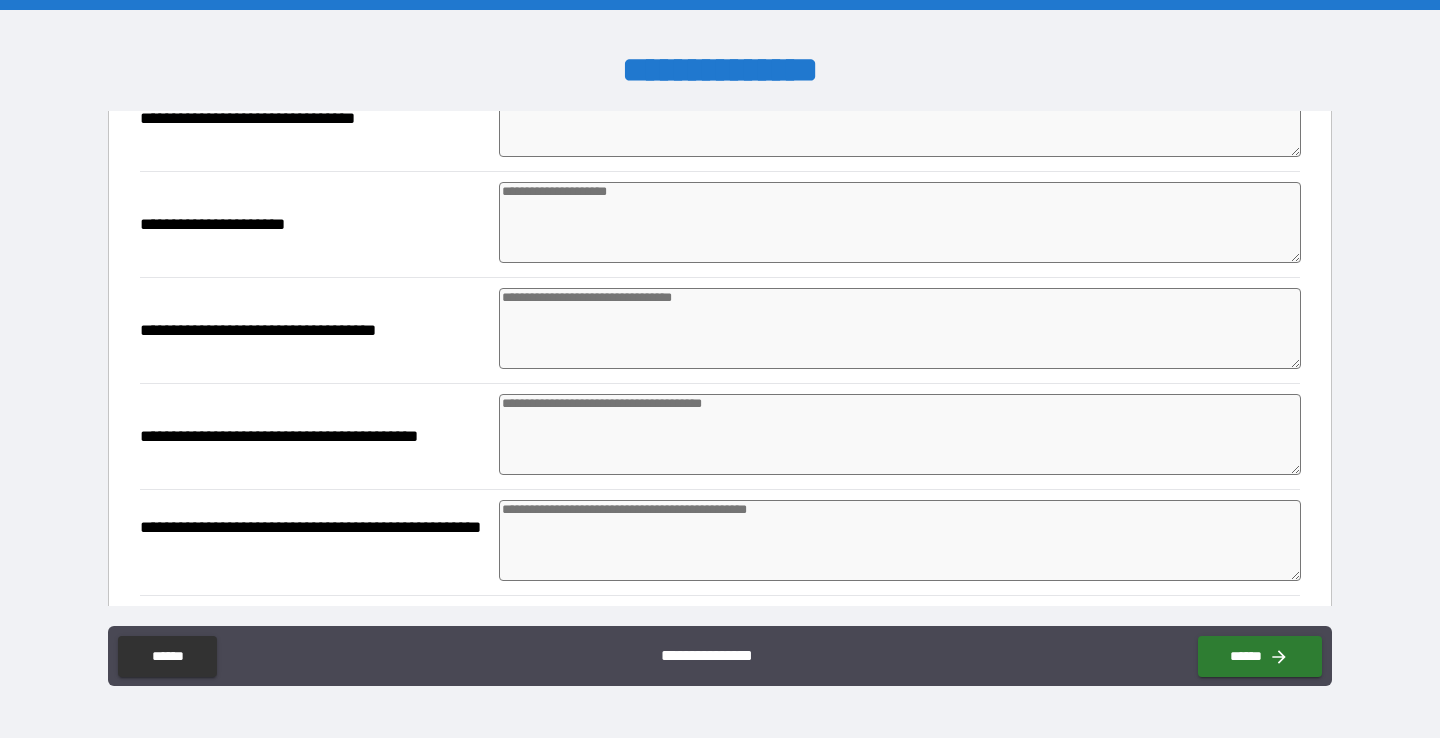 scroll, scrollTop: 474, scrollLeft: 0, axis: vertical 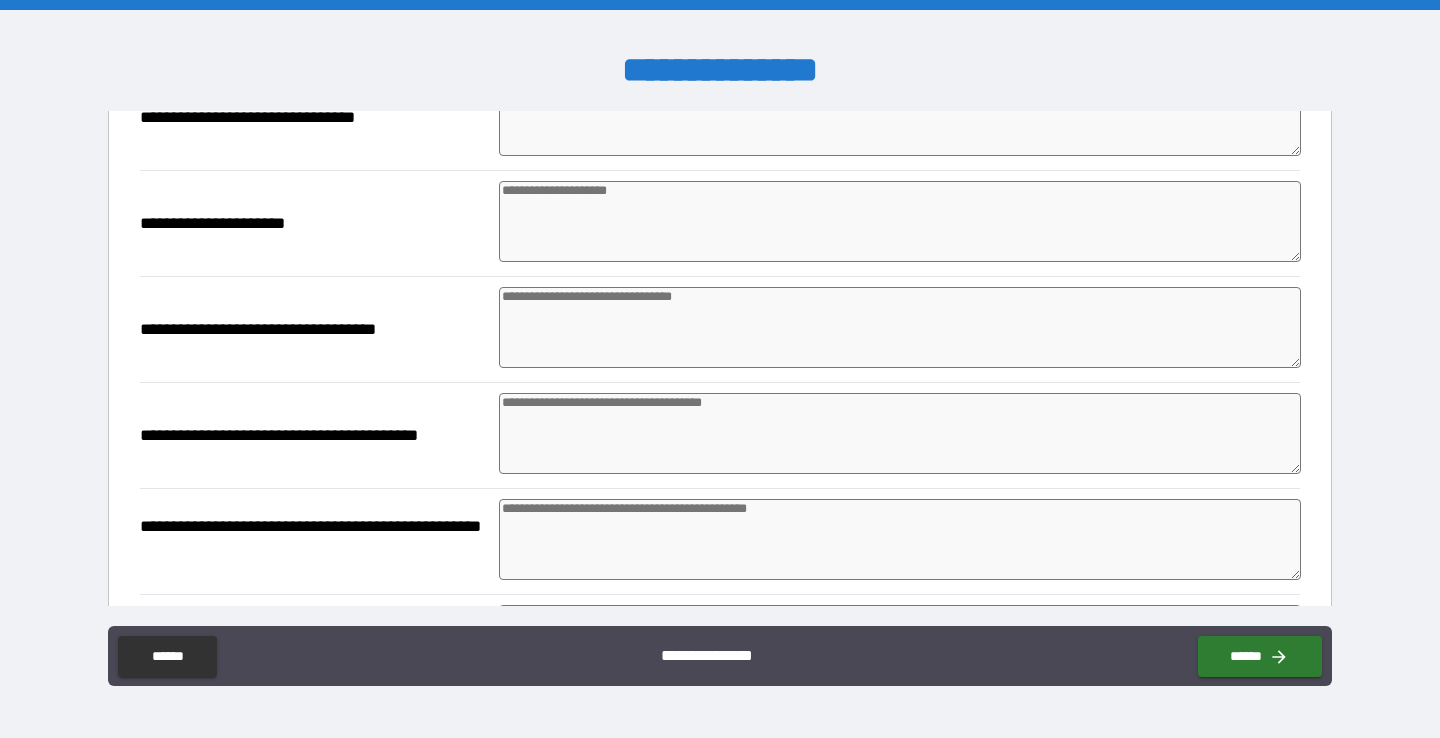 click at bounding box center [900, 433] 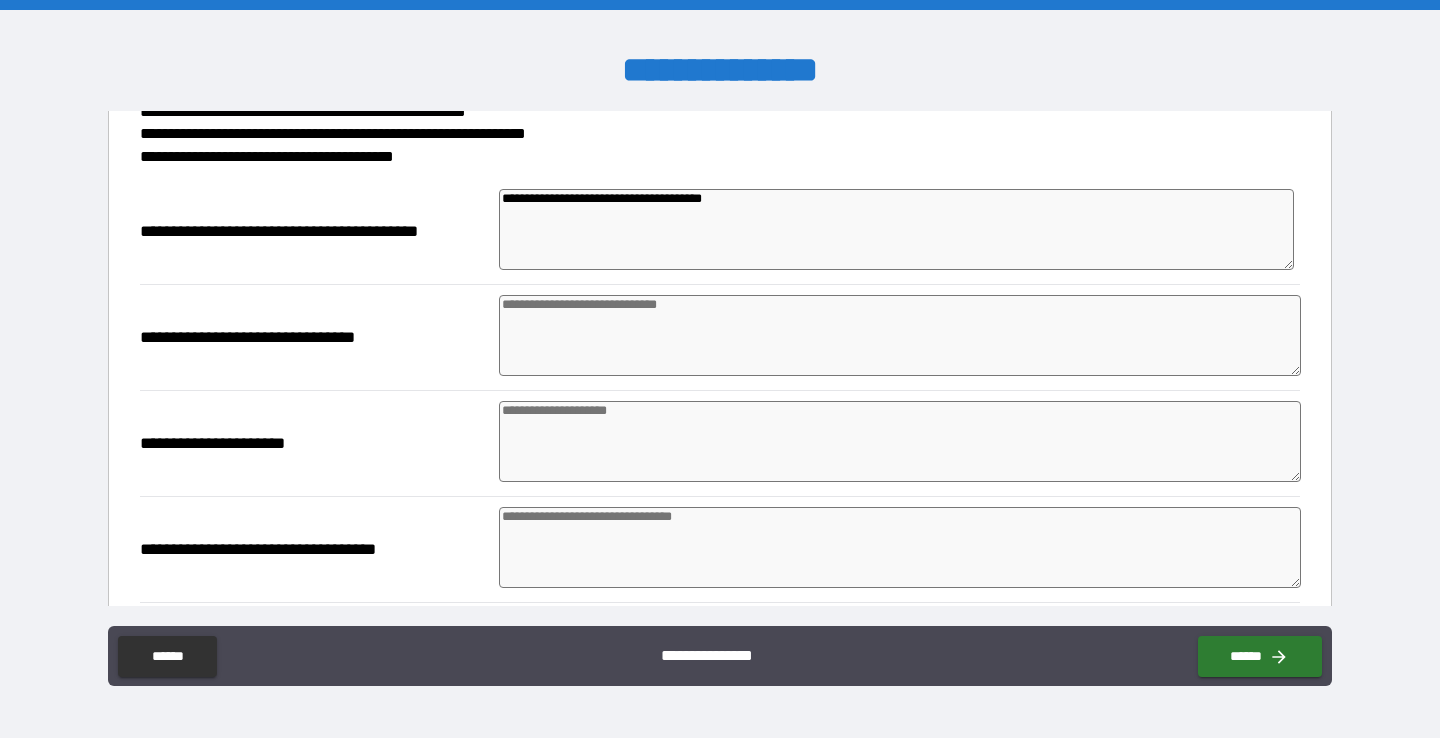scroll, scrollTop: 258, scrollLeft: 0, axis: vertical 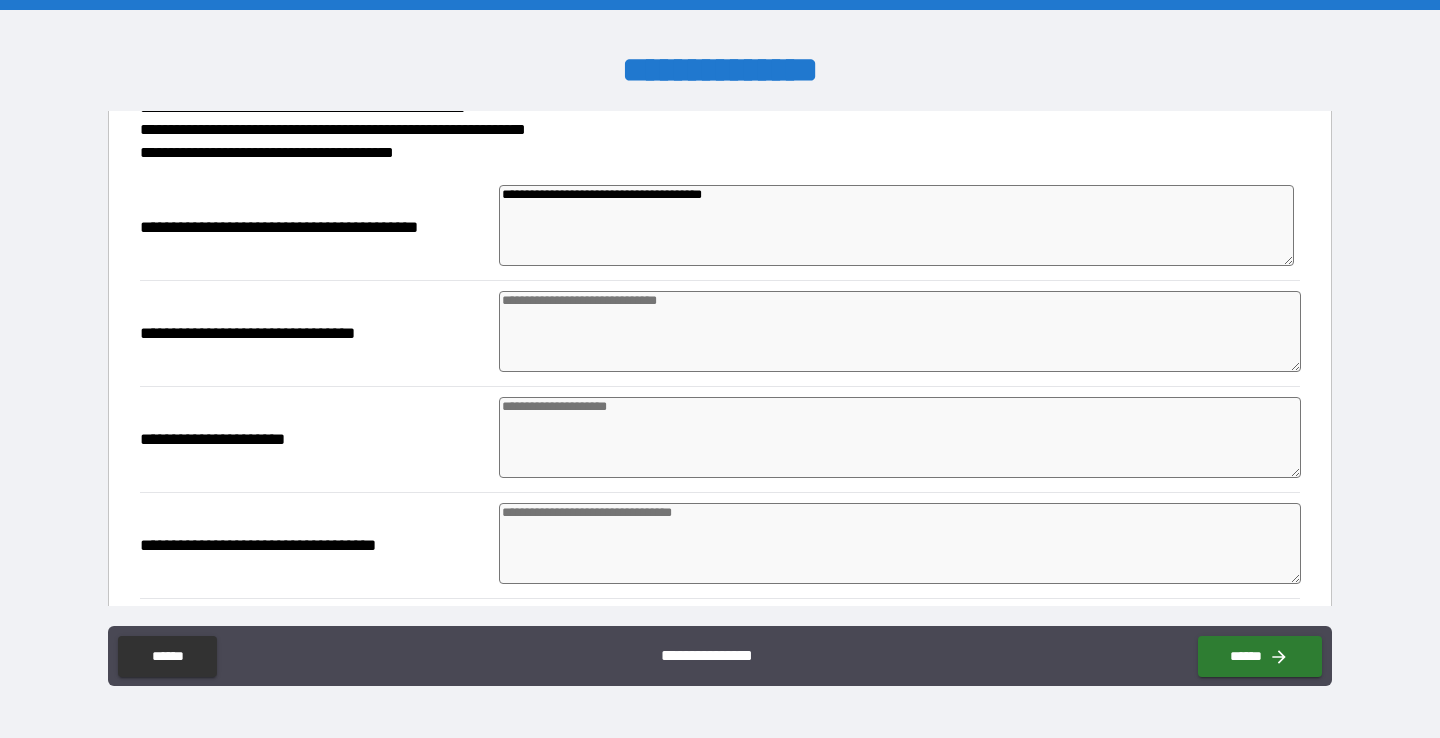 click on "**********" at bounding box center (896, 225) 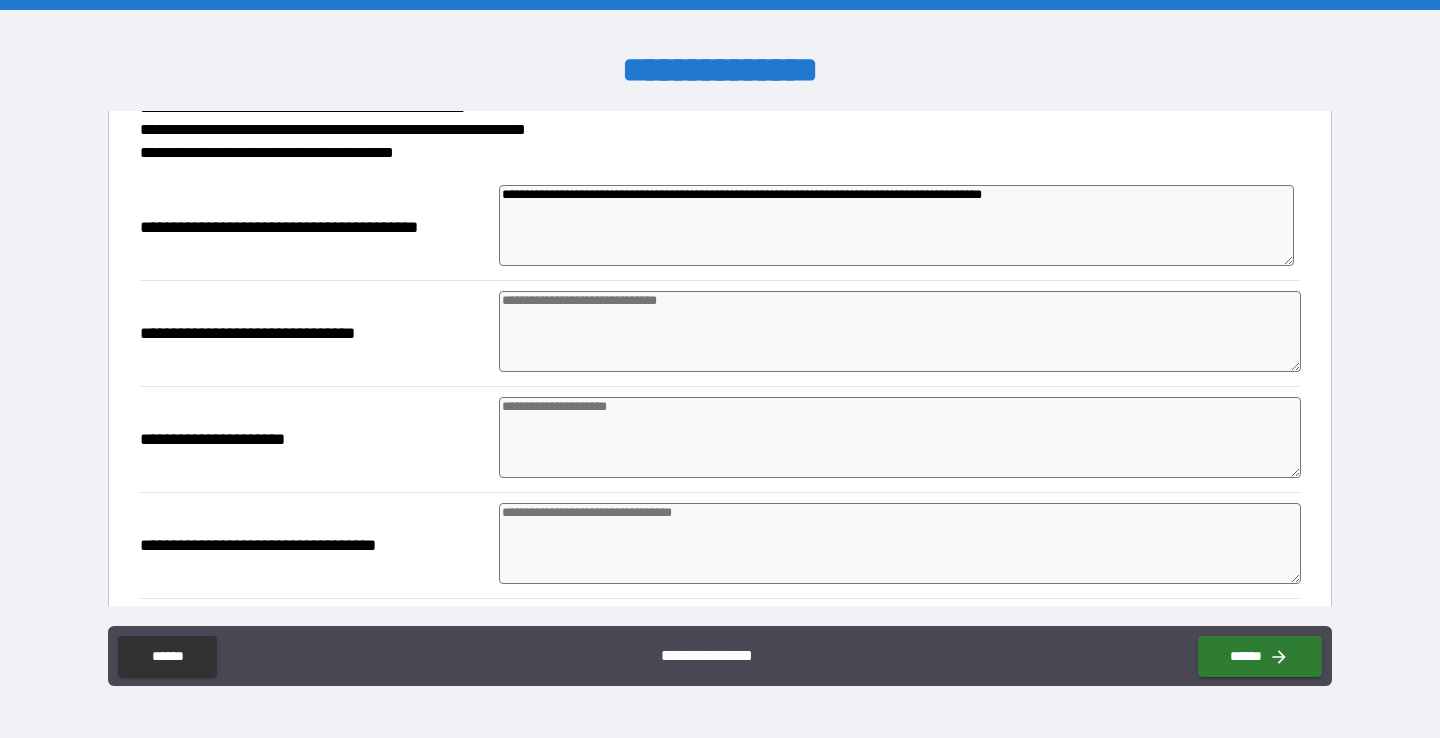 click on "**********" at bounding box center (896, 225) 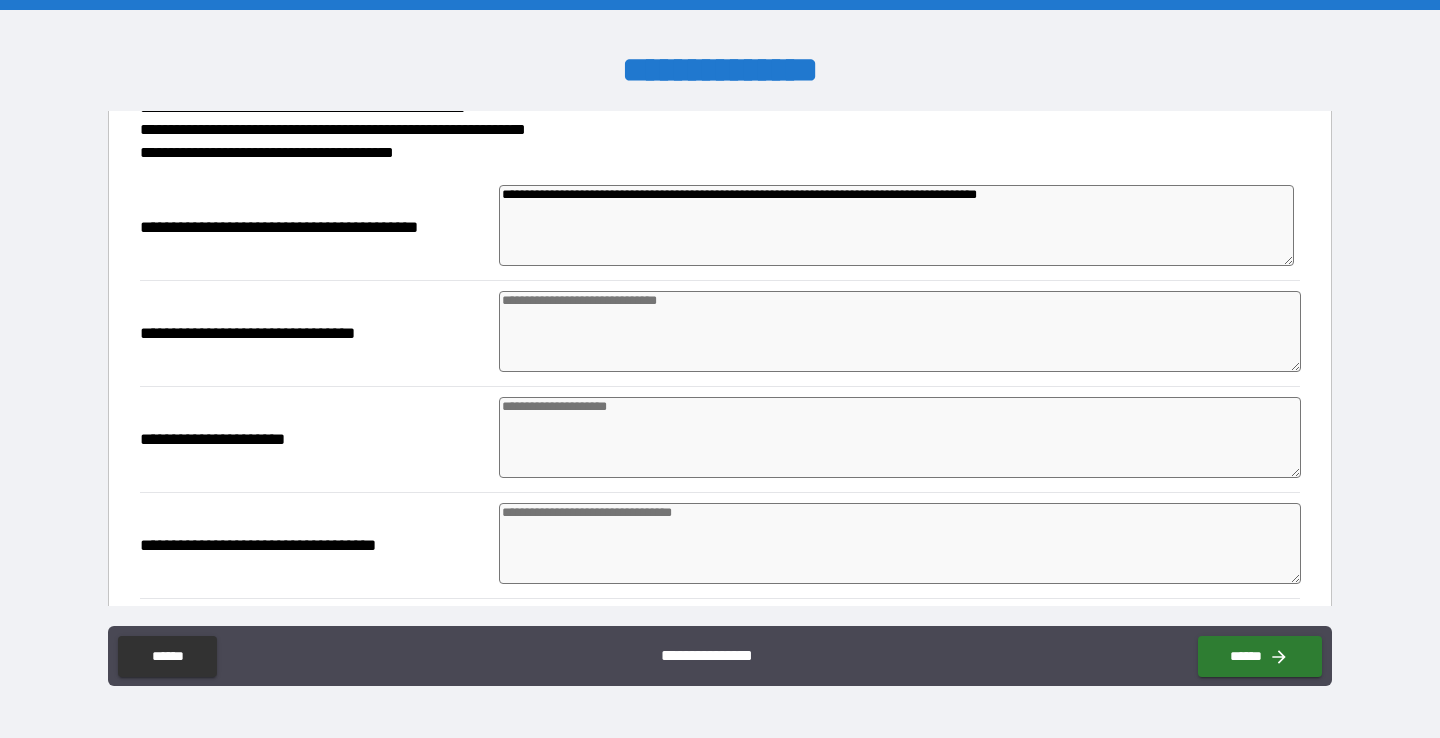 click on "**********" at bounding box center [896, 225] 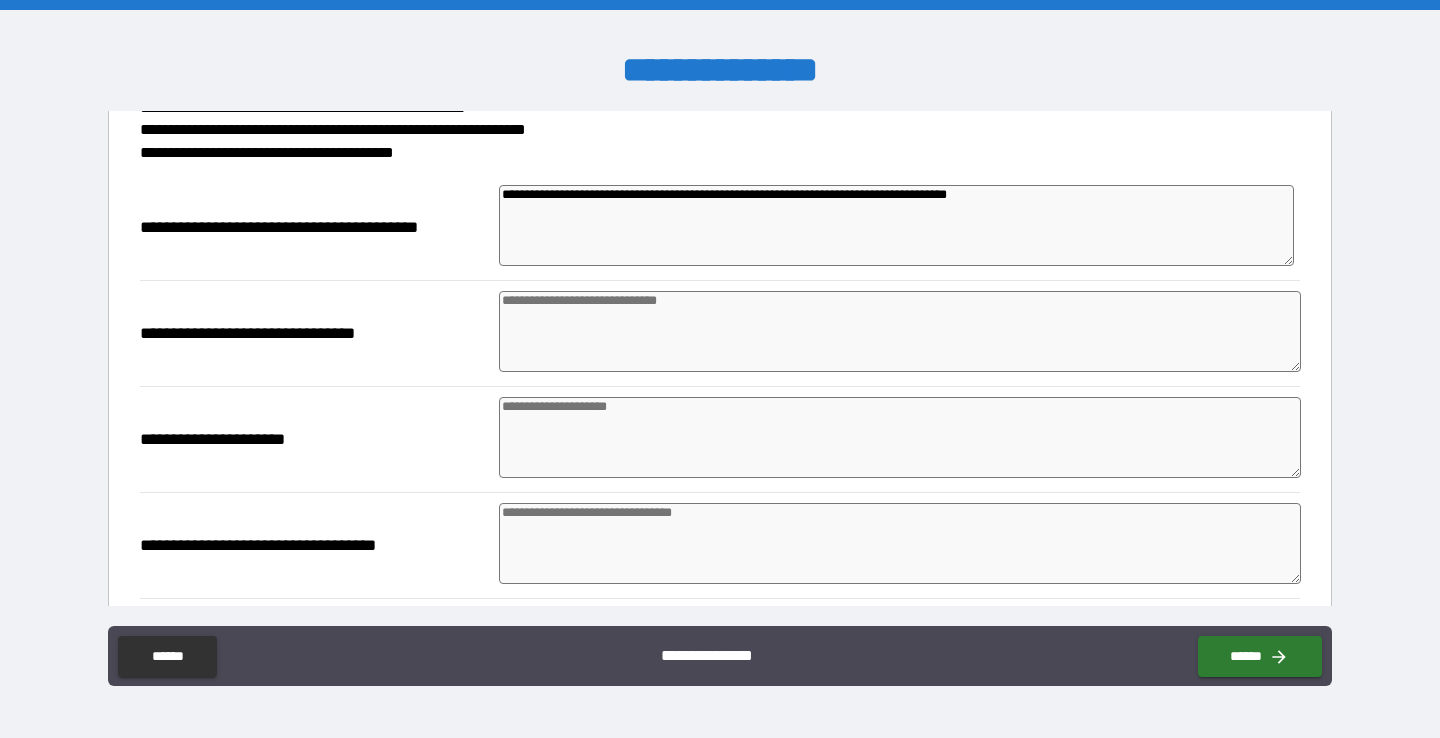 click on "**********" at bounding box center (896, 225) 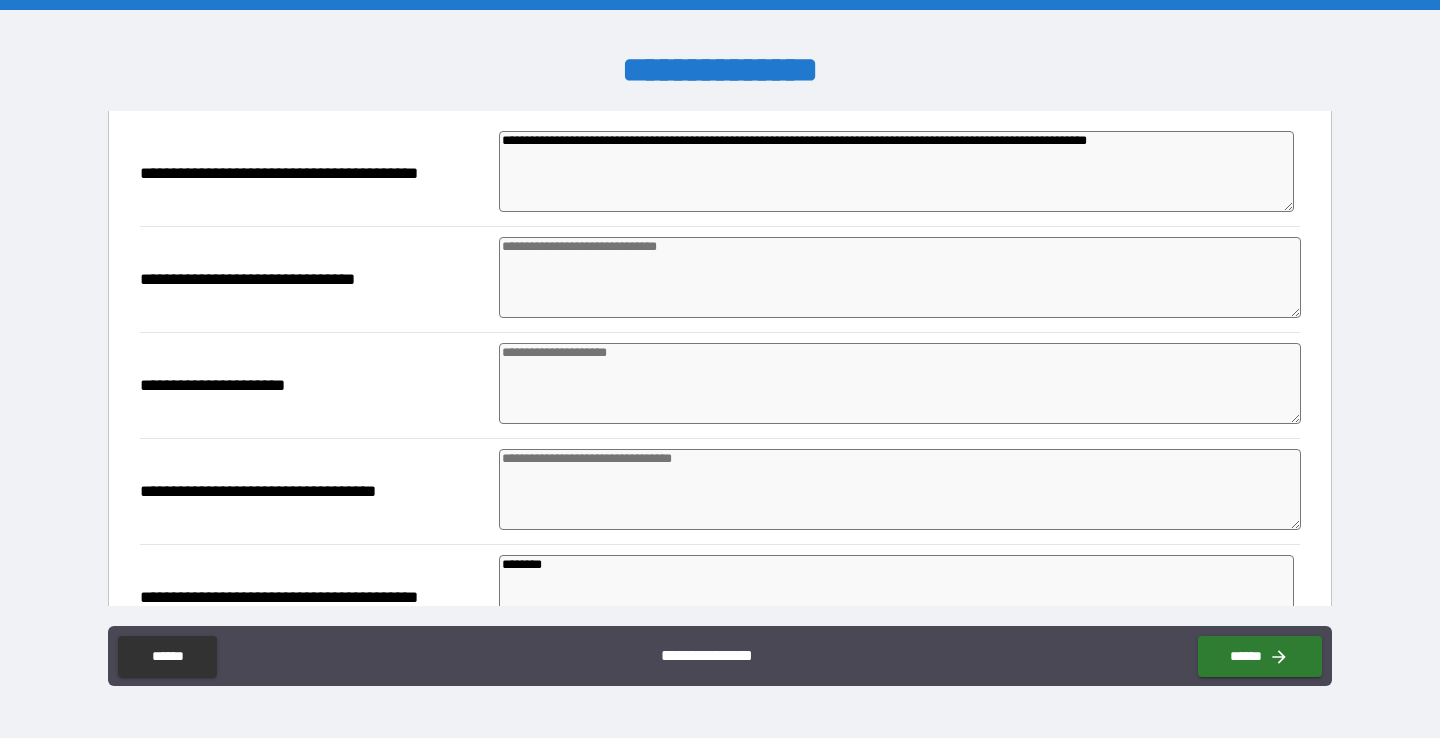 scroll, scrollTop: 317, scrollLeft: 0, axis: vertical 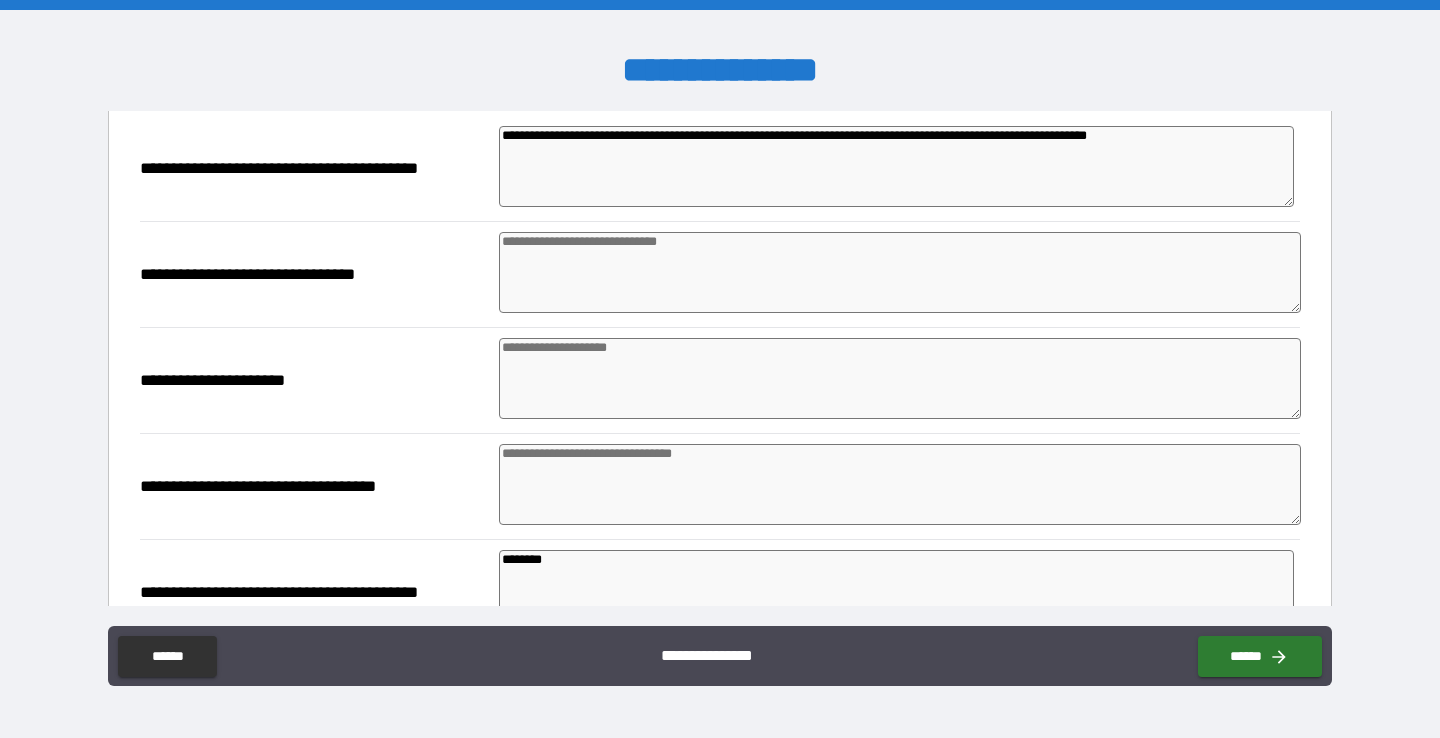 click at bounding box center (900, 272) 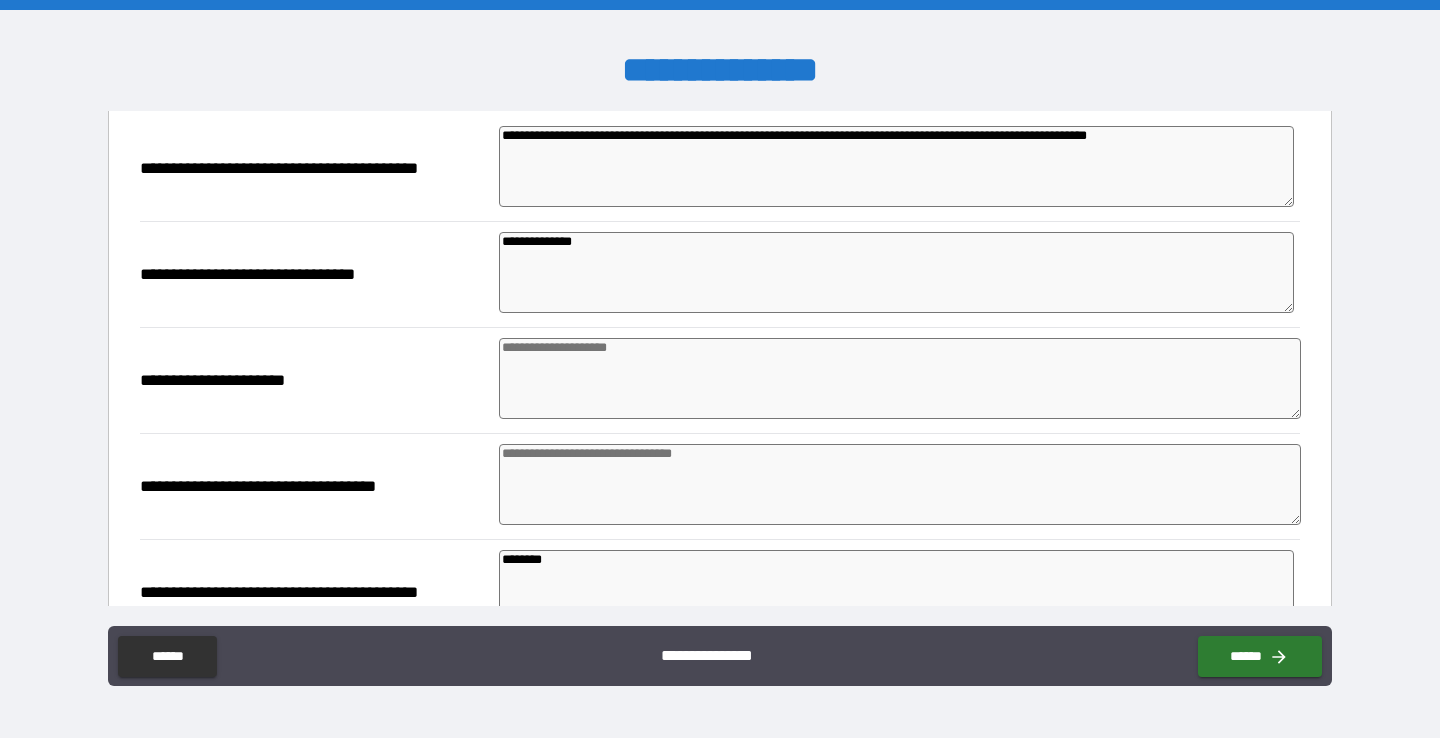 click at bounding box center (900, 378) 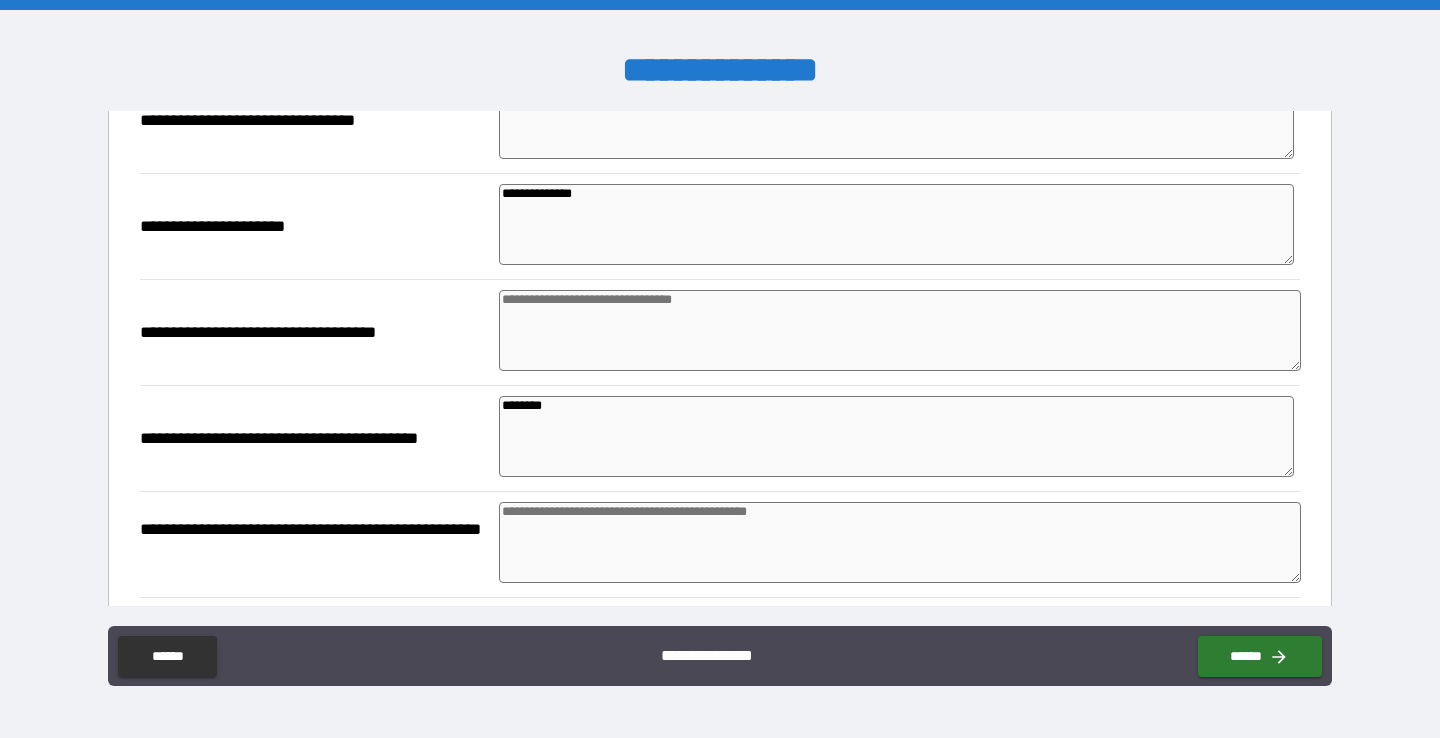 scroll, scrollTop: 503, scrollLeft: 0, axis: vertical 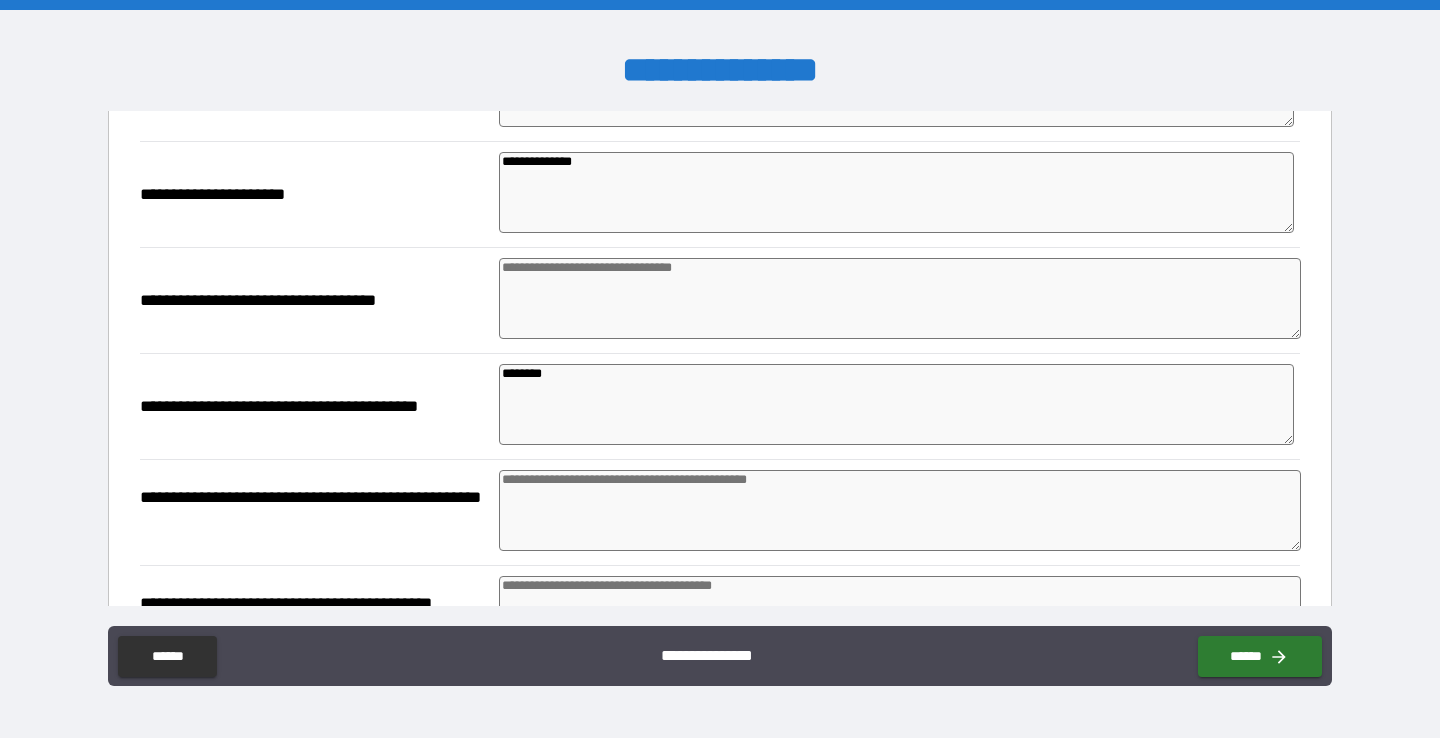 click at bounding box center (900, 298) 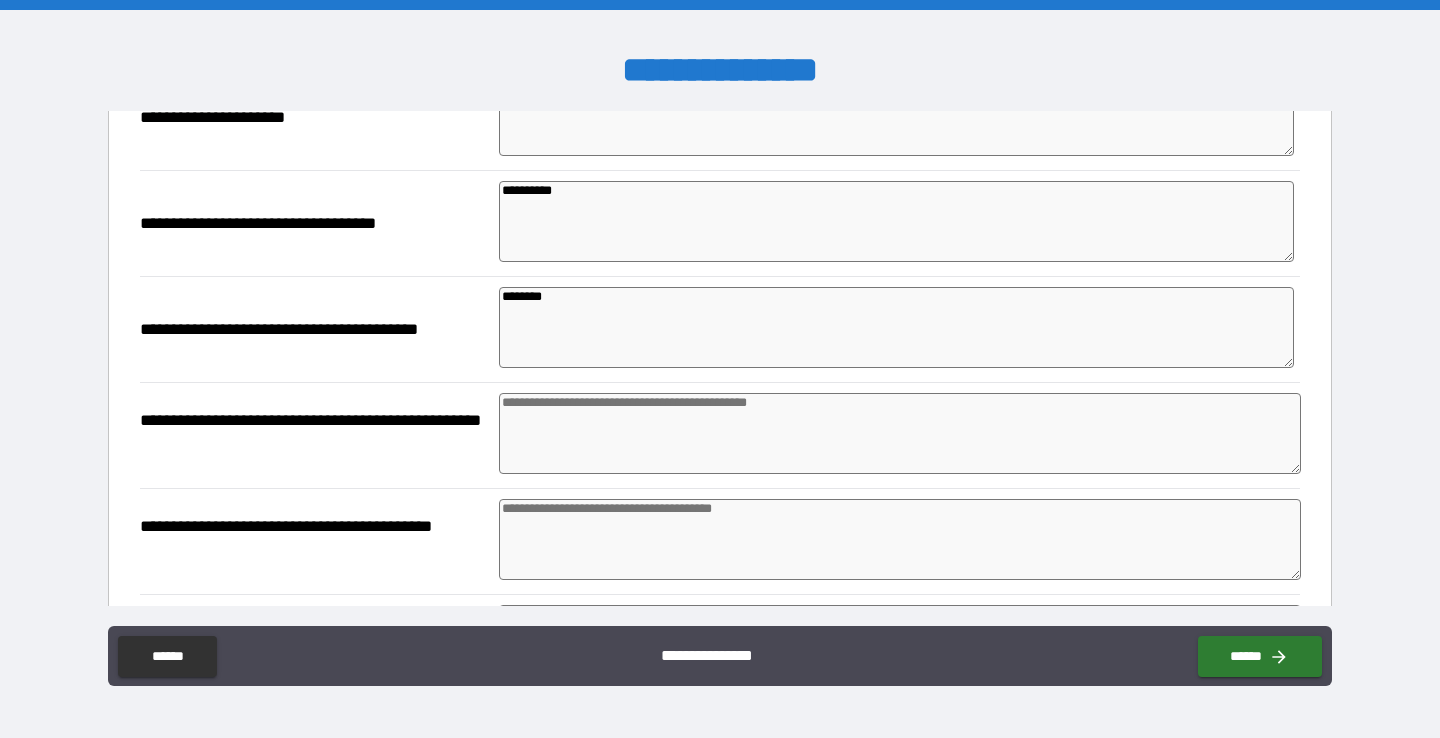 scroll, scrollTop: 614, scrollLeft: 0, axis: vertical 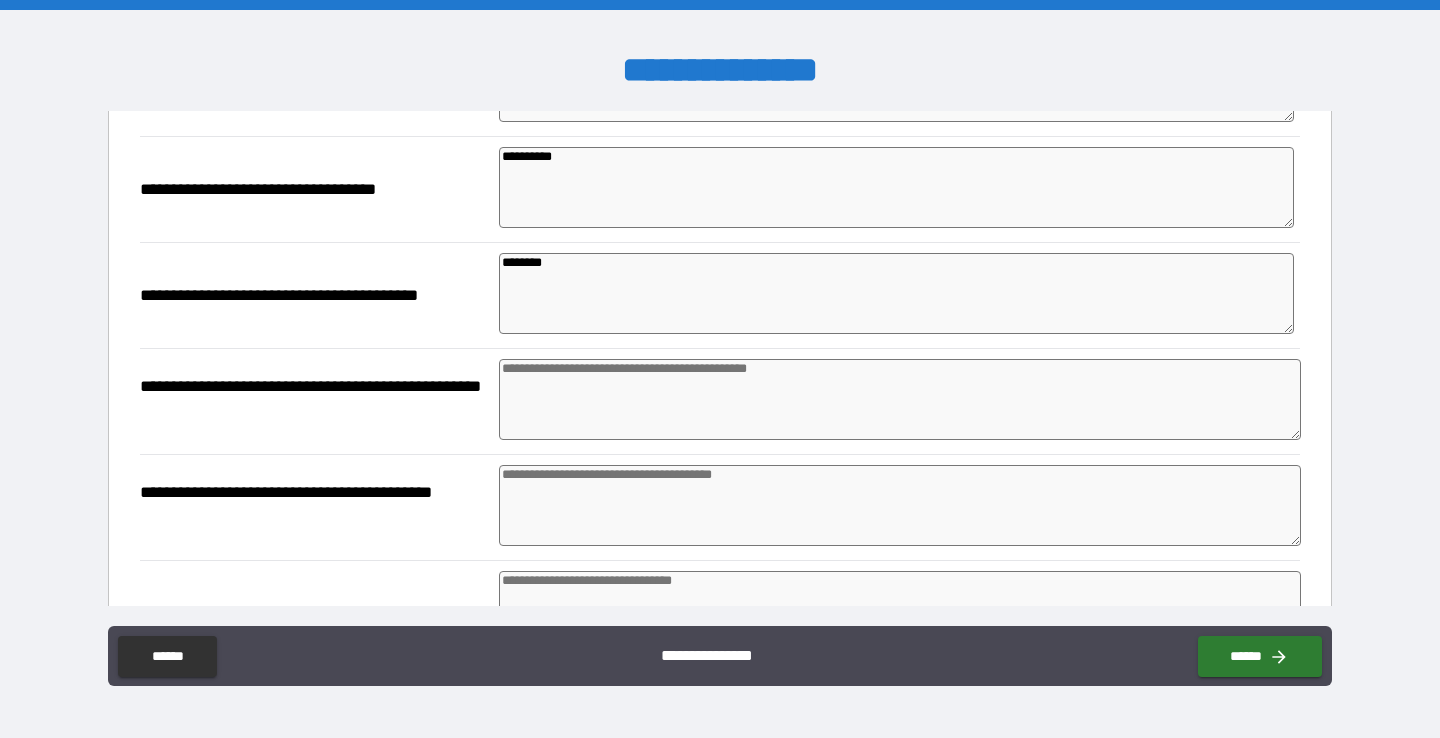 click on "********" at bounding box center (896, 293) 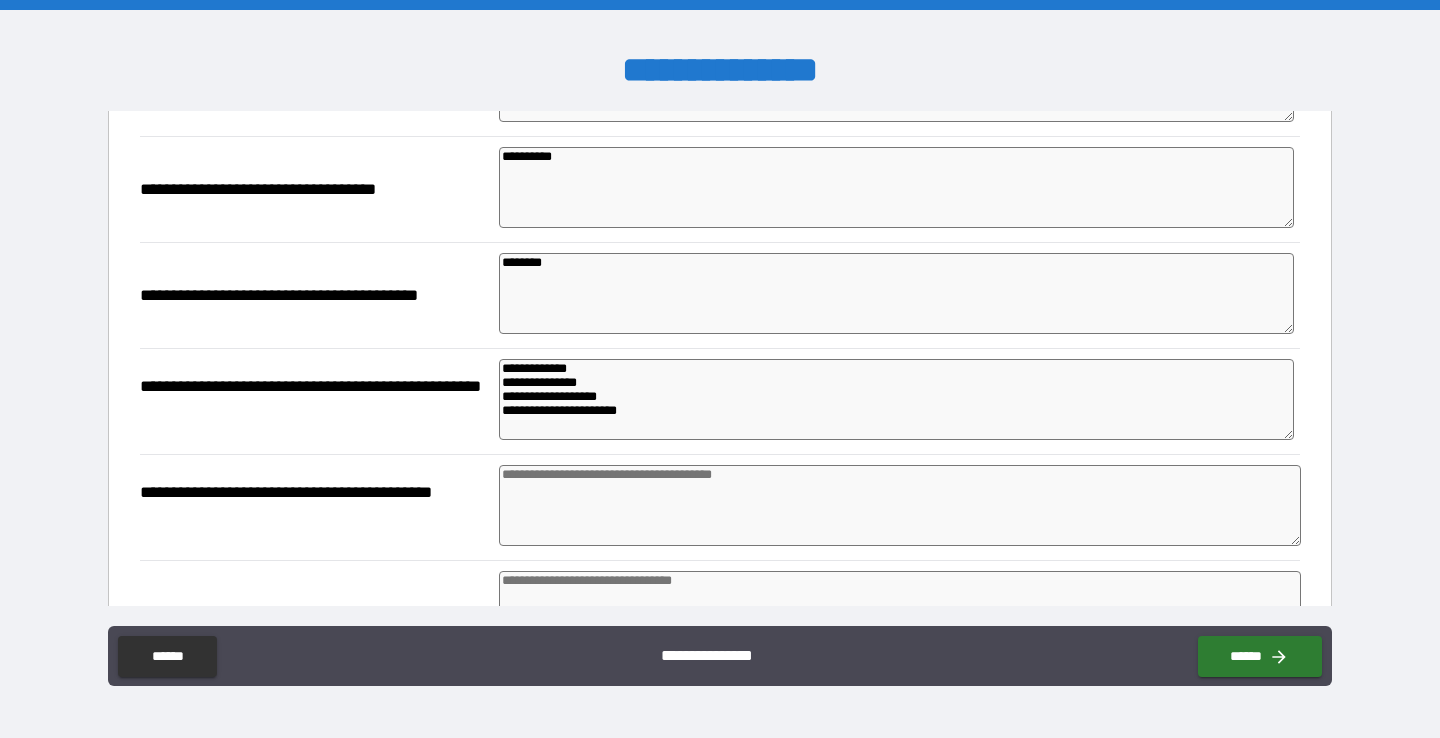 click on "**********" at bounding box center (896, 399) 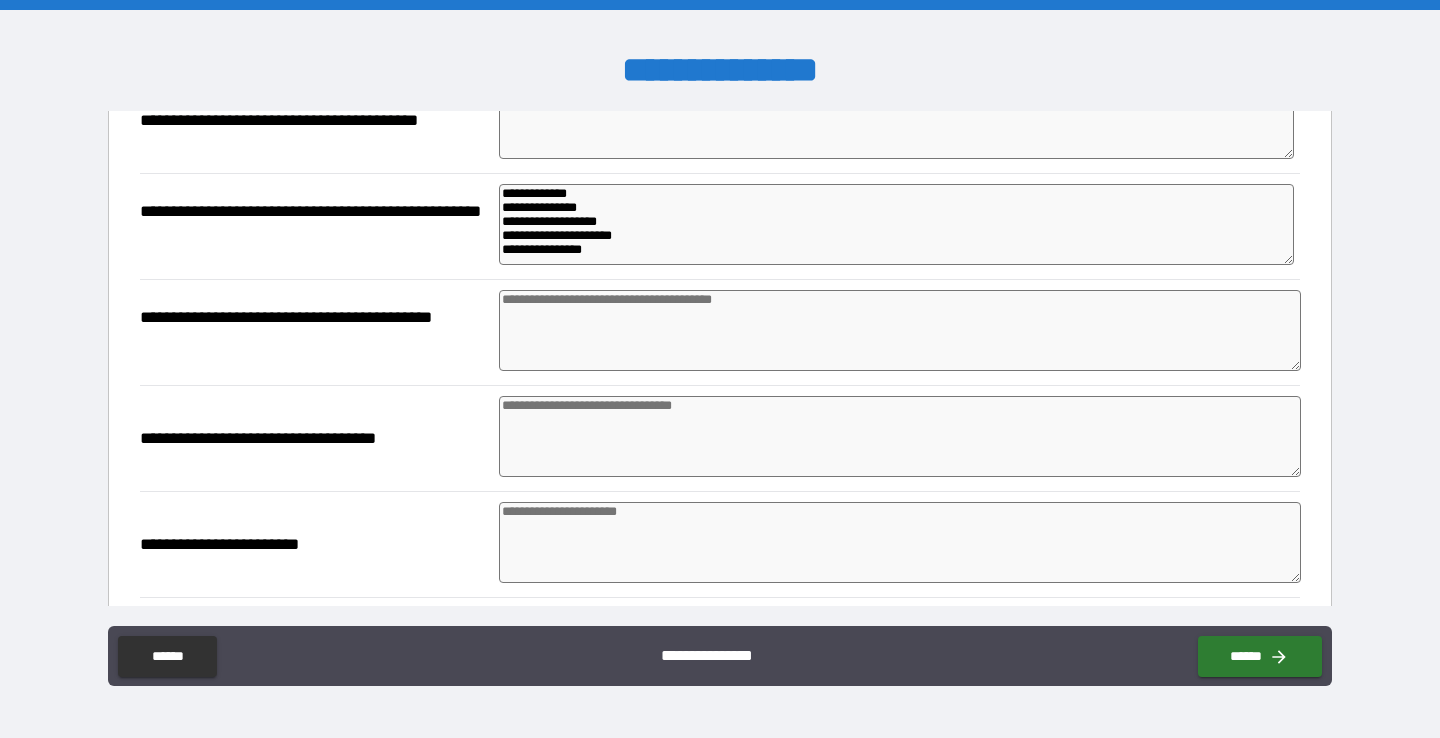 scroll, scrollTop: 790, scrollLeft: 0, axis: vertical 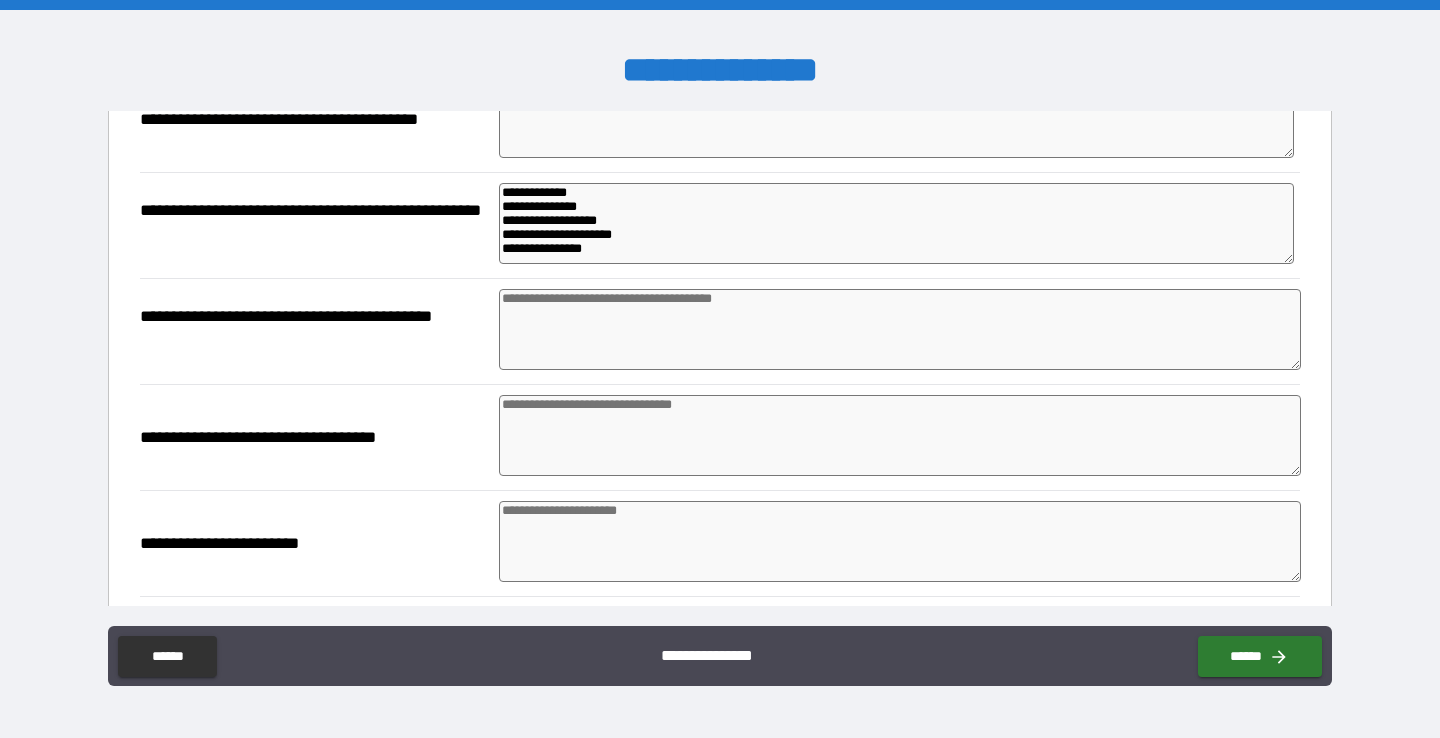 click at bounding box center (900, 329) 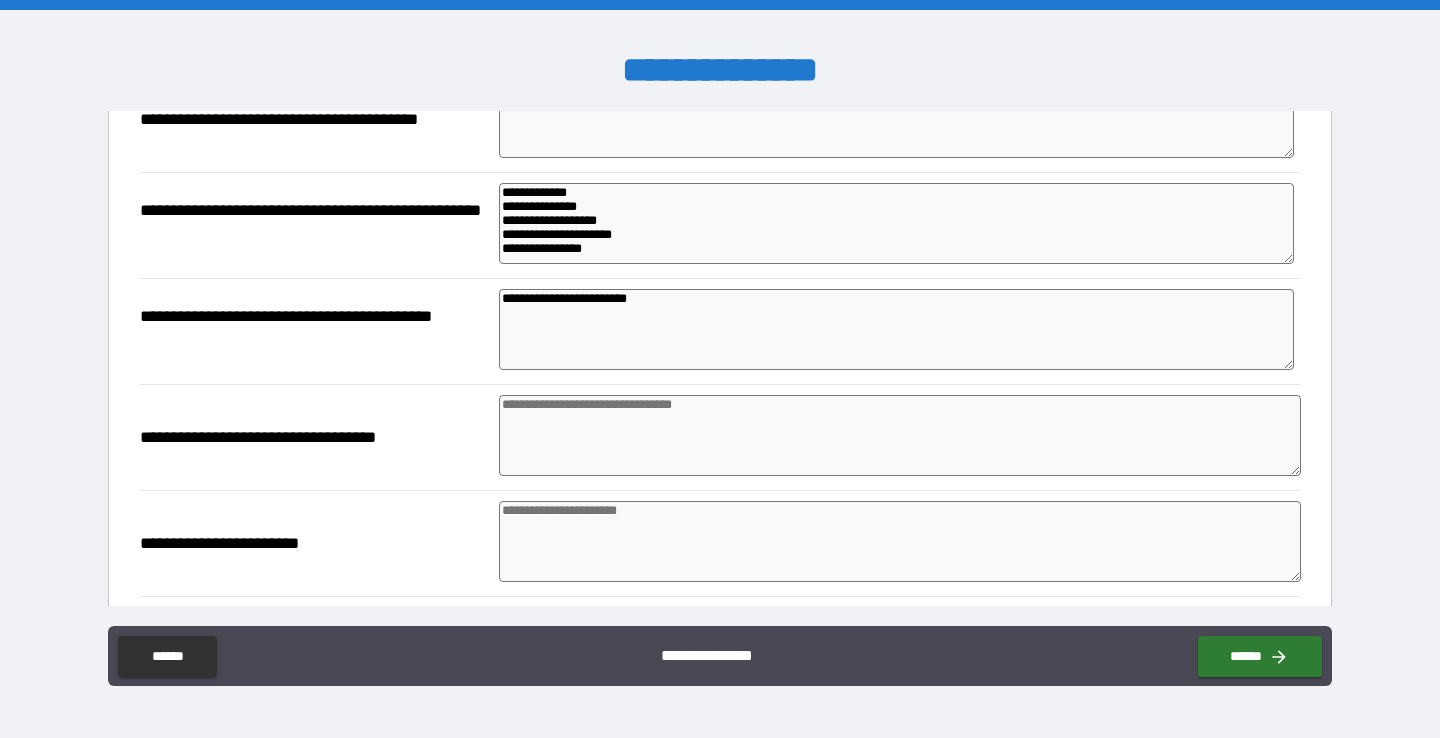 click at bounding box center [900, 435] 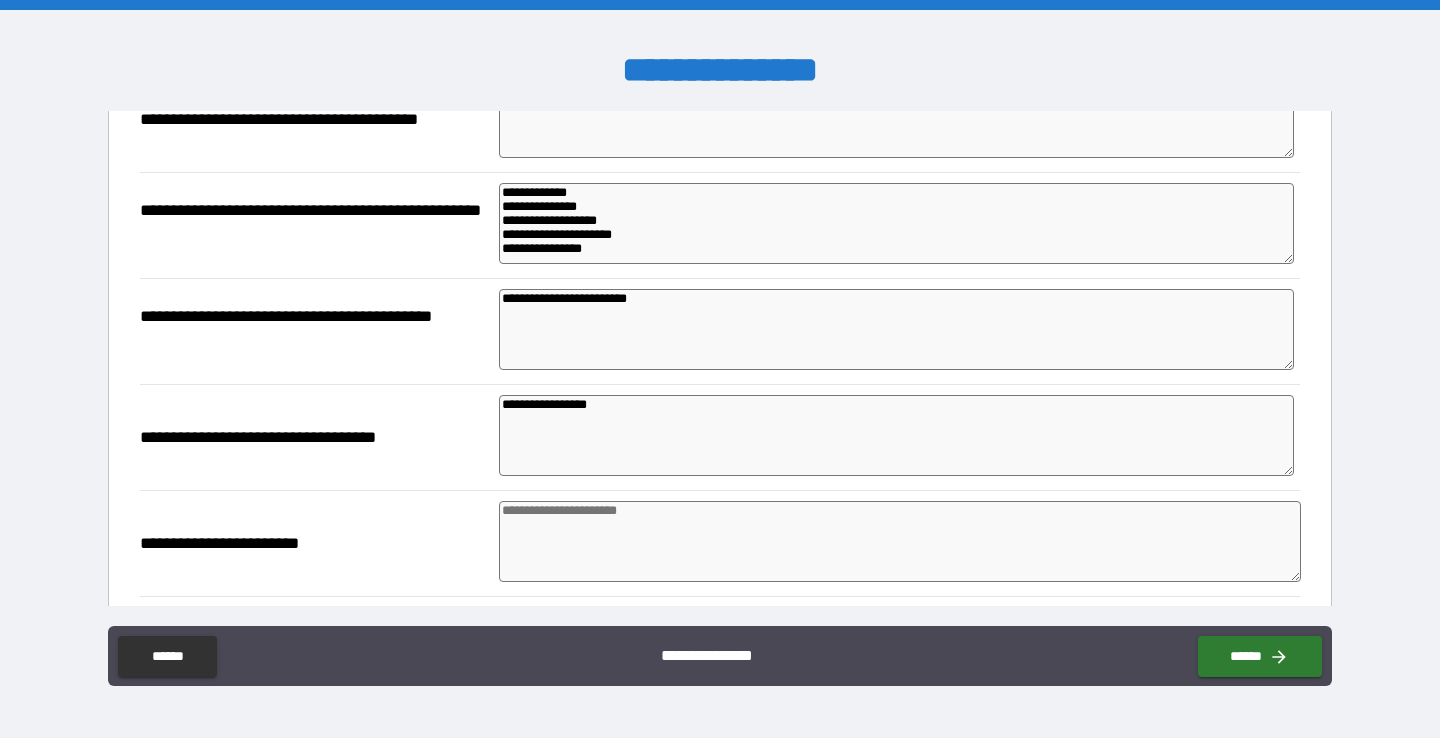 click at bounding box center (900, 541) 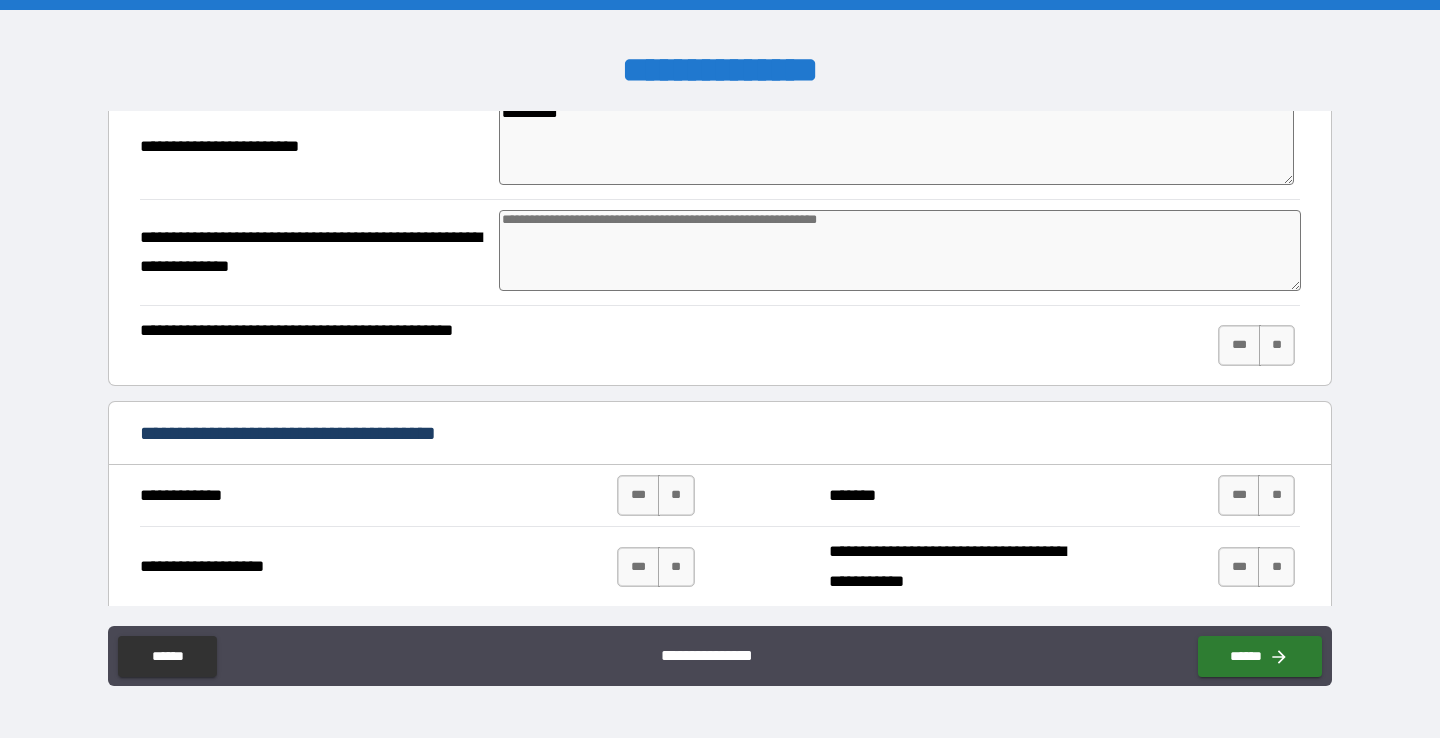 scroll, scrollTop: 1207, scrollLeft: 0, axis: vertical 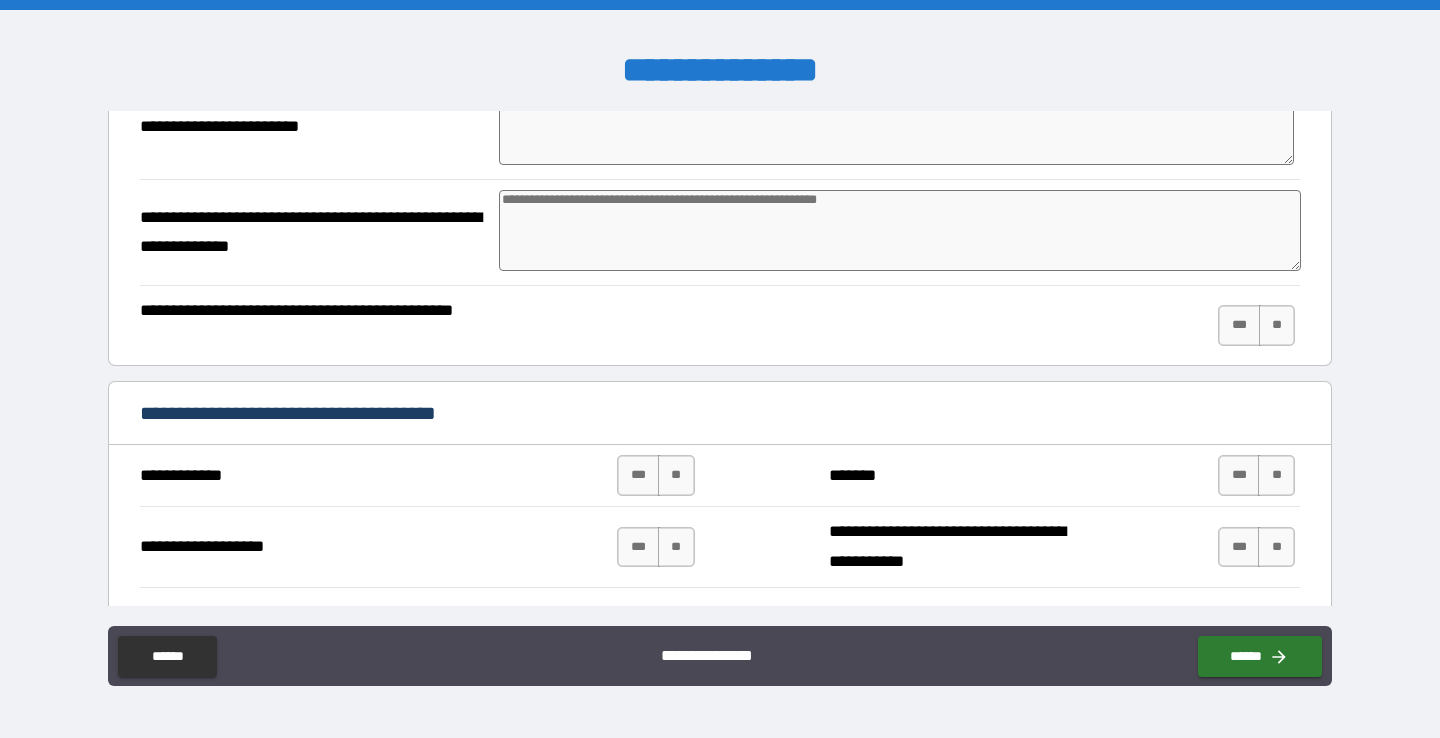 click at bounding box center (900, 230) 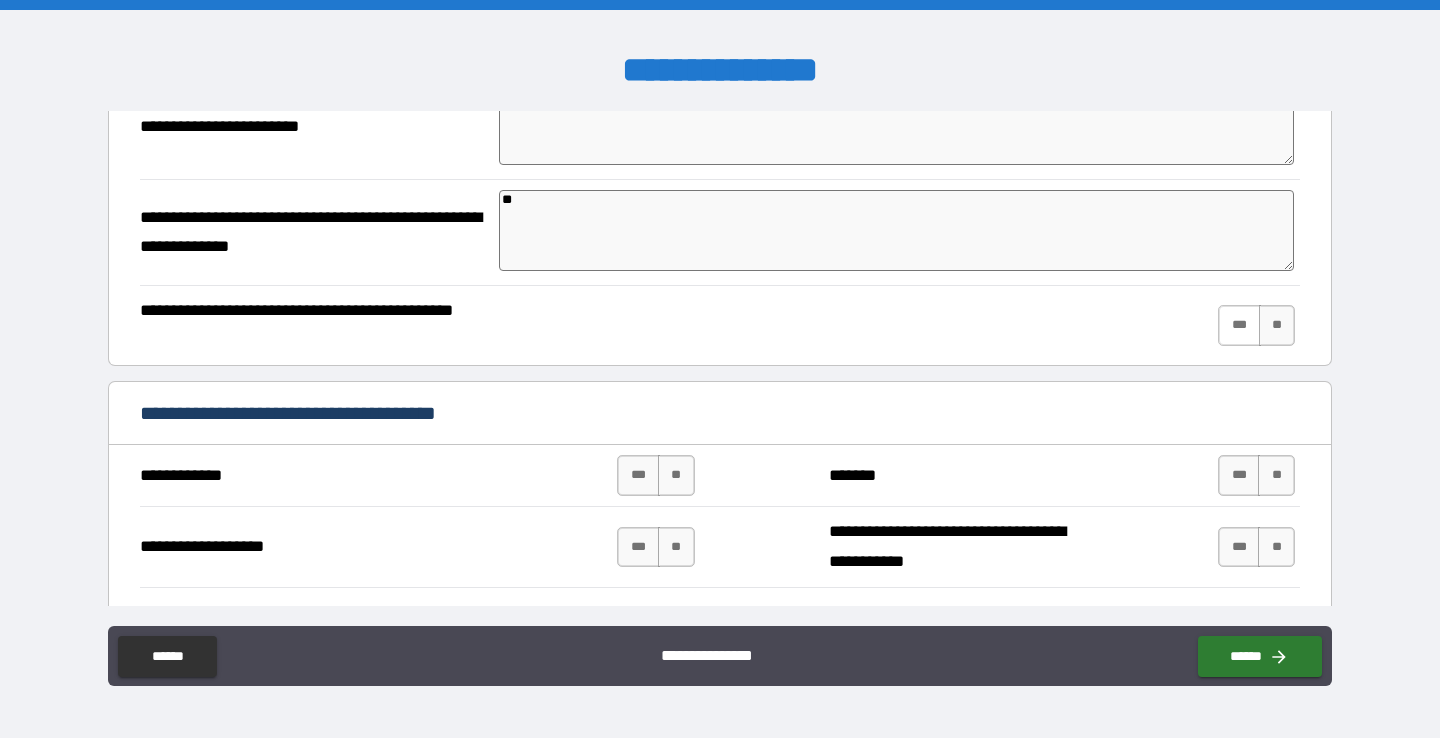 click on "***" at bounding box center (1239, 325) 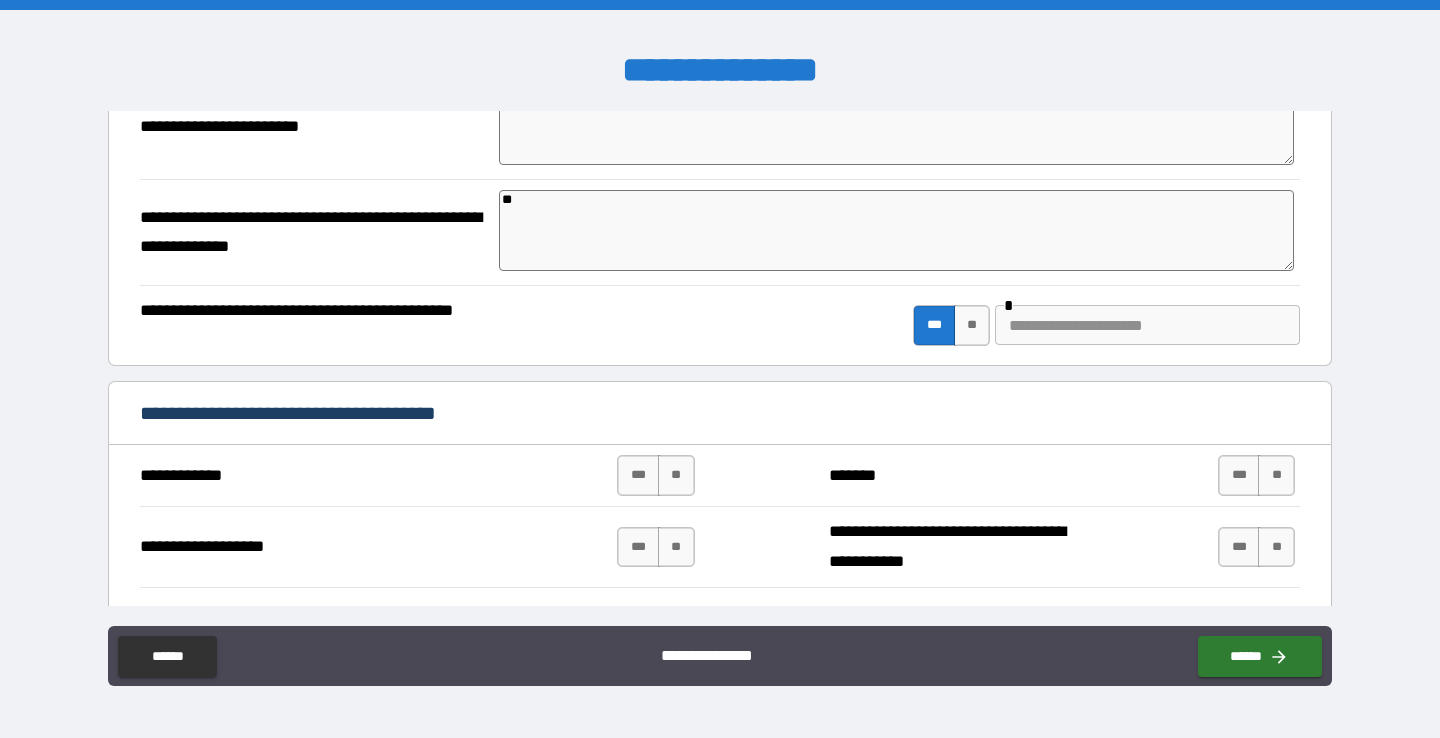 click at bounding box center [1147, 325] 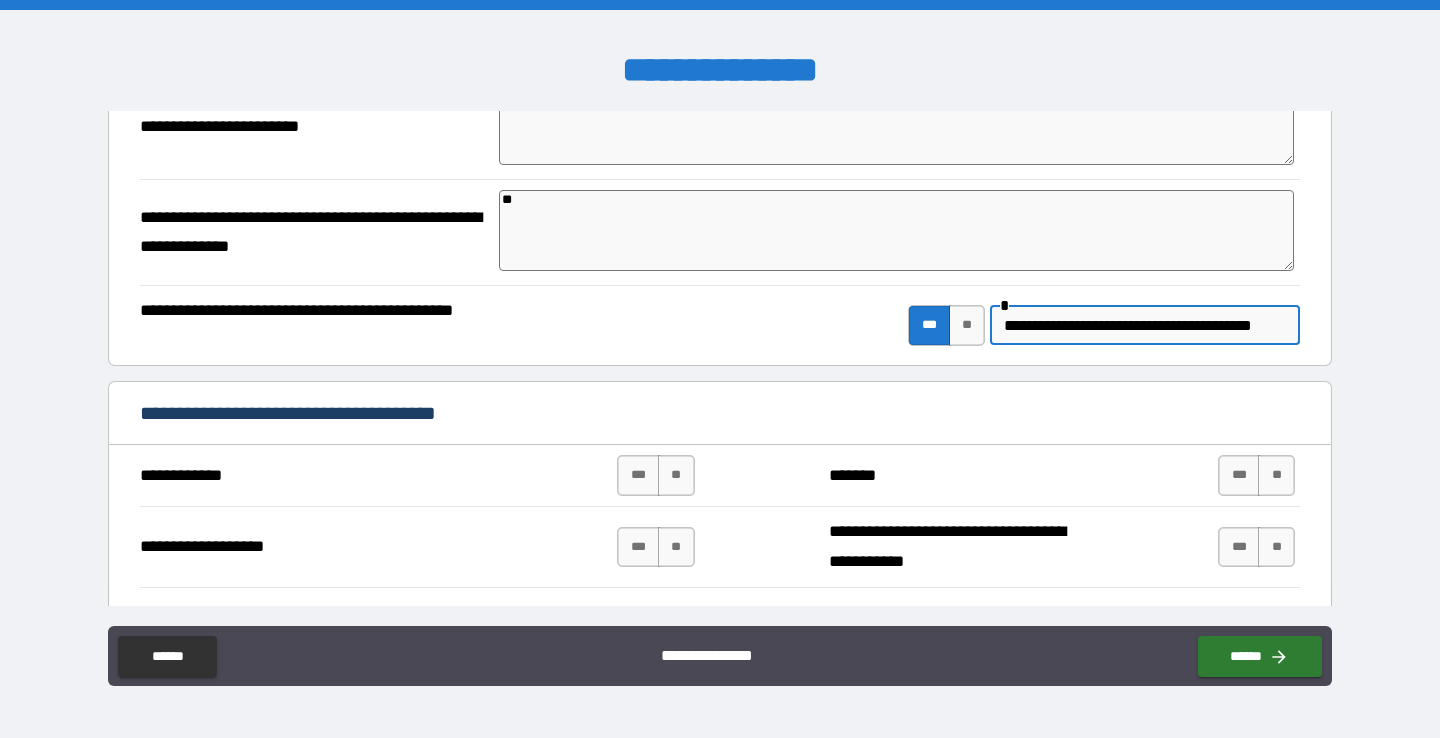 scroll, scrollTop: 0, scrollLeft: 28, axis: horizontal 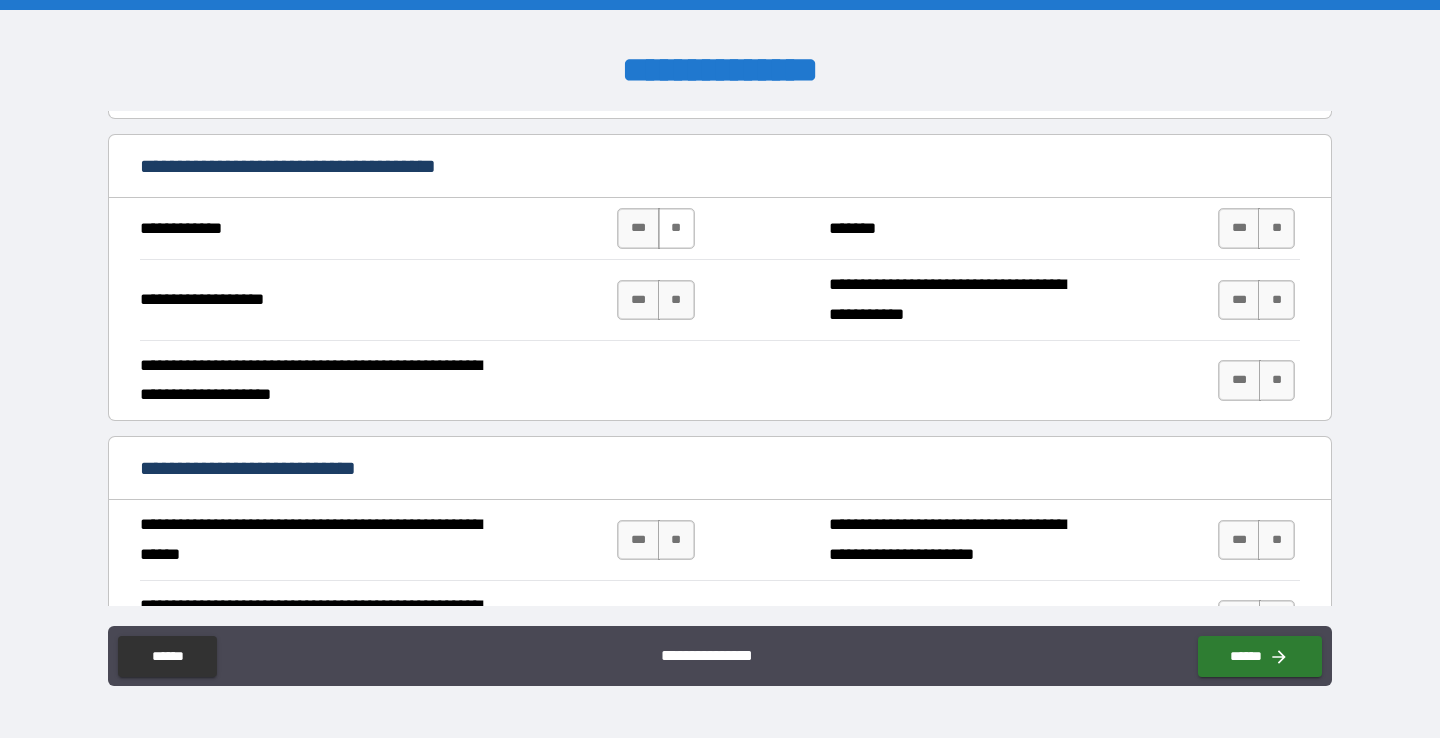 click on "**" at bounding box center [676, 228] 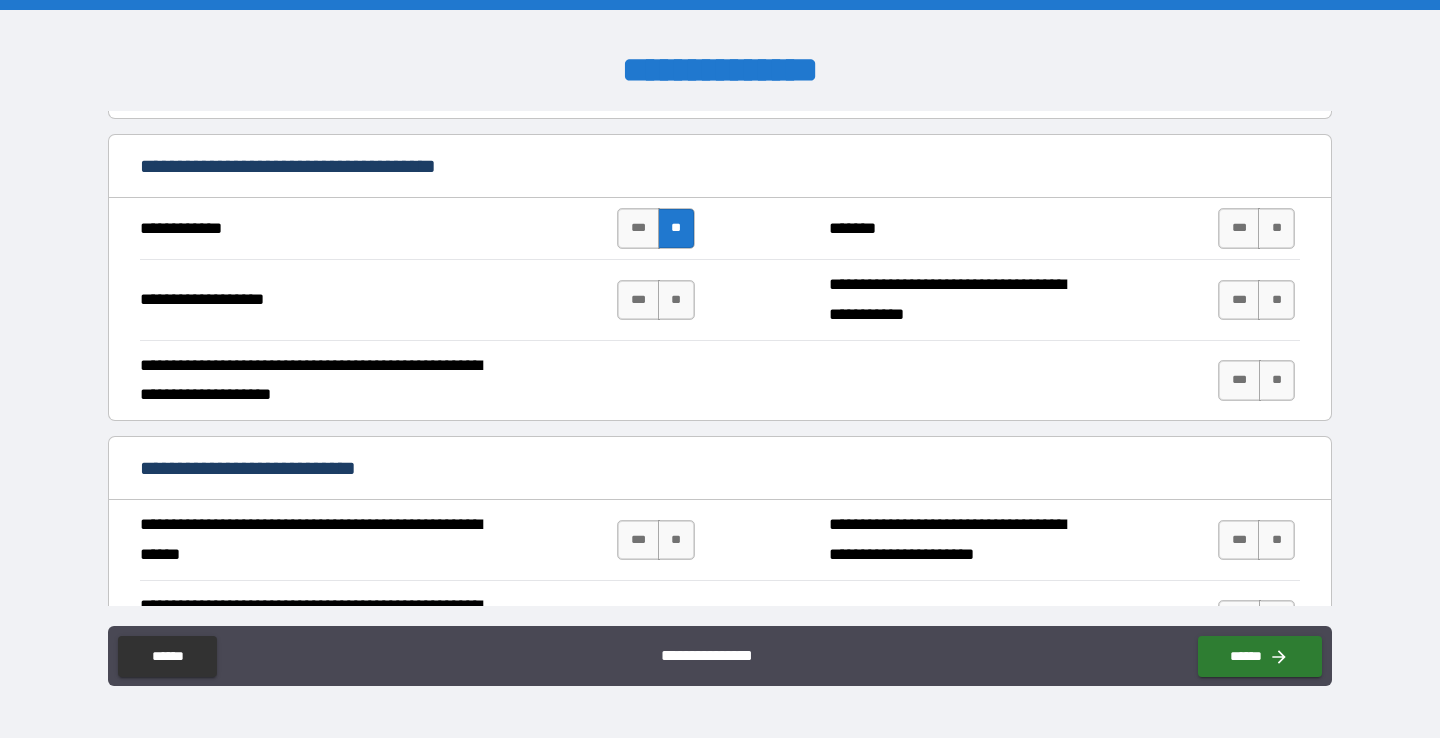scroll, scrollTop: 0, scrollLeft: 0, axis: both 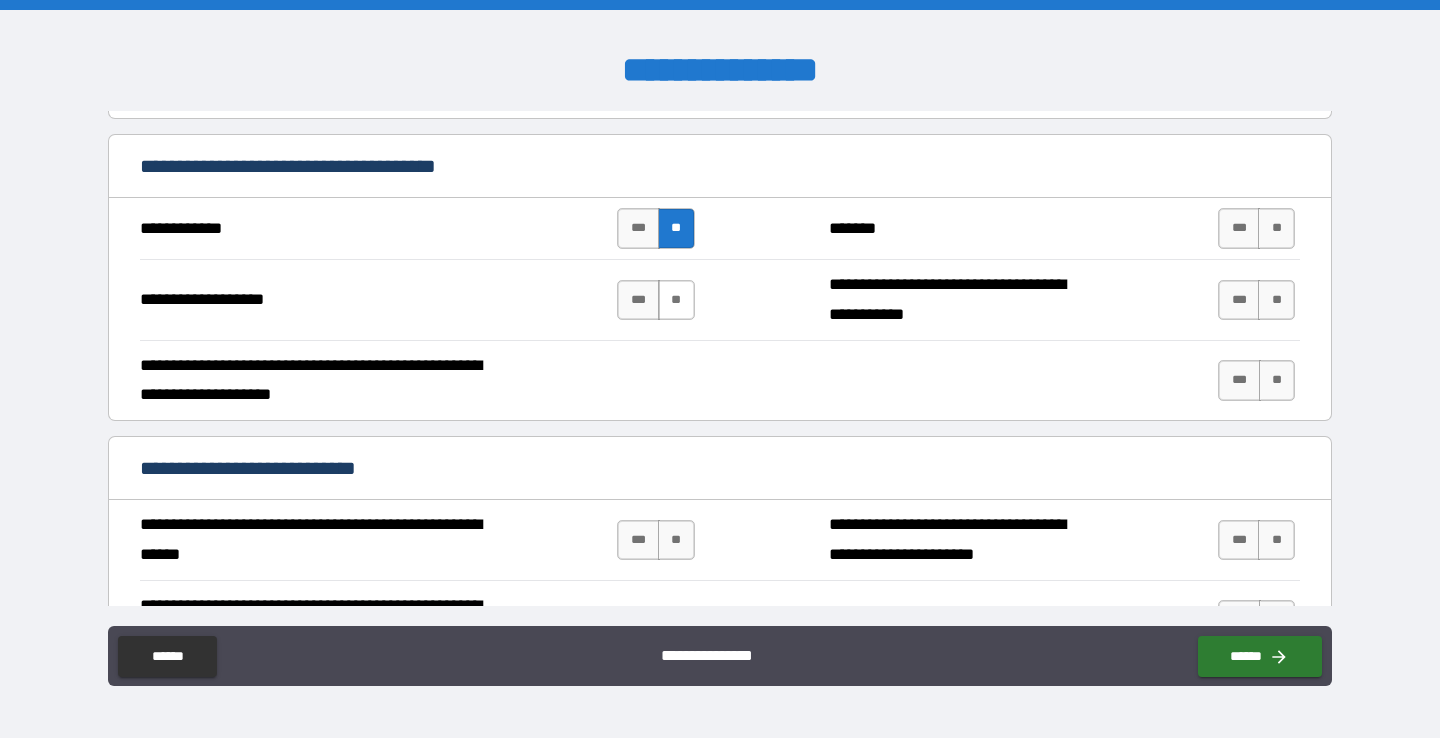 click on "**" at bounding box center [676, 300] 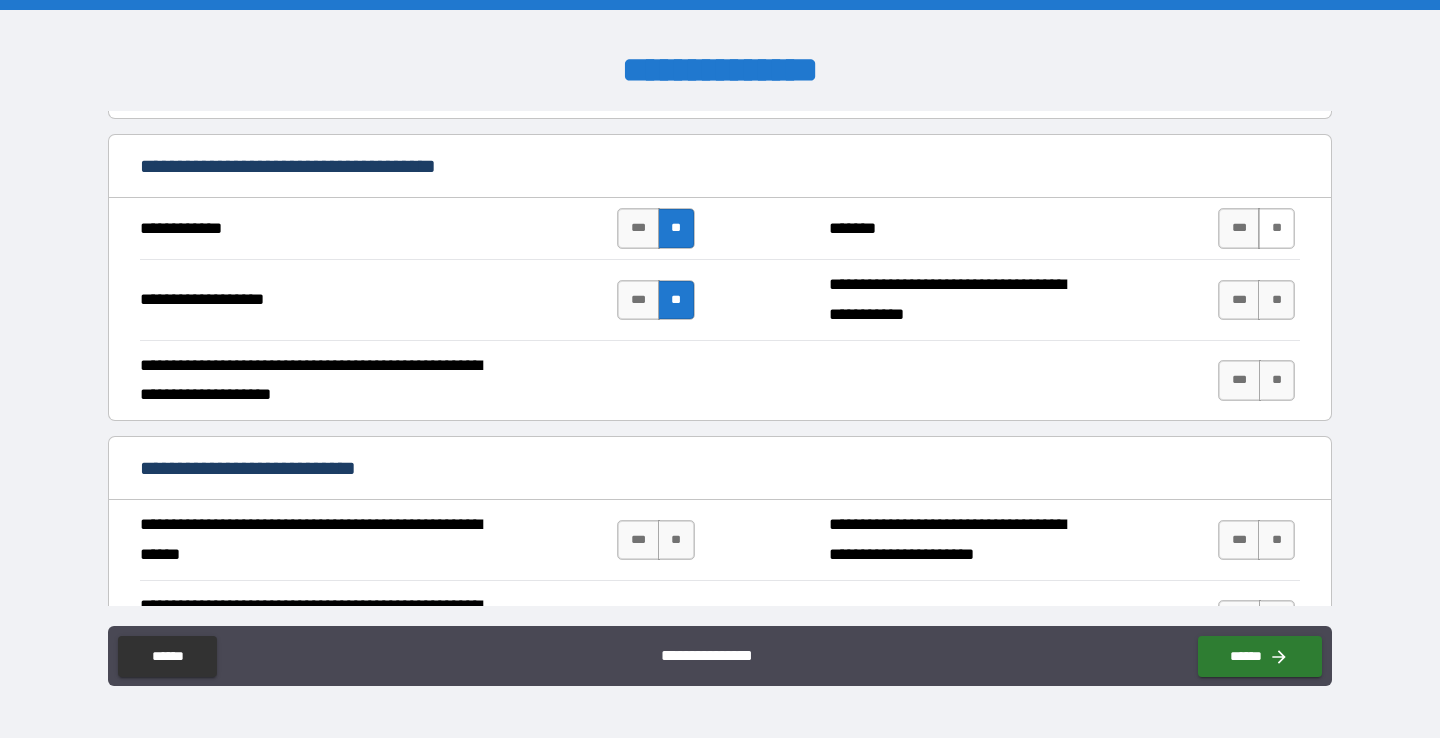 click on "**" at bounding box center (1276, 228) 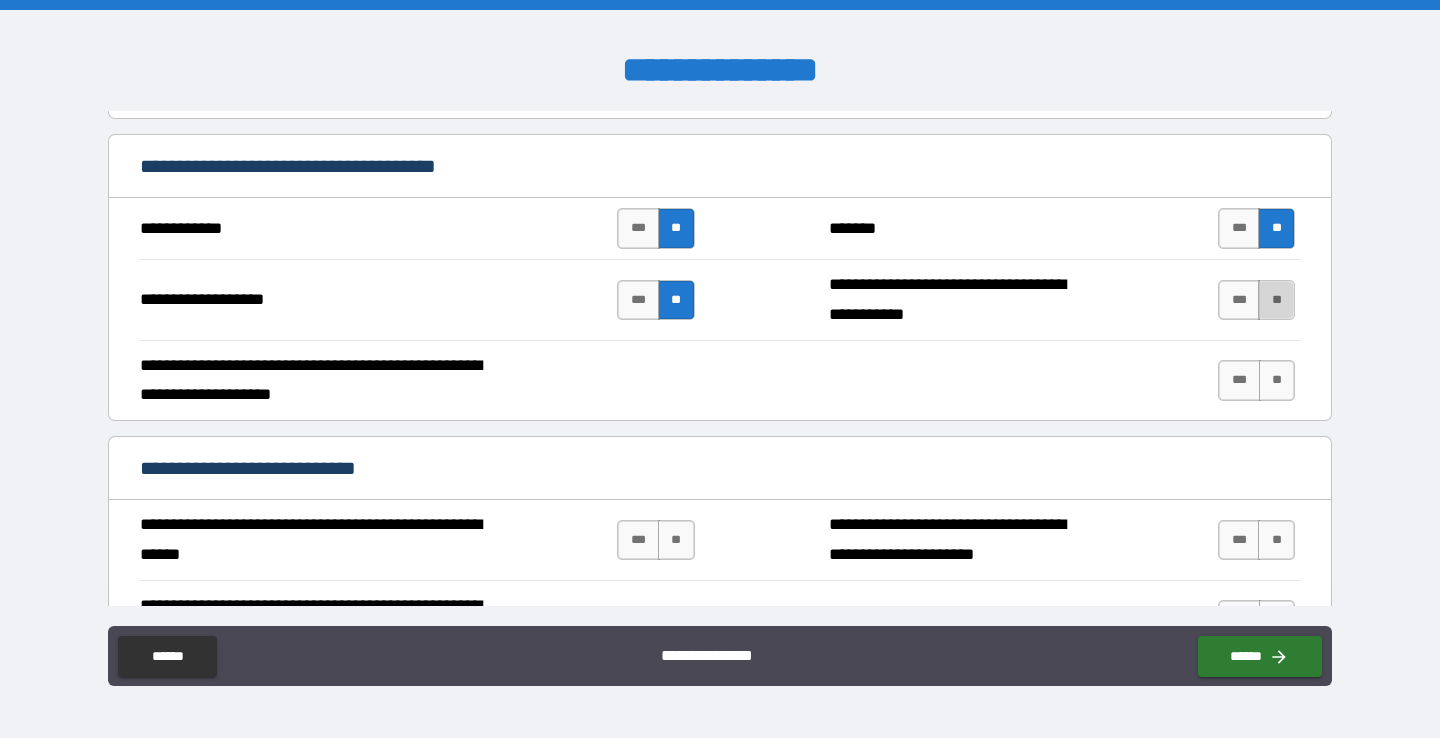 click on "**" at bounding box center (1276, 300) 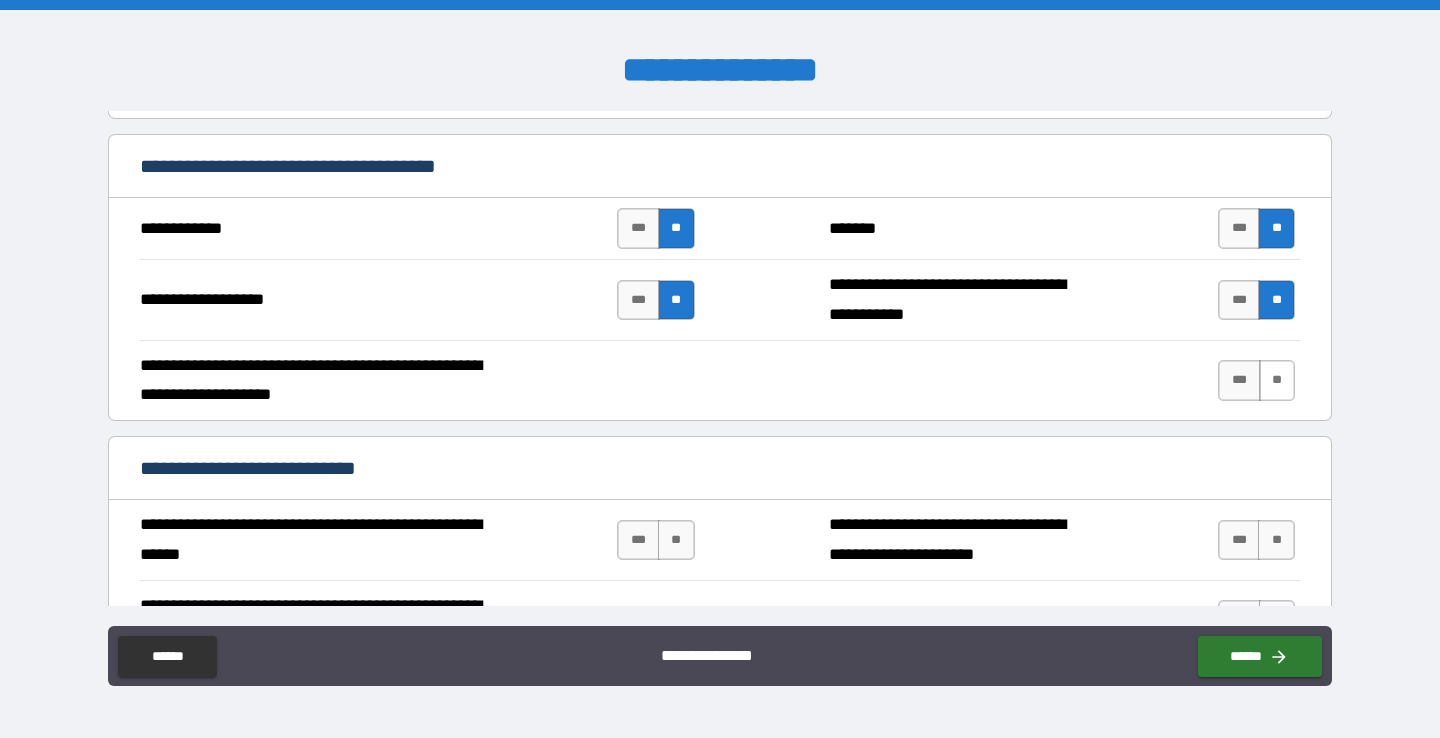click on "**" at bounding box center (1277, 380) 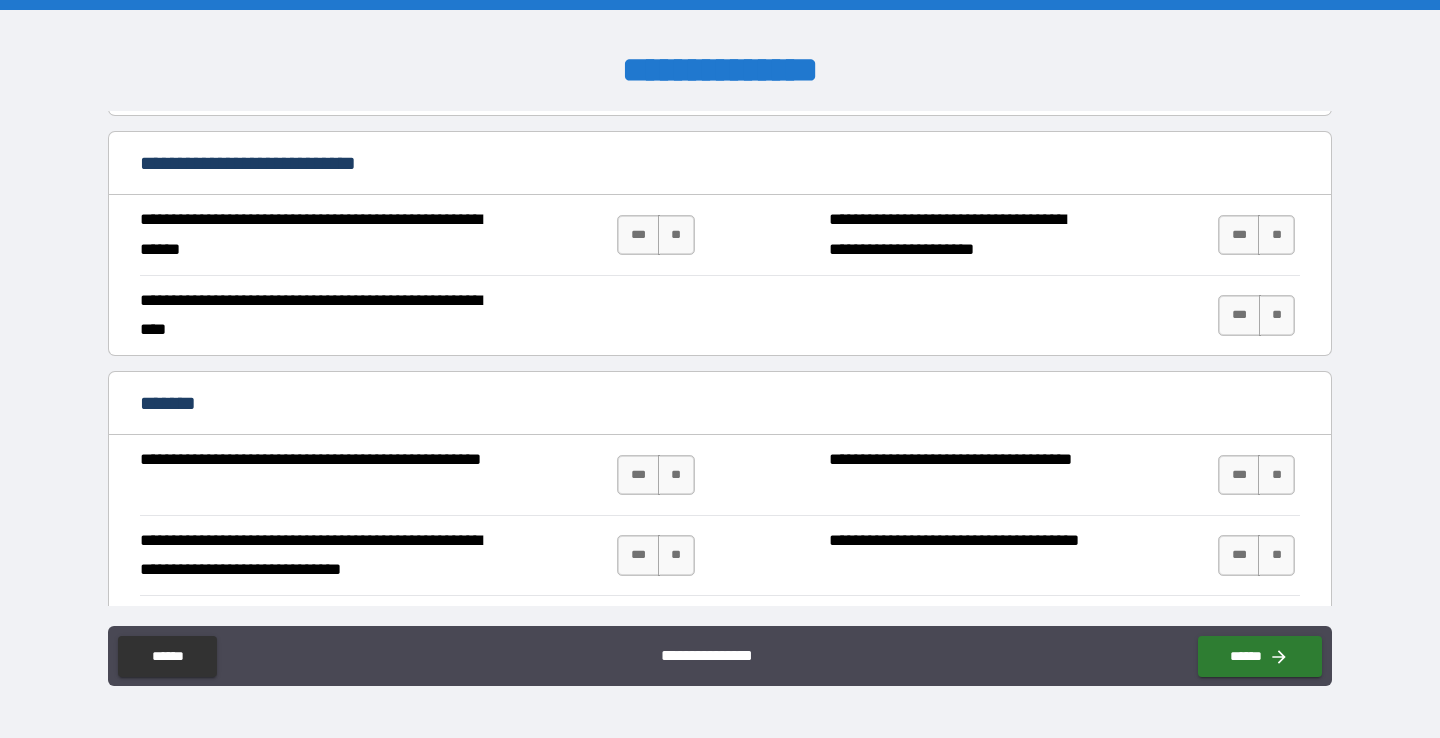 scroll, scrollTop: 1765, scrollLeft: 0, axis: vertical 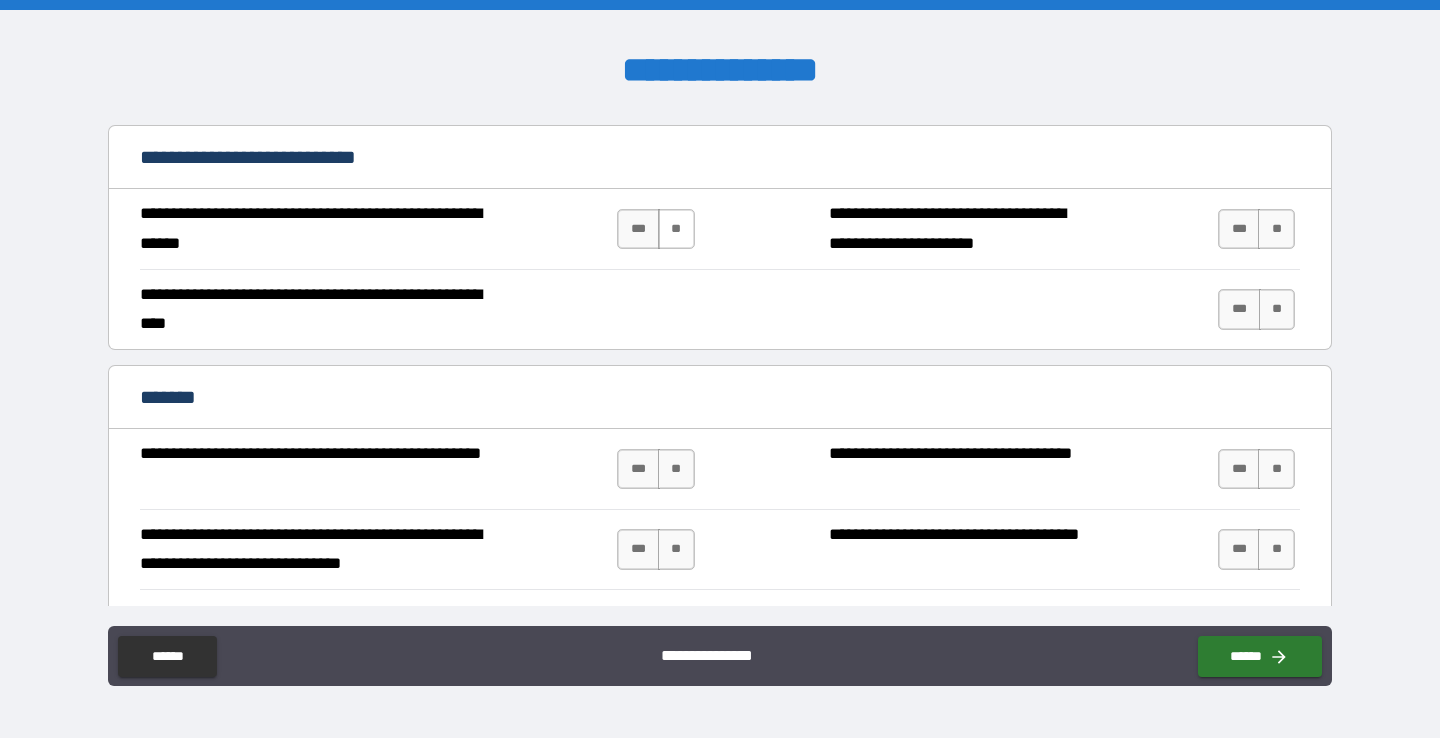 click on "**" at bounding box center [676, 229] 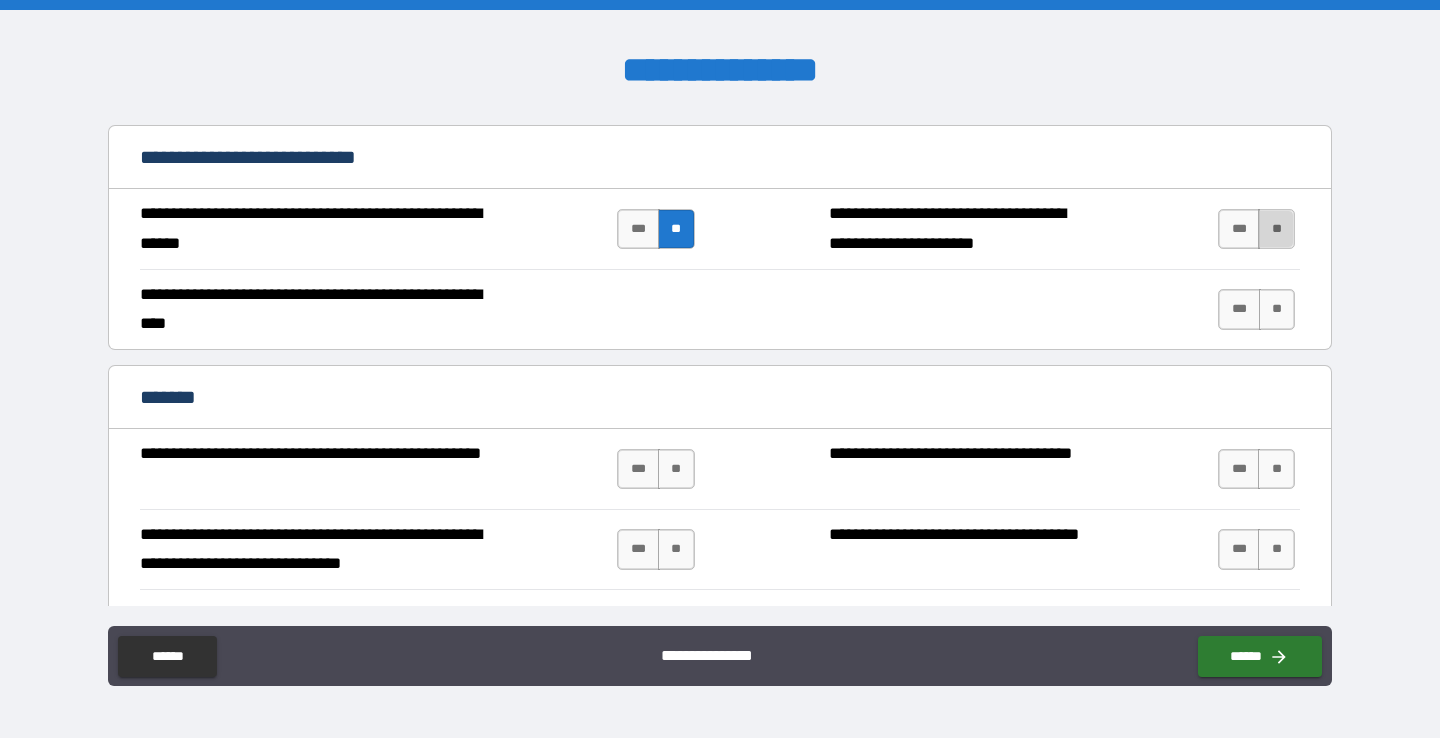 click on "**" at bounding box center (1276, 229) 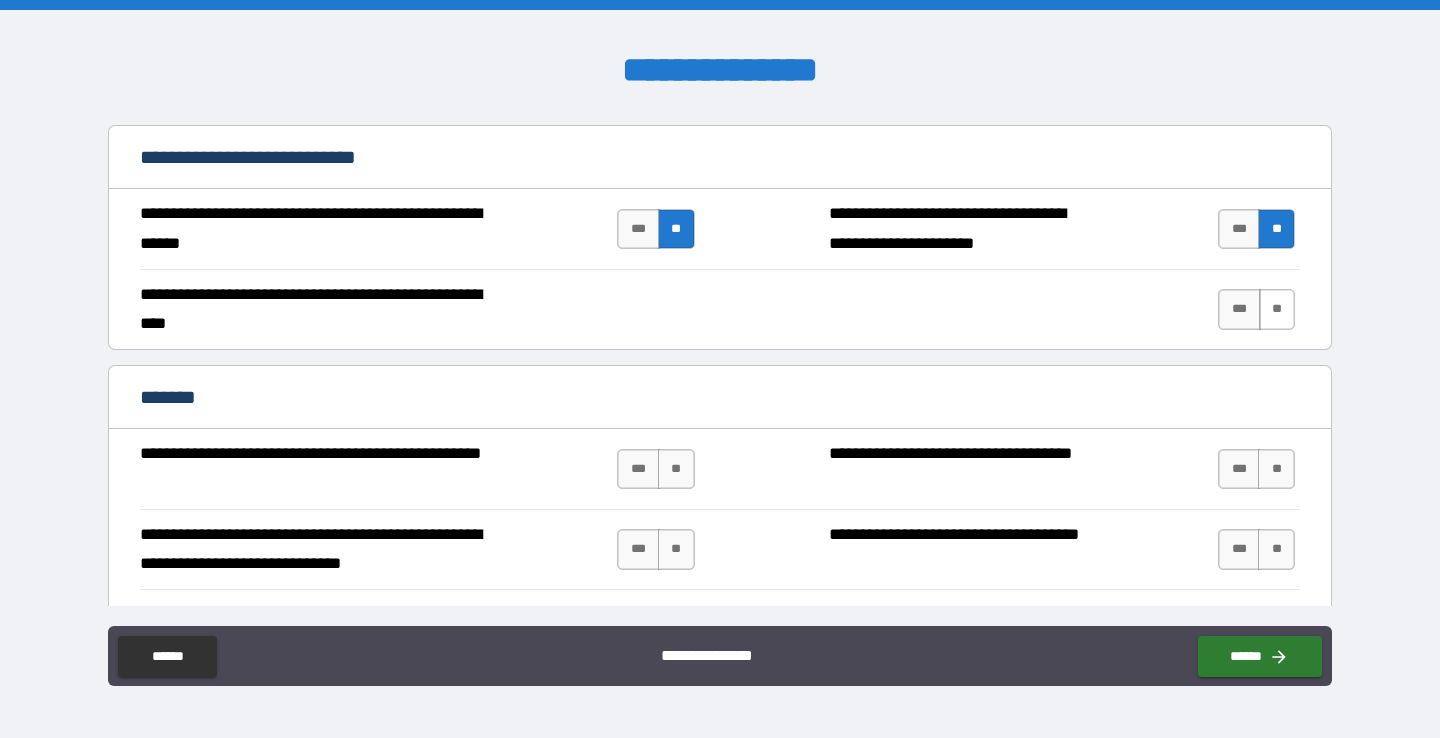 click on "**" at bounding box center (1277, 309) 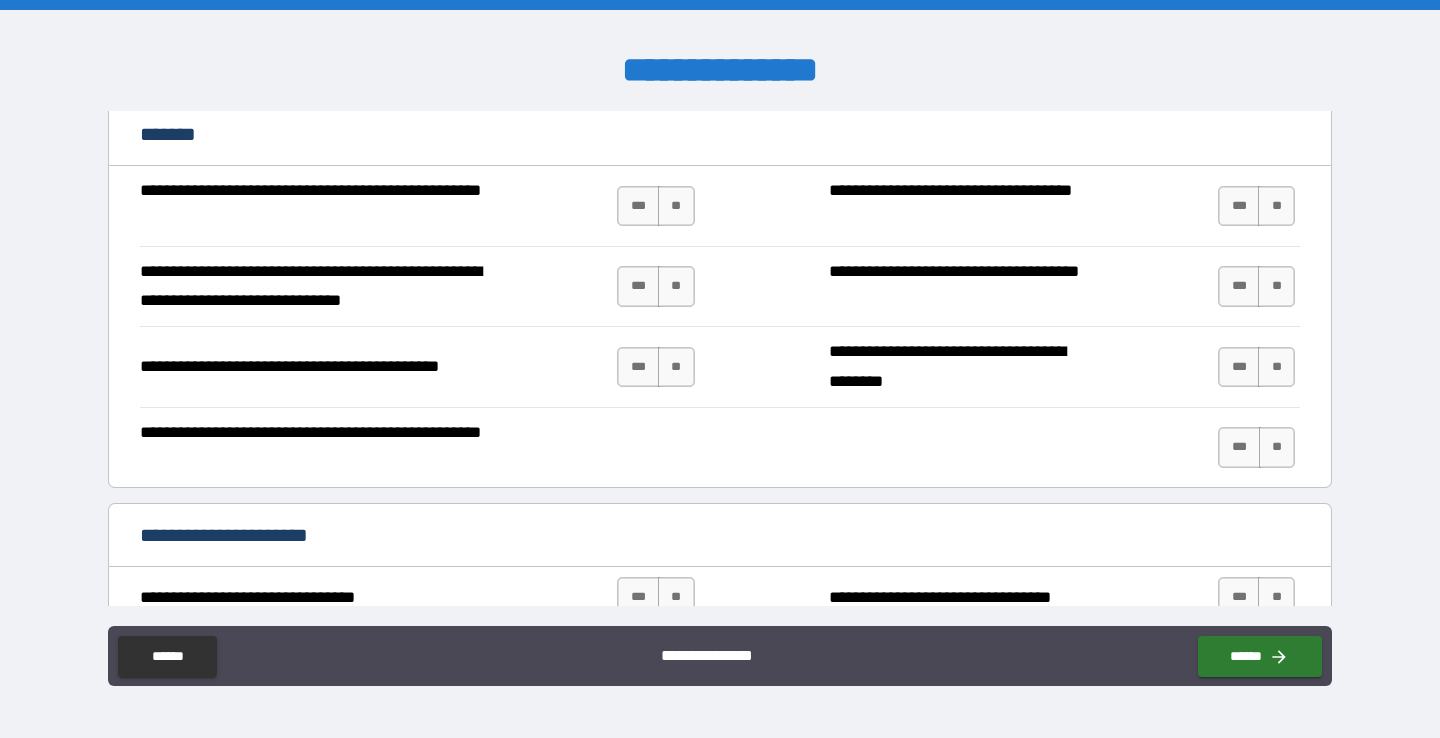 scroll, scrollTop: 2030, scrollLeft: 0, axis: vertical 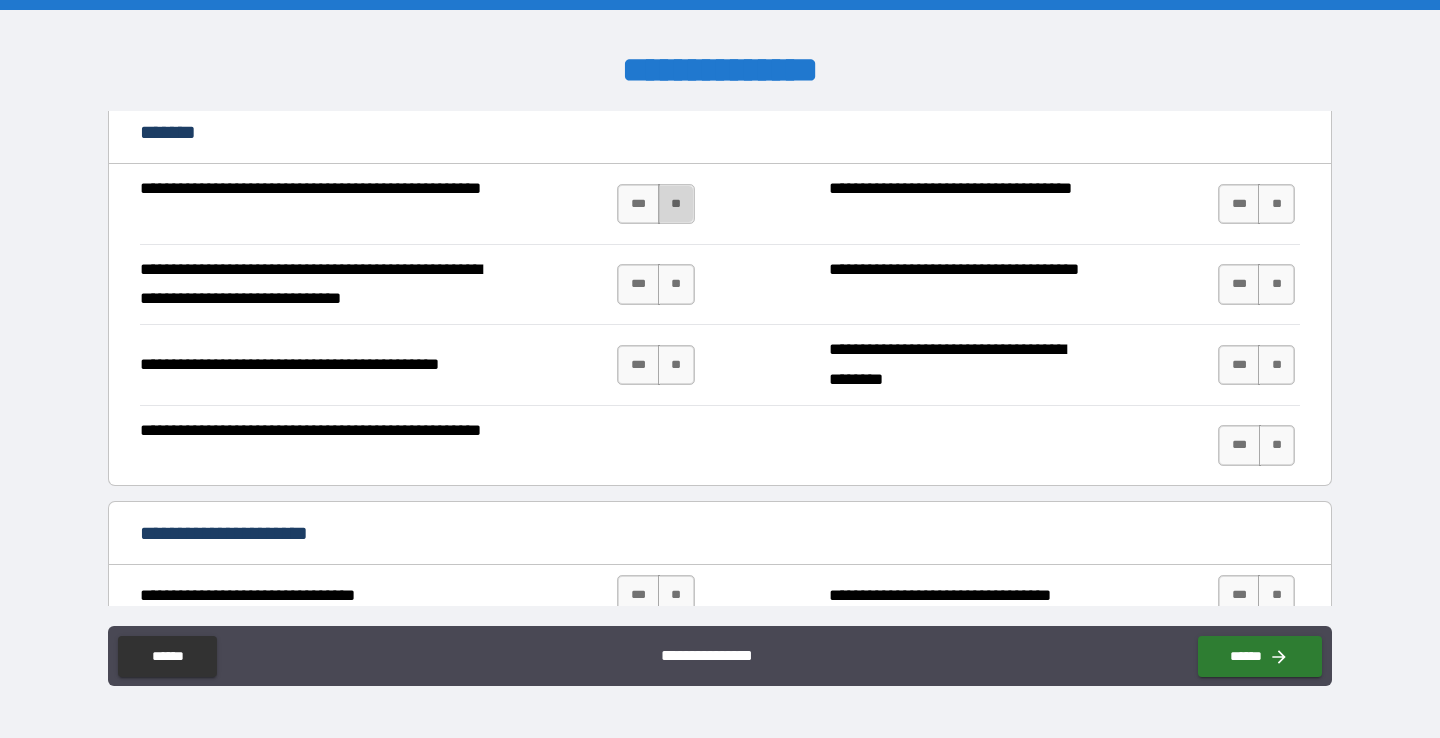 click on "**" at bounding box center (676, 204) 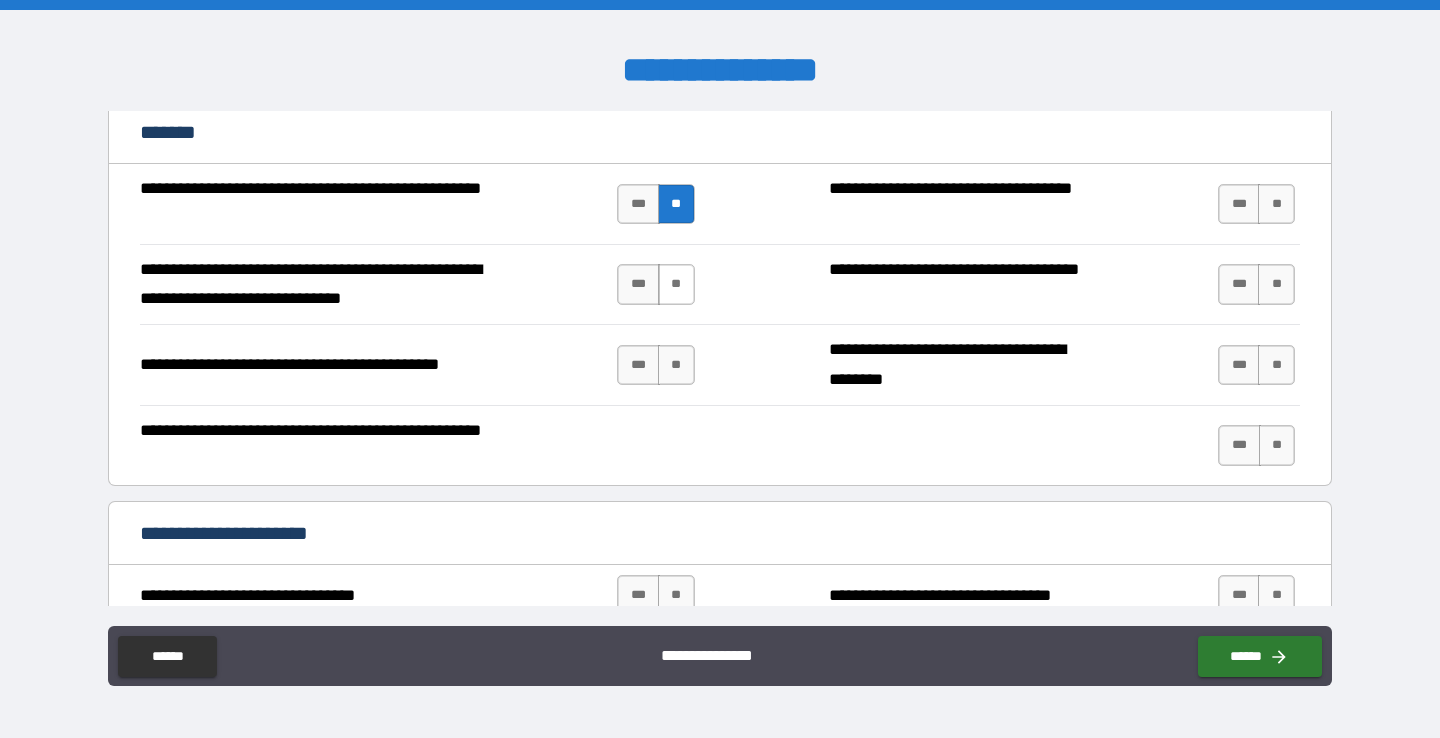 click on "**" at bounding box center (676, 284) 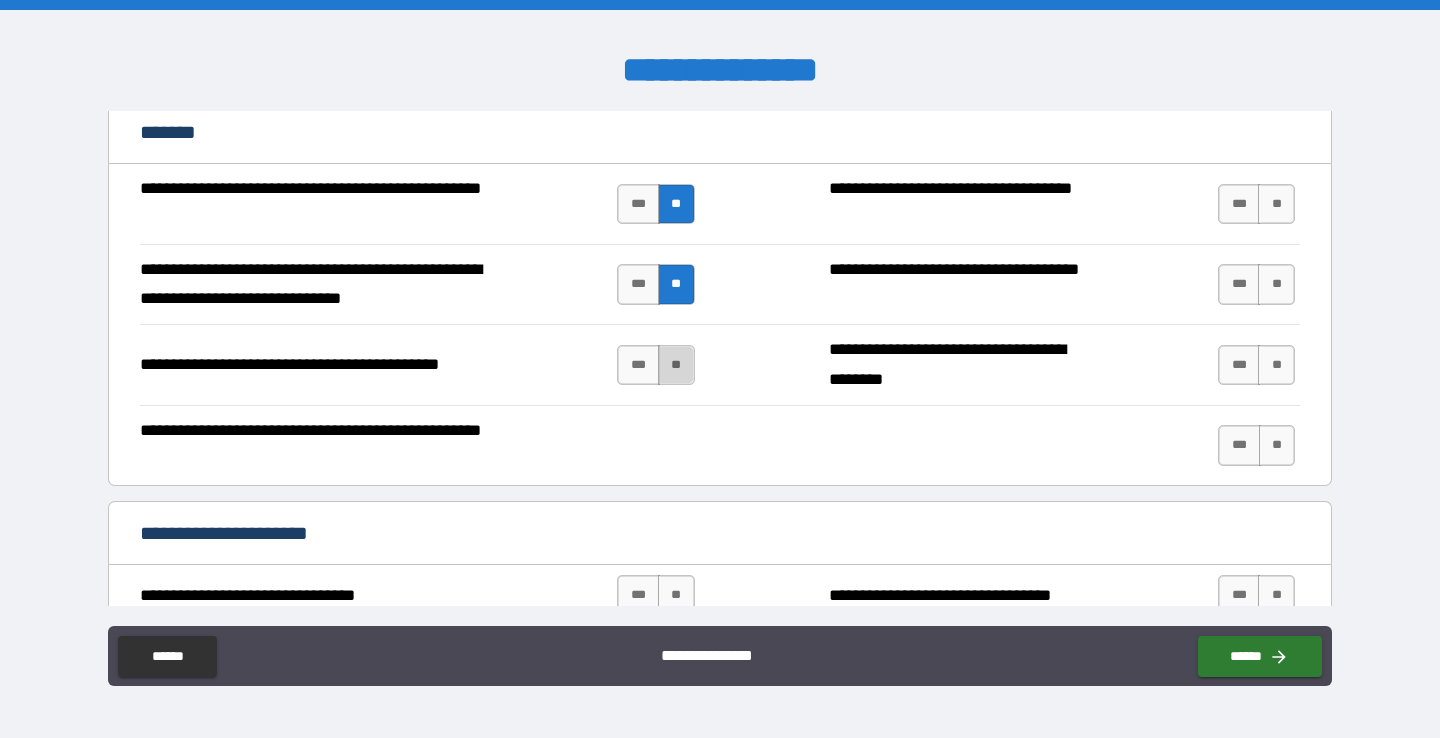 click on "**" at bounding box center (676, 365) 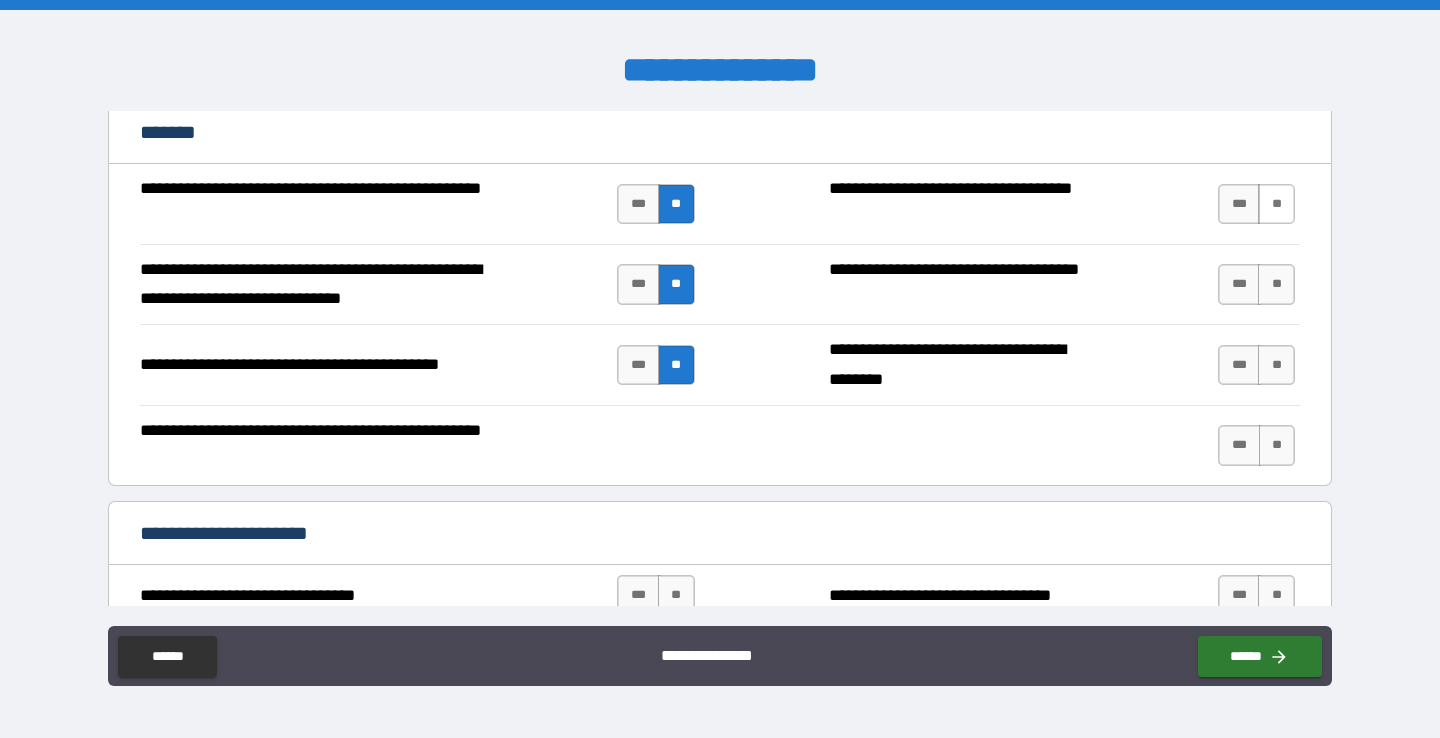 click on "**" at bounding box center [1276, 204] 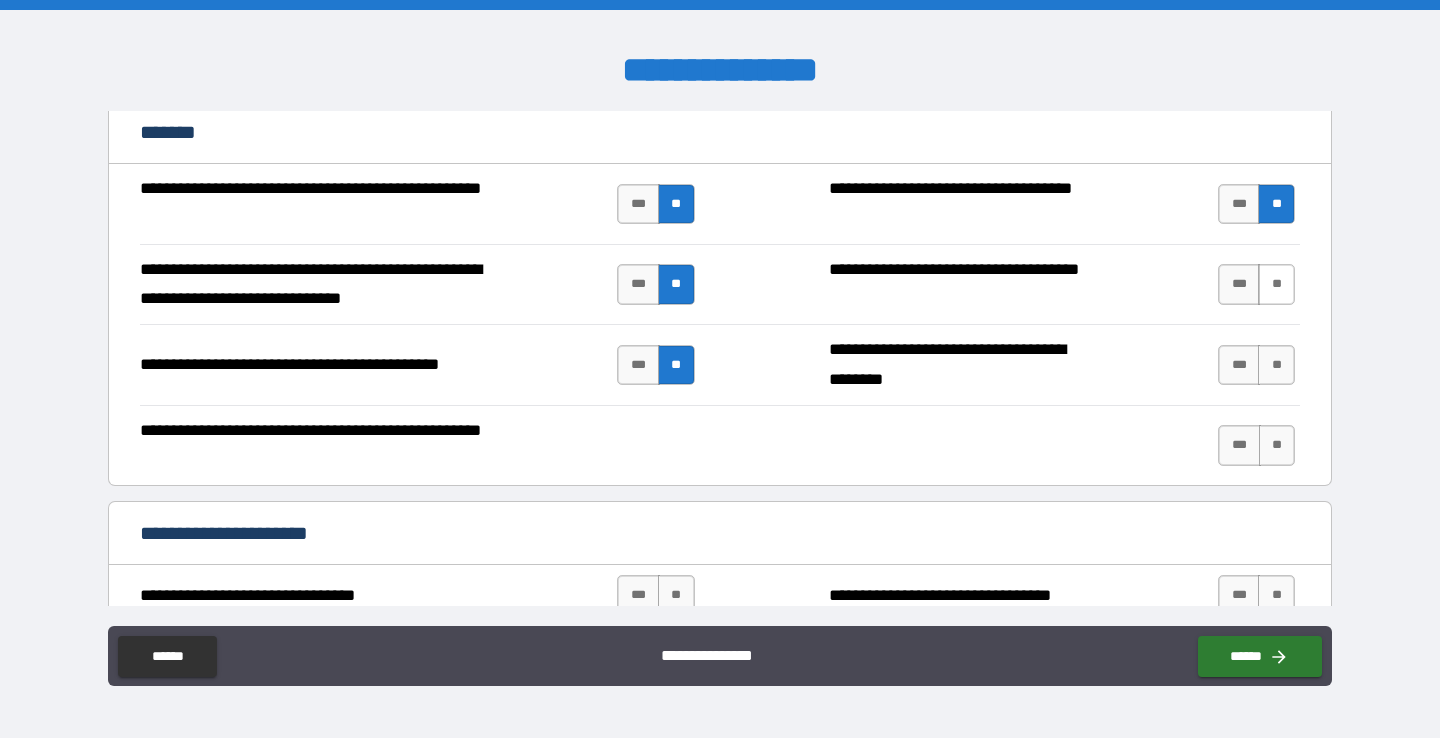 click on "**" at bounding box center [1276, 284] 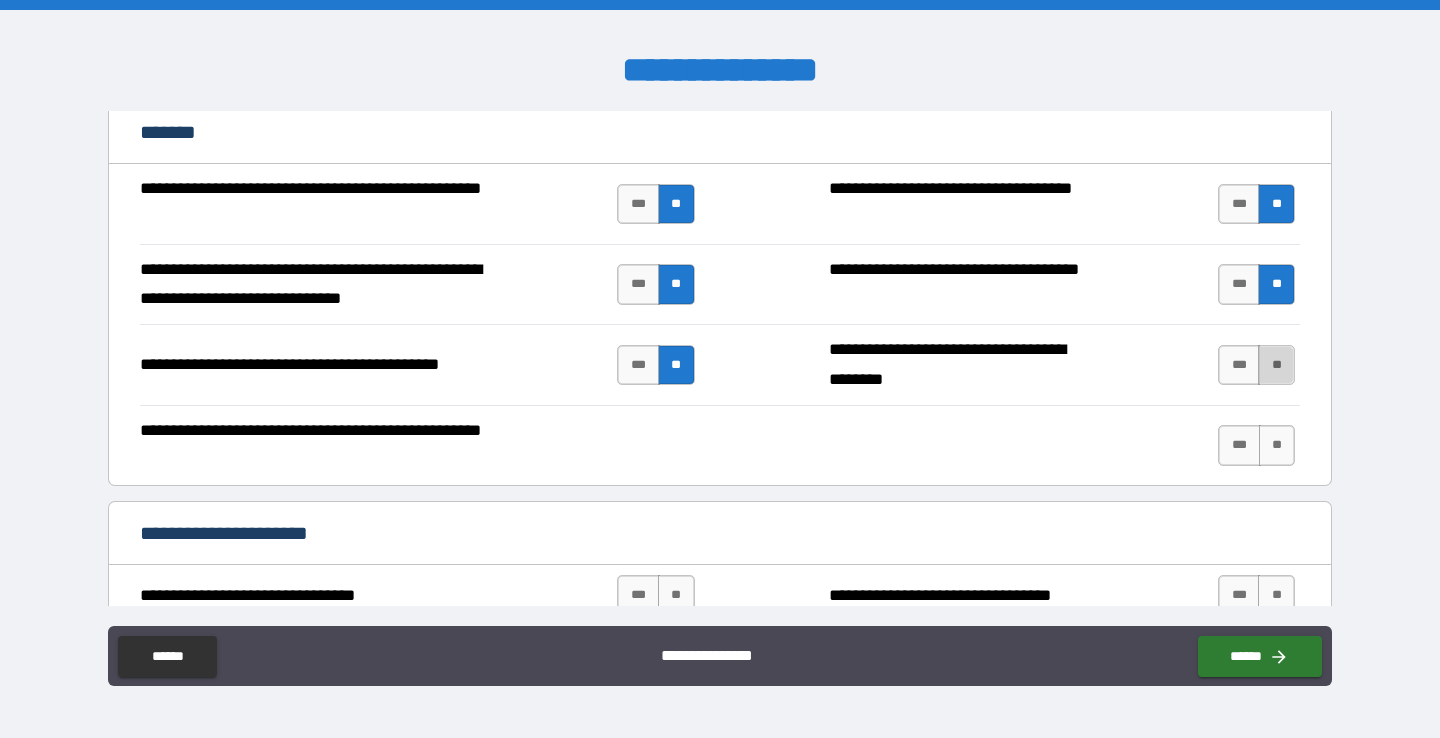 click on "**" at bounding box center (1276, 365) 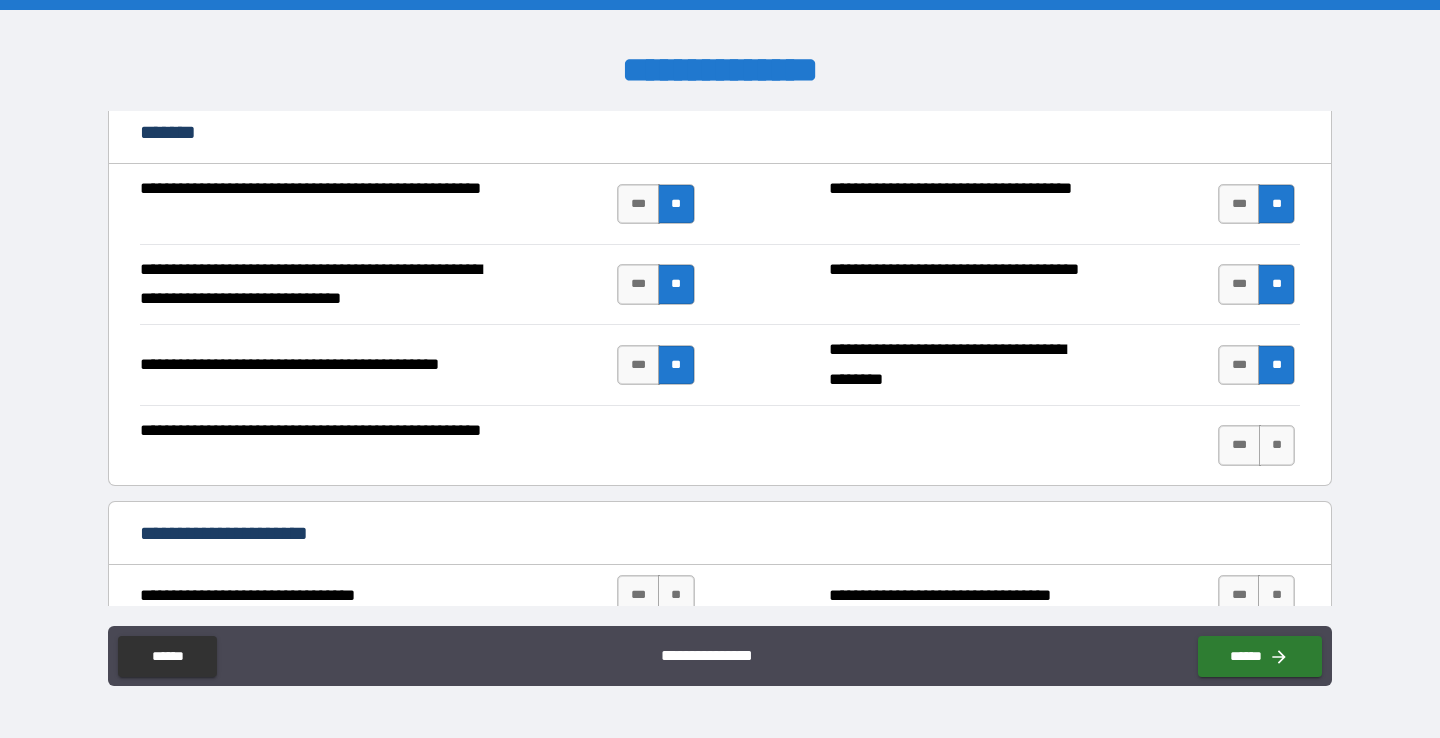 click on "*** **" at bounding box center (1259, 446) 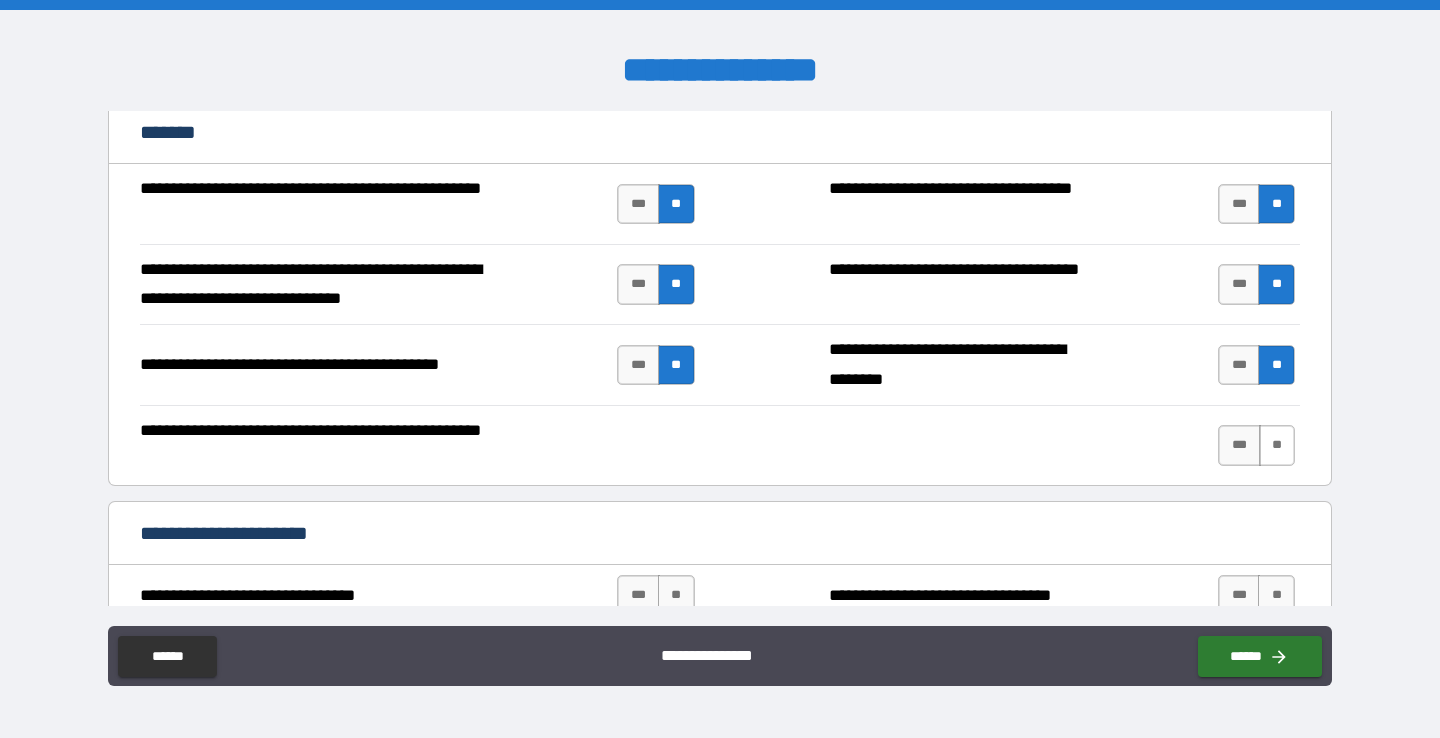 click on "**" at bounding box center [1277, 445] 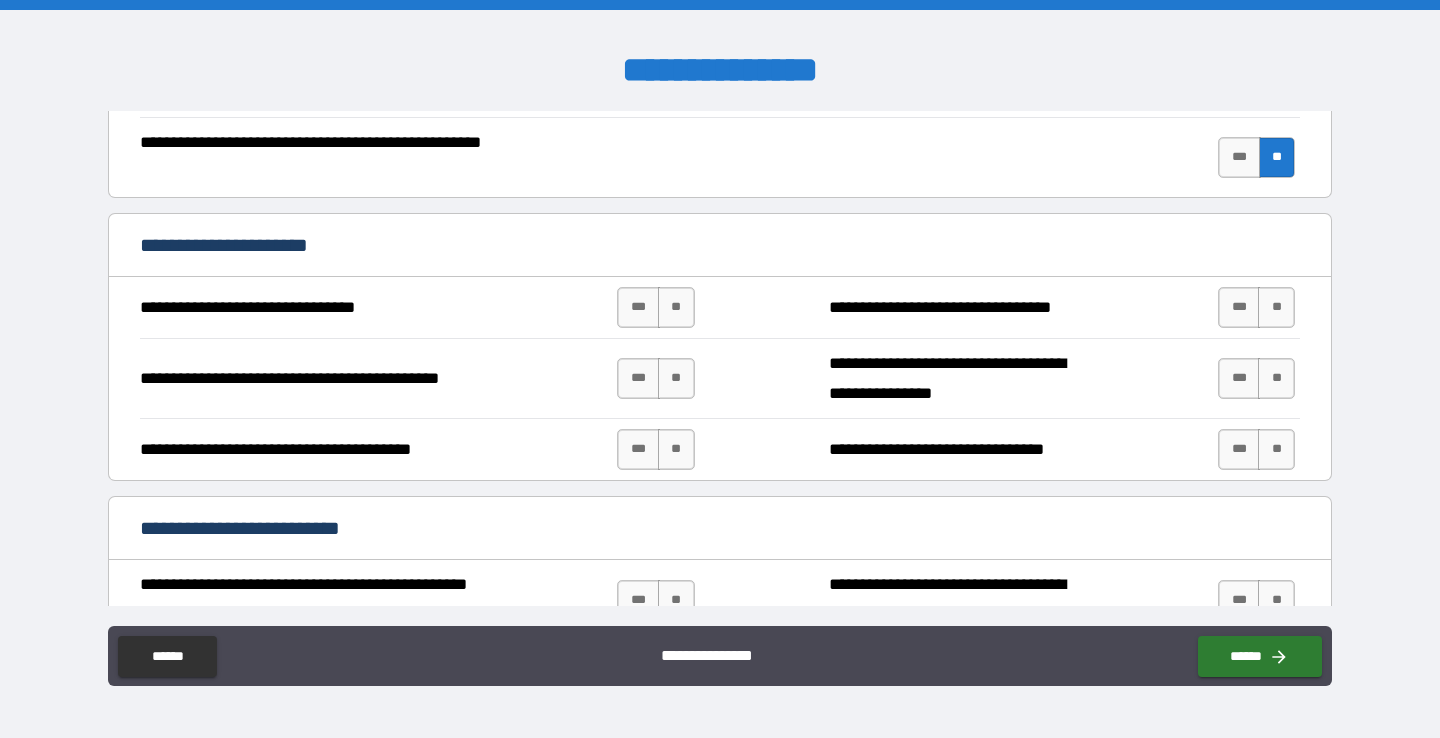 scroll, scrollTop: 2428, scrollLeft: 0, axis: vertical 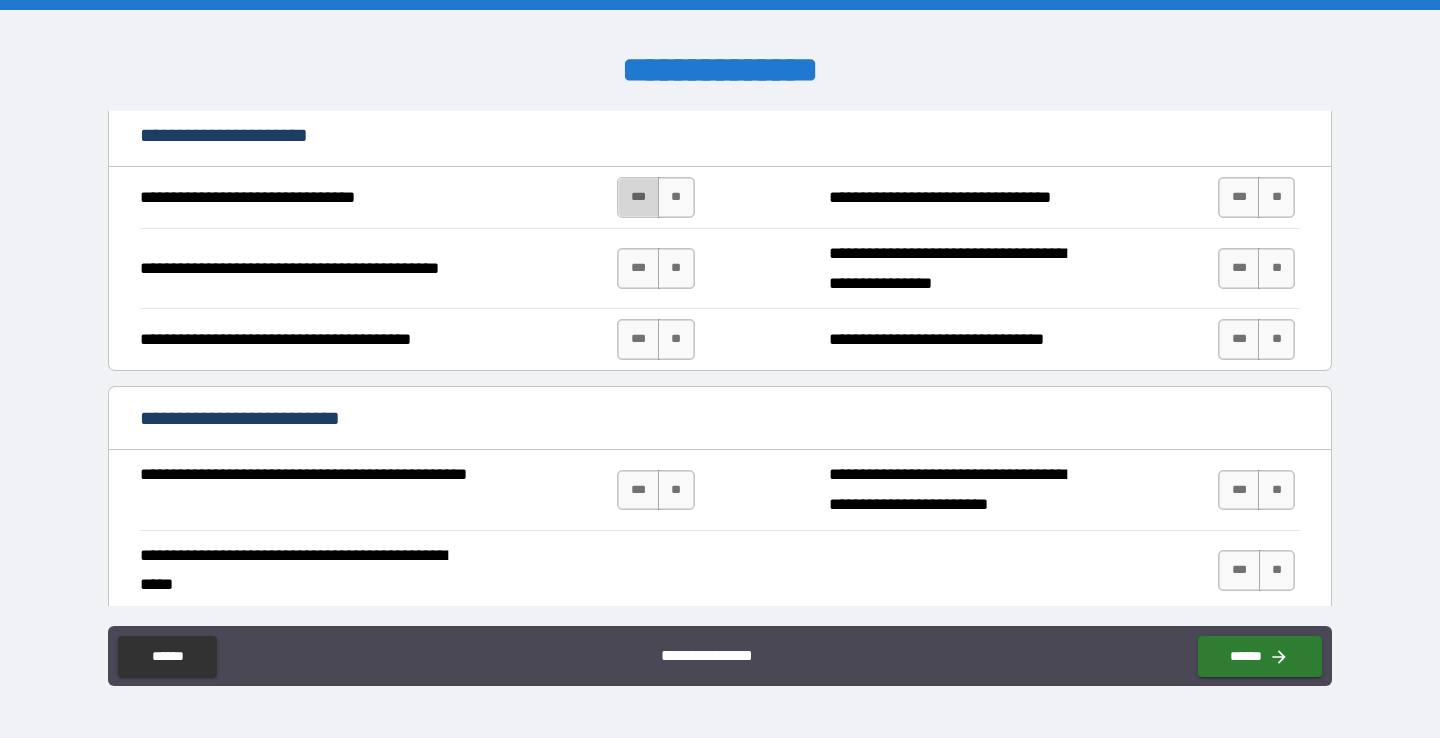 click on "***" at bounding box center [638, 197] 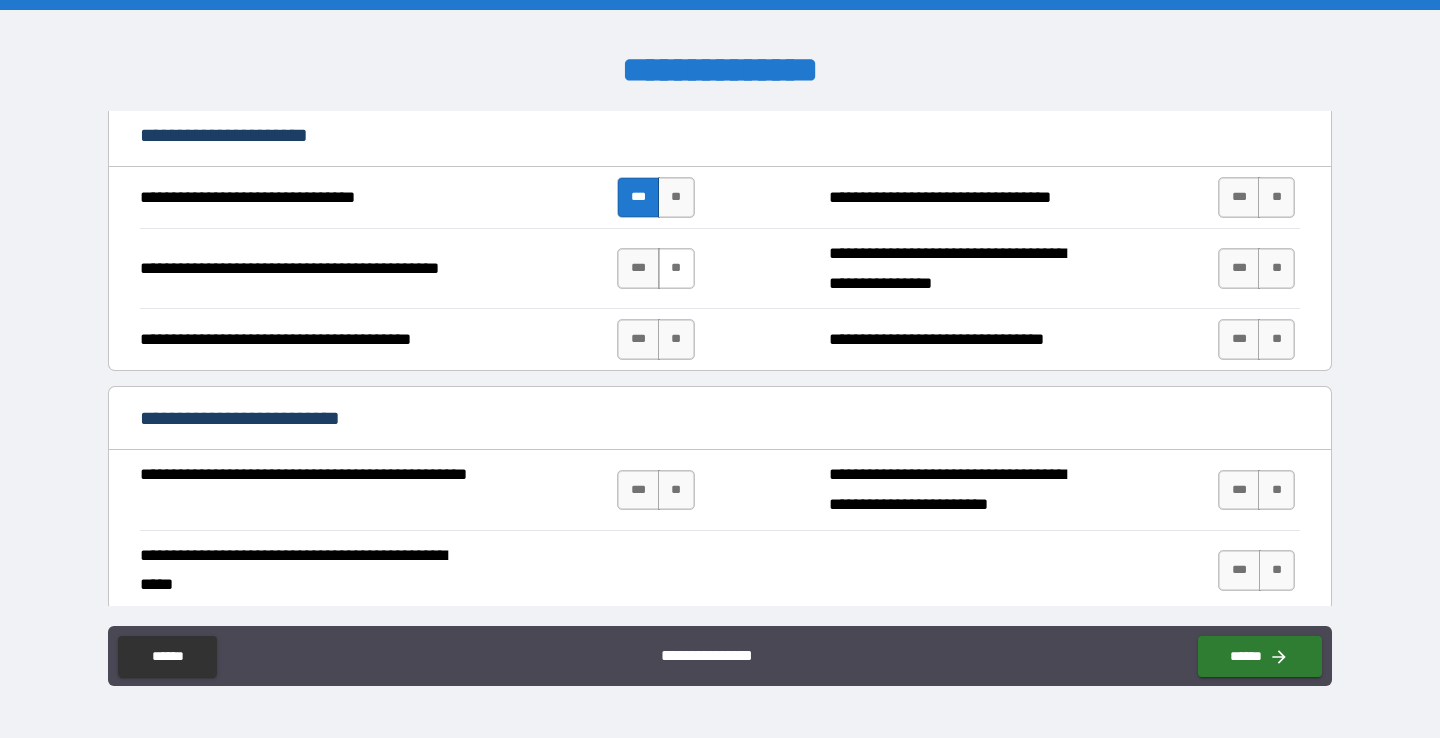 click on "**" at bounding box center [676, 268] 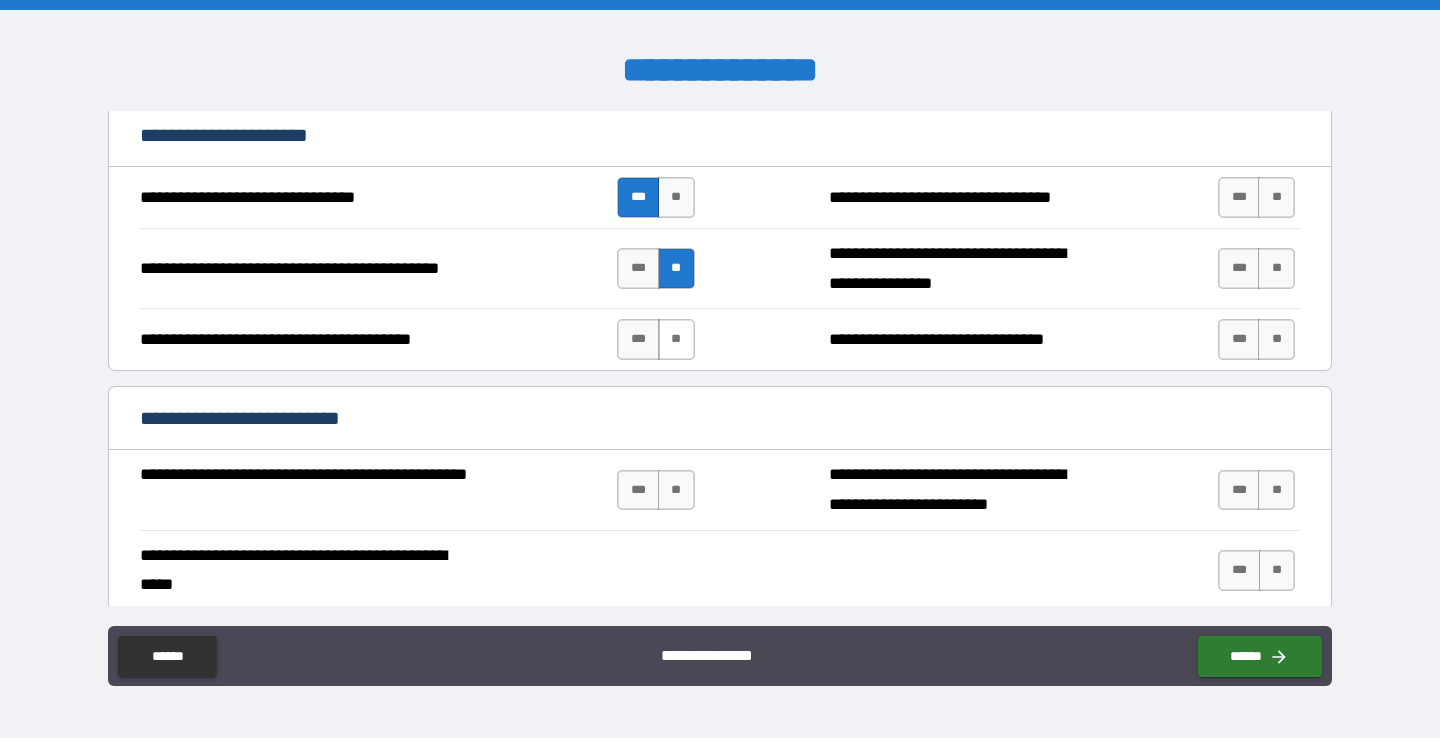 click on "**" at bounding box center [676, 339] 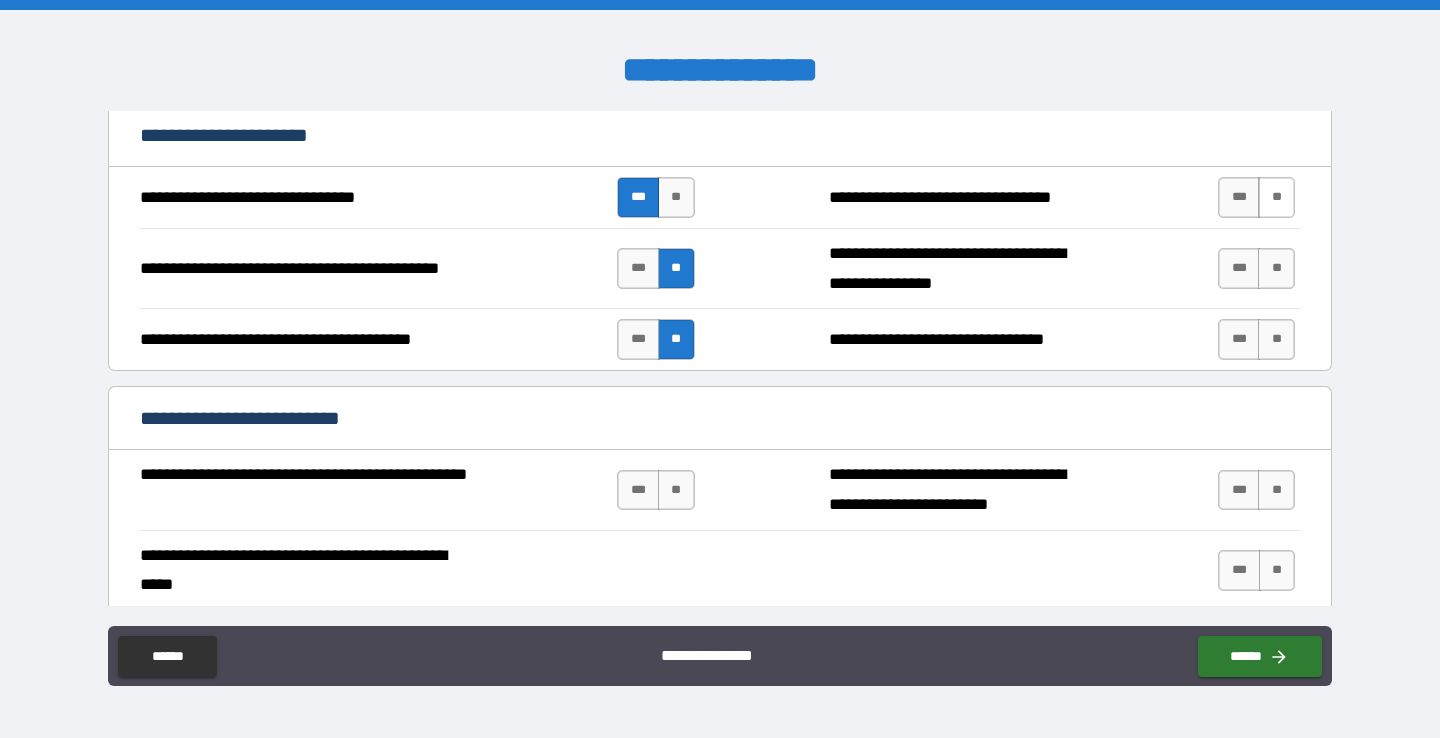 click on "**" at bounding box center [1276, 197] 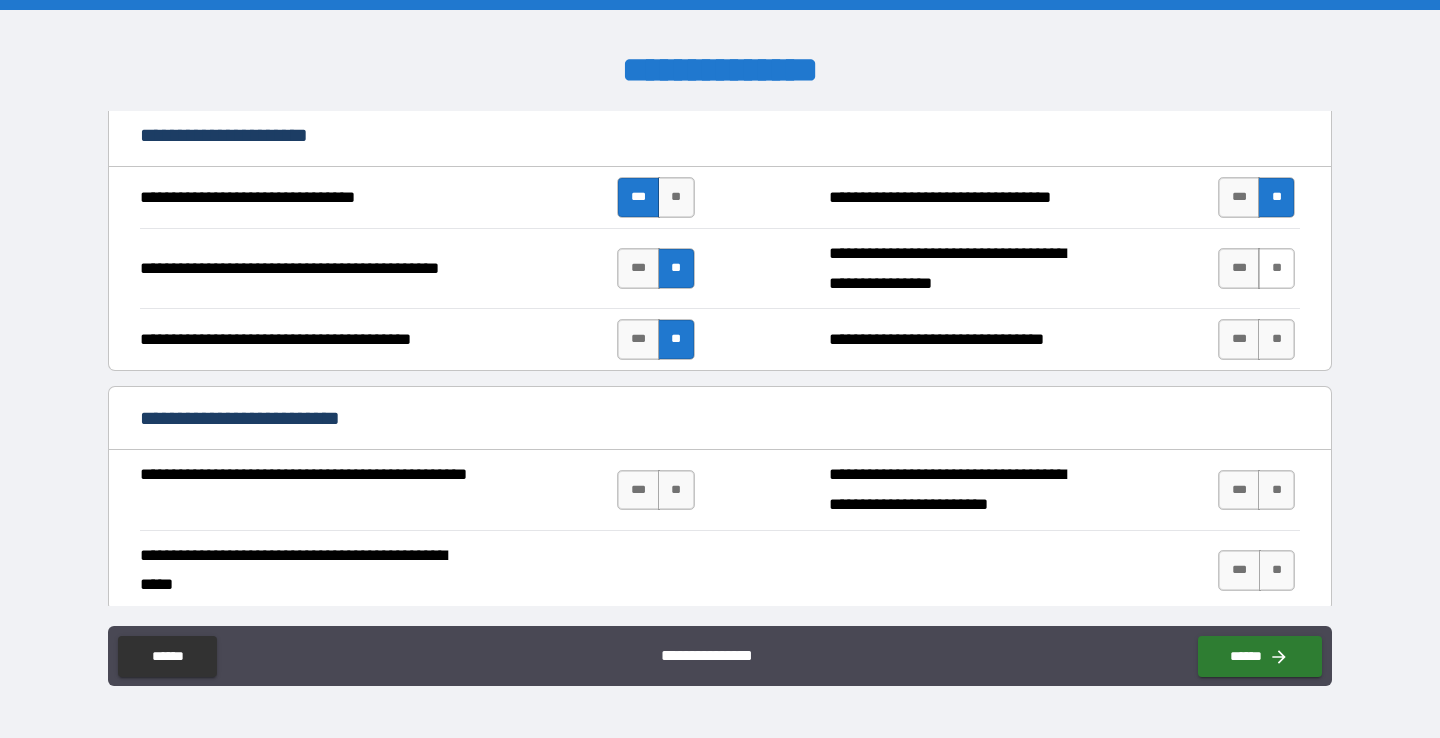 click on "**" at bounding box center (1276, 268) 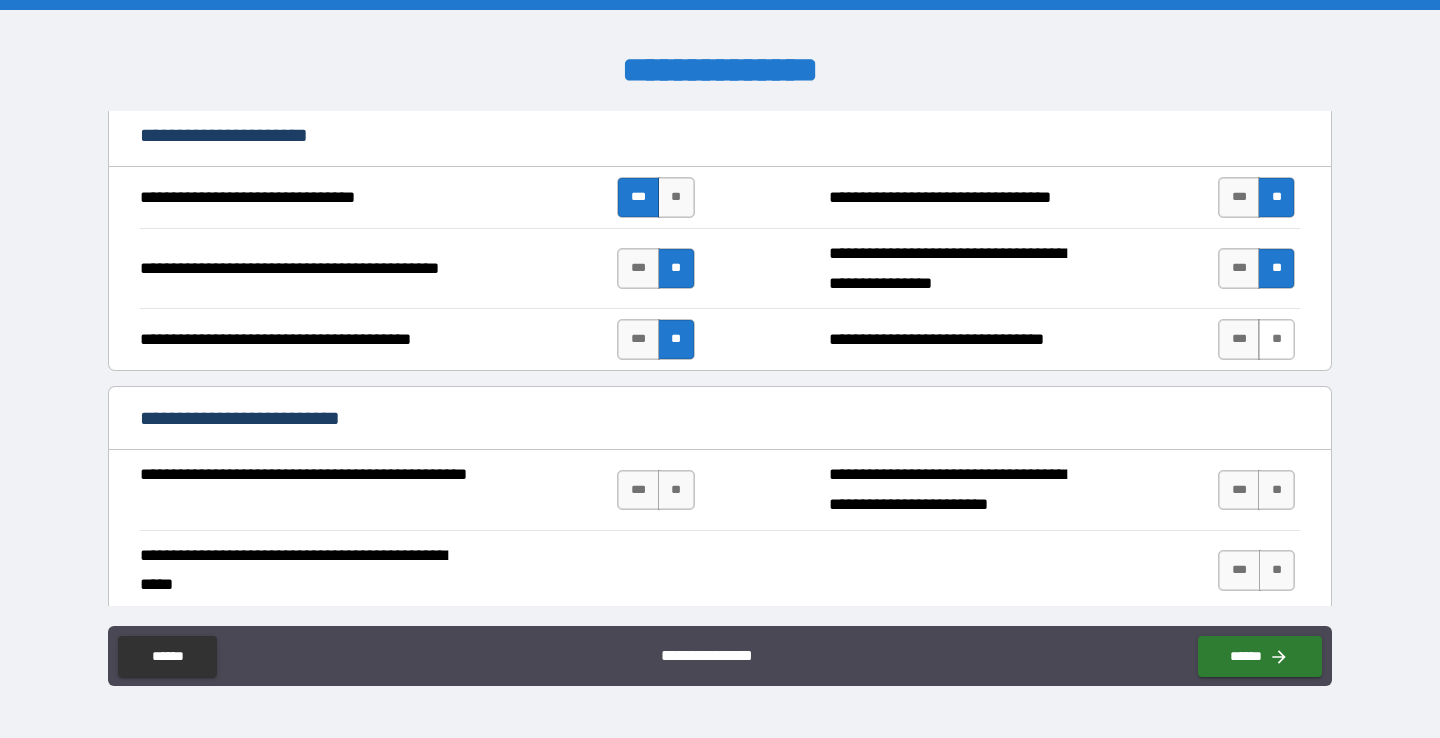 click on "**" at bounding box center [1276, 339] 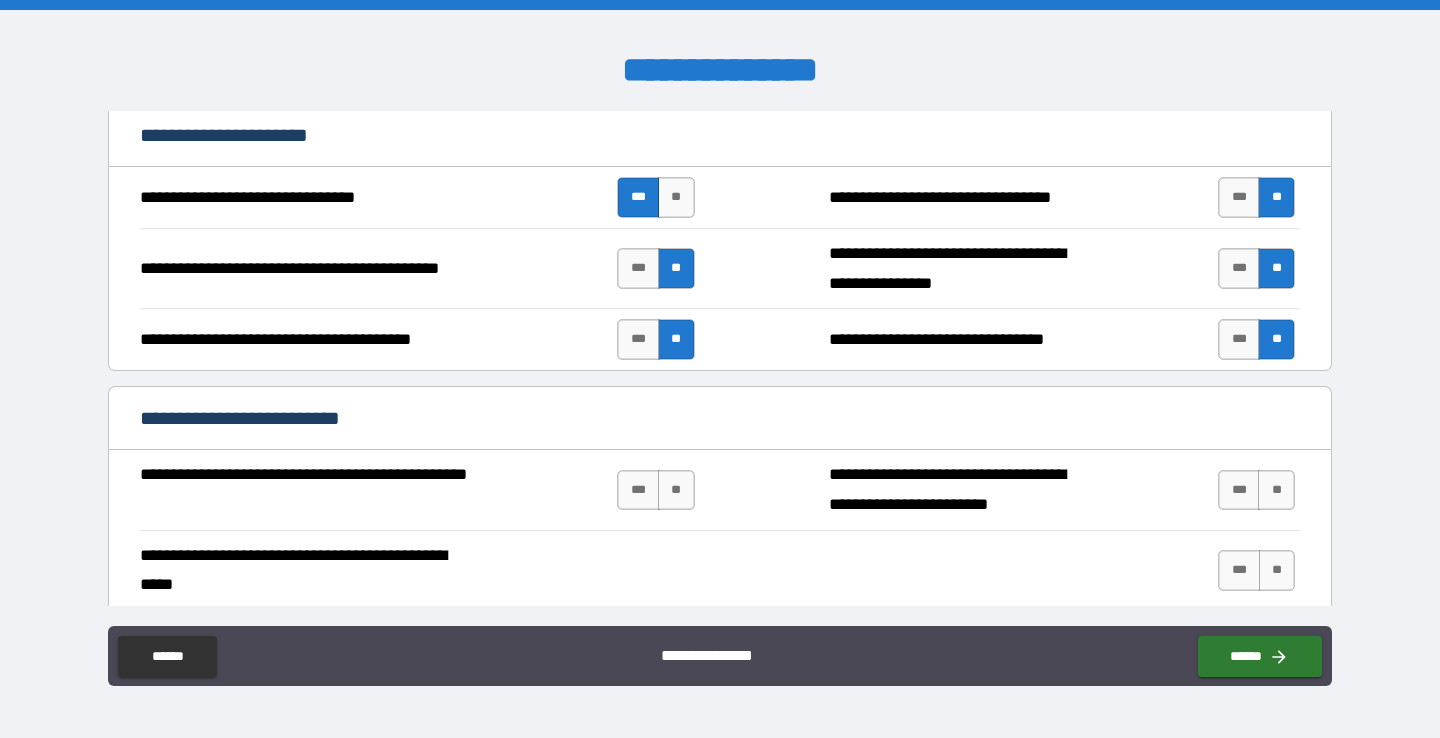 scroll, scrollTop: 2685, scrollLeft: 0, axis: vertical 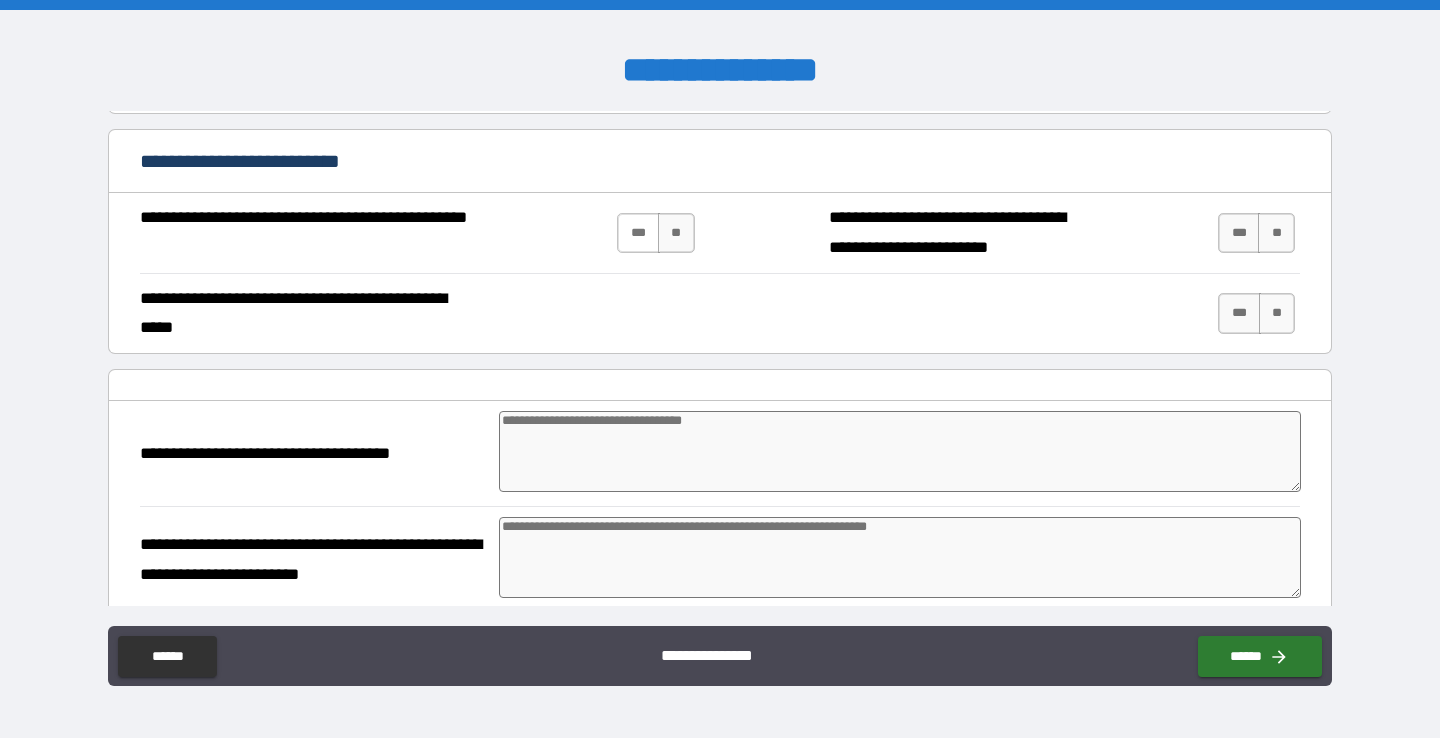 click on "***" at bounding box center (638, 233) 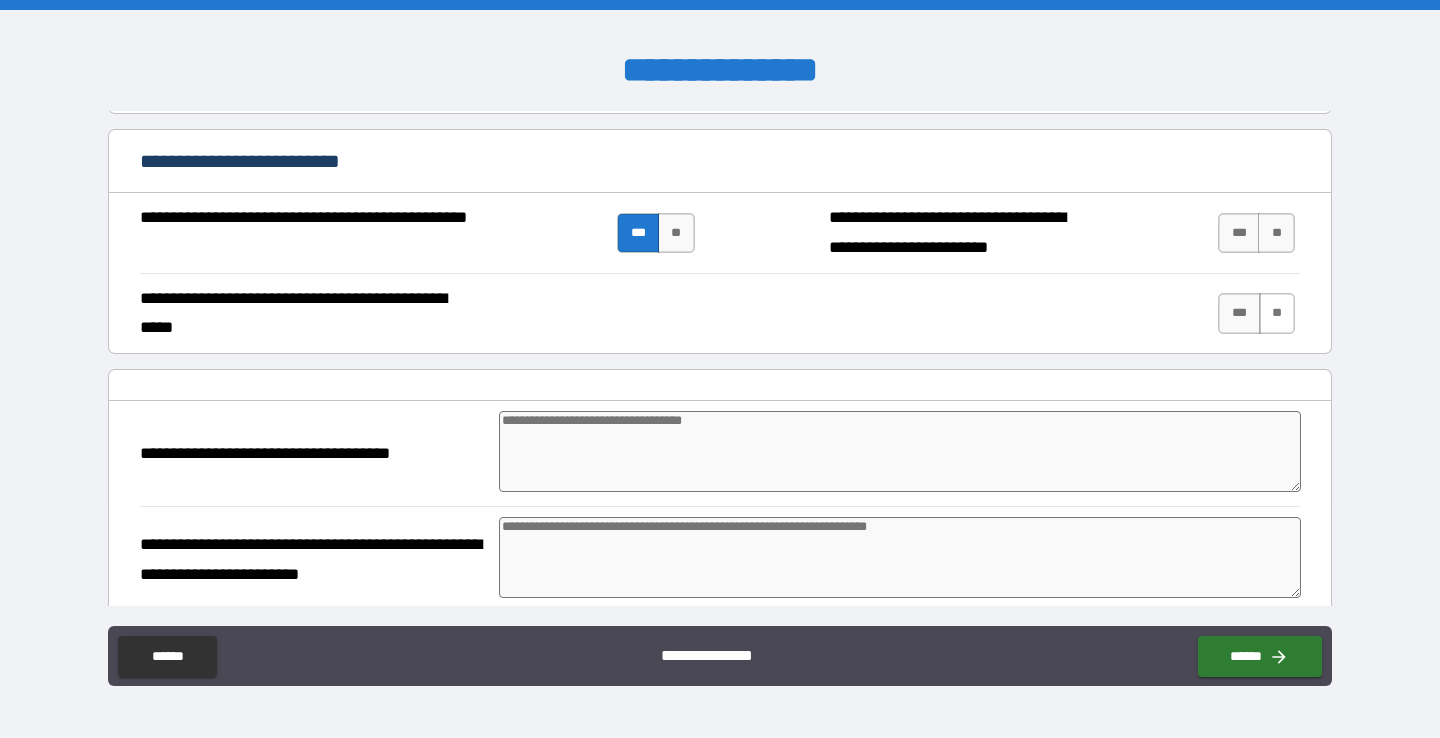 click on "**" at bounding box center (1277, 313) 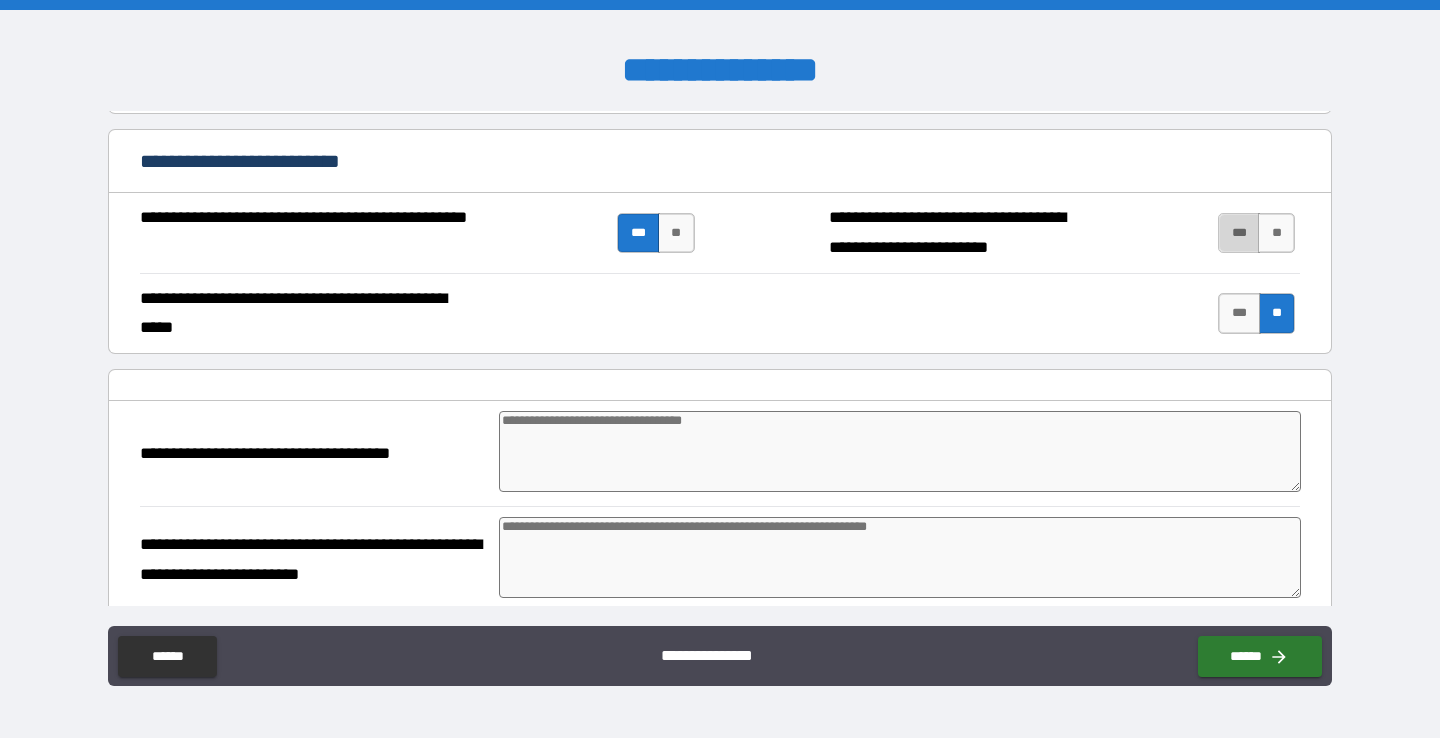 click on "***" at bounding box center (1239, 233) 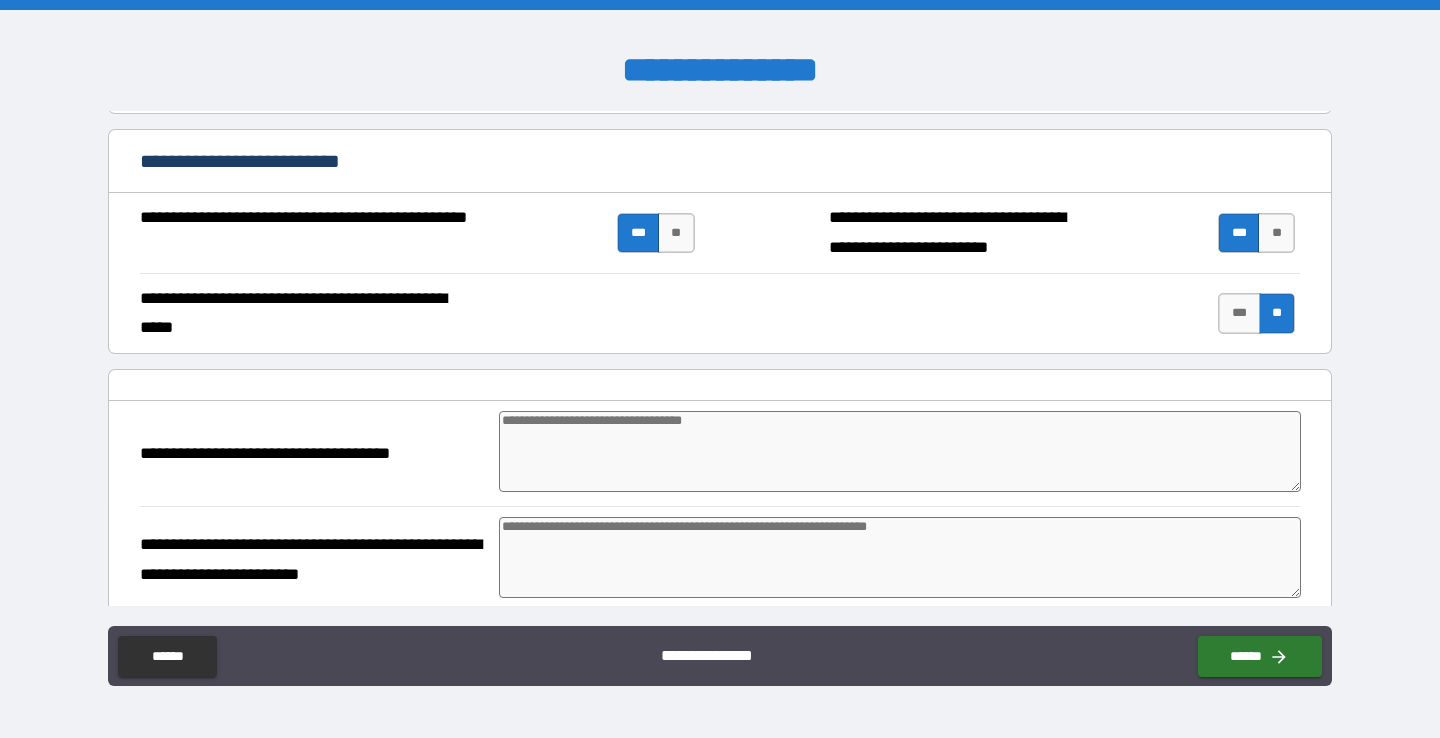 scroll, scrollTop: 2903, scrollLeft: 0, axis: vertical 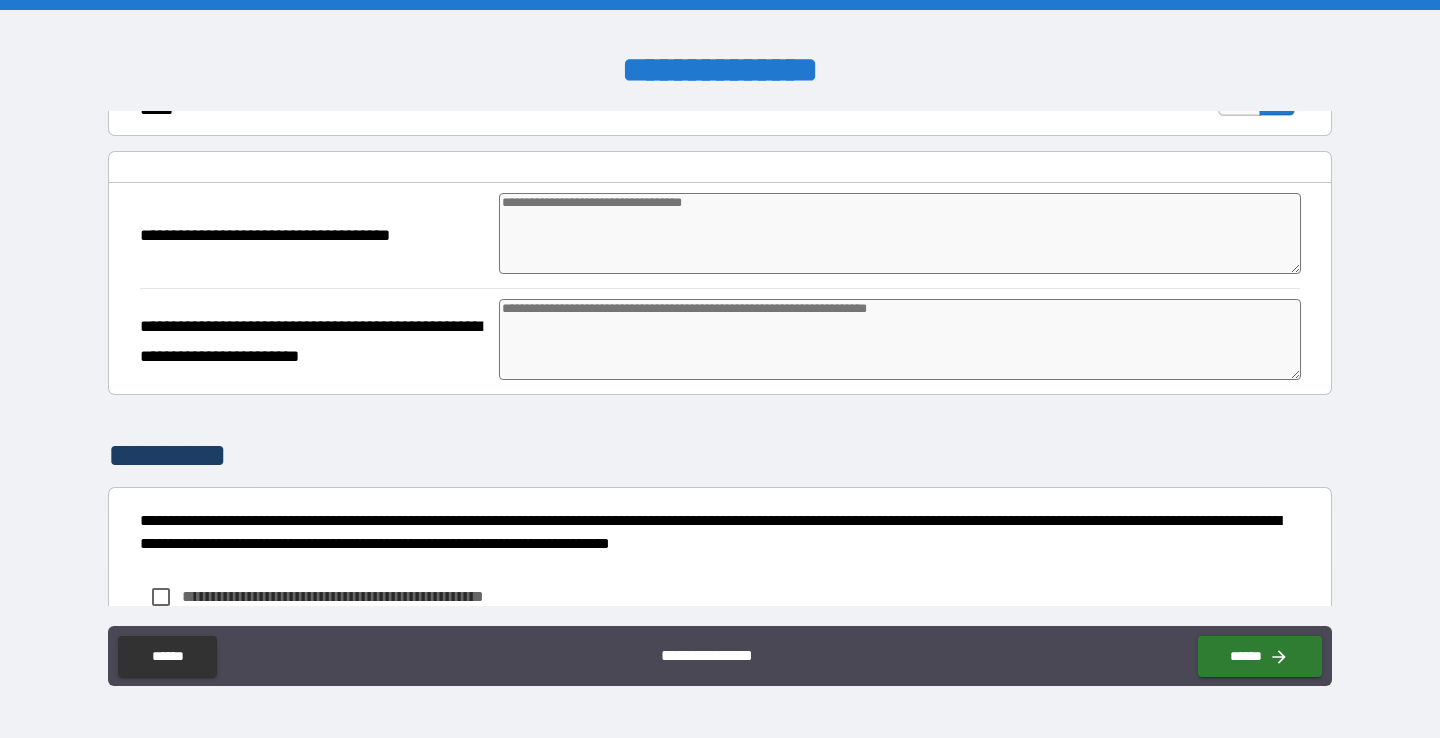 click at bounding box center [900, 233] 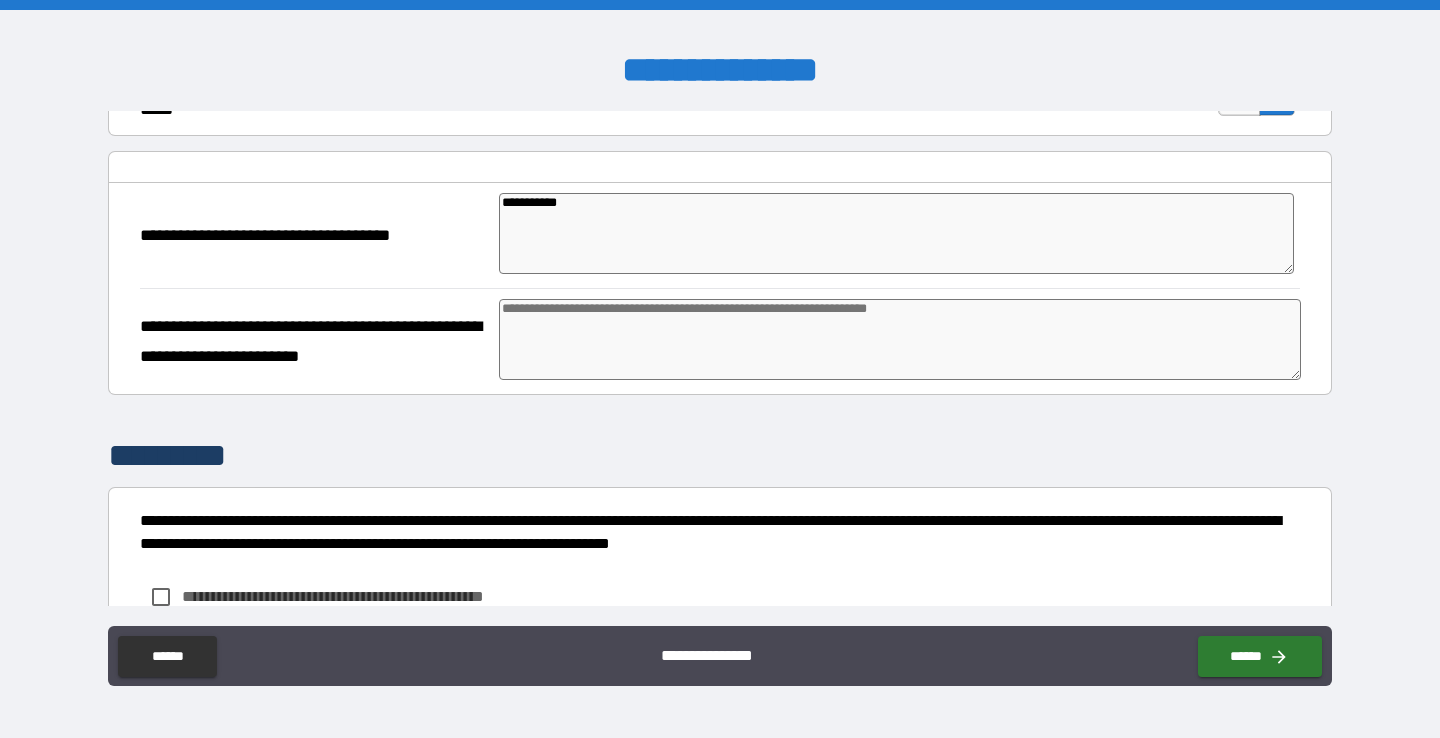 click at bounding box center [900, 339] 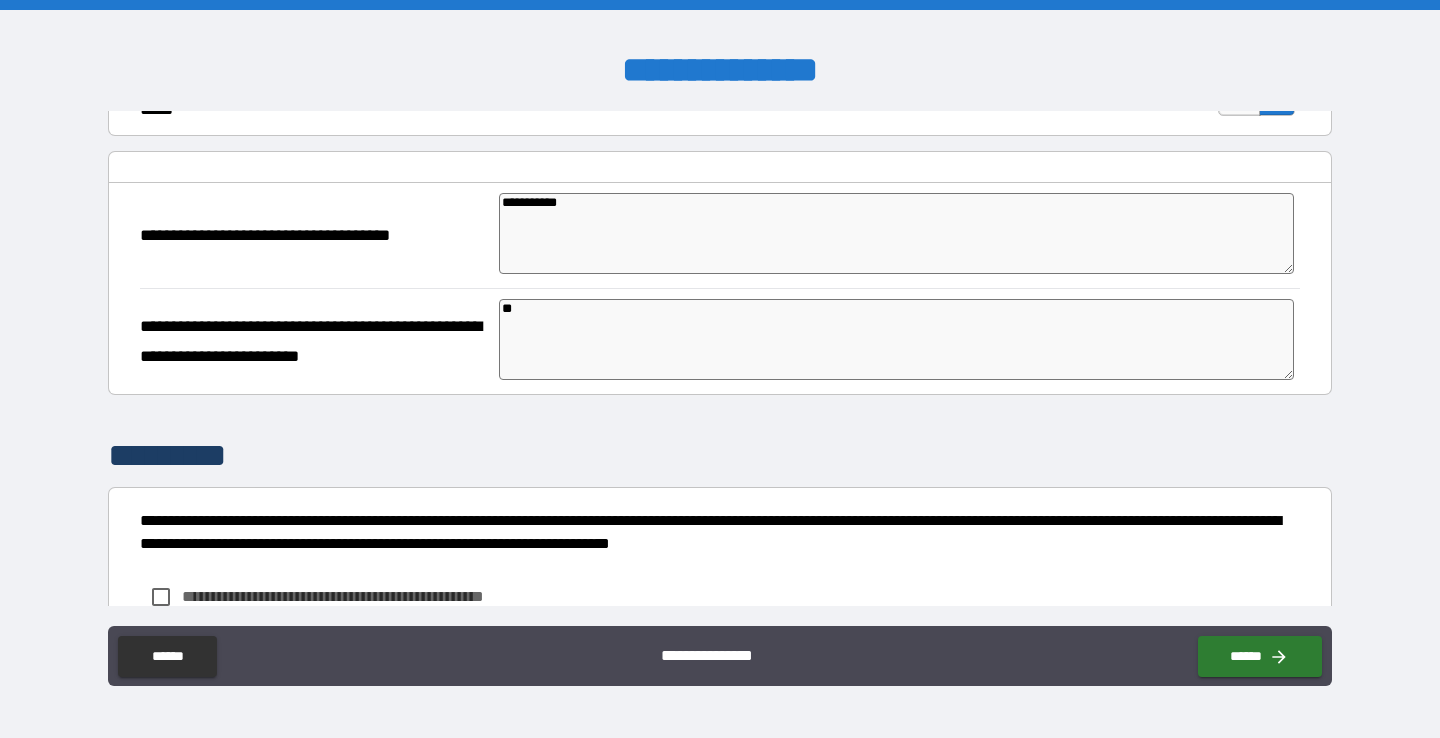 click on "**********" at bounding box center [896, 233] 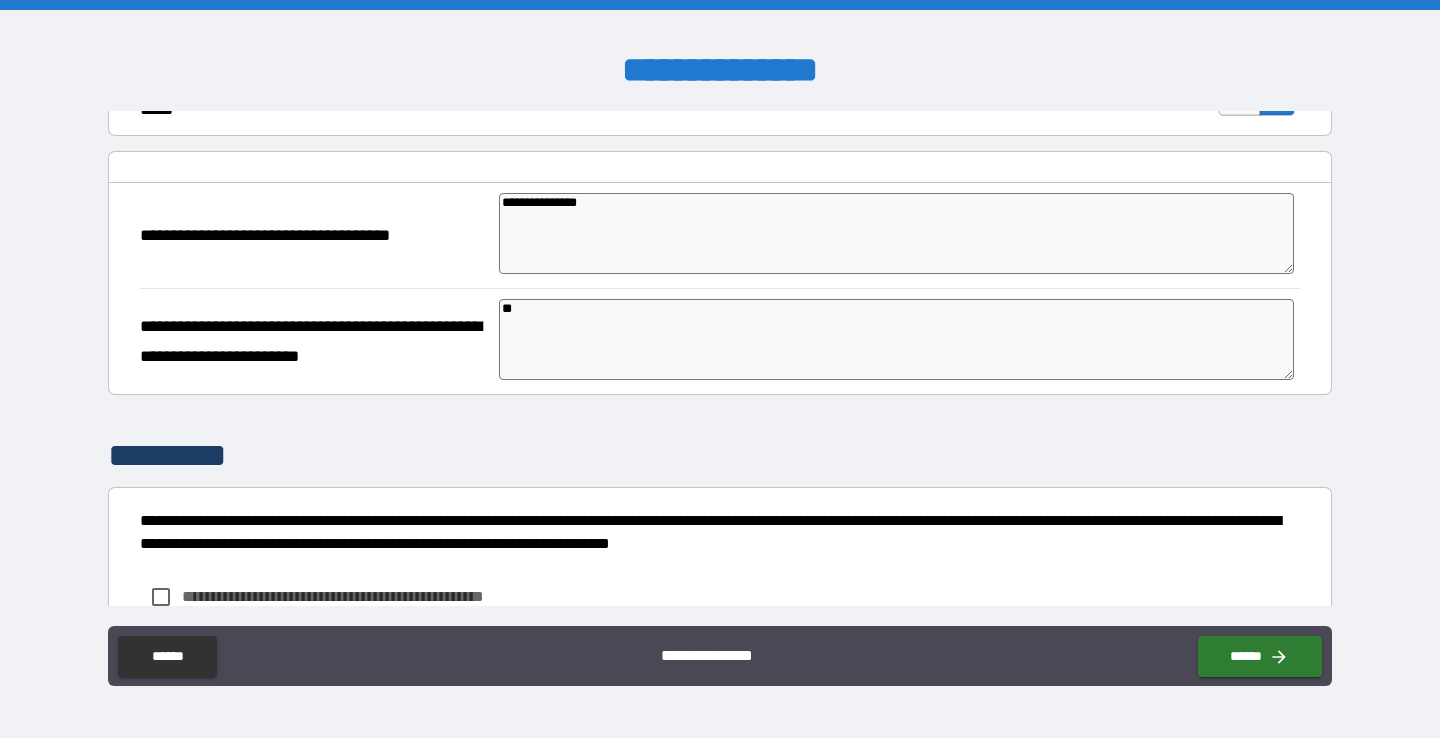scroll, scrollTop: 3047, scrollLeft: 0, axis: vertical 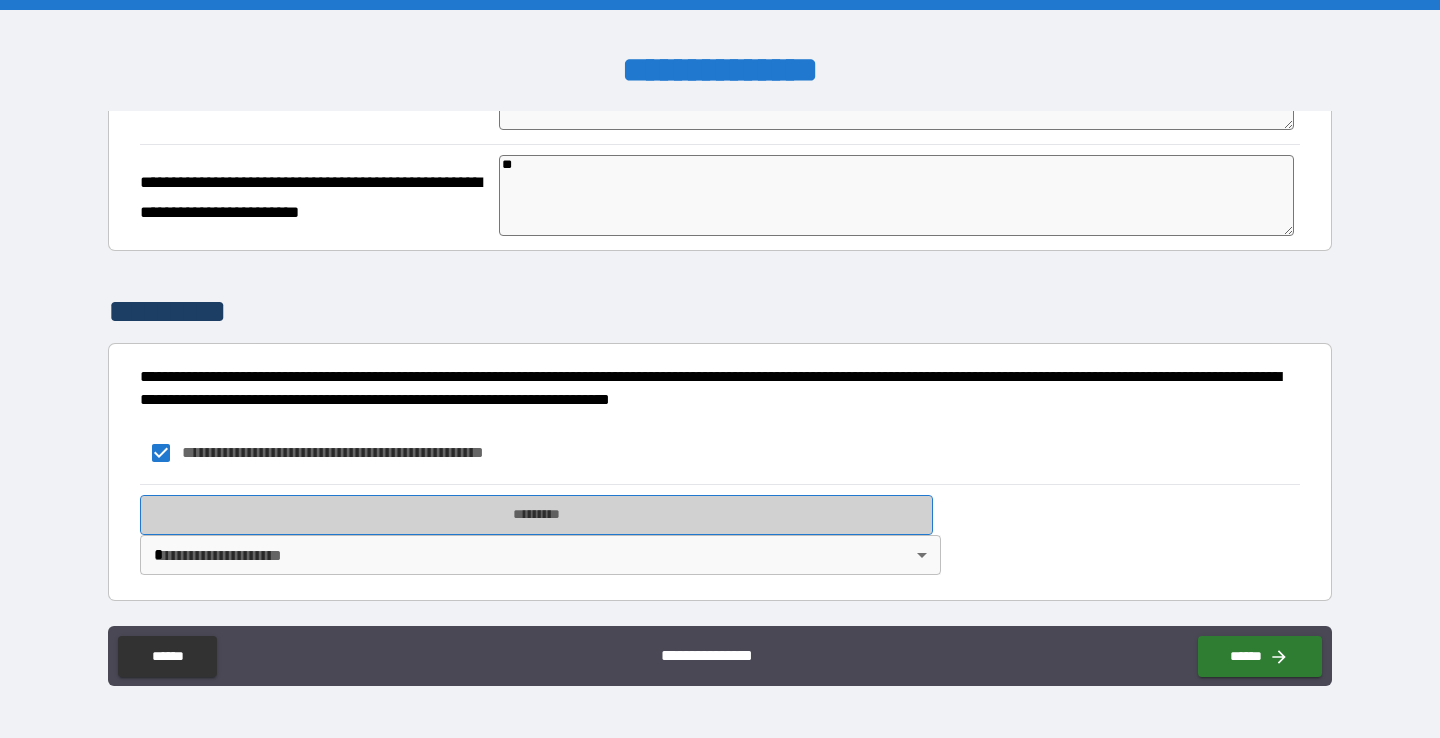 click on "*********" at bounding box center (536, 515) 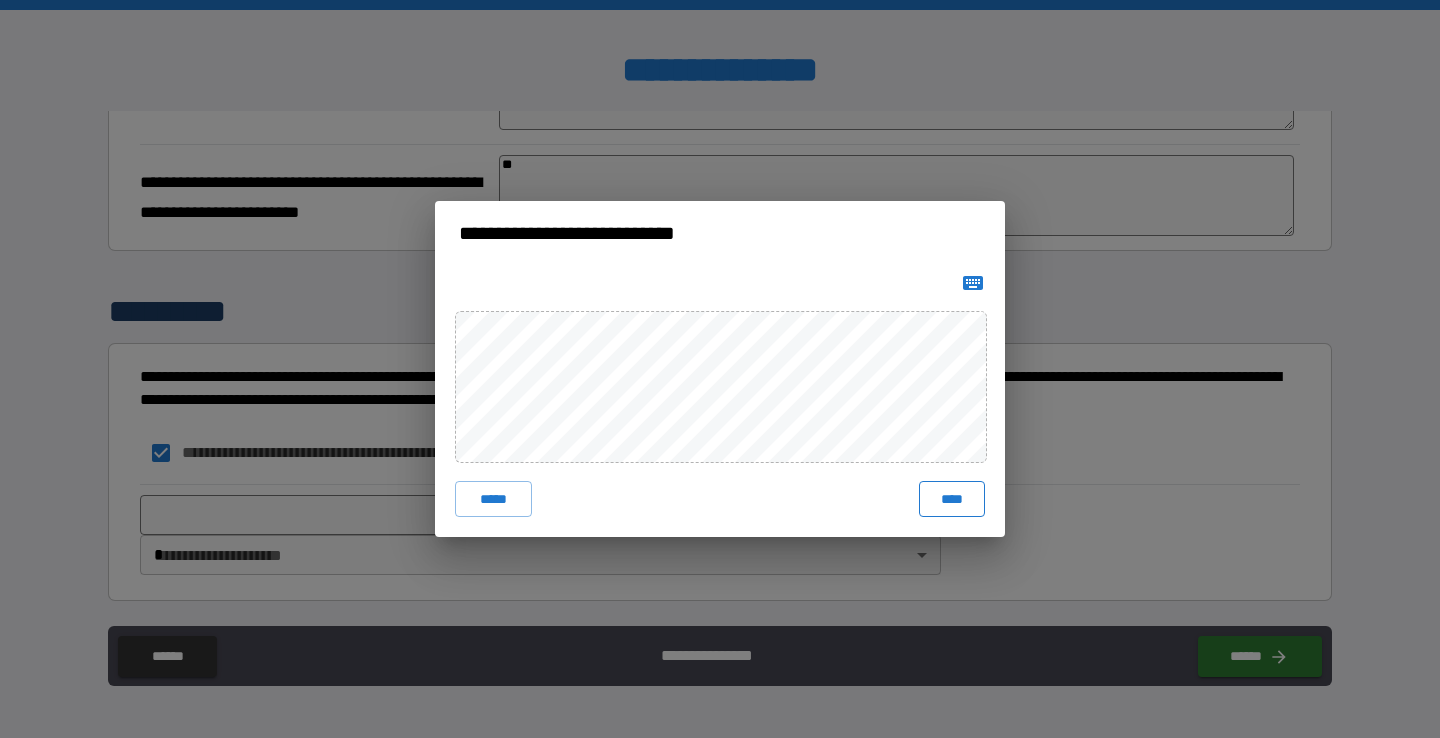 click on "****" at bounding box center (952, 499) 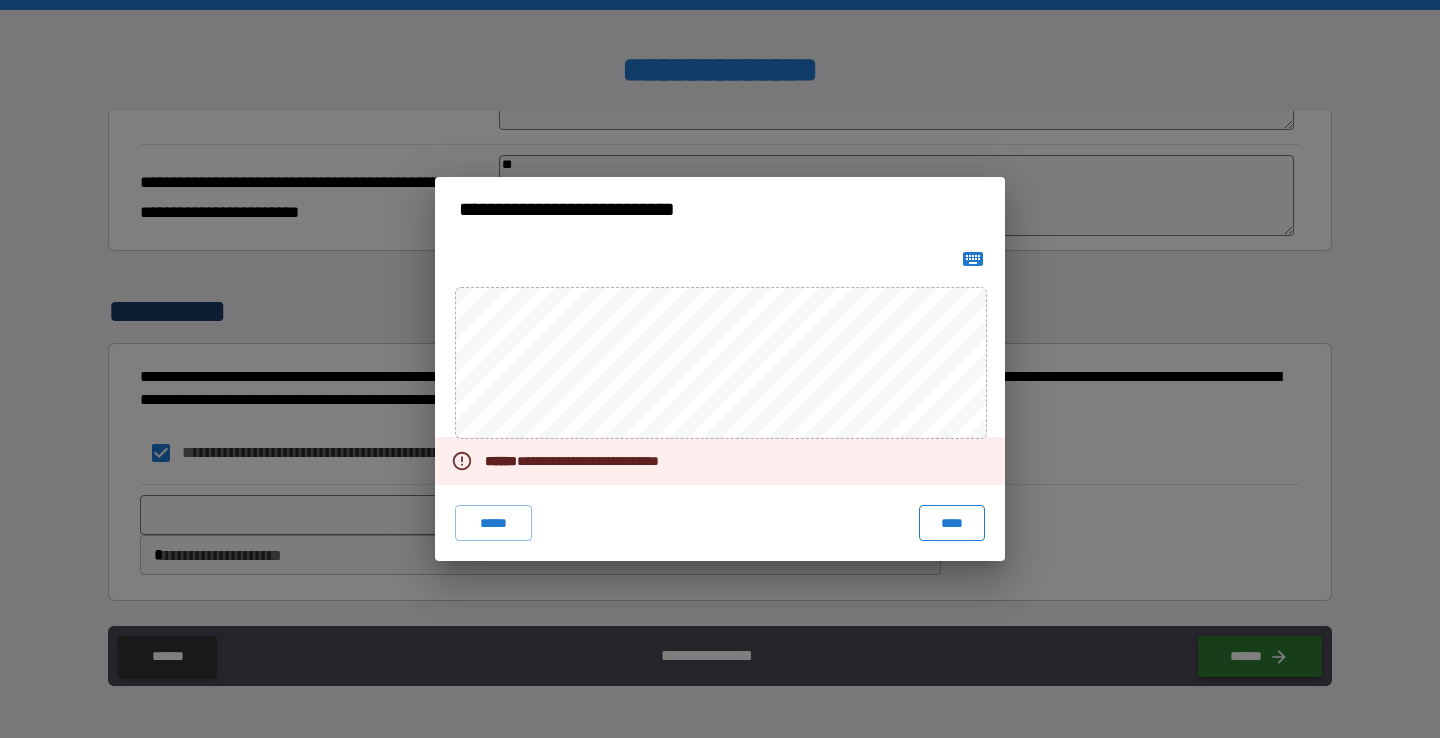 click on "****" at bounding box center (952, 523) 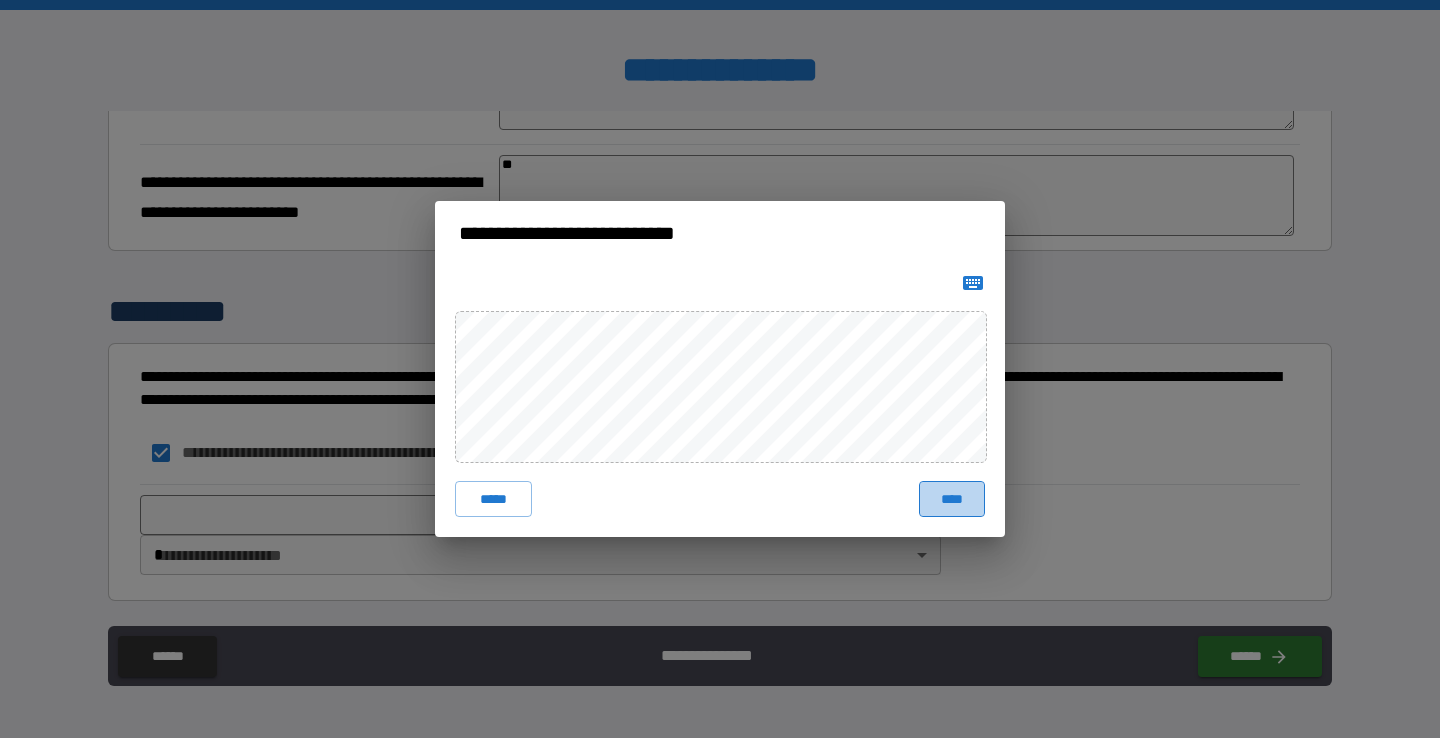 click on "****" at bounding box center (952, 499) 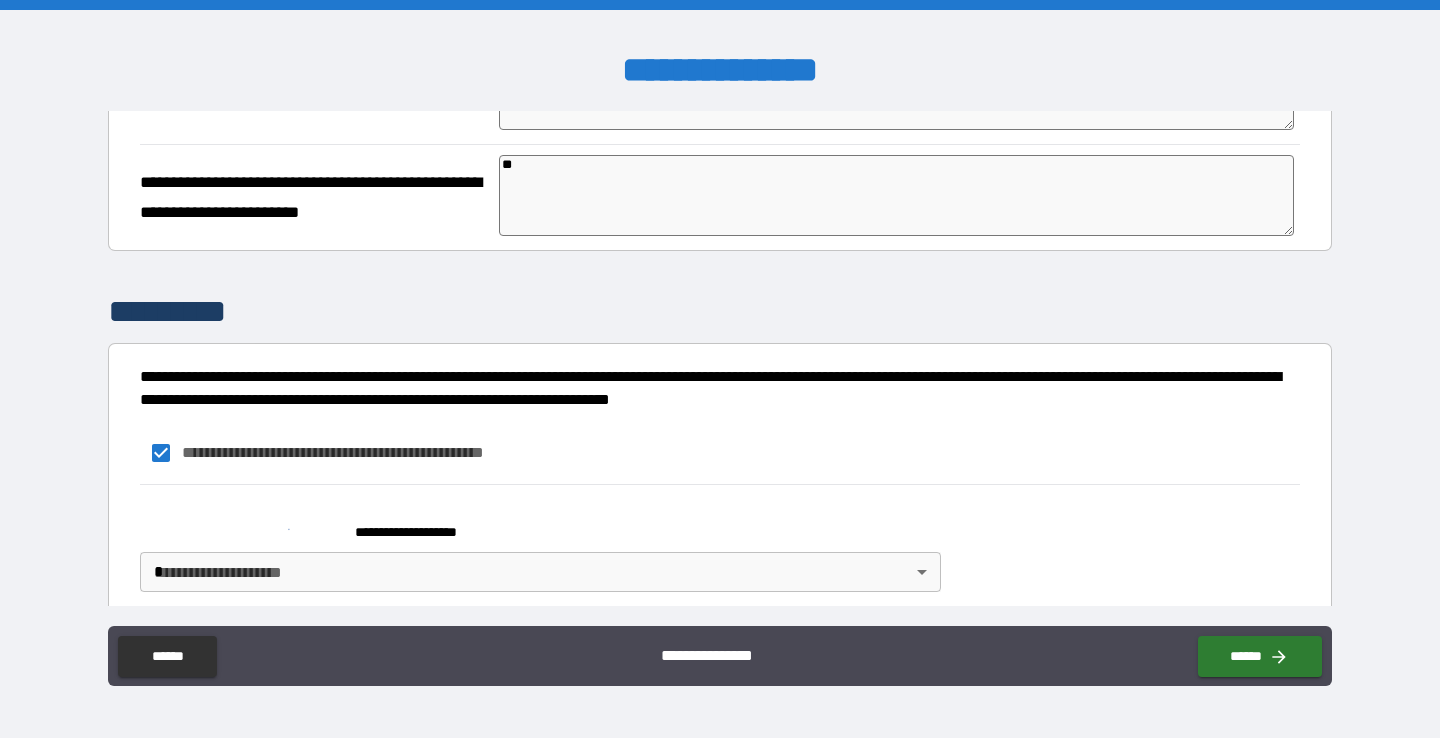 scroll, scrollTop: 3064, scrollLeft: 0, axis: vertical 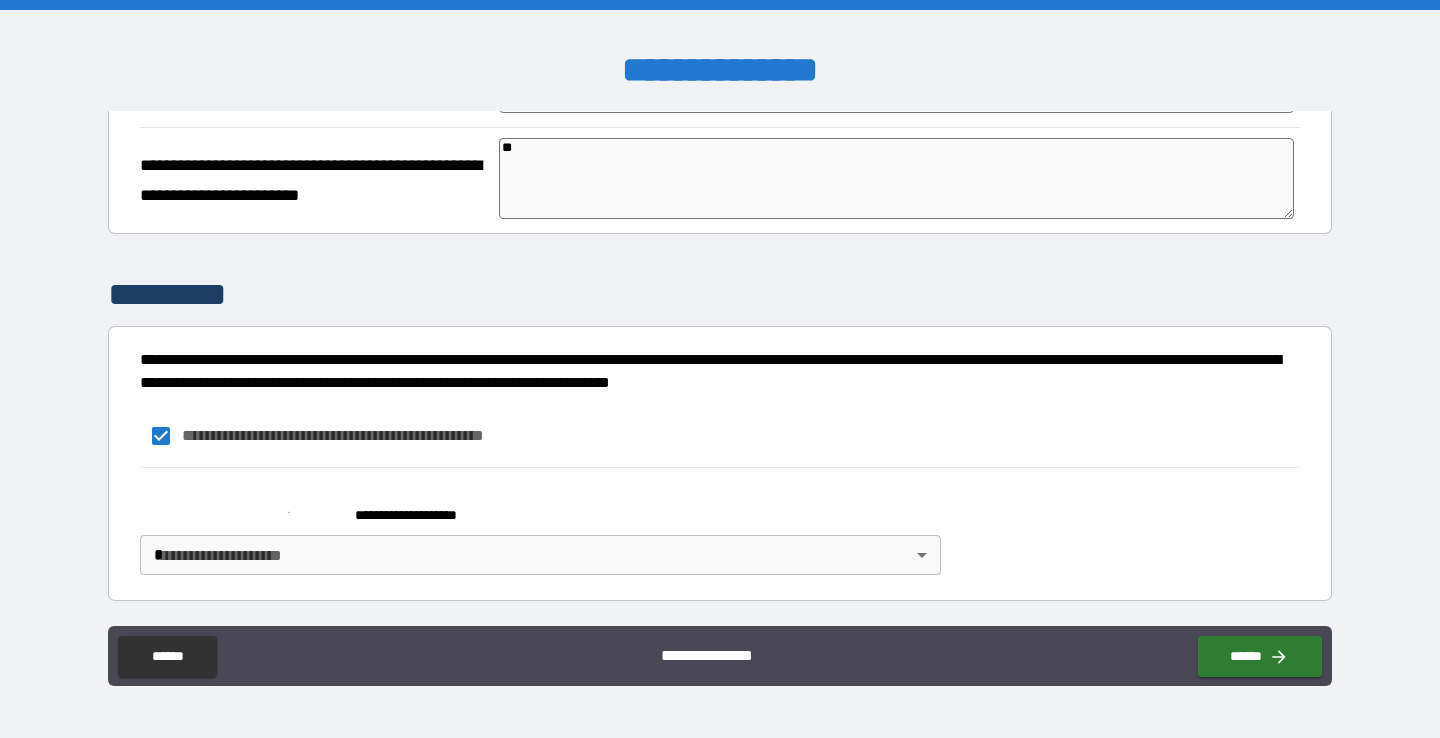 click on "**********" at bounding box center [720, 526] 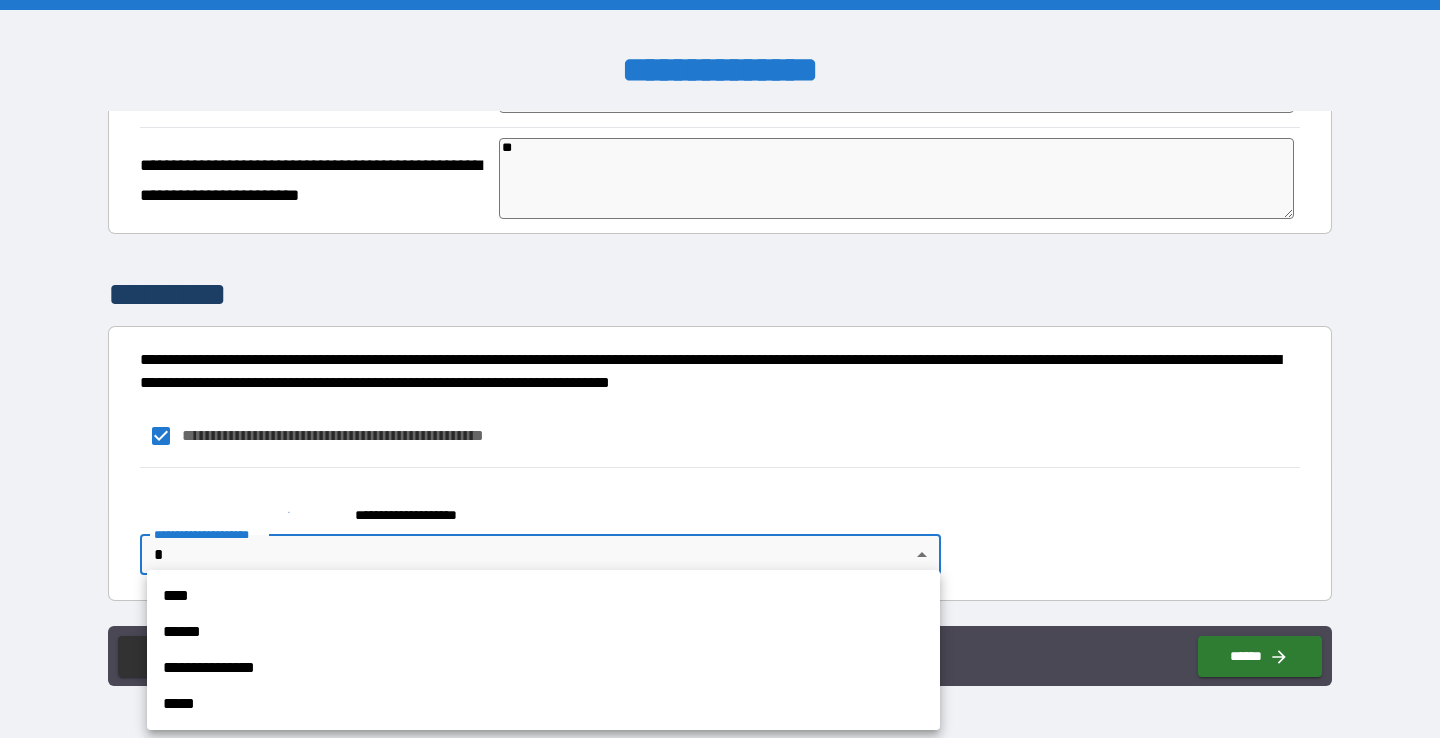 click on "**********" at bounding box center [543, 650] 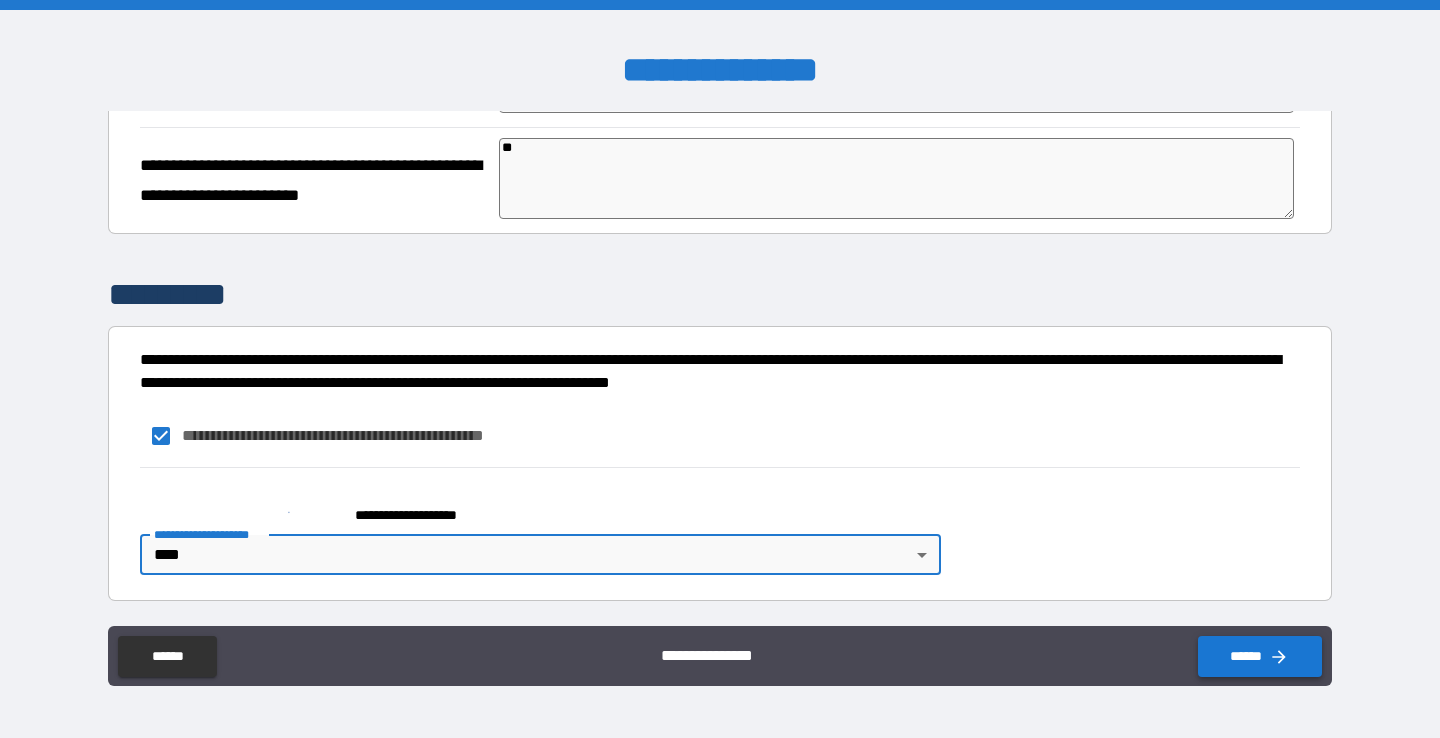 click on "******" at bounding box center [1260, 656] 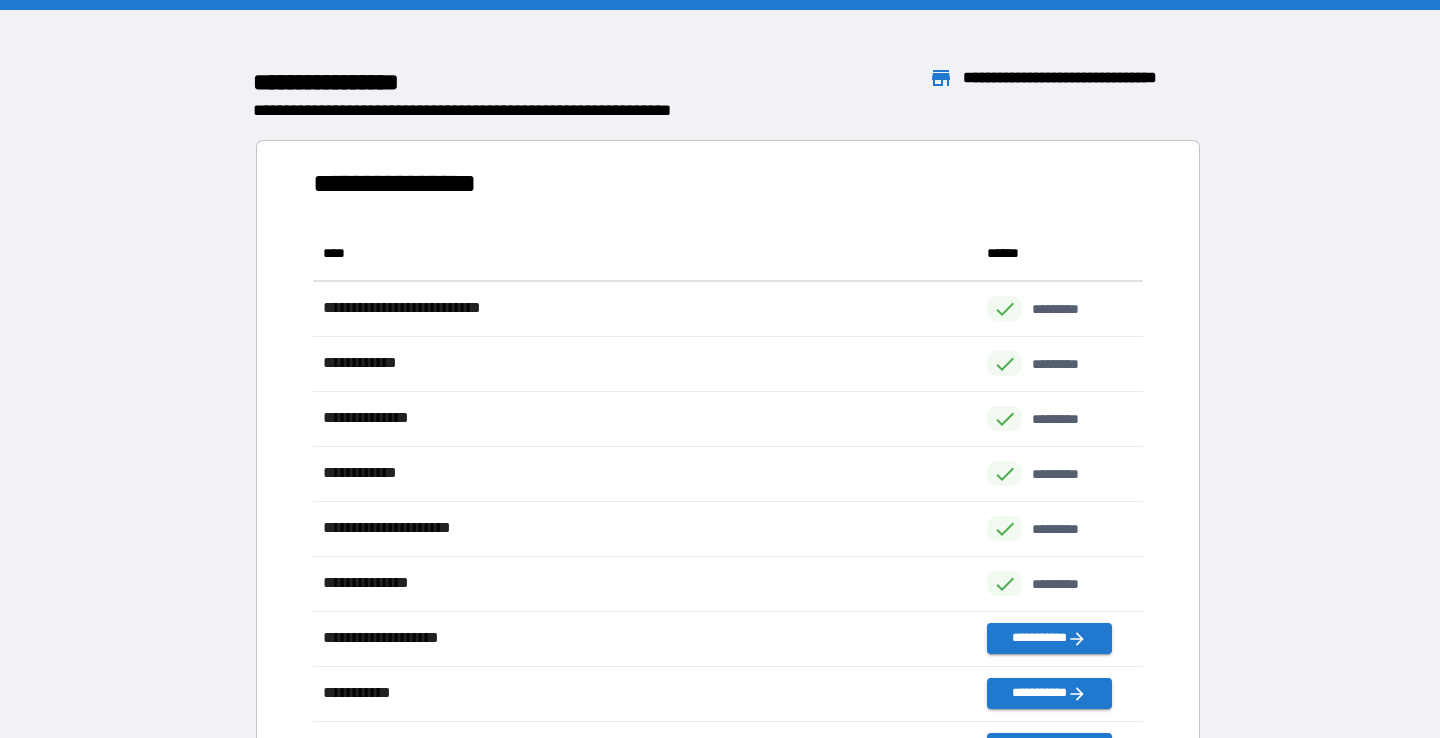 scroll, scrollTop: 1, scrollLeft: 1, axis: both 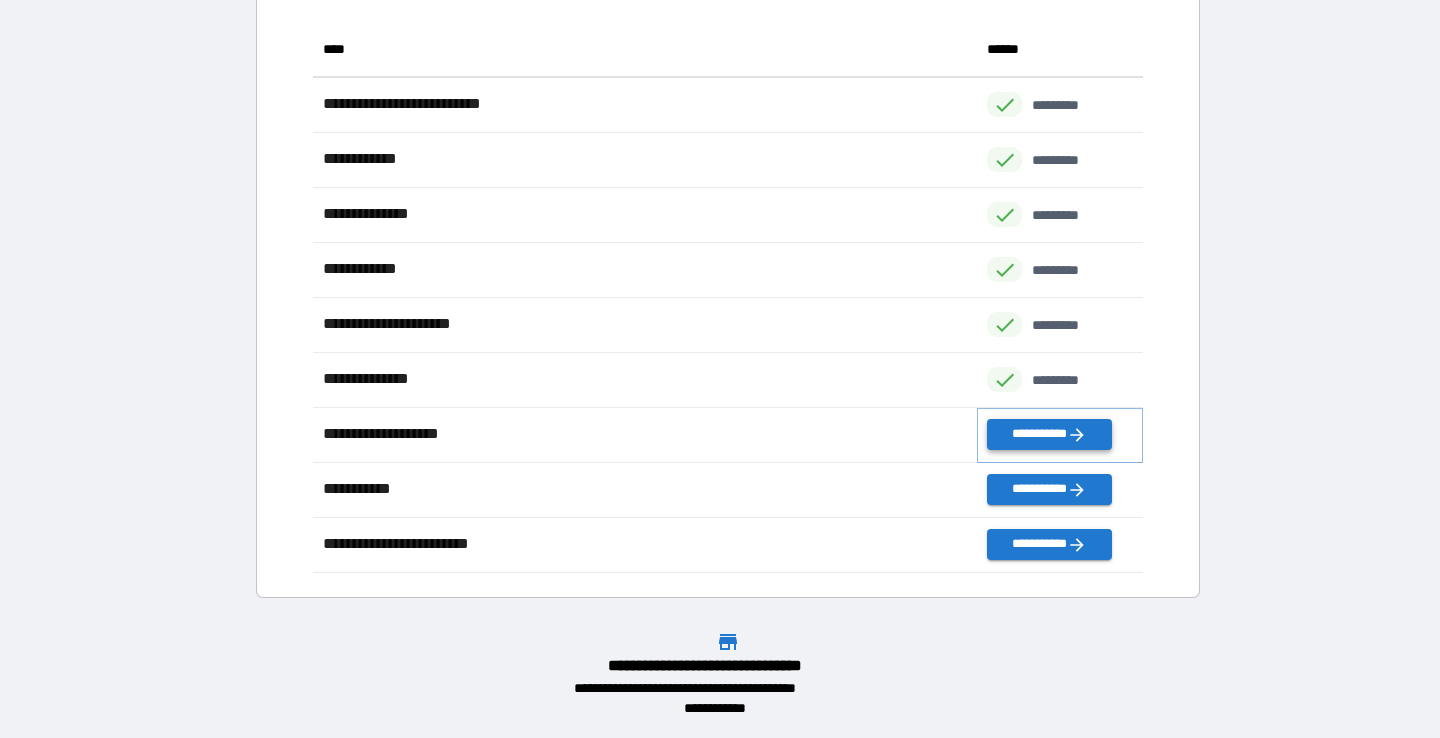 click on "**********" at bounding box center [1049, 434] 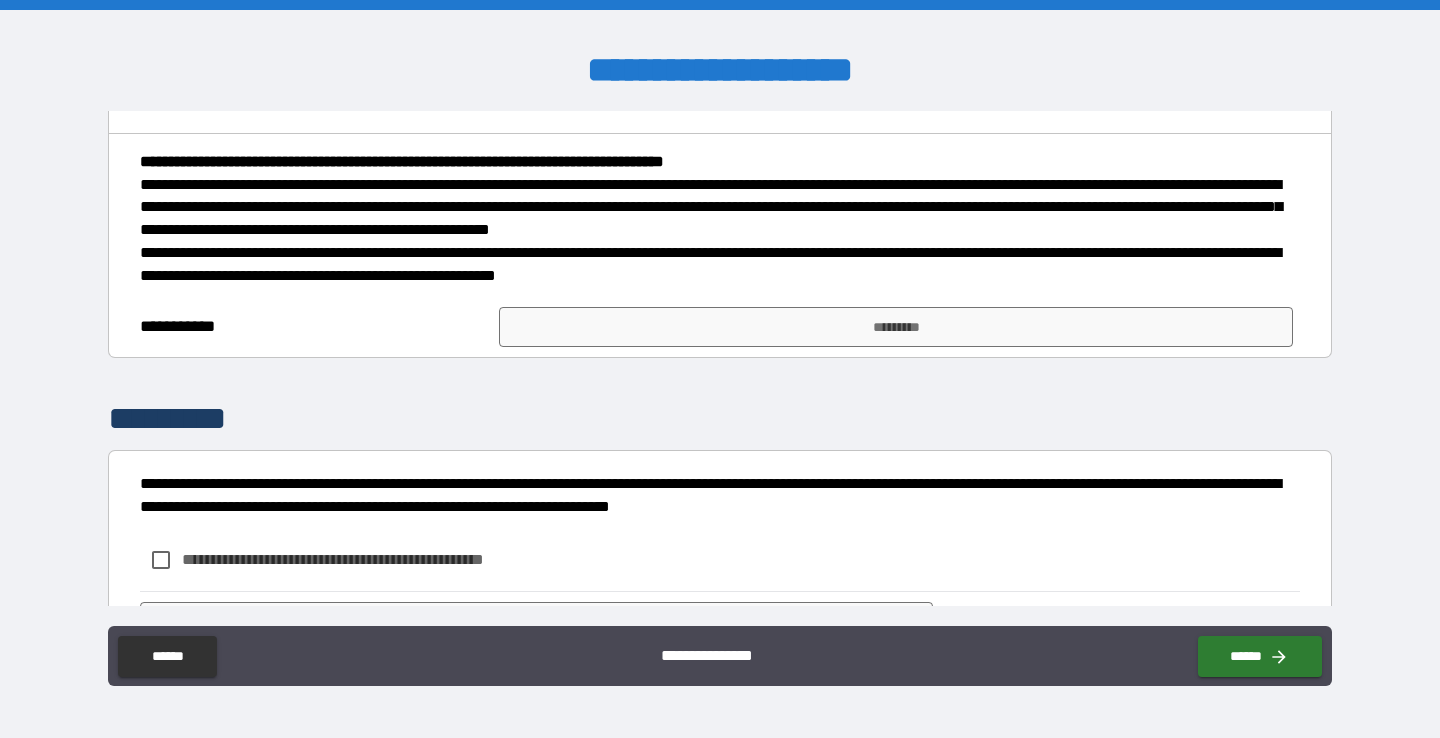 scroll, scrollTop: 185, scrollLeft: 0, axis: vertical 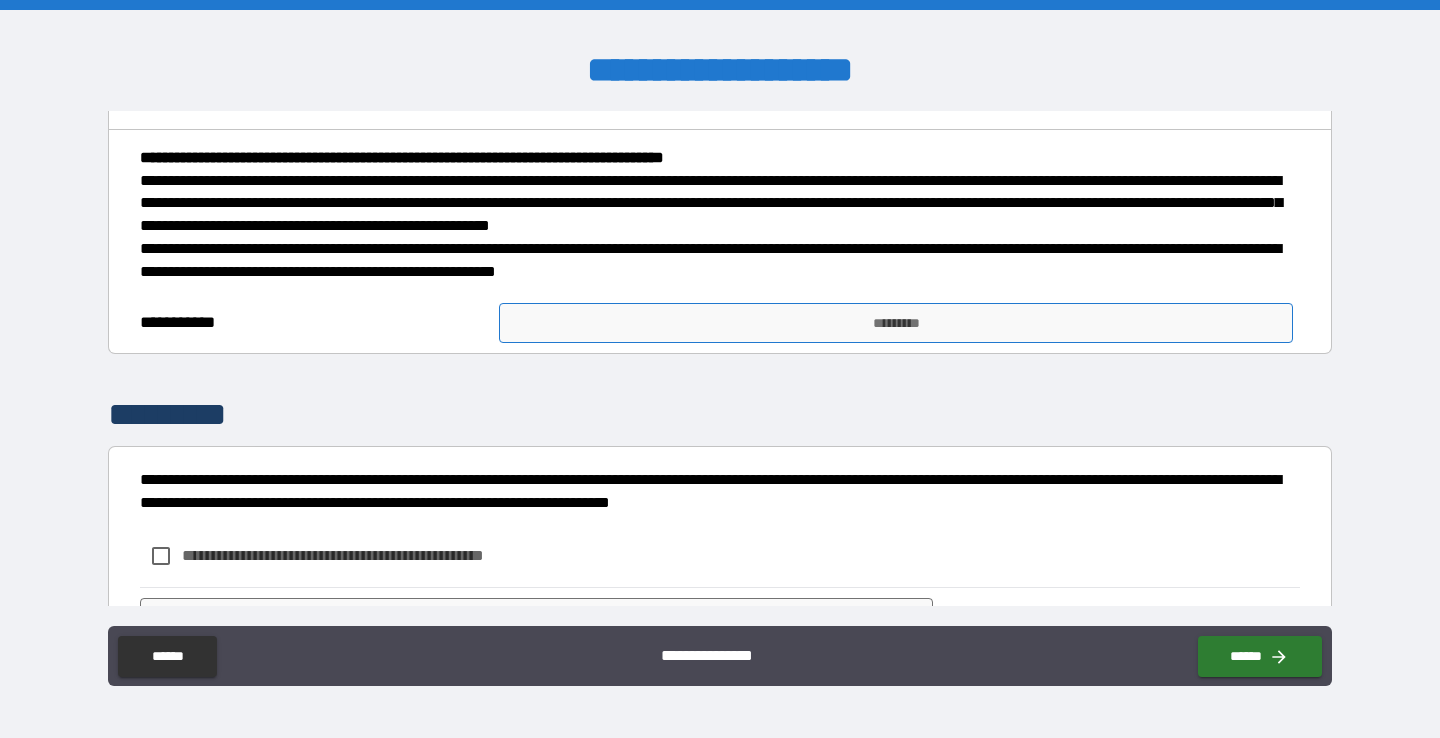 click on "*********" at bounding box center (895, 323) 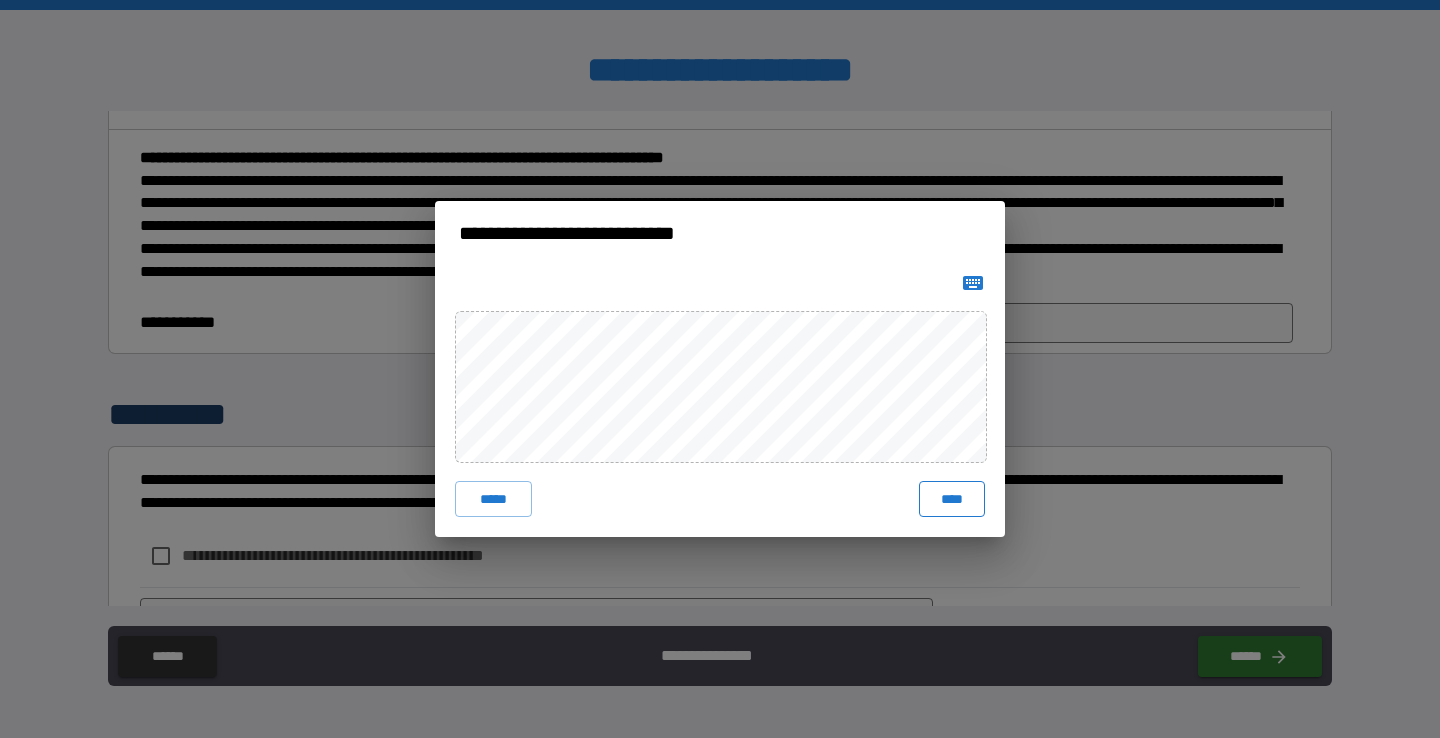 click on "****" at bounding box center [952, 499] 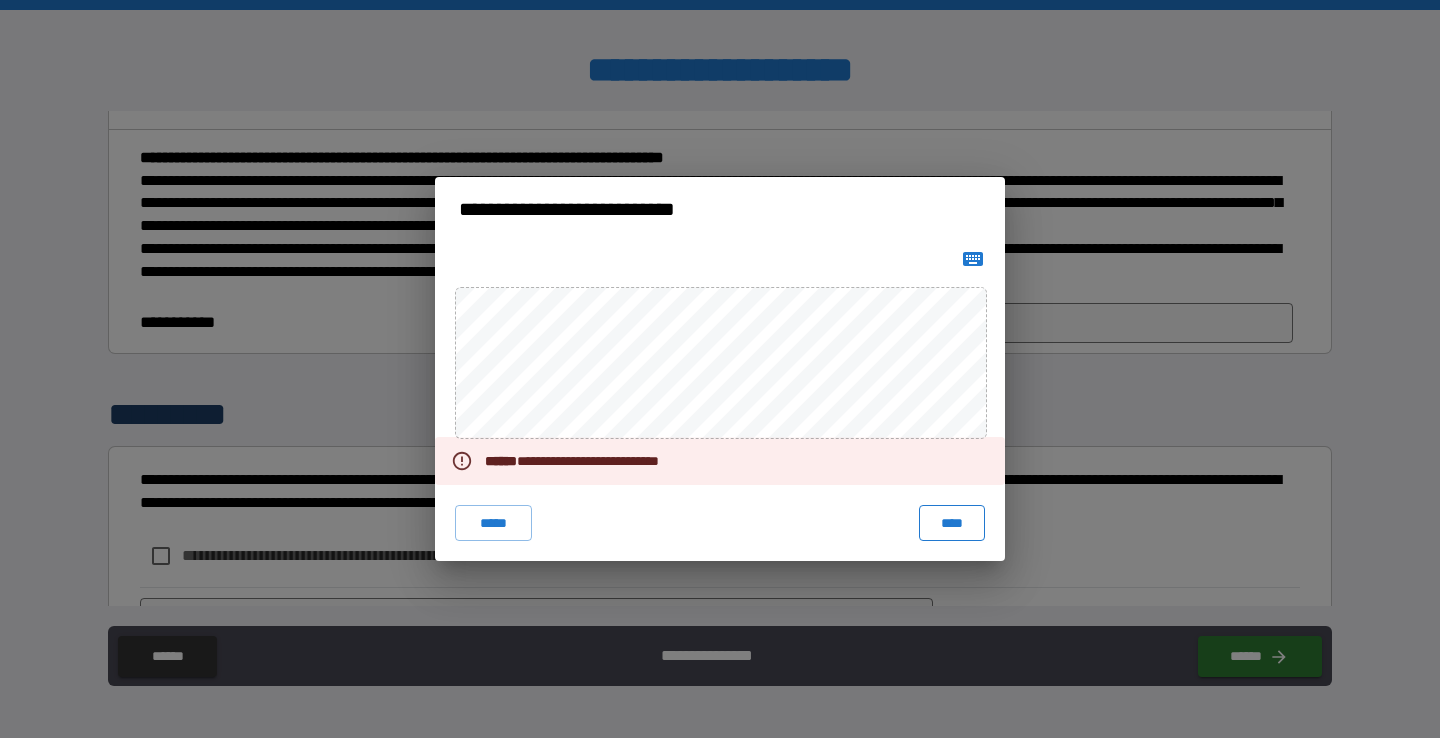 click on "****" at bounding box center [952, 523] 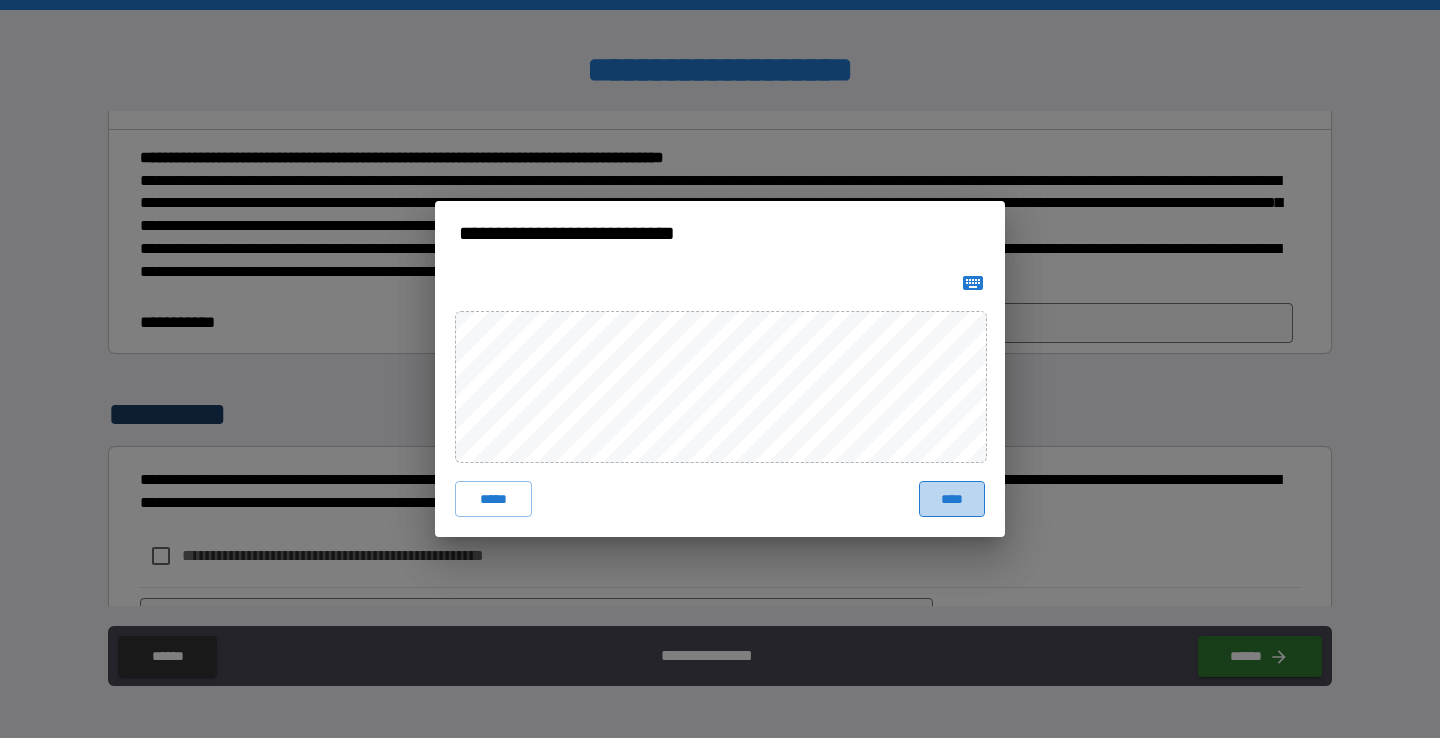 click on "****" at bounding box center [952, 499] 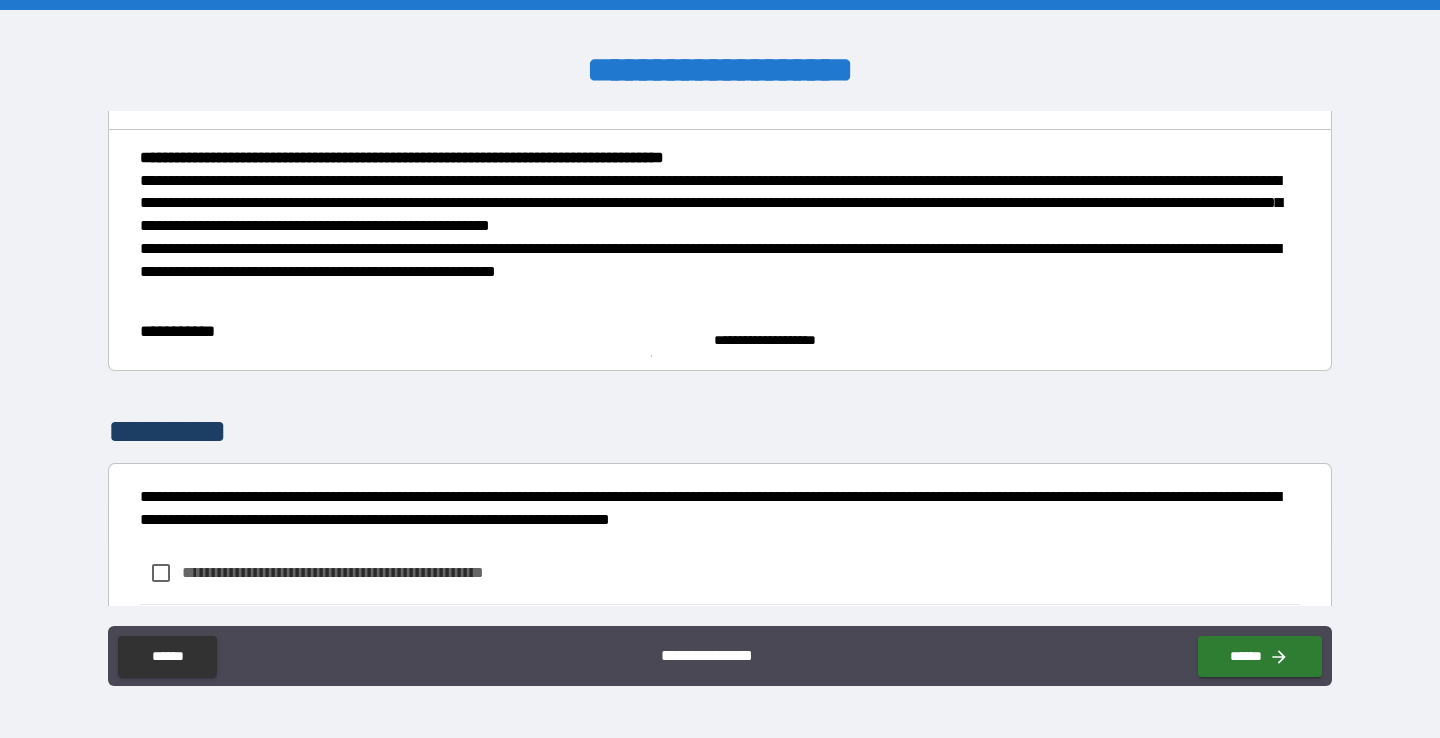 scroll, scrollTop: 305, scrollLeft: 0, axis: vertical 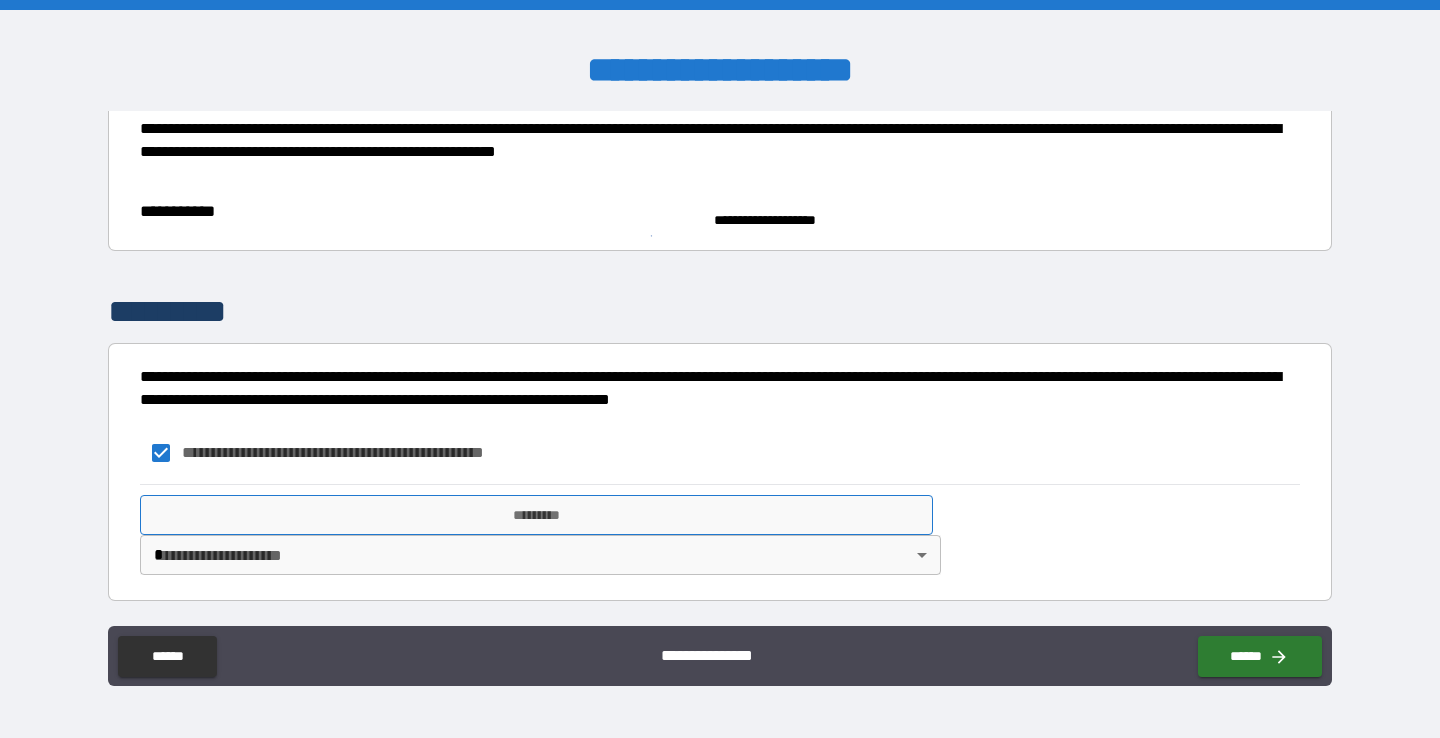 click on "*********" at bounding box center (536, 515) 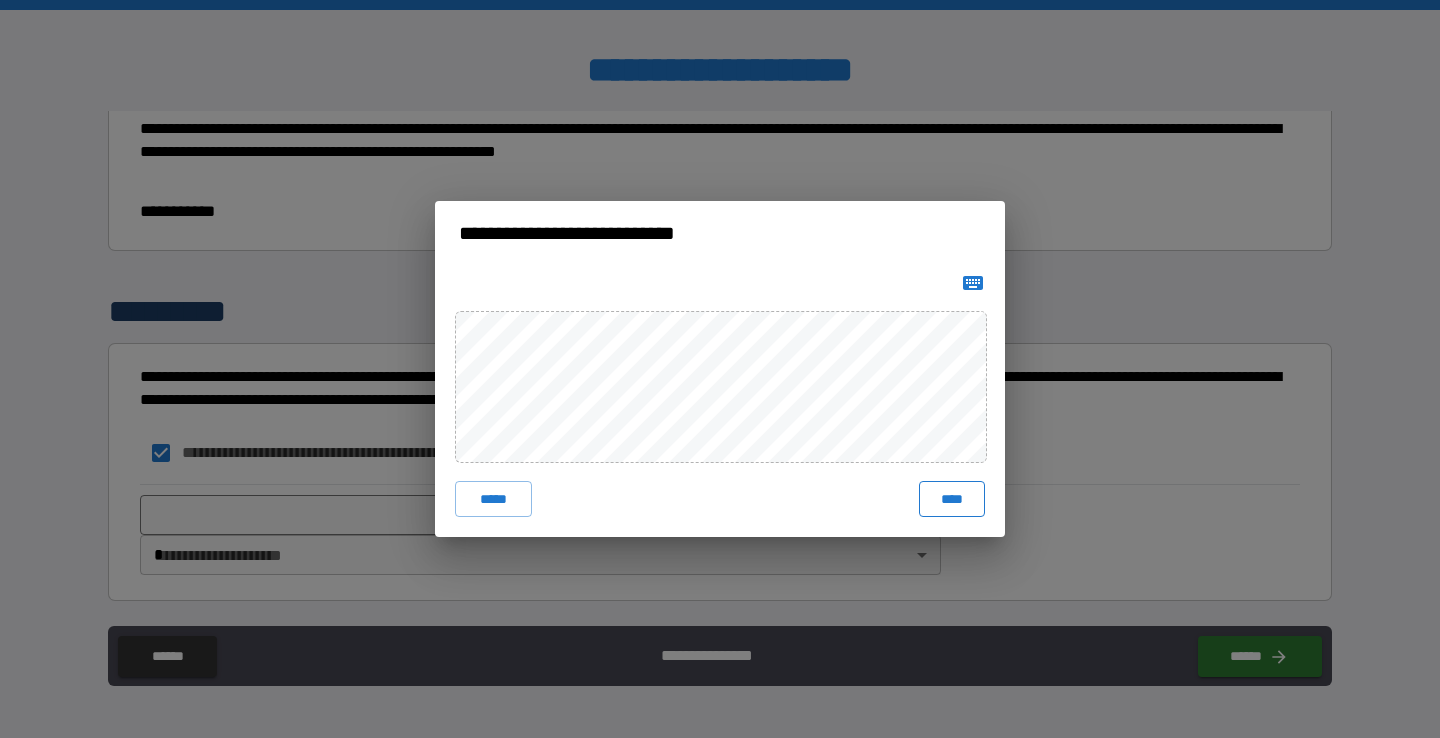 click on "****" at bounding box center (952, 499) 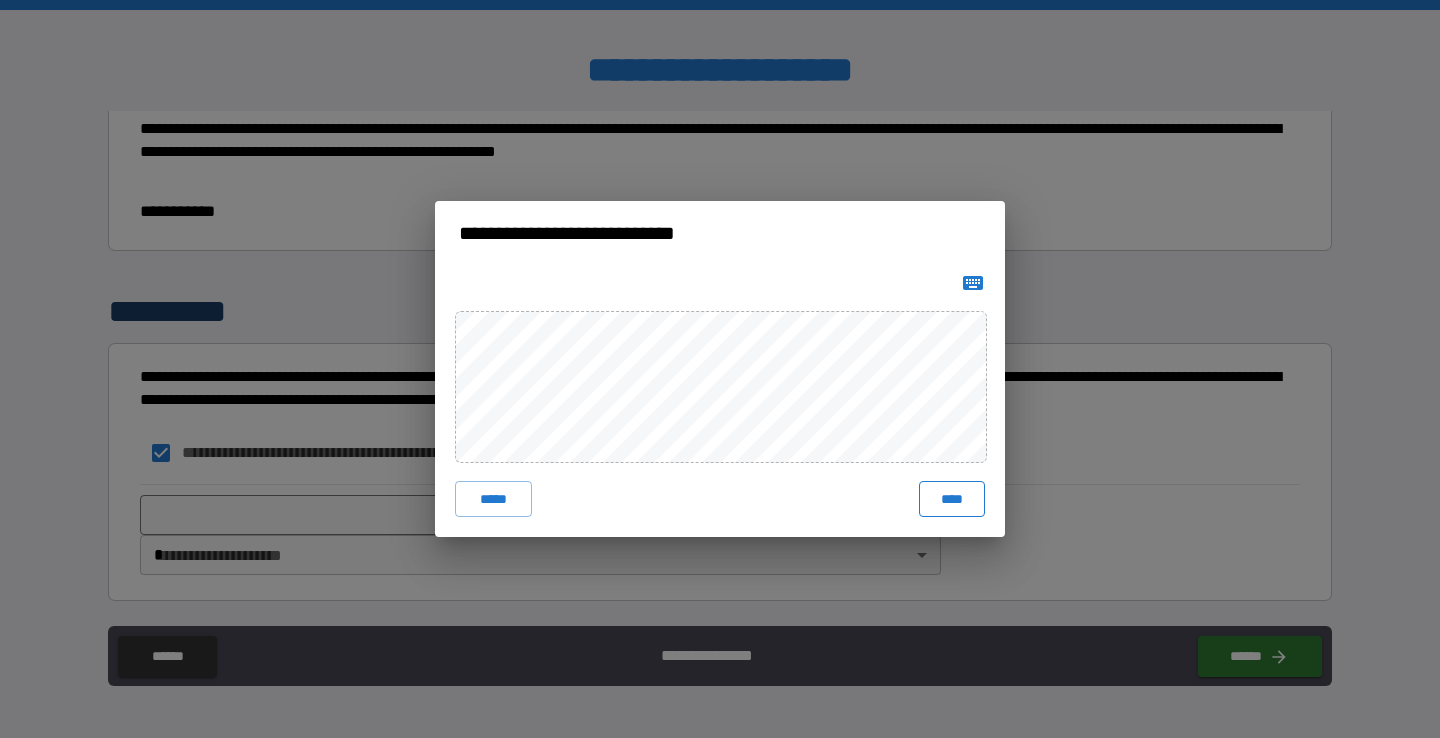 click on "****" at bounding box center [952, 499] 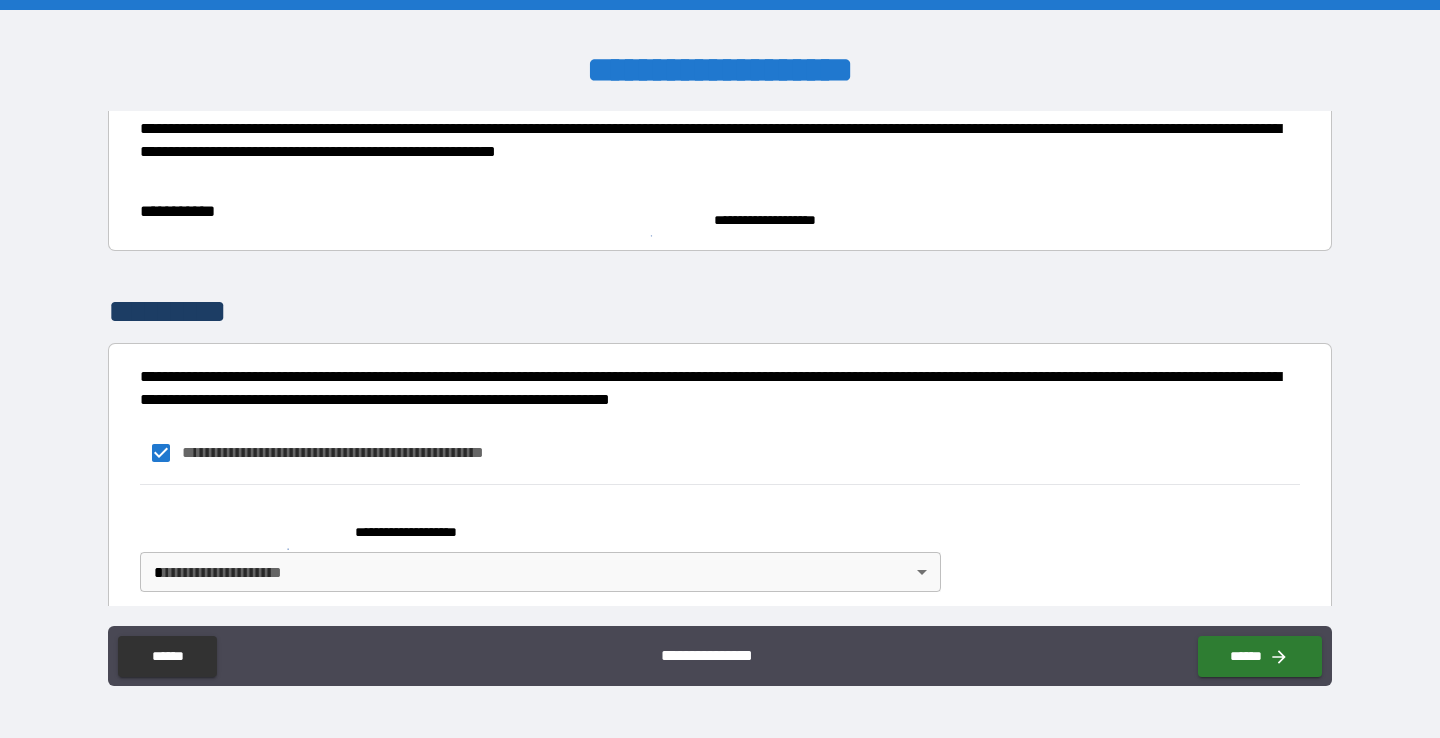 scroll, scrollTop: 322, scrollLeft: 0, axis: vertical 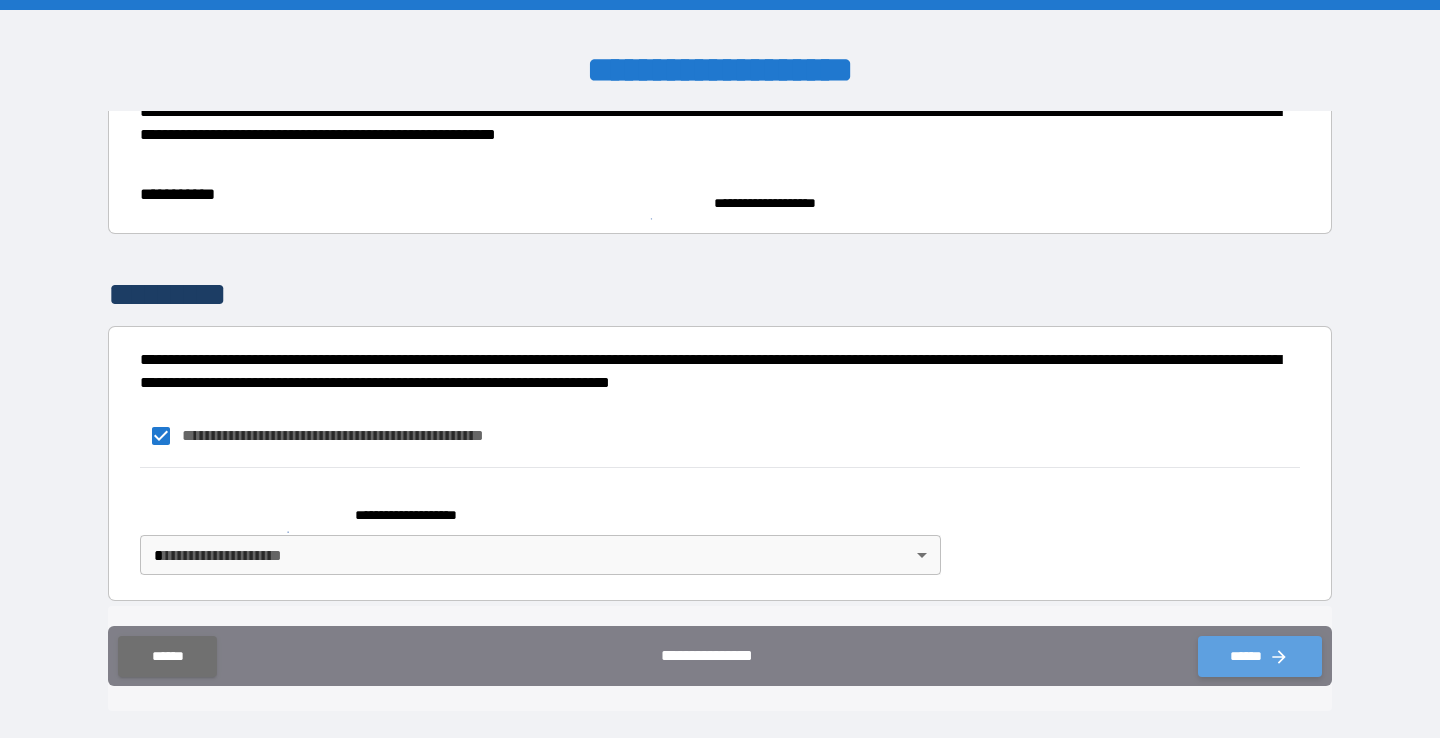 click on "******" at bounding box center (1260, 656) 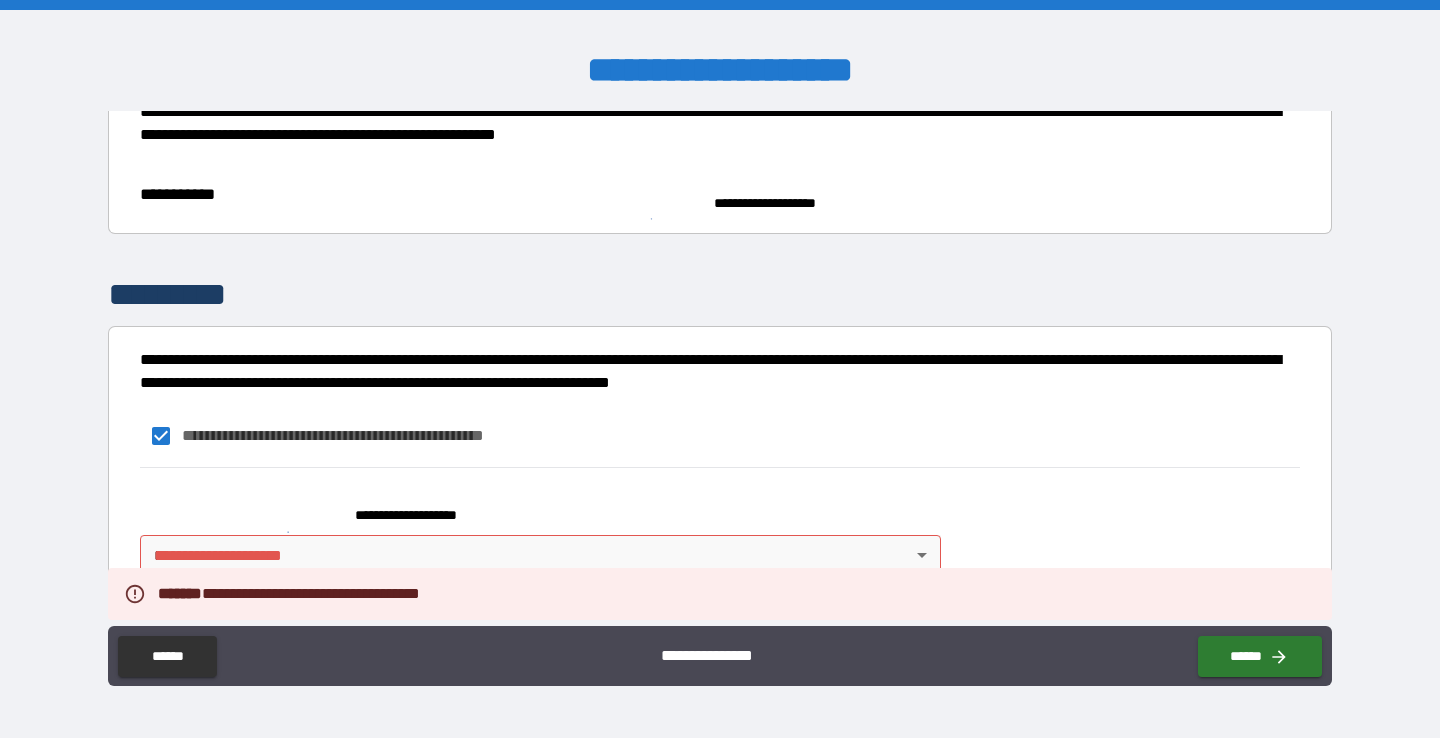 click on "**********" at bounding box center [720, 369] 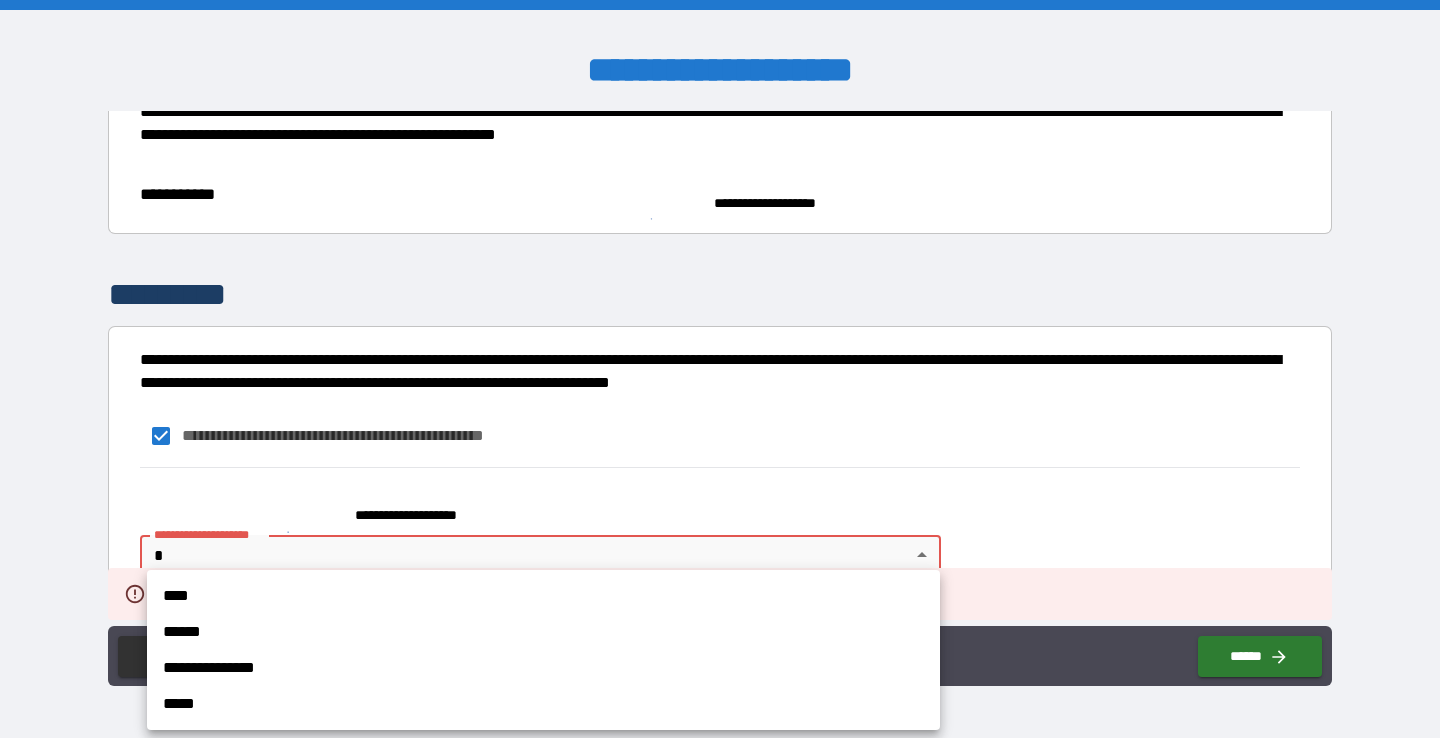click on "****" at bounding box center (543, 596) 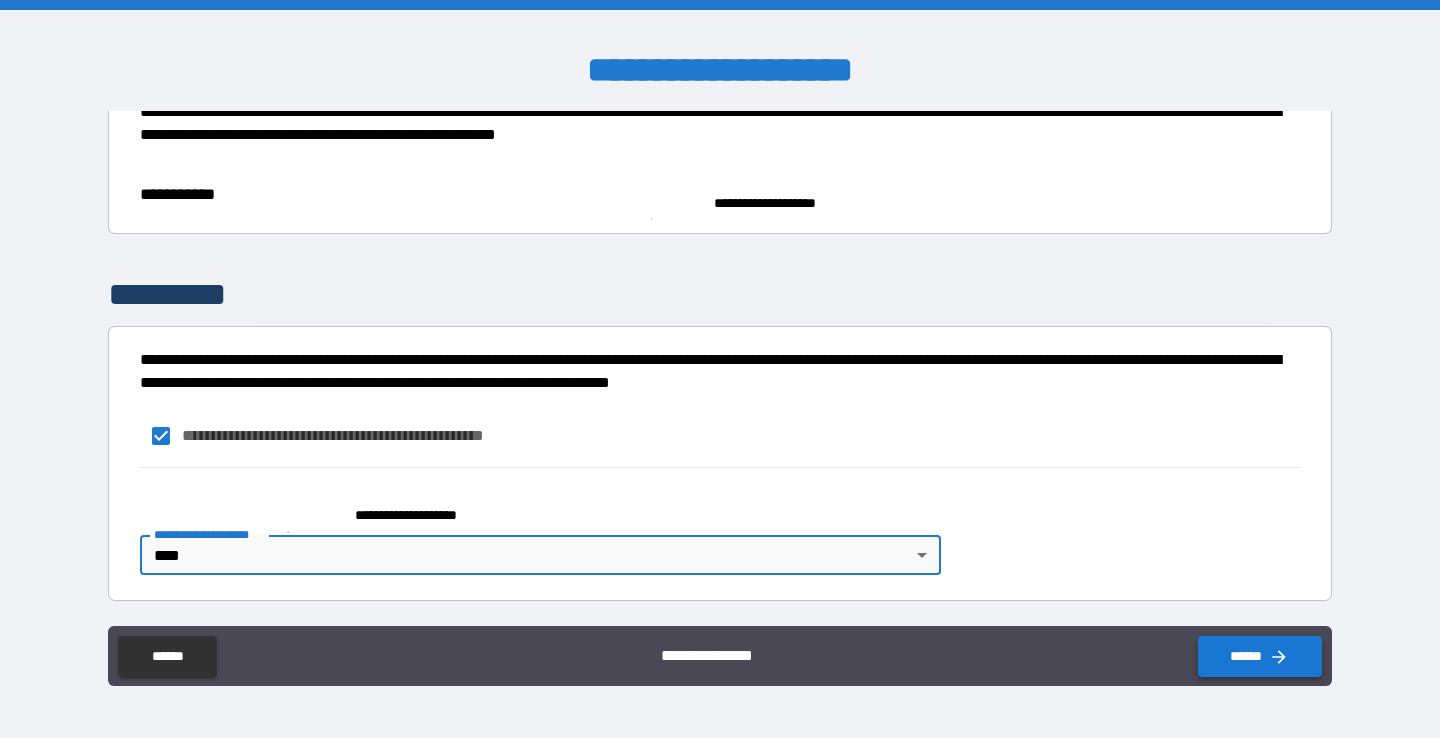click on "******" at bounding box center (1260, 656) 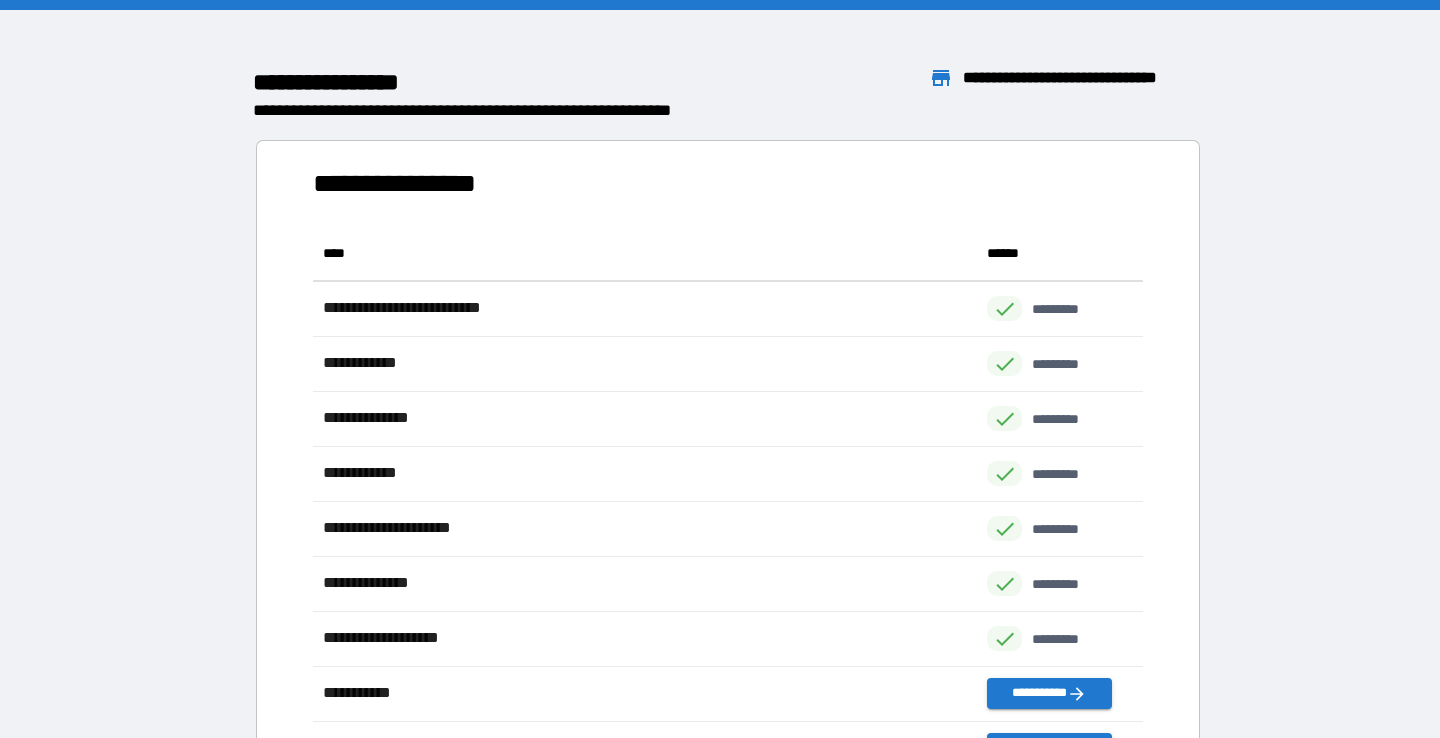 scroll, scrollTop: 1, scrollLeft: 1, axis: both 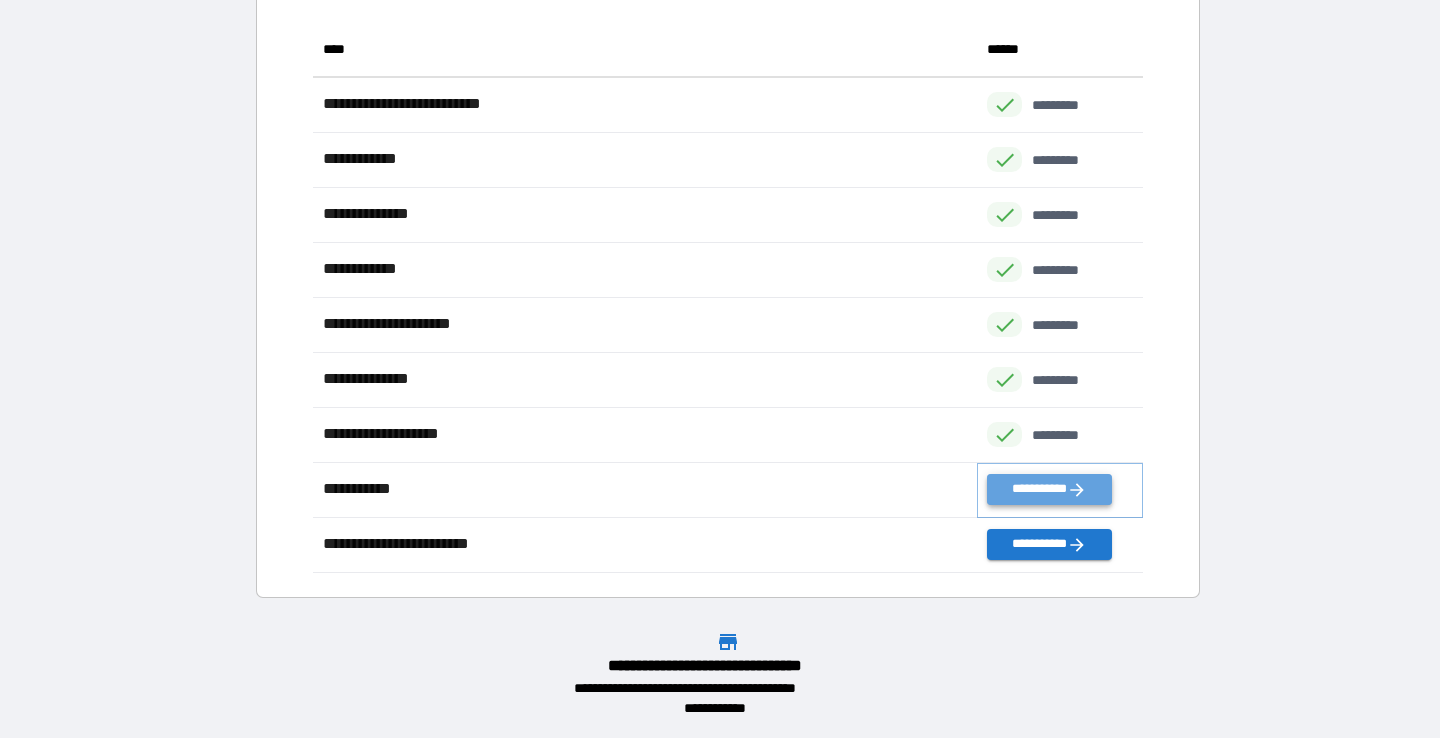 click on "**********" at bounding box center [1049, 489] 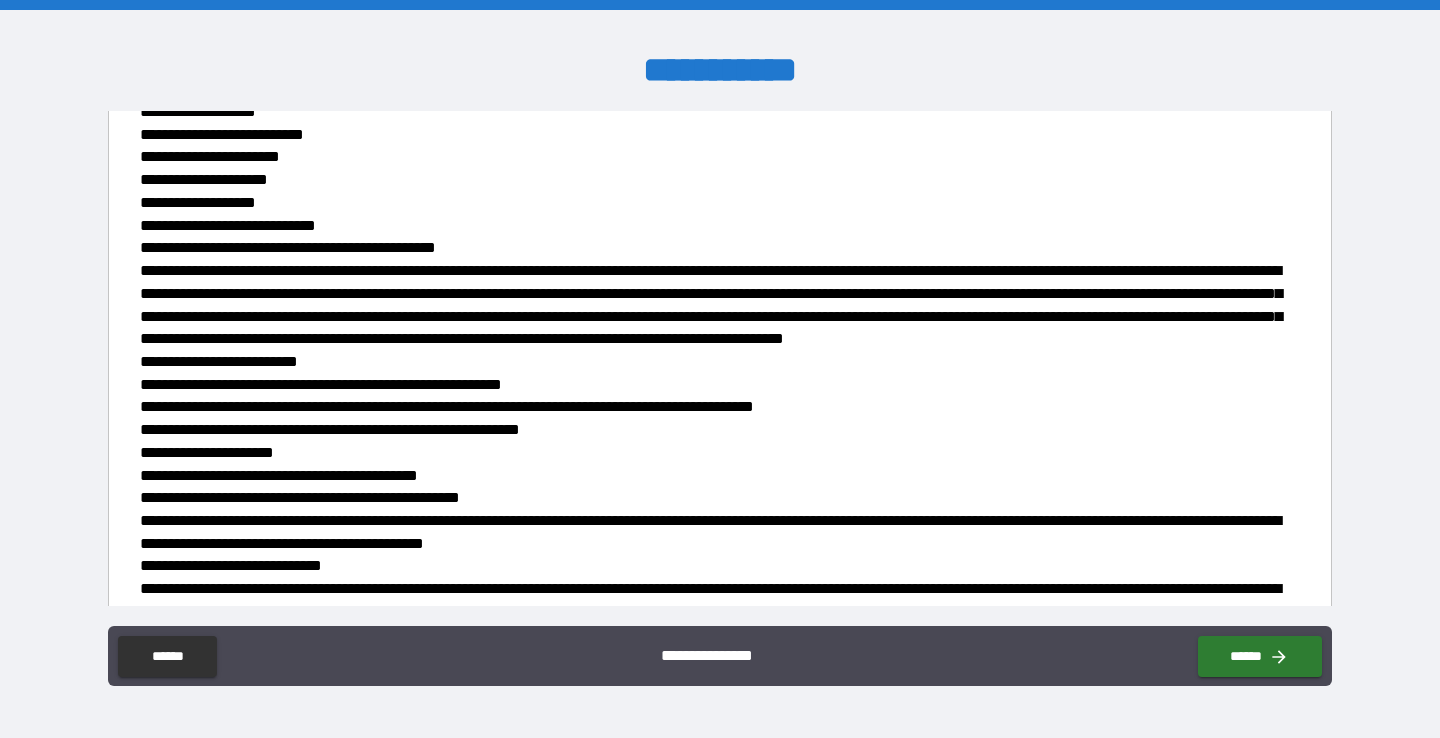 scroll, scrollTop: 0, scrollLeft: 0, axis: both 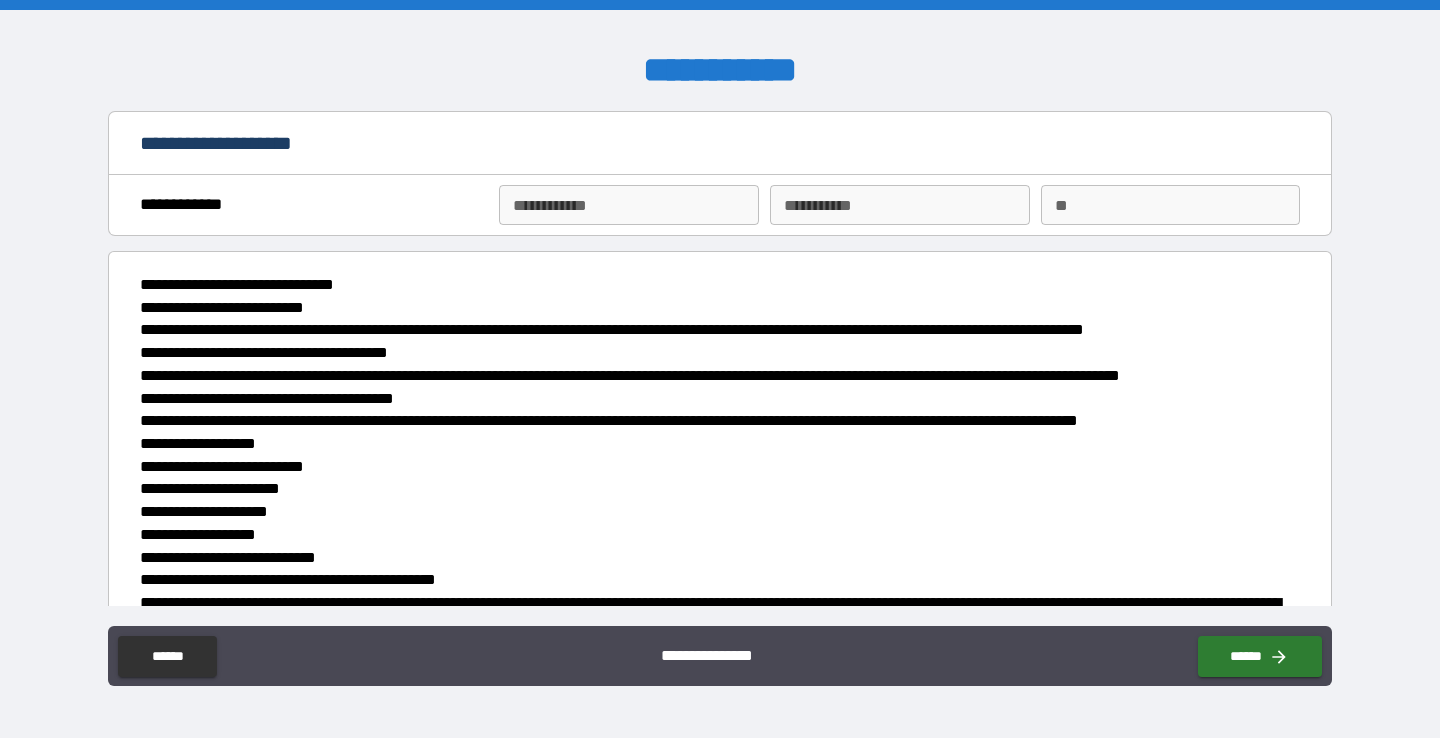 click on "**********" at bounding box center [628, 205] 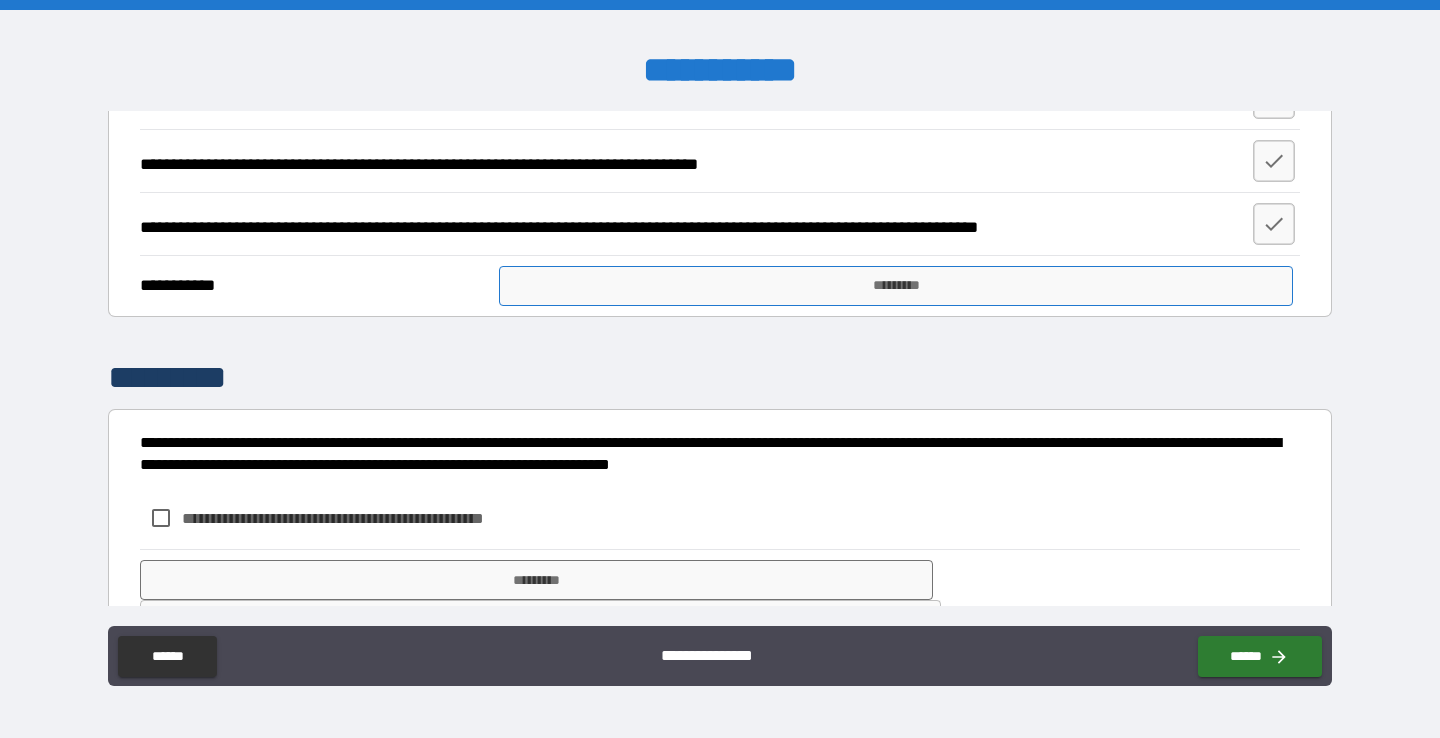 scroll, scrollTop: 3405, scrollLeft: 0, axis: vertical 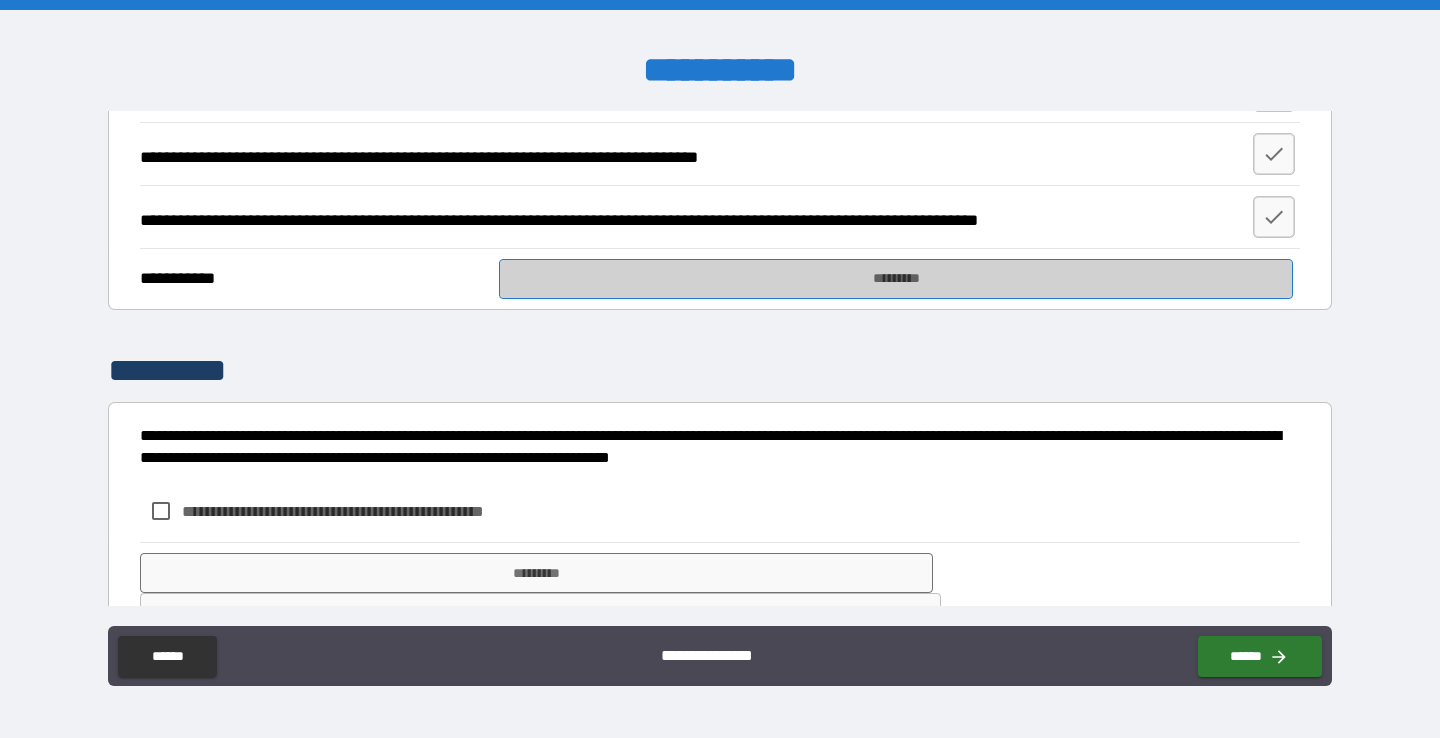 click on "*********" at bounding box center [895, 279] 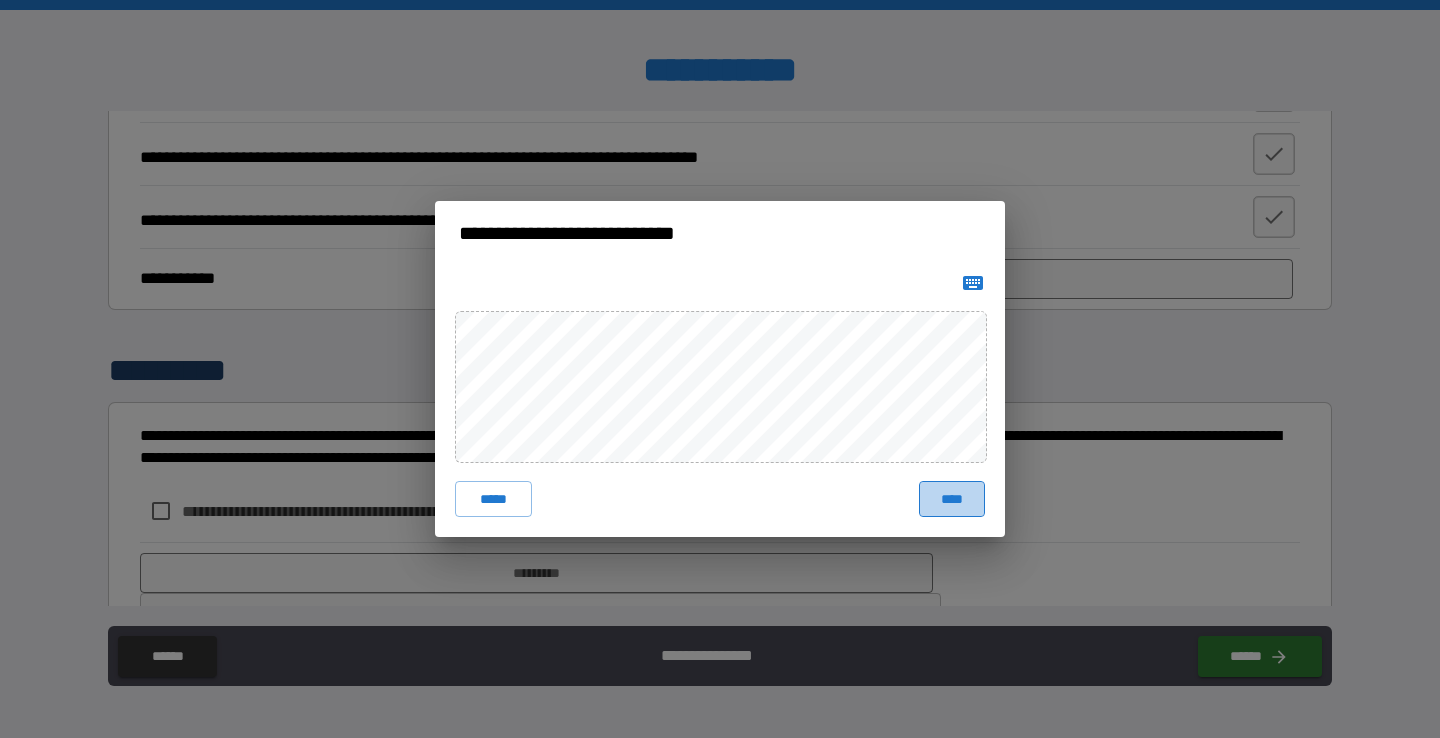 click on "****" at bounding box center [952, 499] 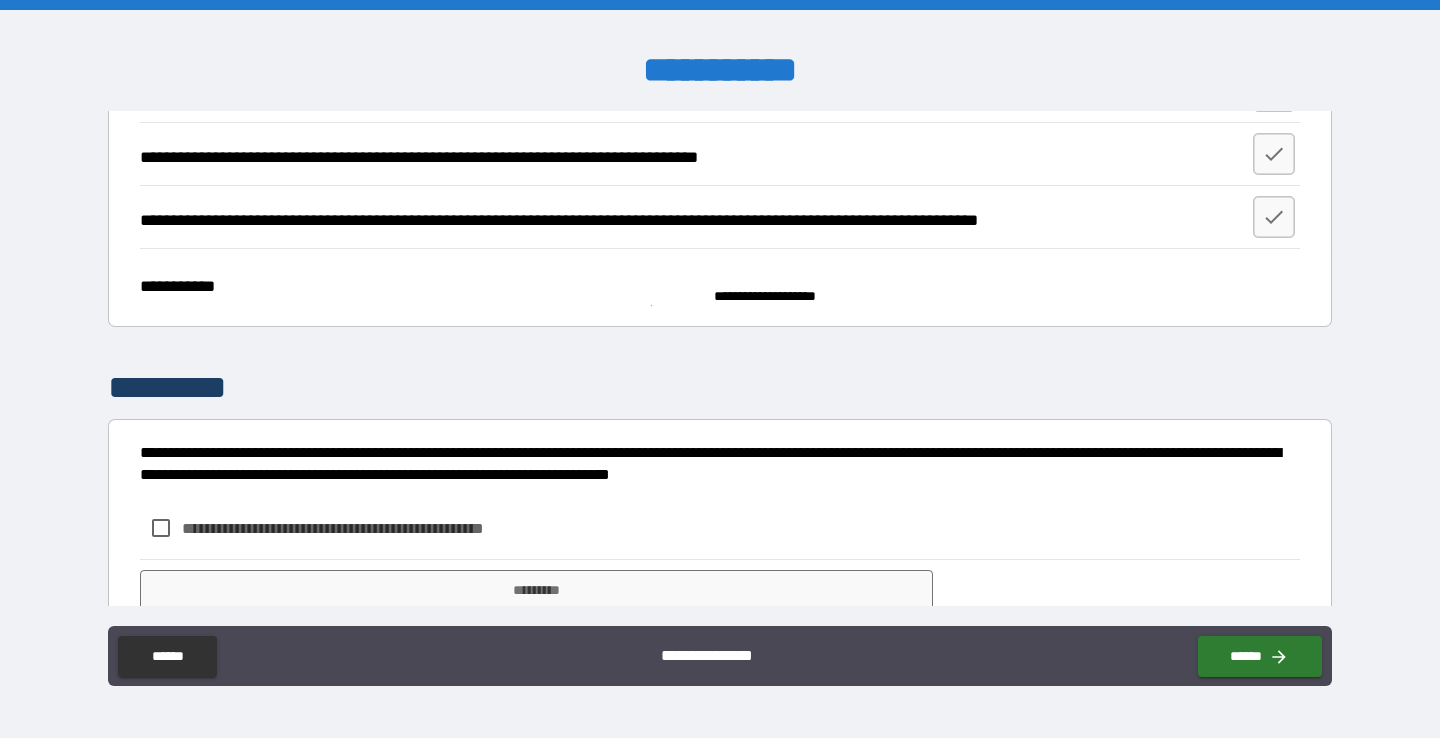 scroll, scrollTop: 3480, scrollLeft: 0, axis: vertical 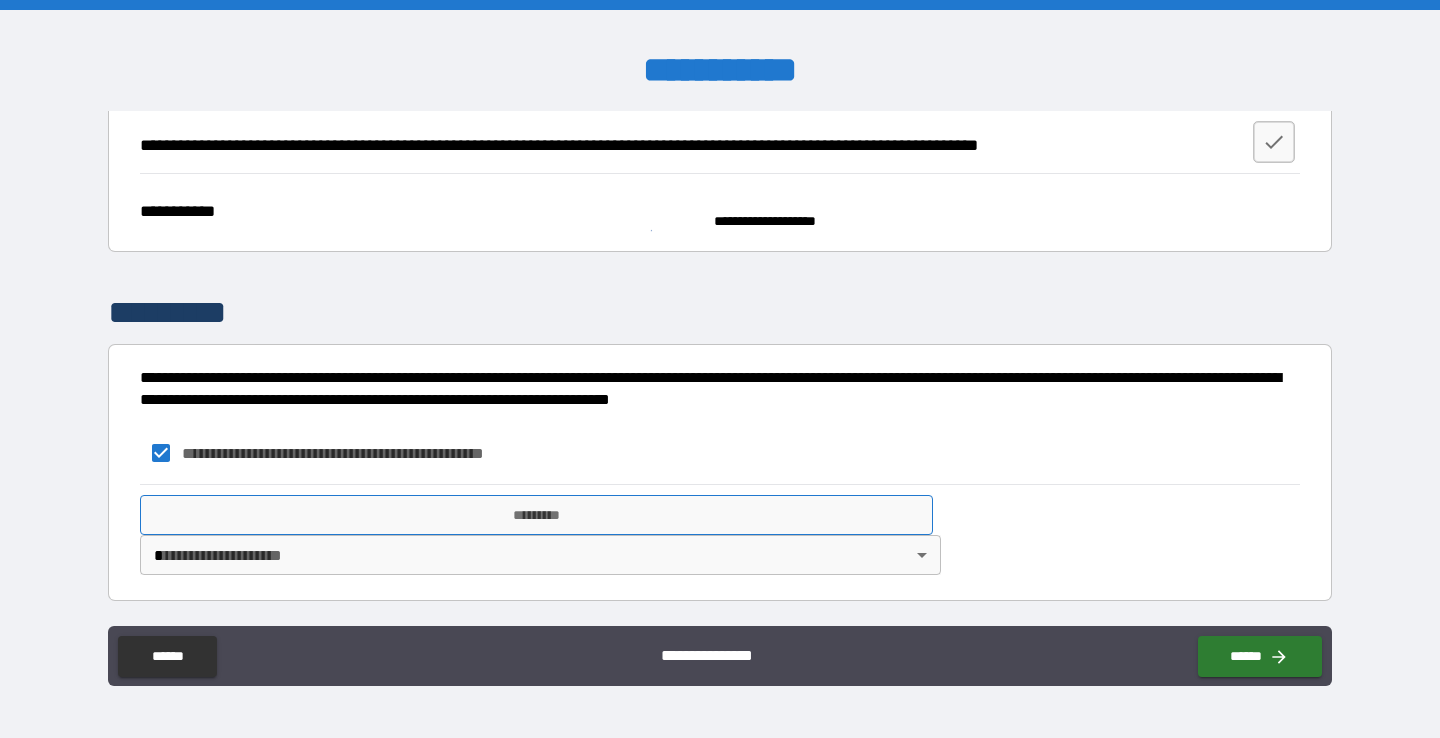 click on "*********" at bounding box center [536, 515] 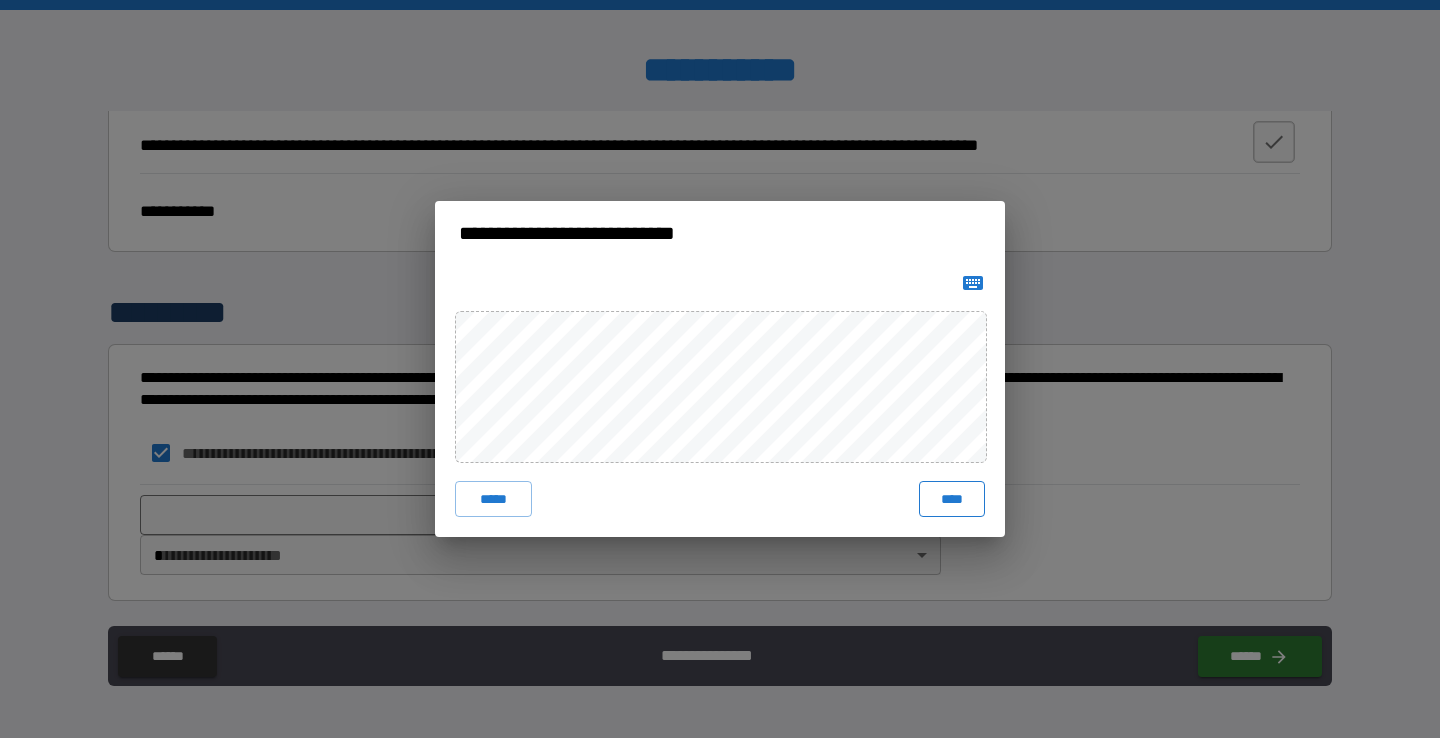 click on "****" at bounding box center [952, 499] 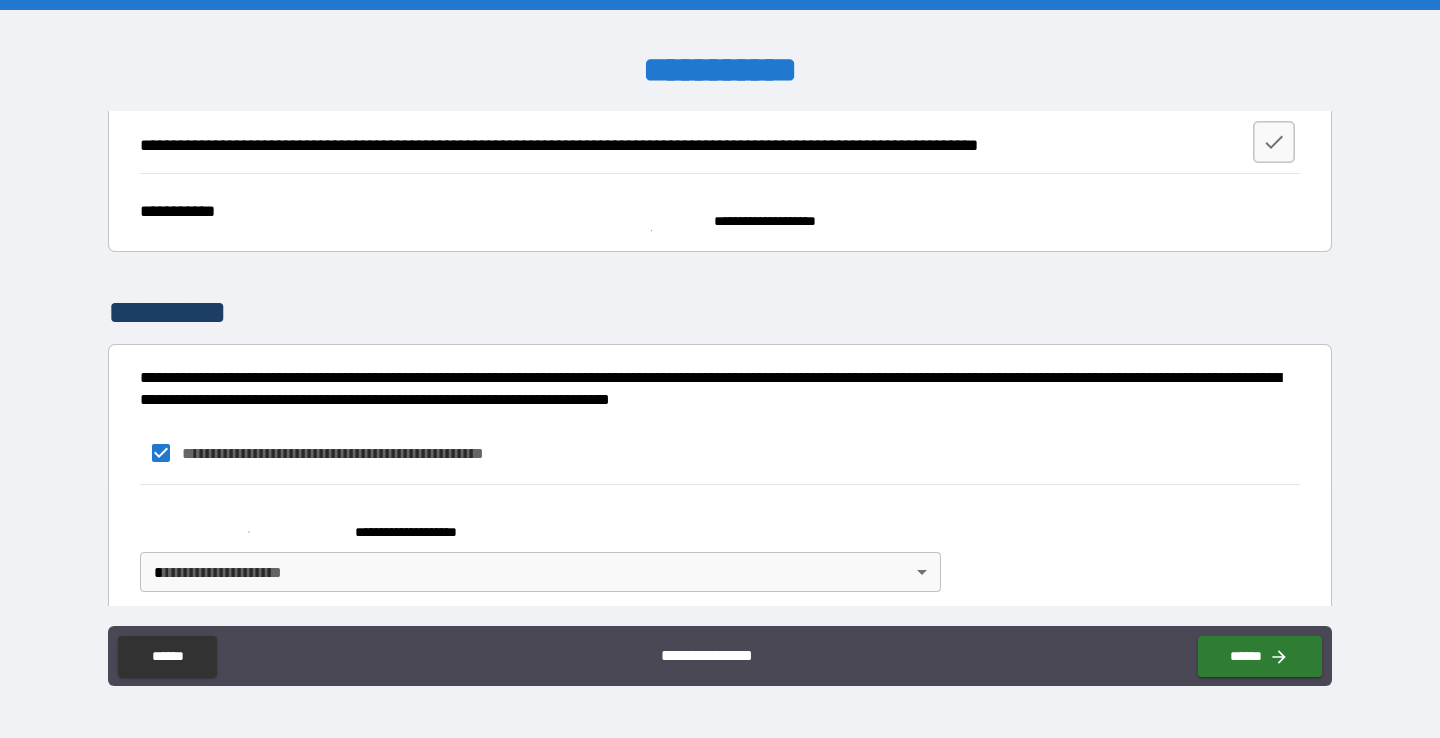 scroll, scrollTop: 3497, scrollLeft: 0, axis: vertical 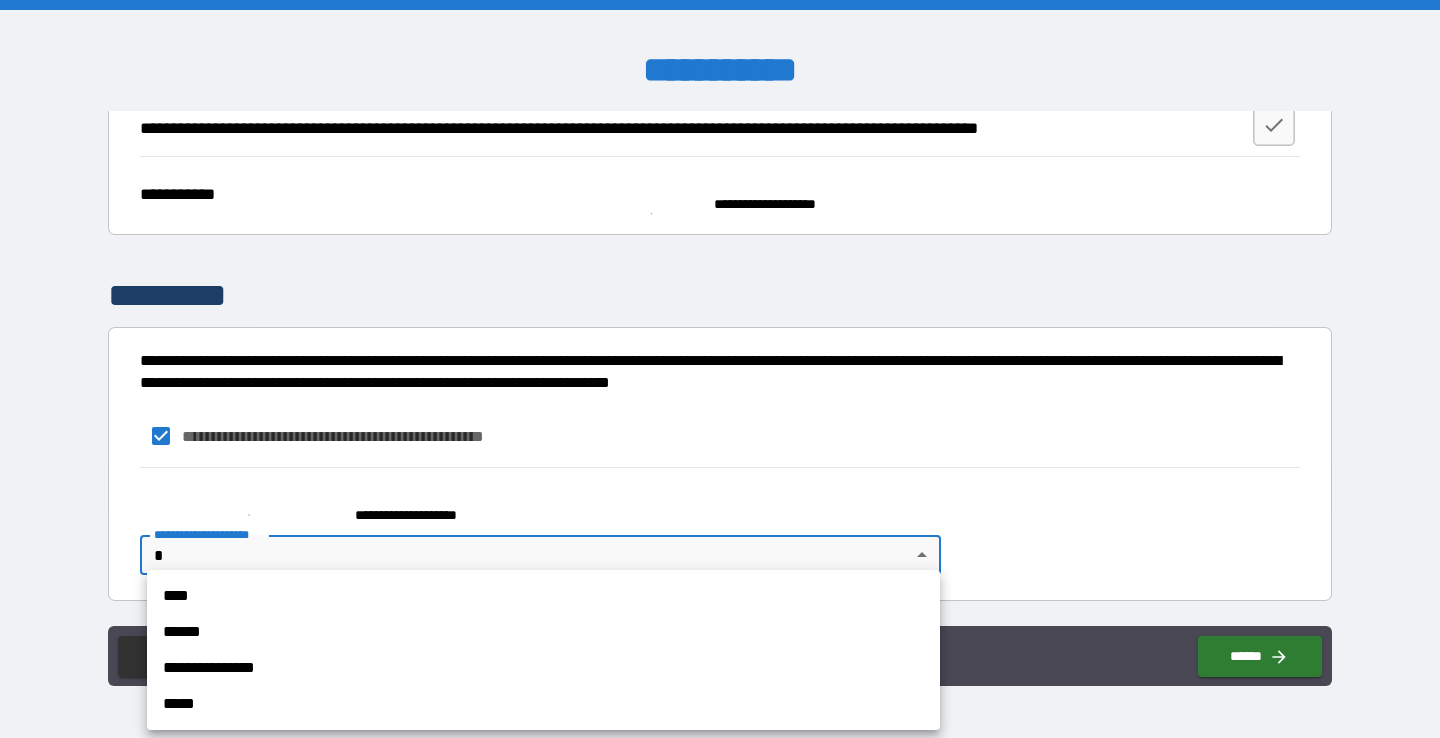click on "**********" at bounding box center (720, 369) 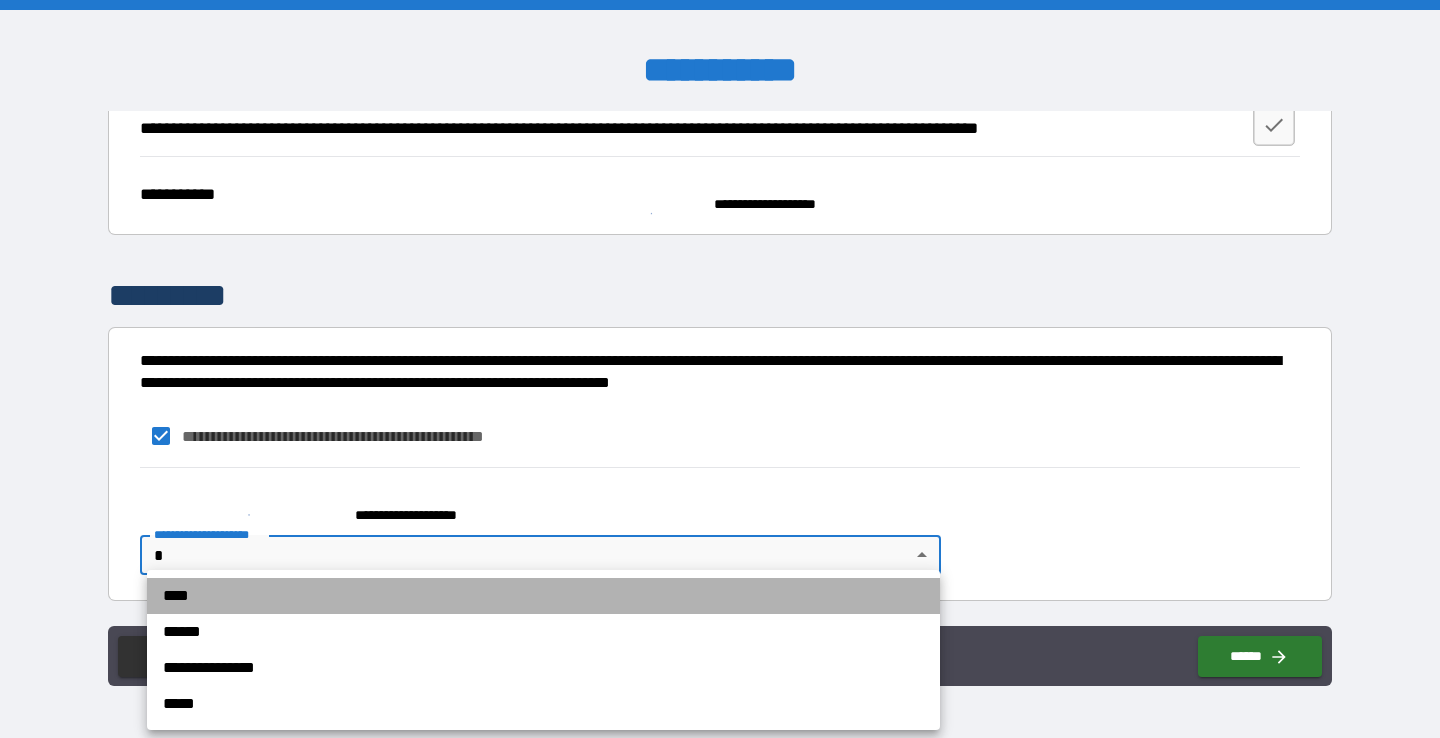click on "****" at bounding box center [543, 596] 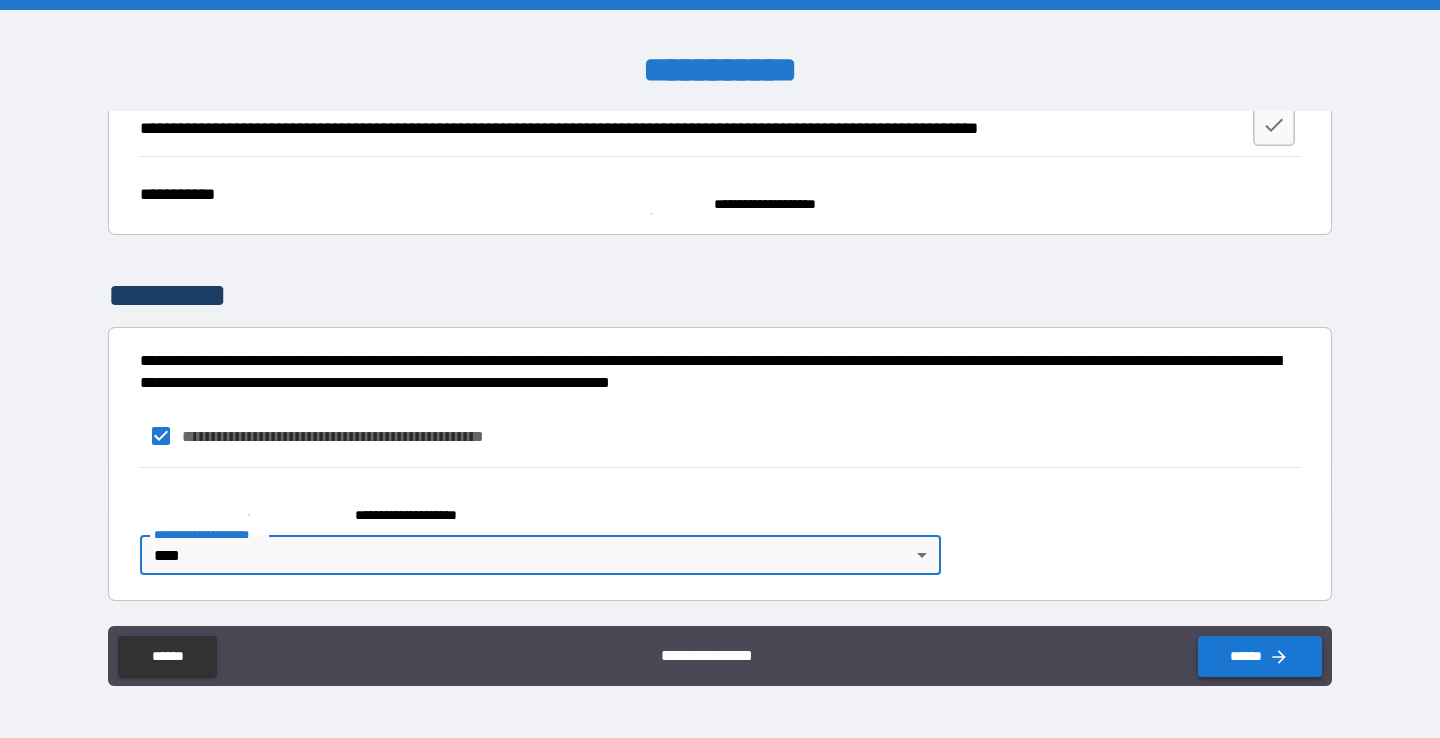 click on "******" at bounding box center (1260, 656) 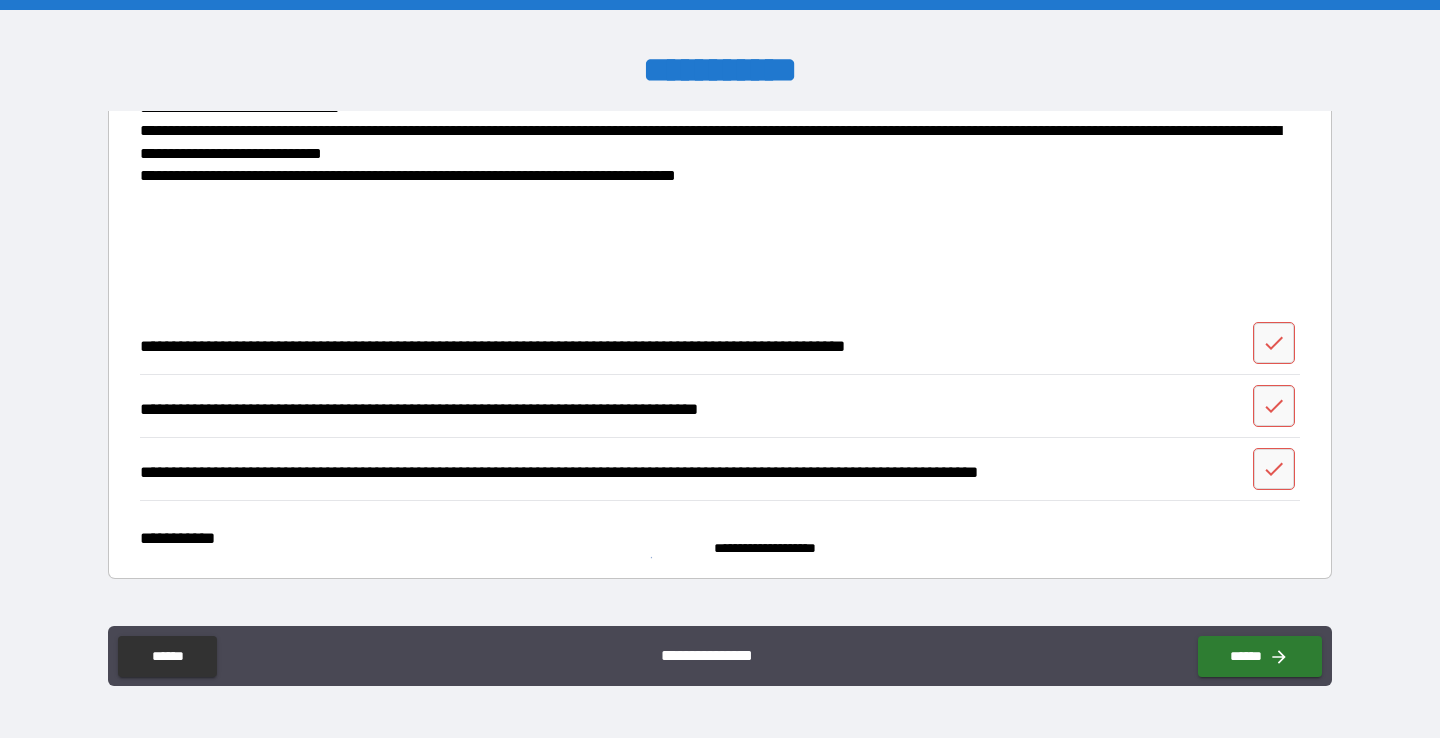 scroll, scrollTop: 3148, scrollLeft: 0, axis: vertical 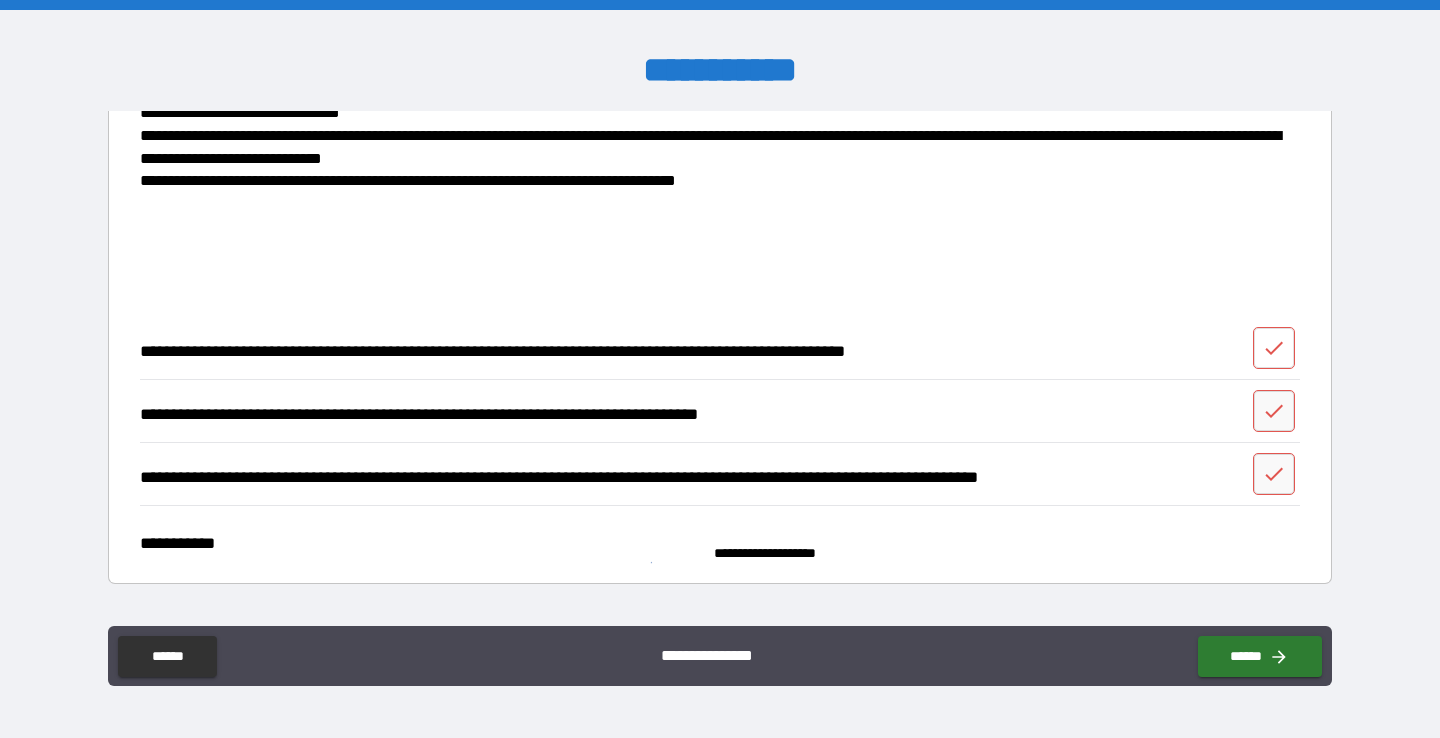 click 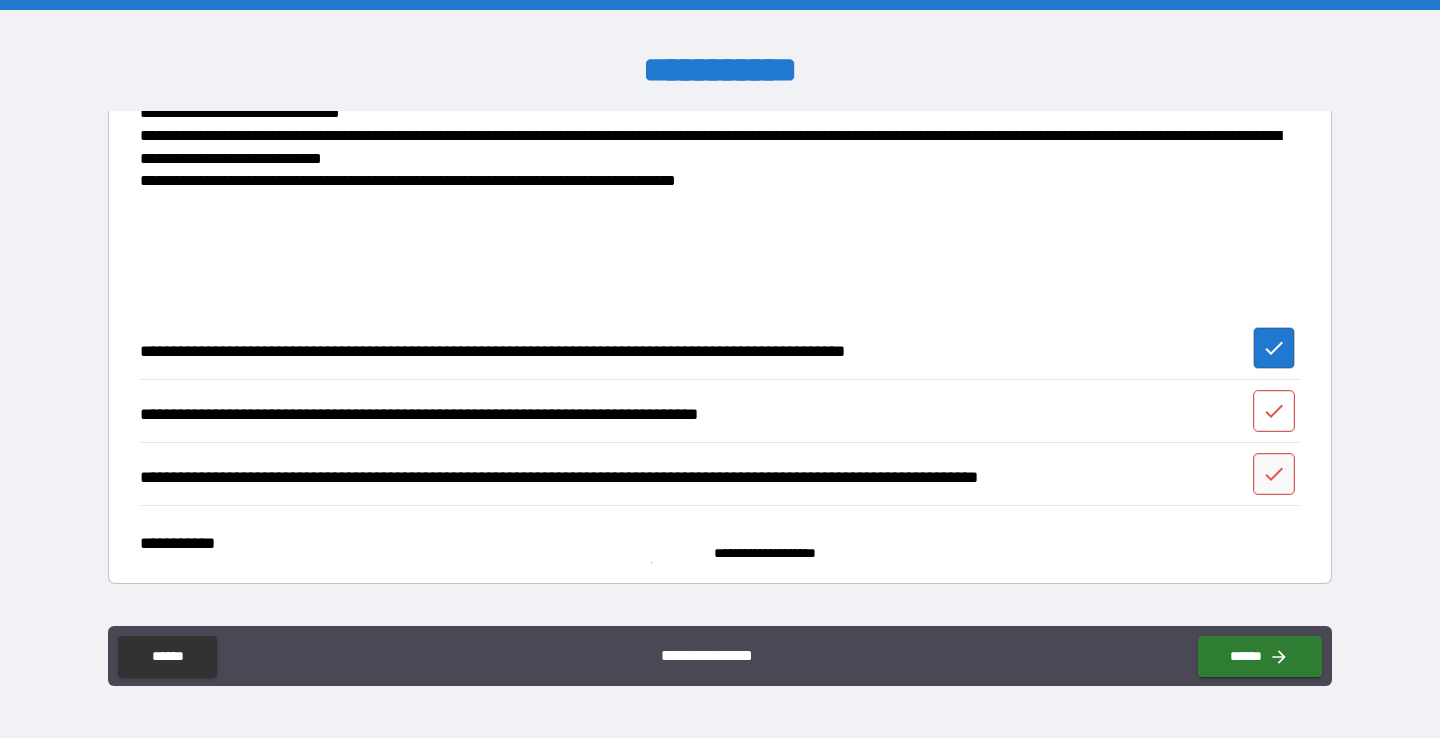 click 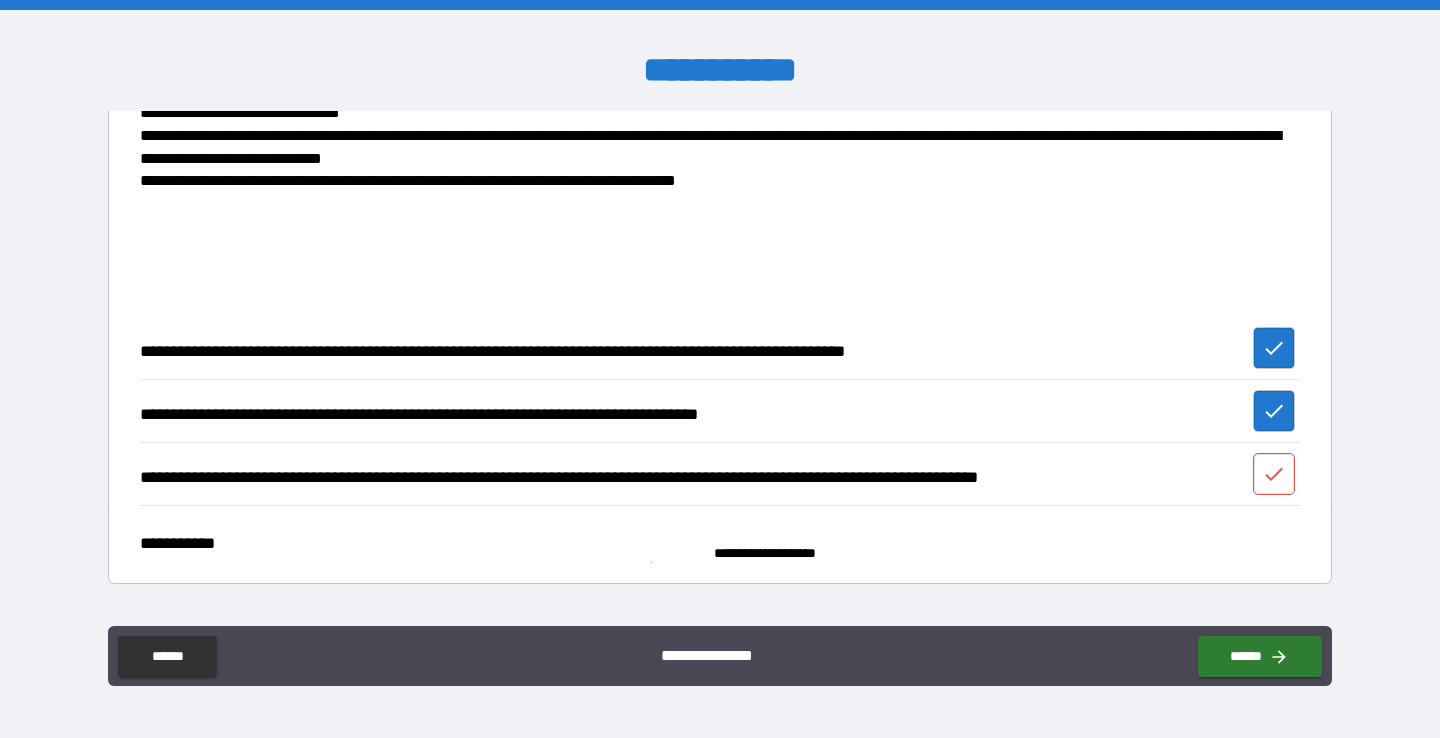 click 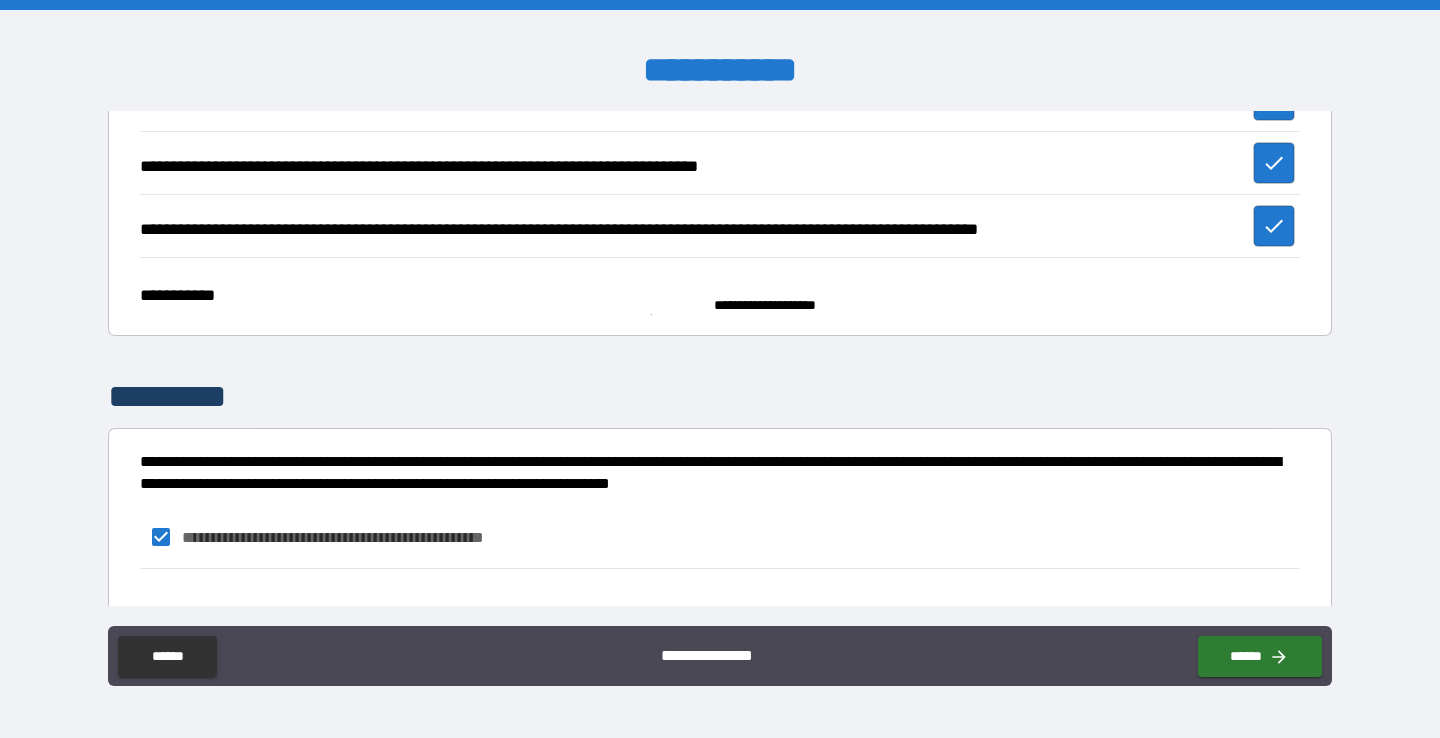 scroll, scrollTop: 3497, scrollLeft: 0, axis: vertical 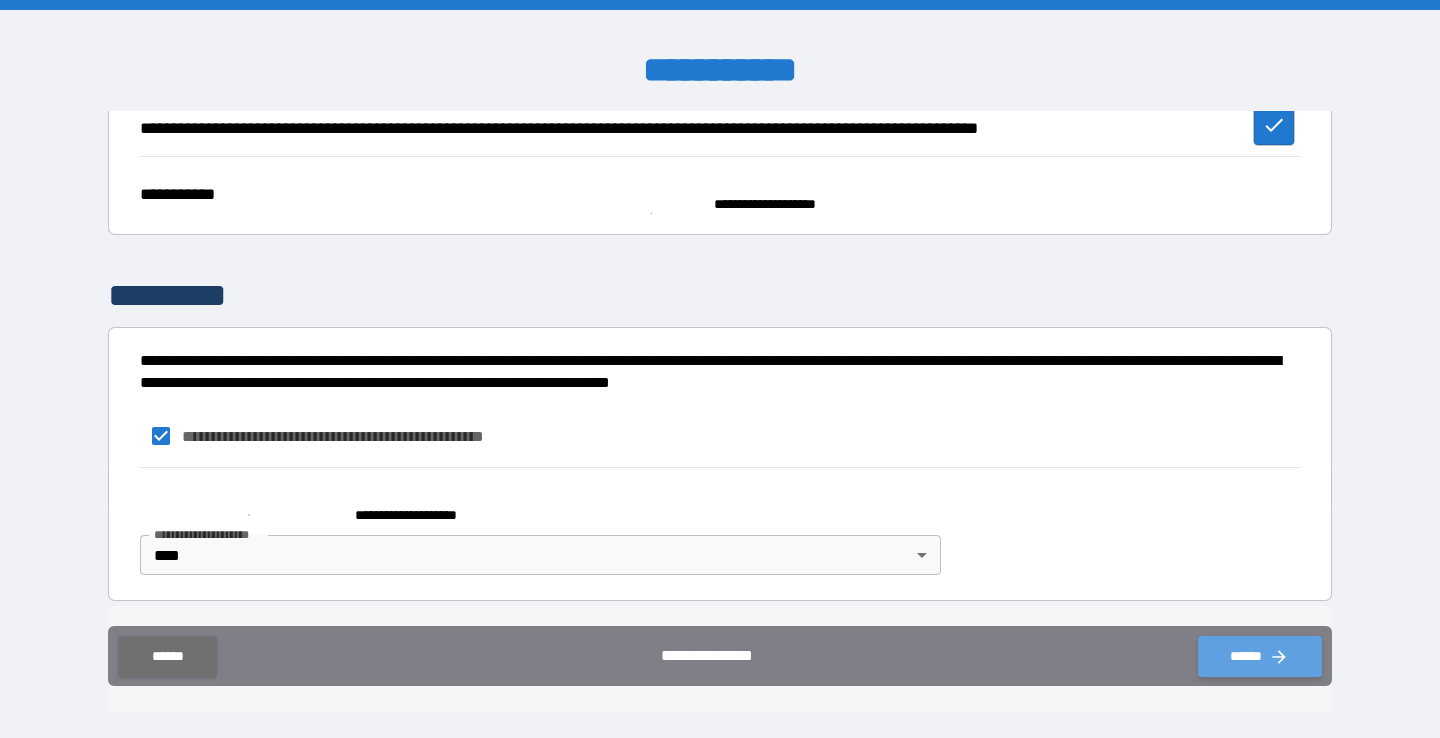 click on "******" at bounding box center (1260, 656) 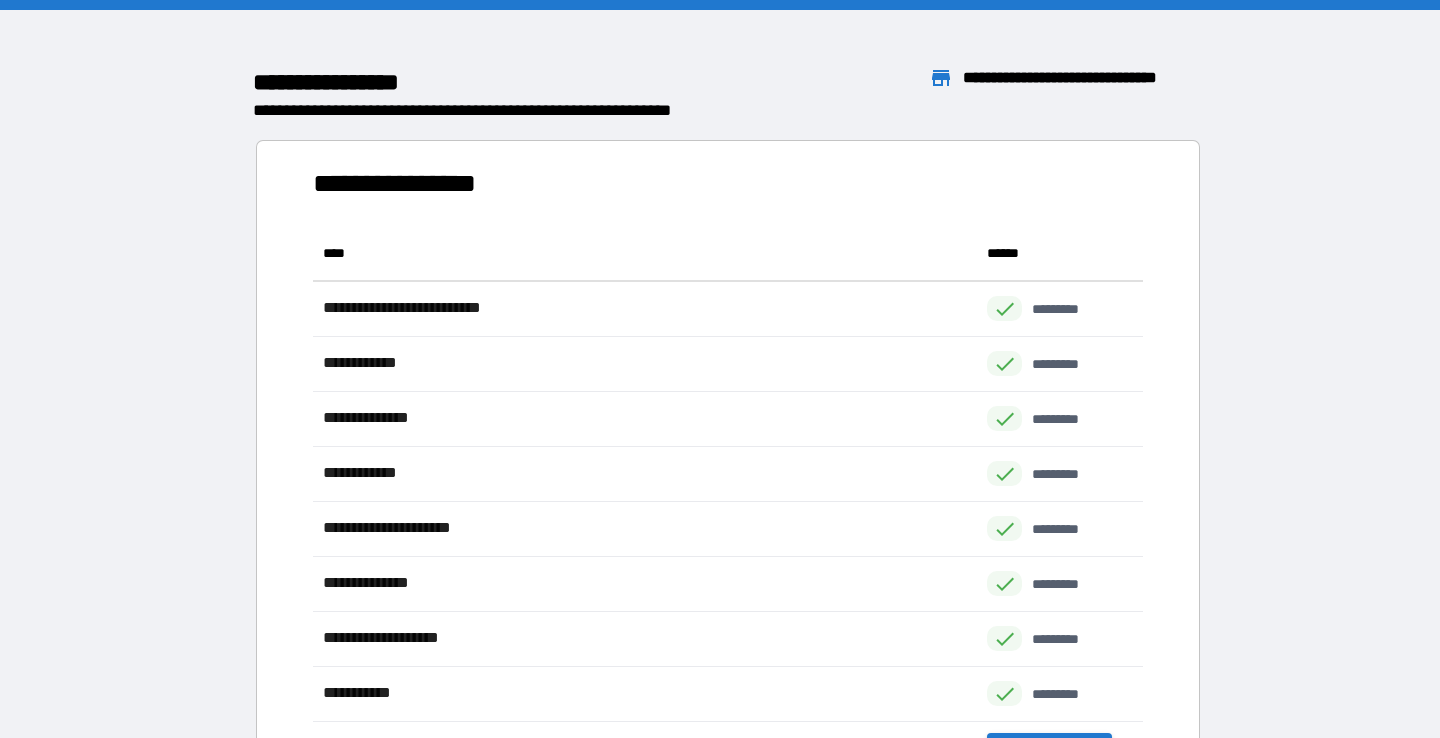 scroll, scrollTop: 1, scrollLeft: 1, axis: both 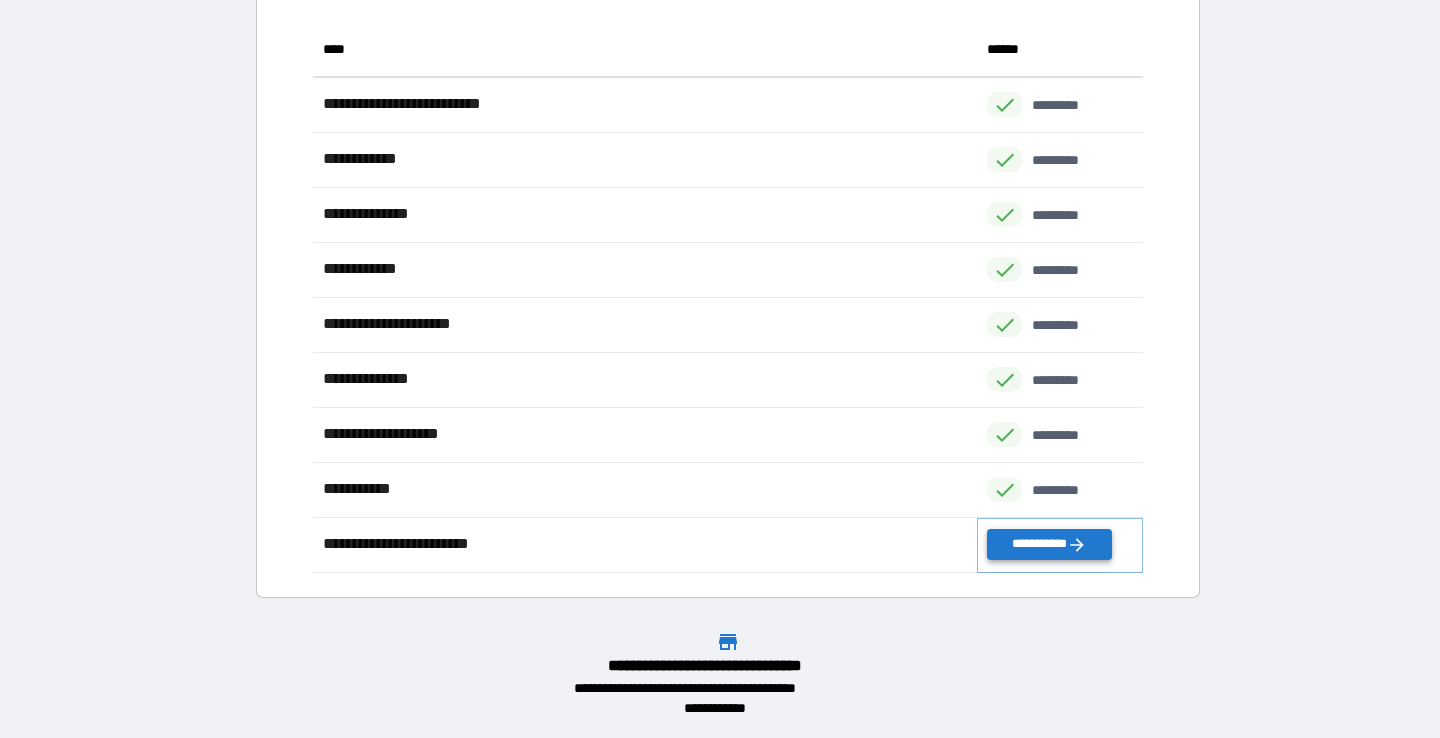 click on "**********" at bounding box center [1049, 544] 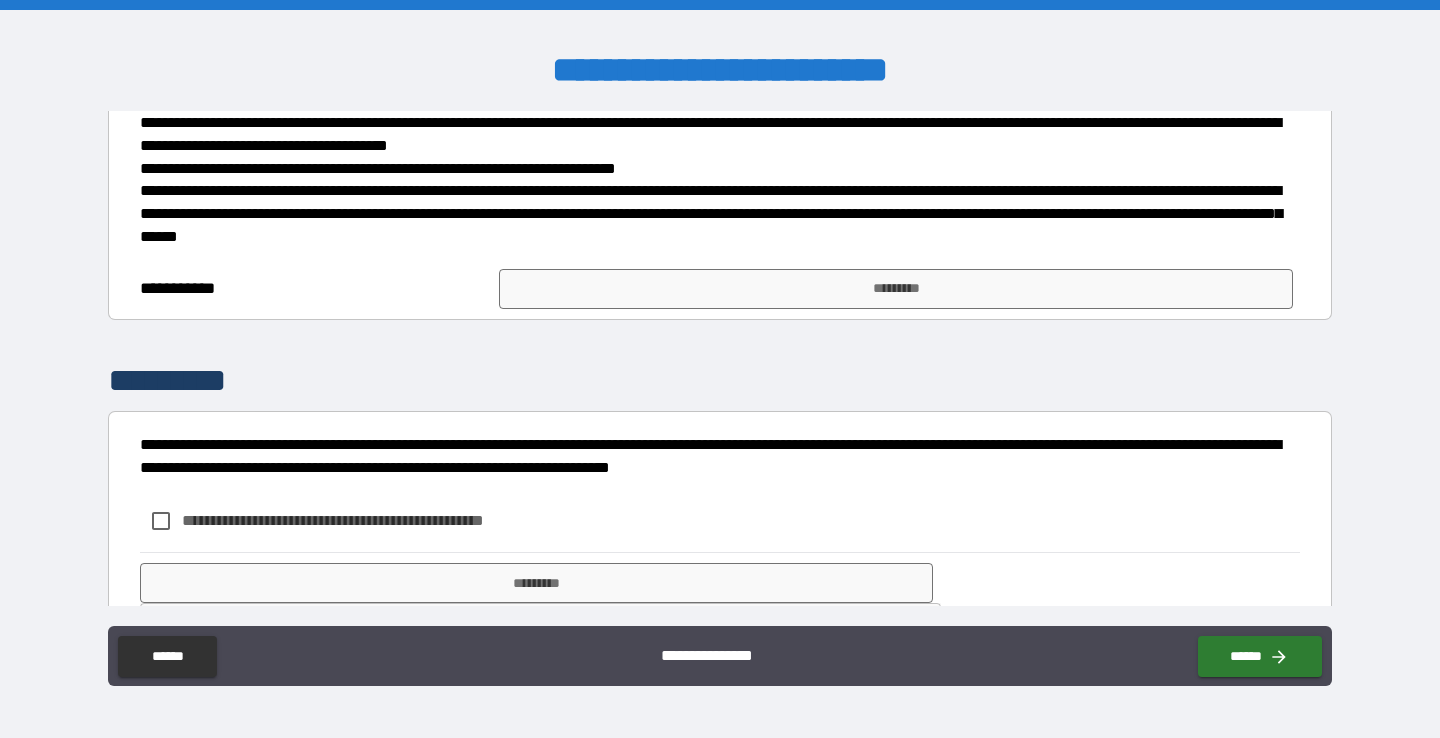 scroll, scrollTop: 455, scrollLeft: 0, axis: vertical 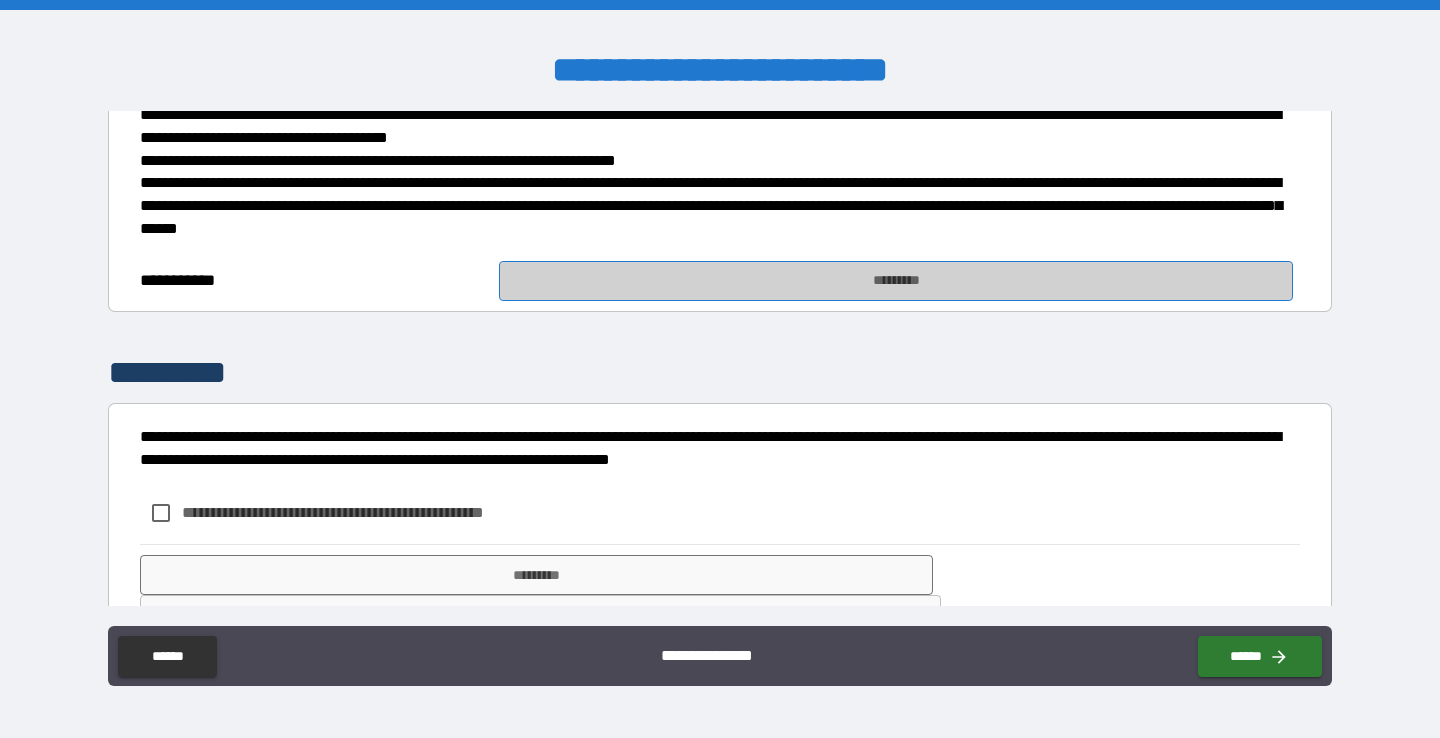 click on "*********" at bounding box center [895, 281] 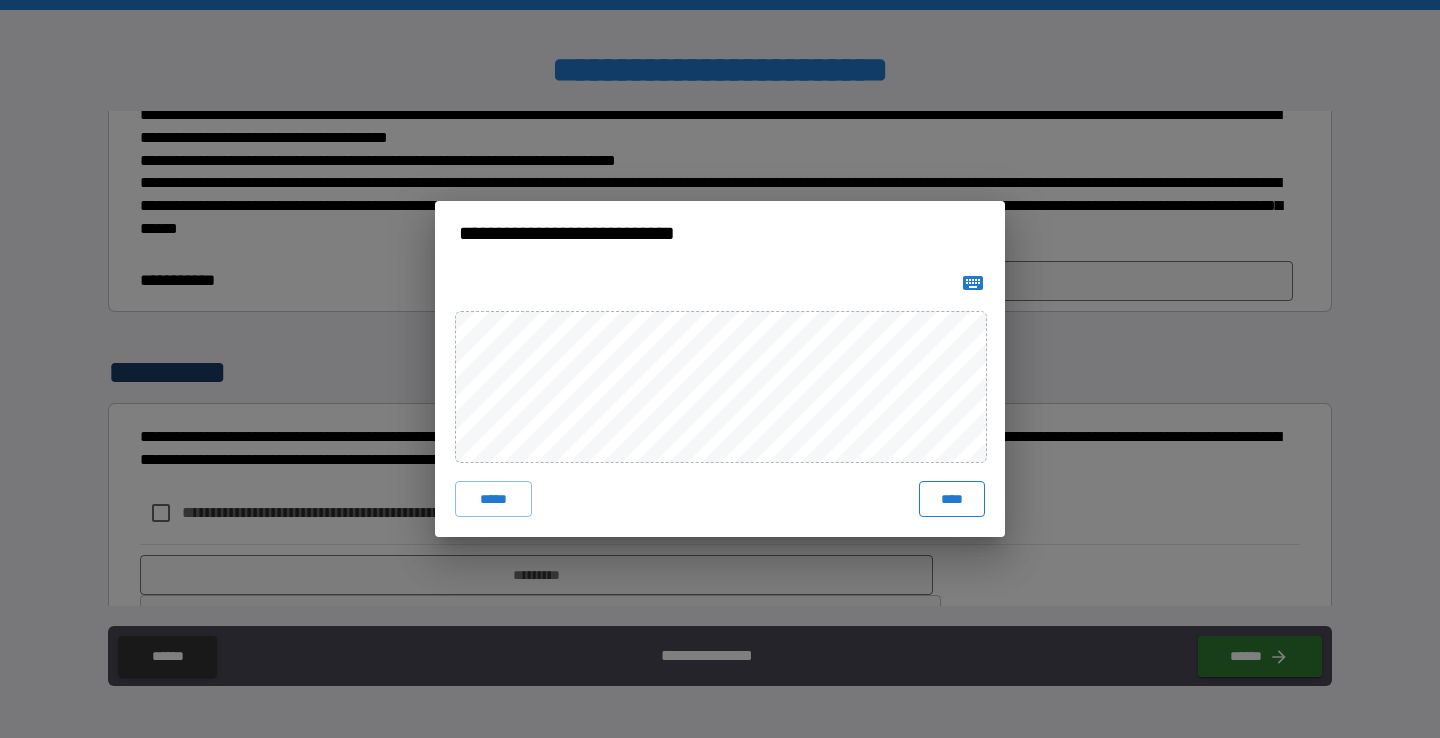 click on "****" at bounding box center [952, 499] 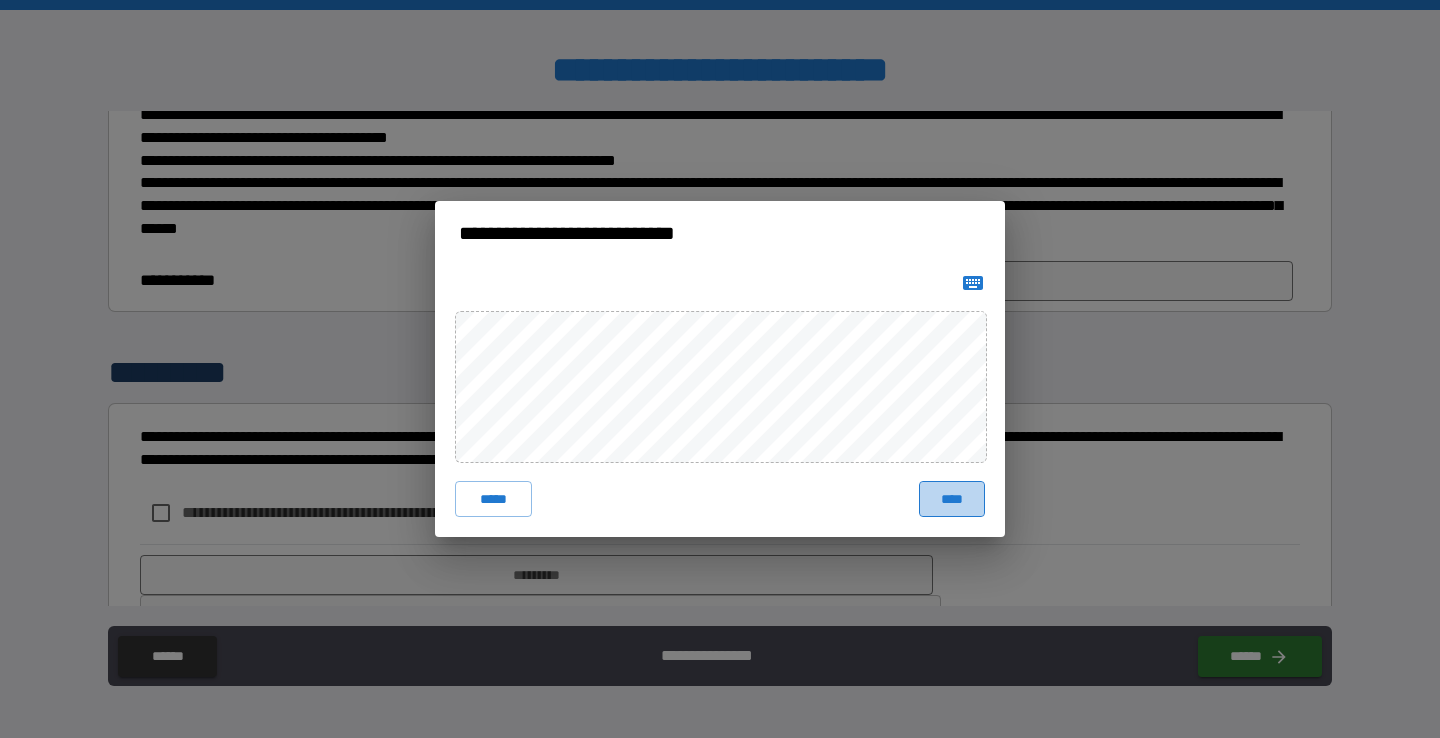click on "****" at bounding box center [952, 499] 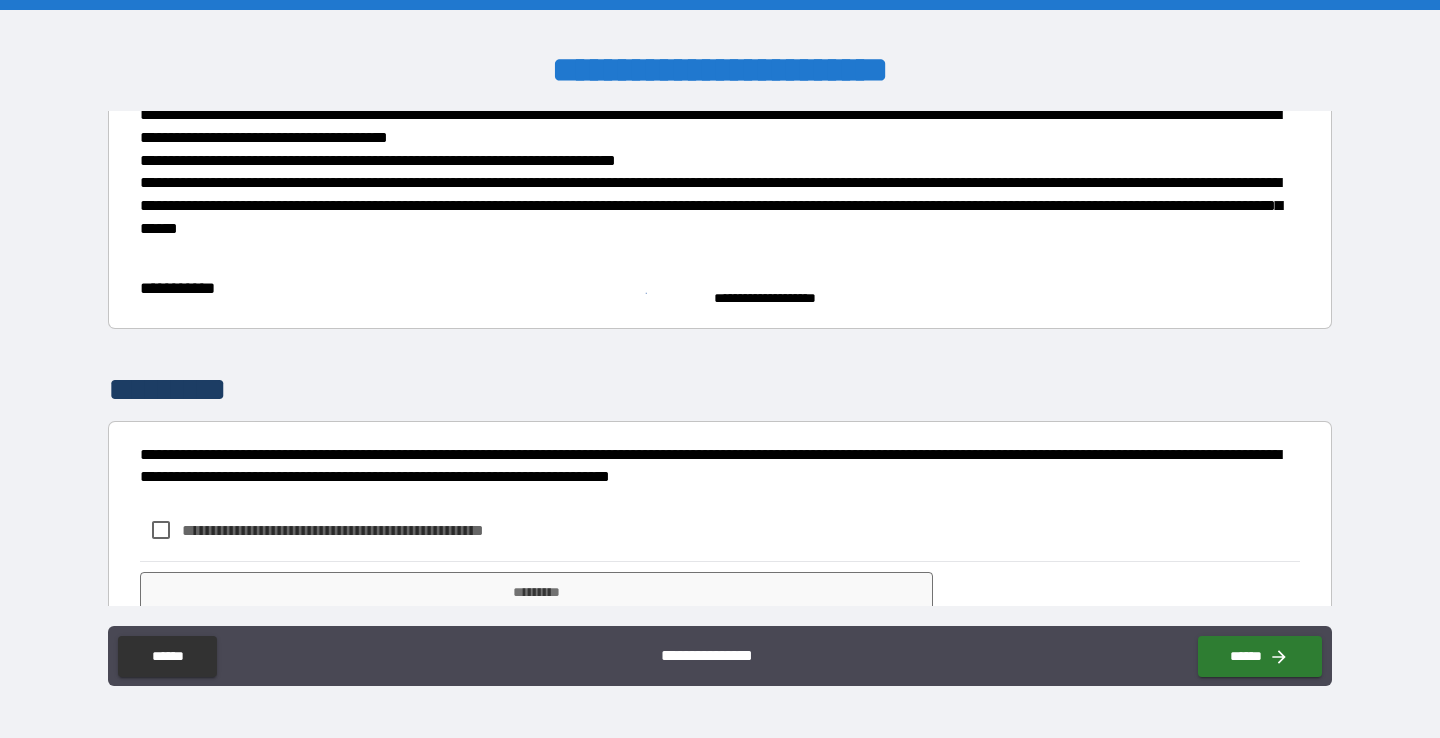 scroll, scrollTop: 555, scrollLeft: 0, axis: vertical 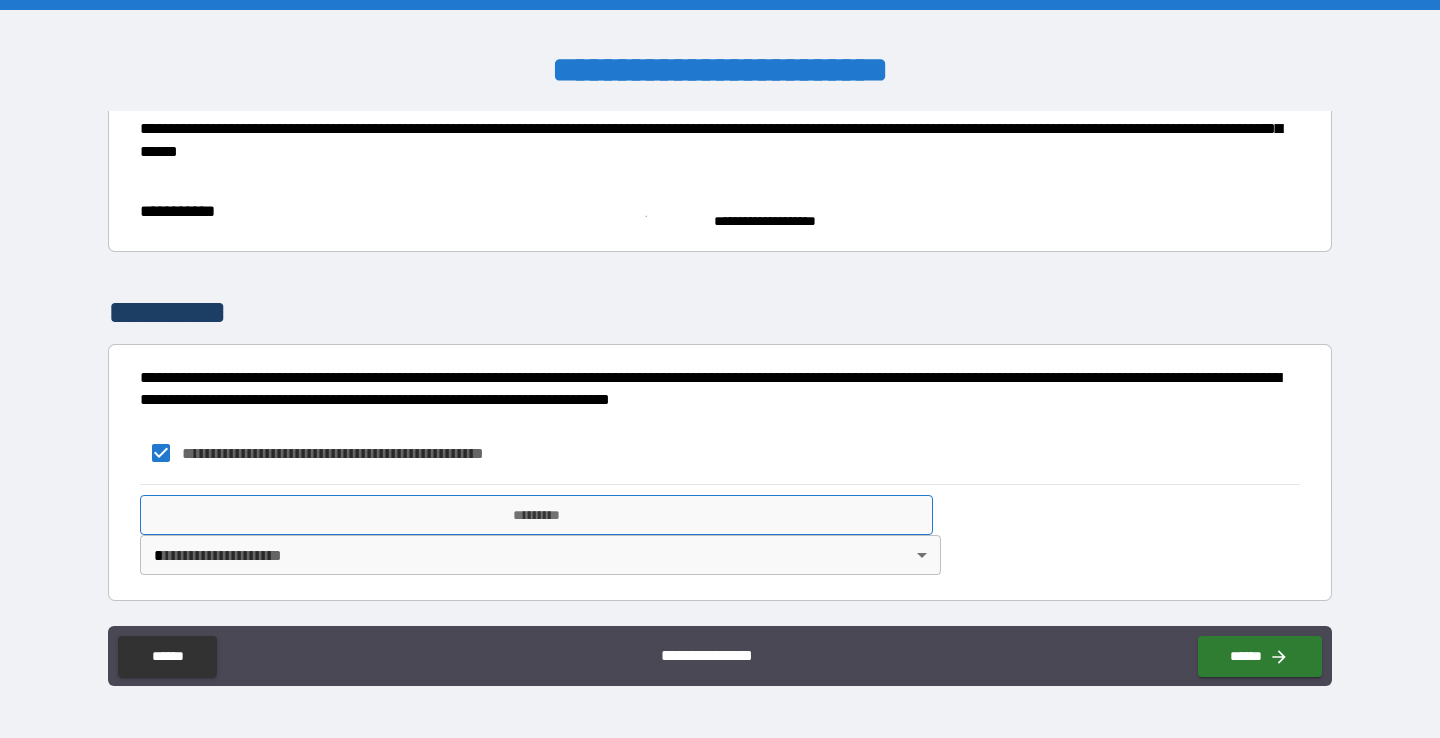 click on "*********" at bounding box center (536, 515) 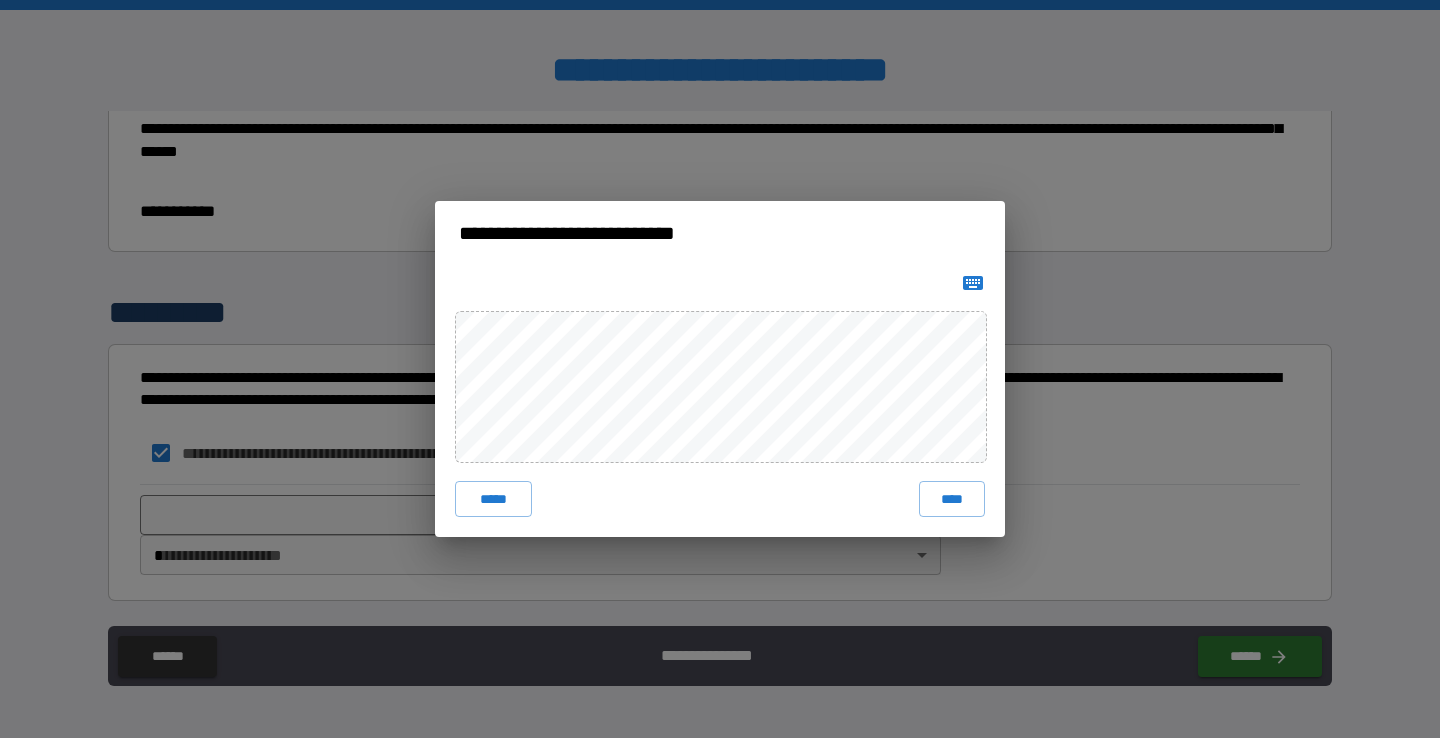 click on "***** ****" at bounding box center [720, 401] 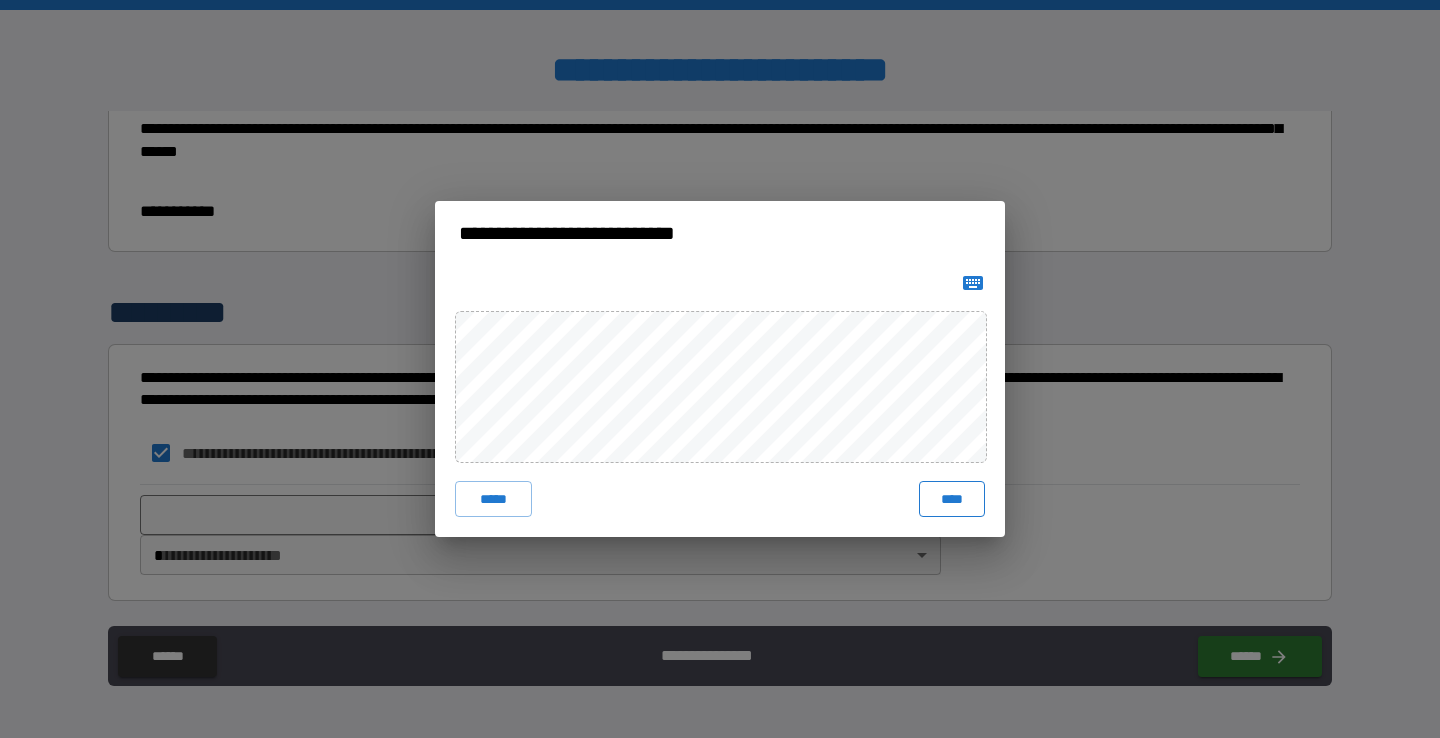 click on "****" at bounding box center [952, 499] 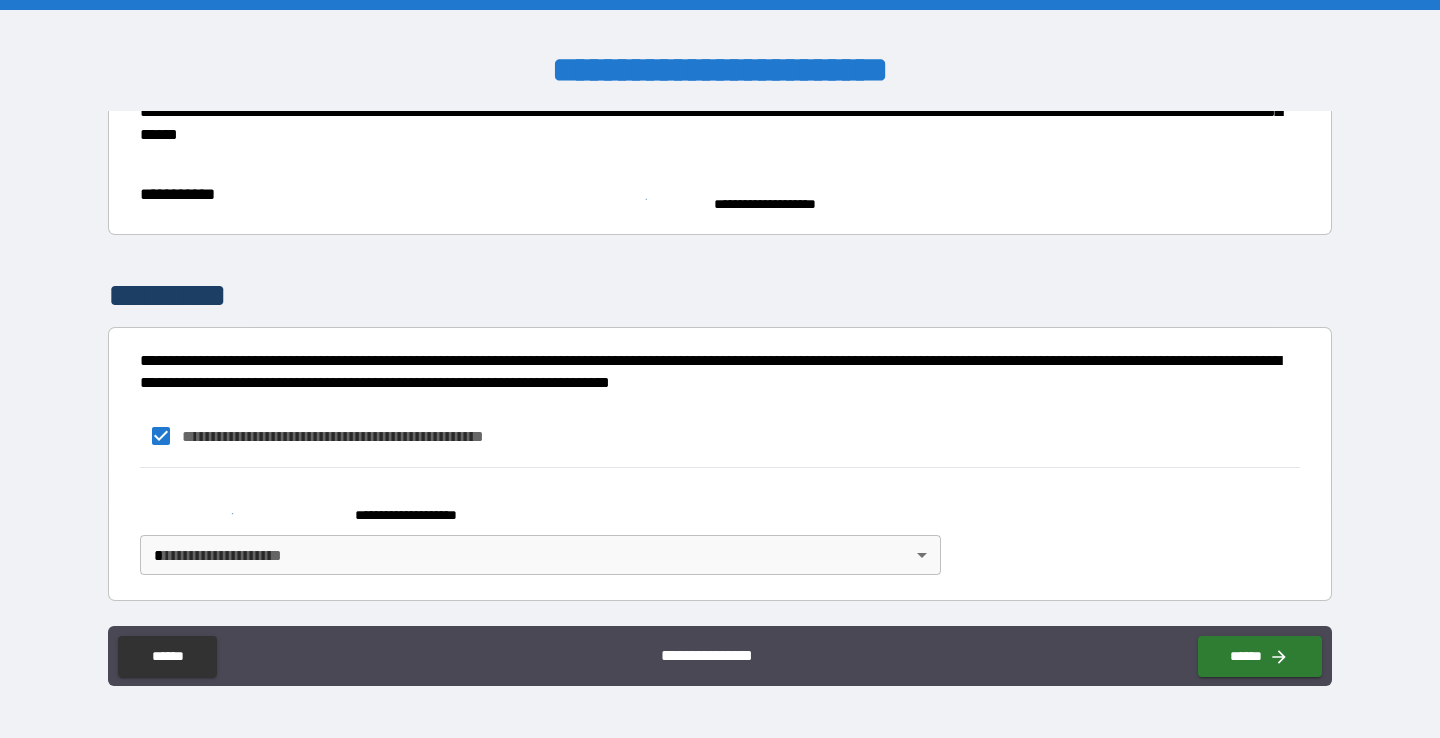 scroll, scrollTop: 572, scrollLeft: 0, axis: vertical 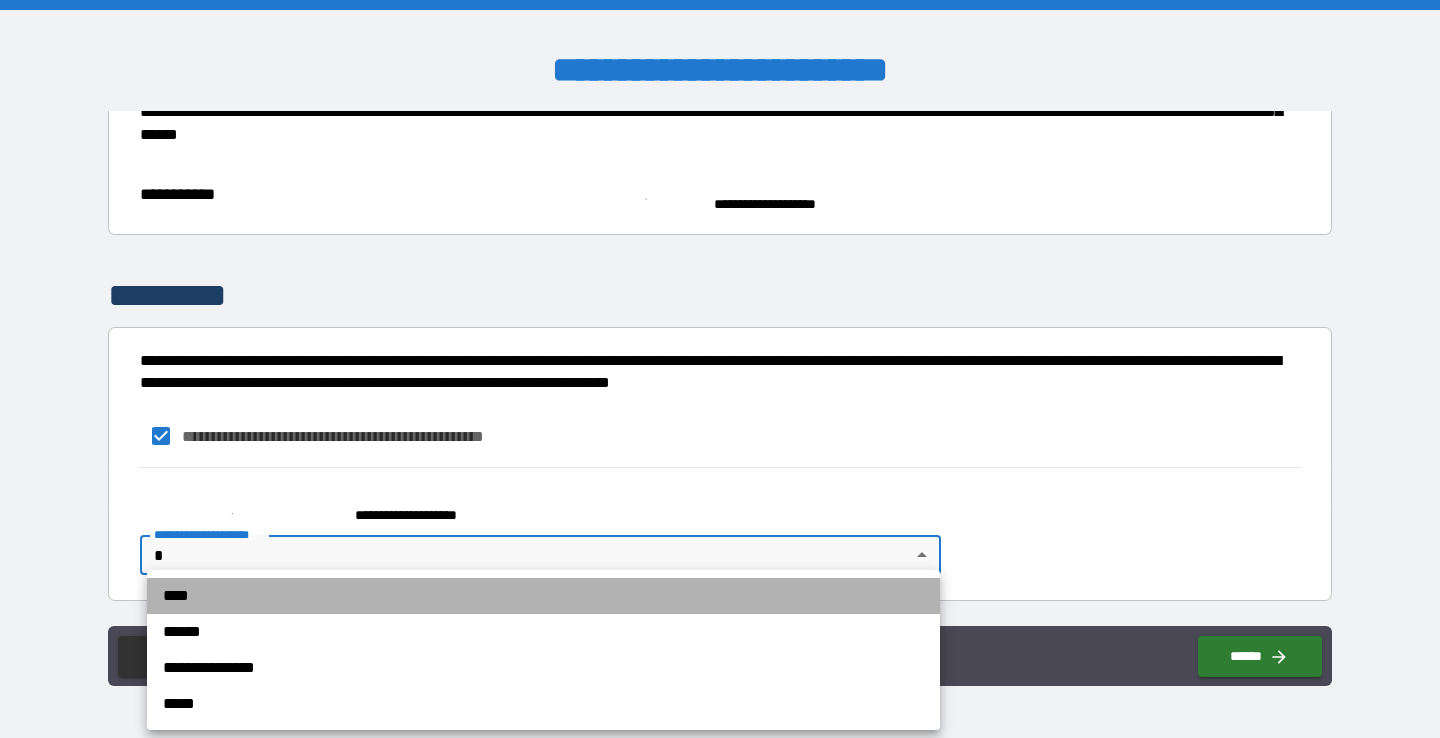 click on "****" at bounding box center (543, 596) 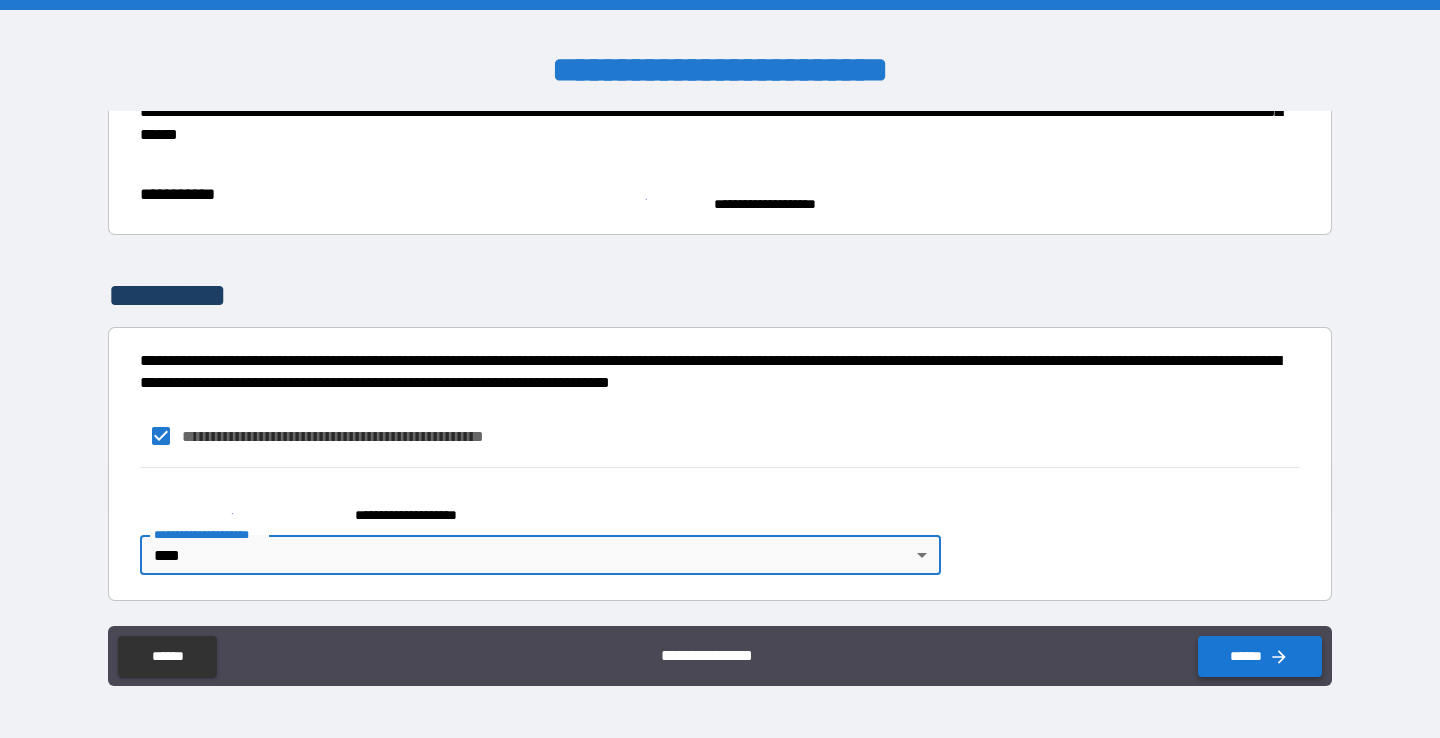 click on "******" at bounding box center [1260, 656] 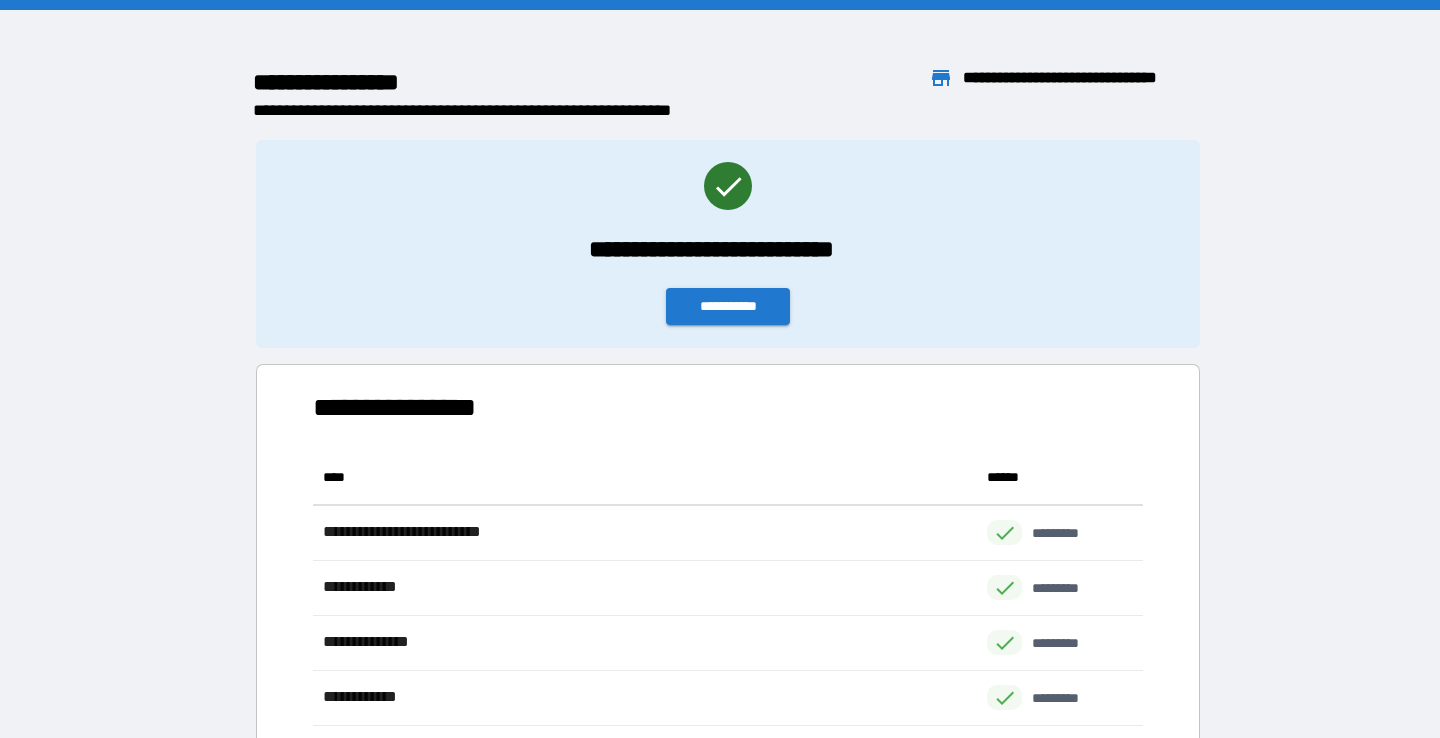 scroll, scrollTop: 1, scrollLeft: 1, axis: both 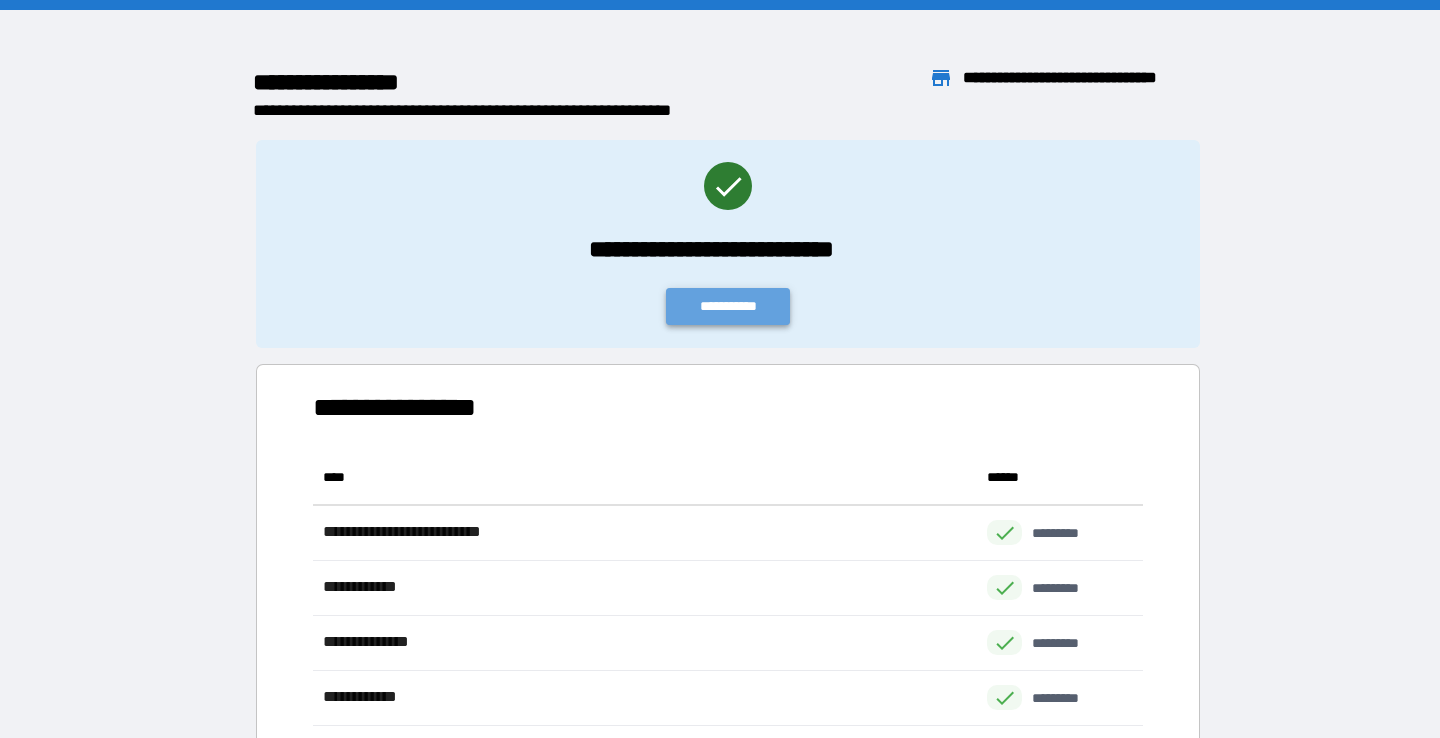 click on "**********" at bounding box center [728, 306] 